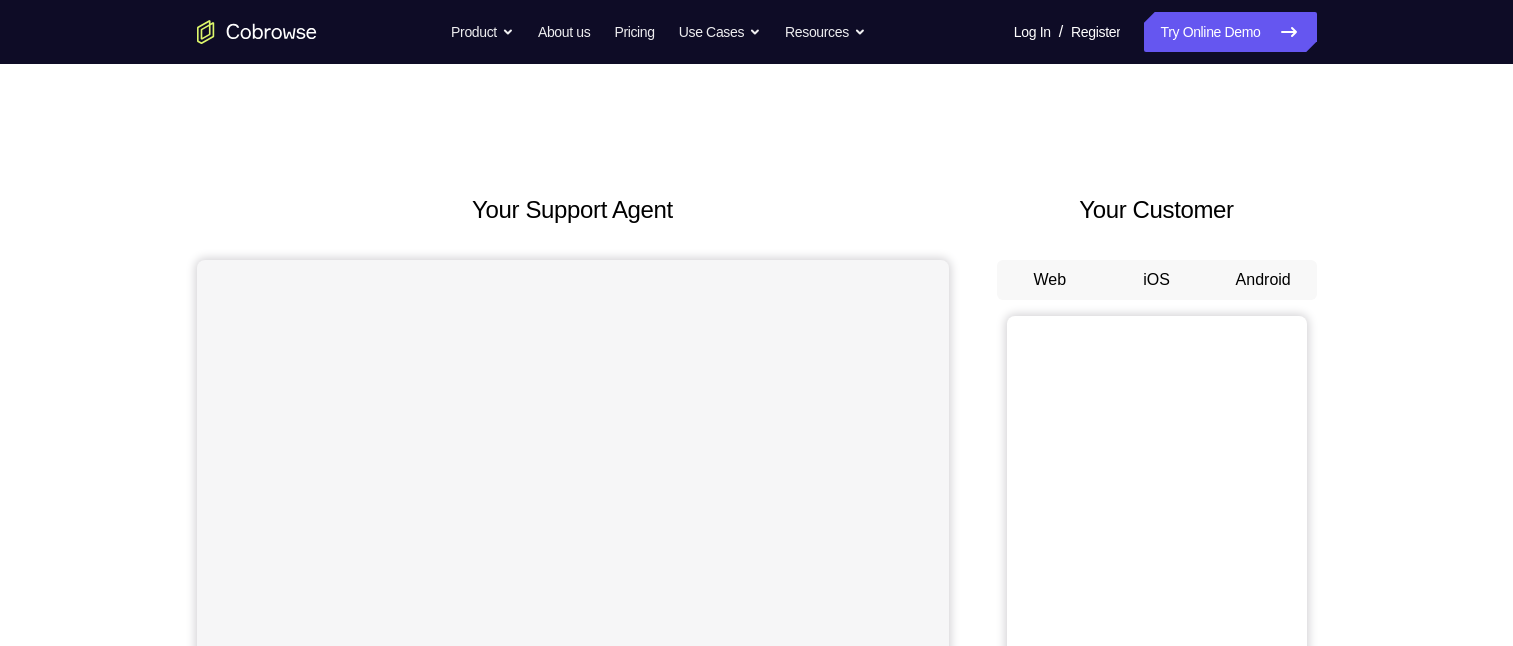 scroll, scrollTop: 0, scrollLeft: 0, axis: both 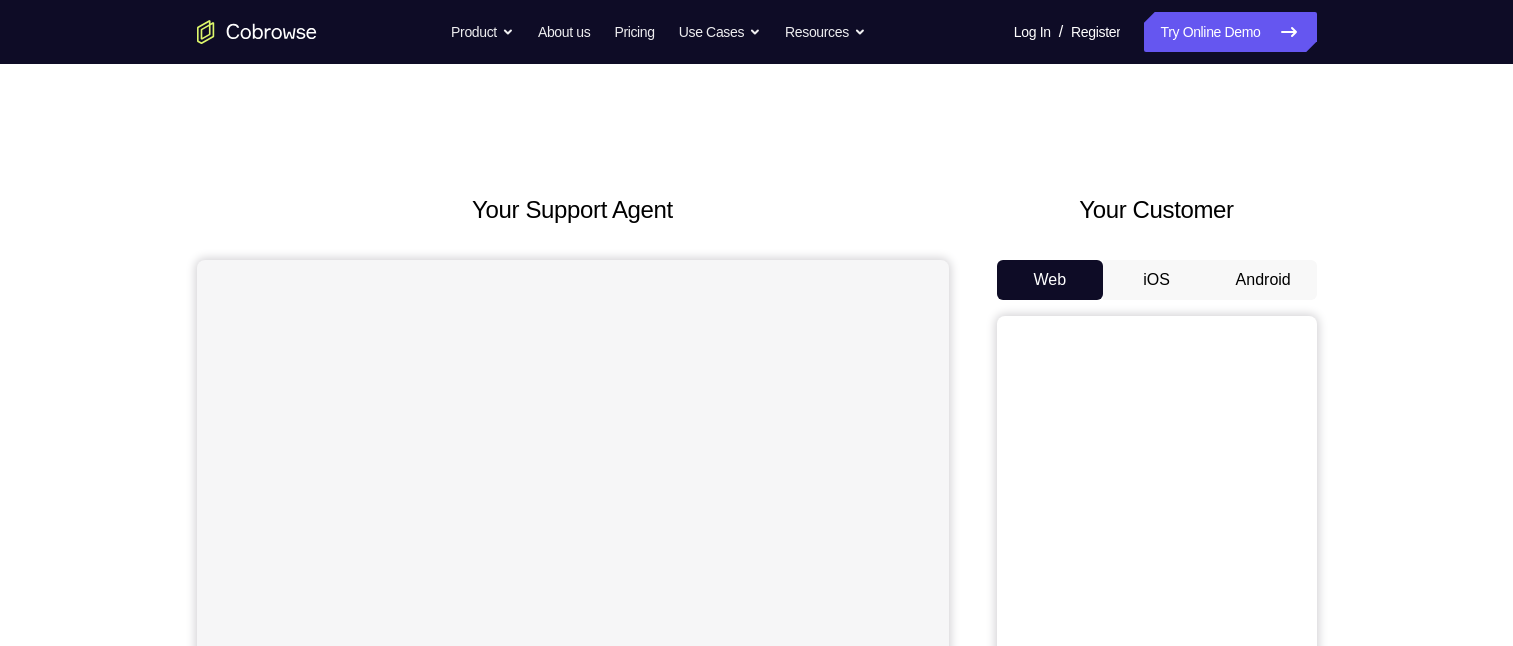 click on "Android" at bounding box center (1263, 280) 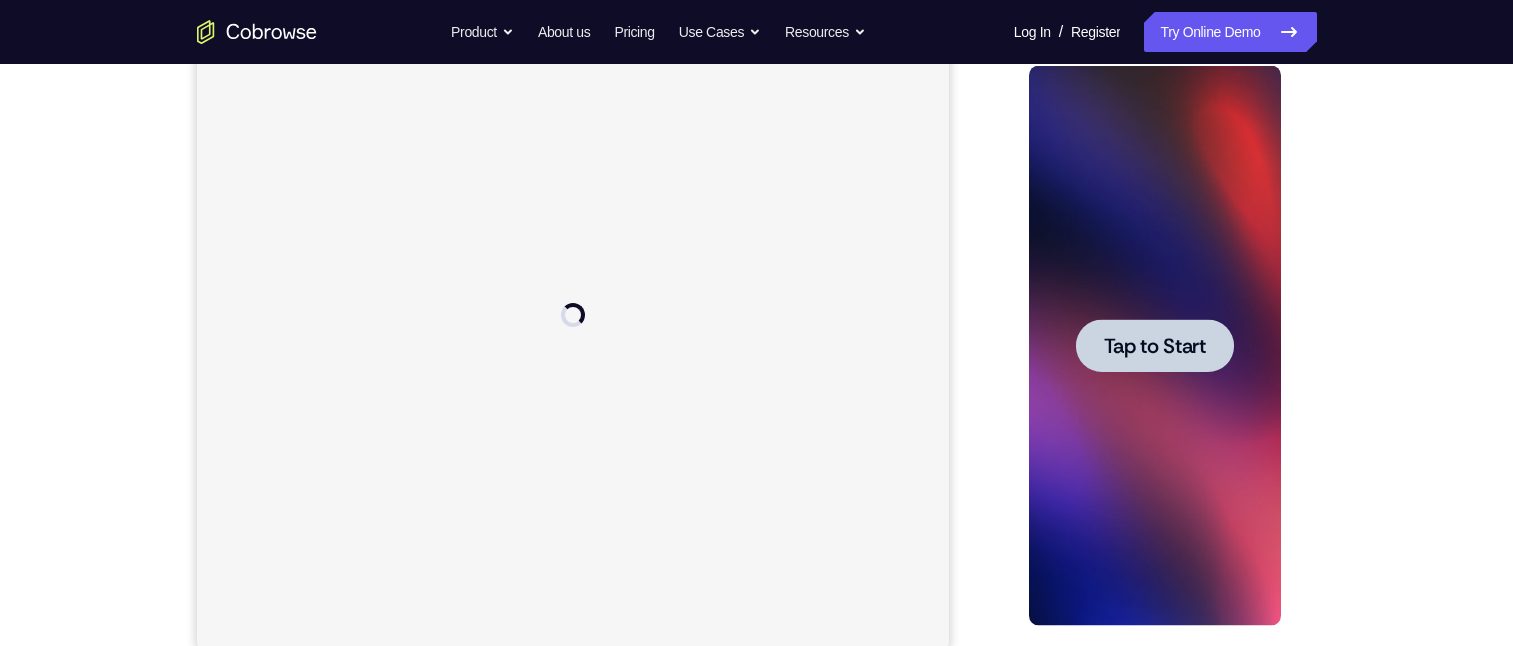 scroll, scrollTop: 0, scrollLeft: 0, axis: both 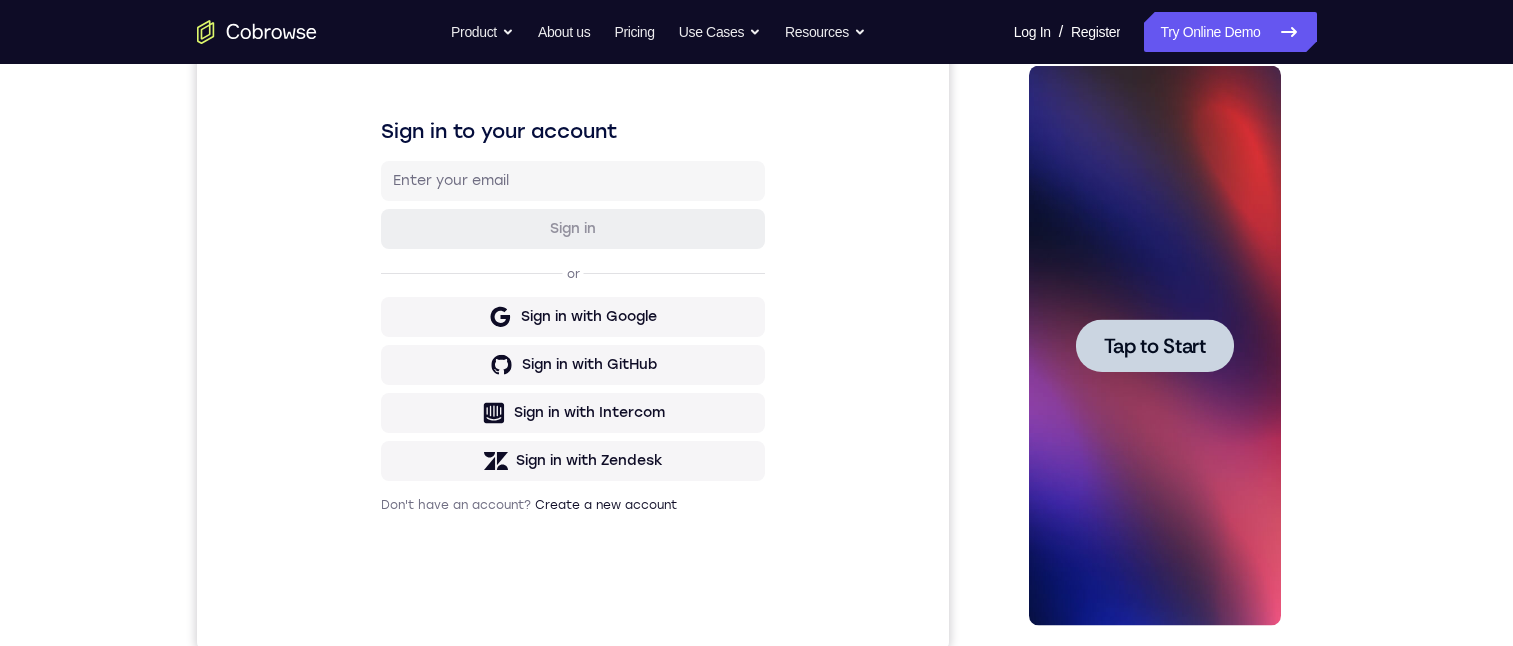 click at bounding box center [1155, 345] 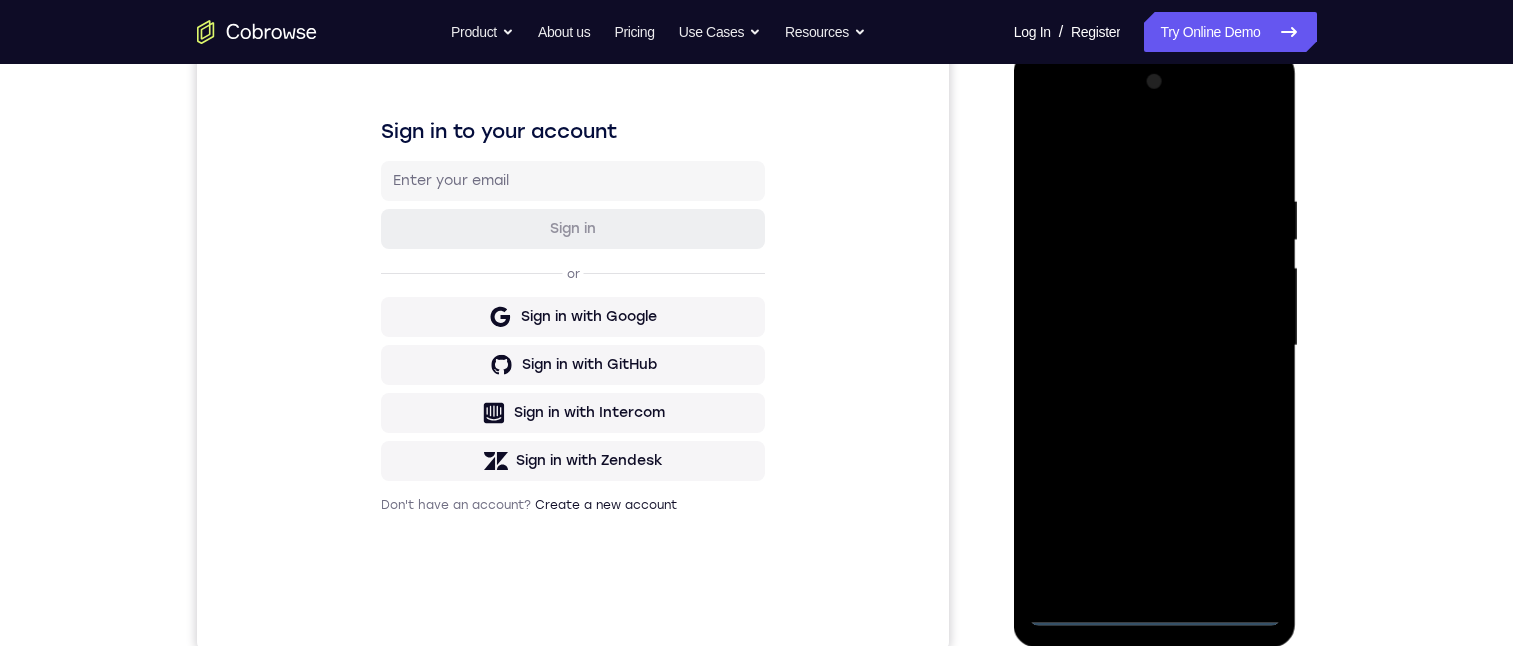 click at bounding box center [1155, 346] 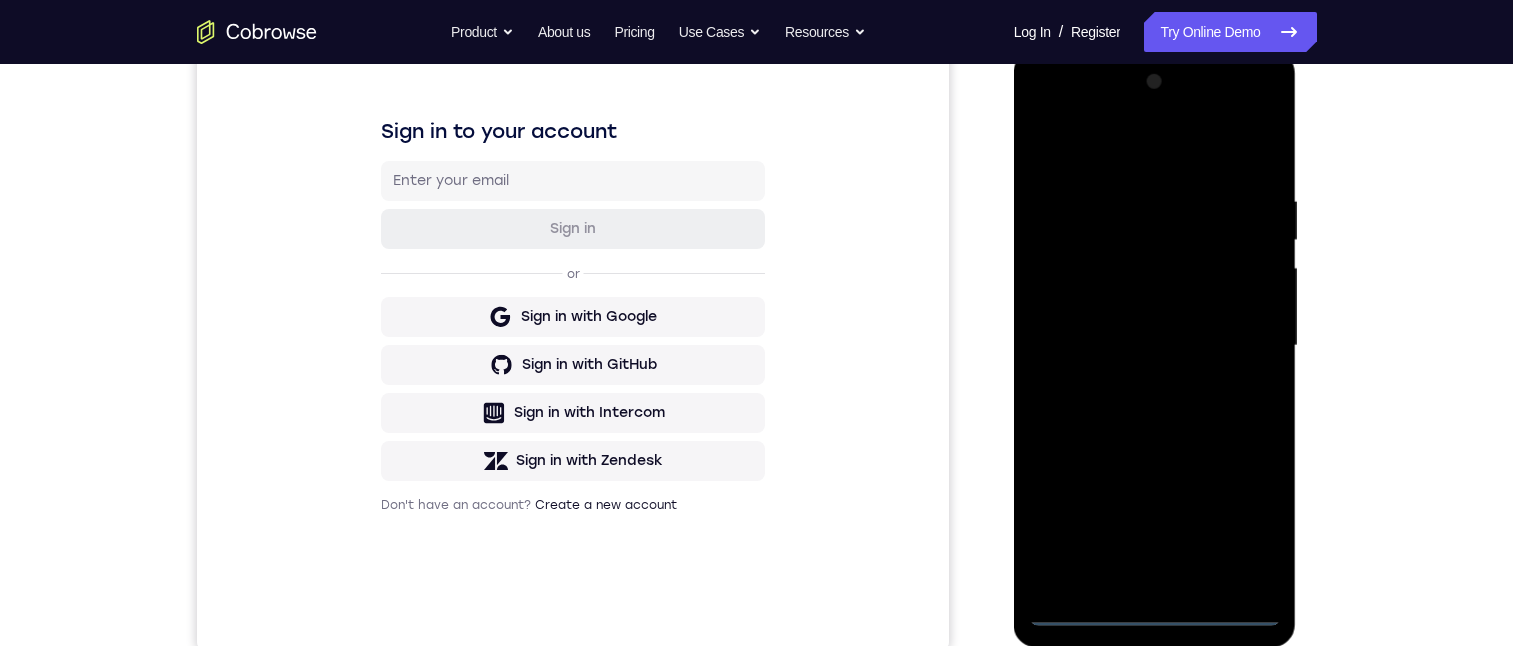 click at bounding box center (1155, 346) 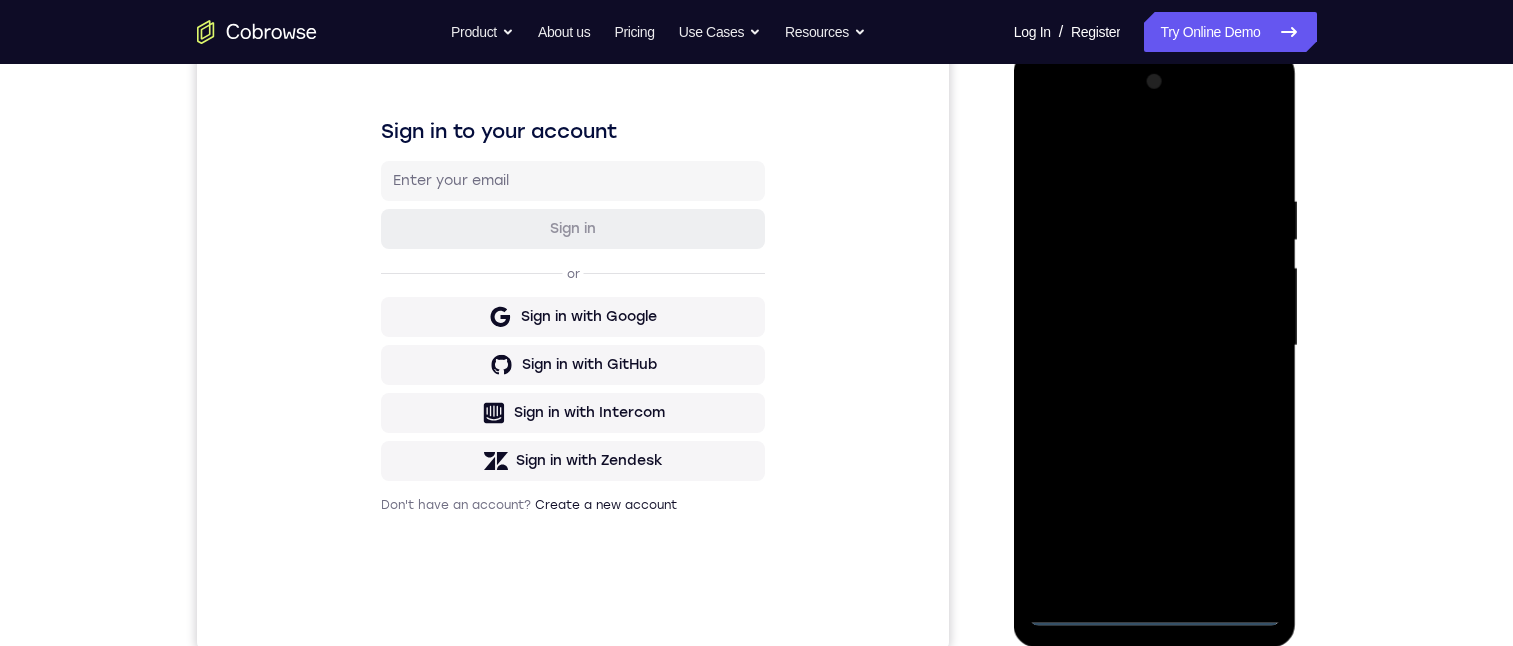 click at bounding box center [1155, 346] 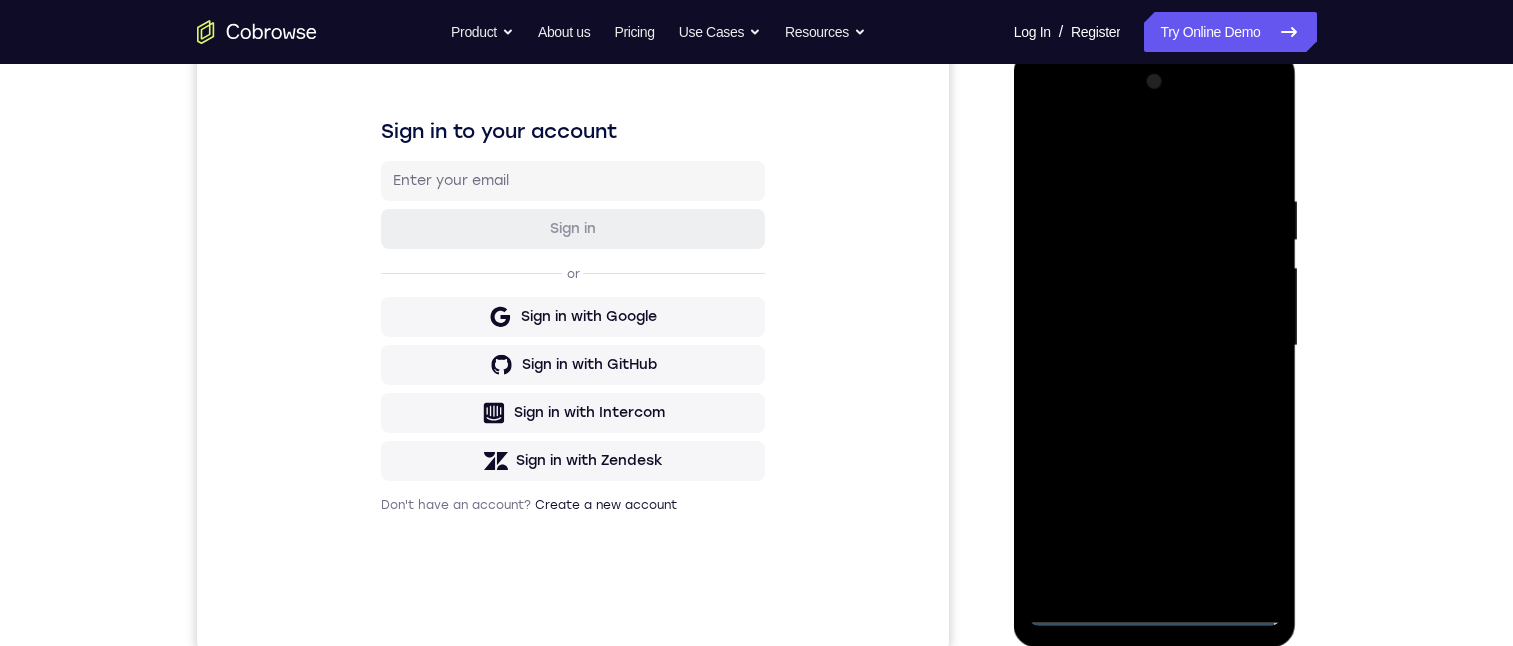 click at bounding box center [1155, 346] 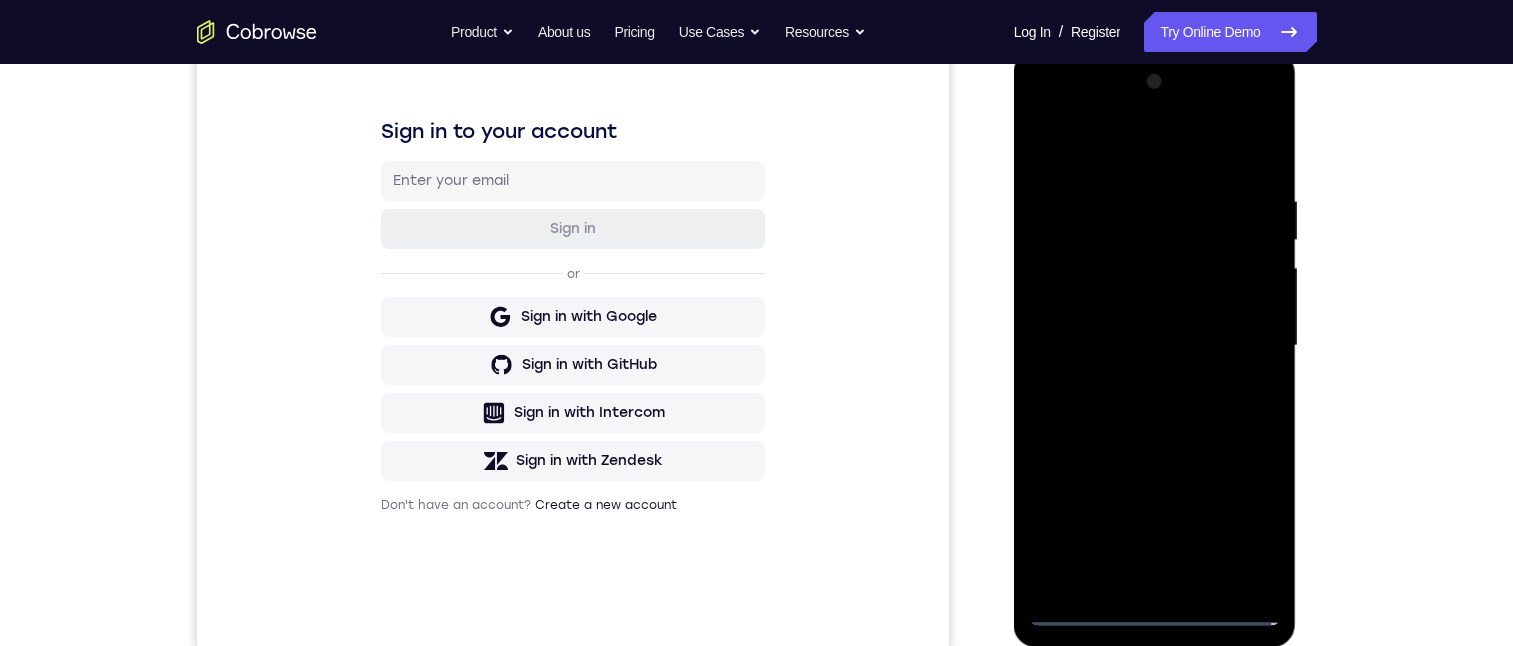 click at bounding box center (1155, 346) 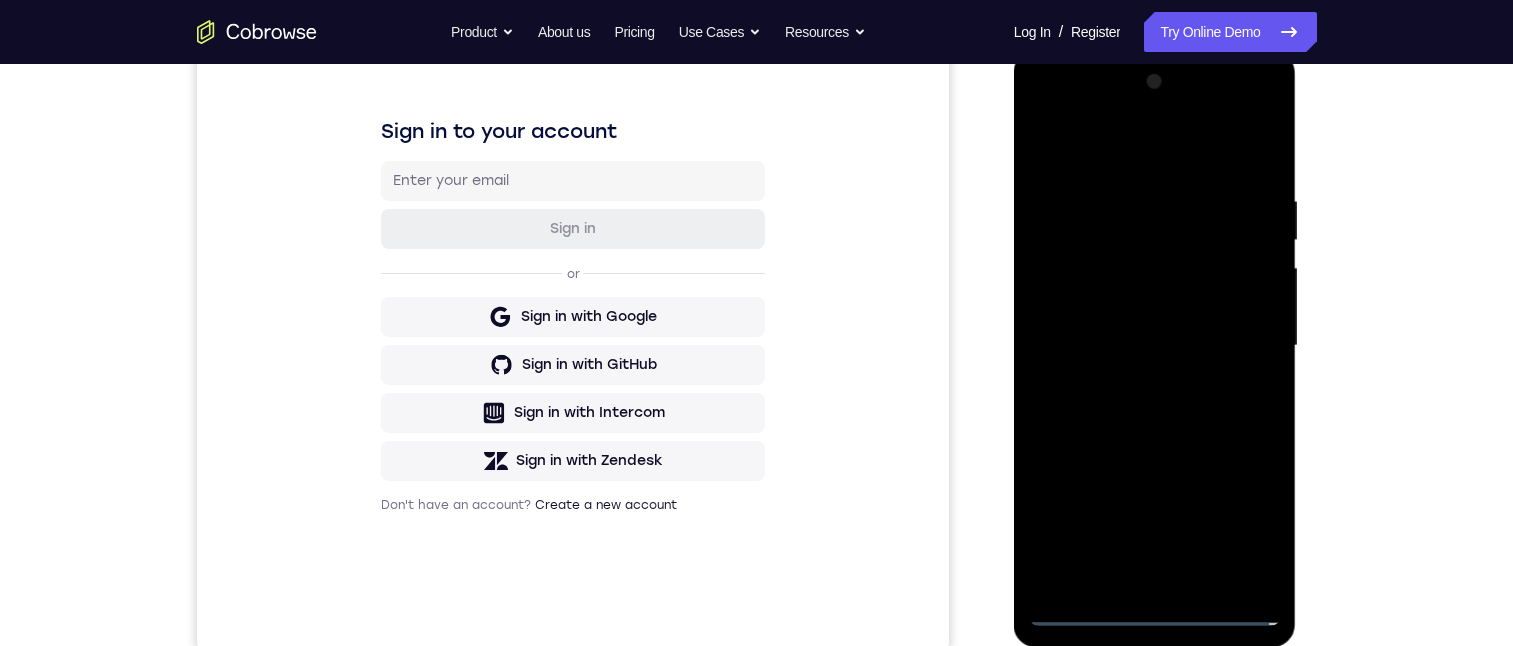 click on "Your Support Agent             Your Customer       Web   iOS   Android                         Next Steps   We’d be happy to give a product demo, answer any technical questions, or share best practices.          Create An Account             Contact Sales" at bounding box center [756, 443] 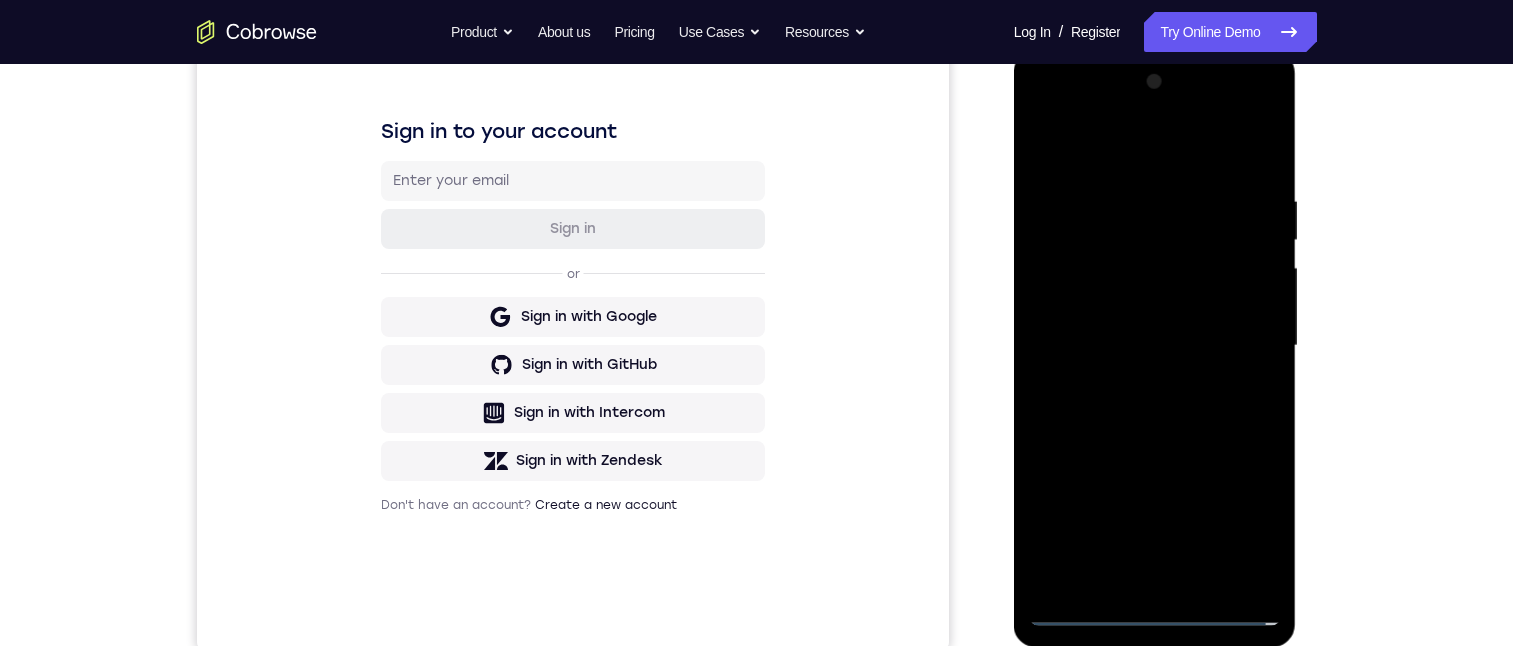 click at bounding box center [1155, 346] 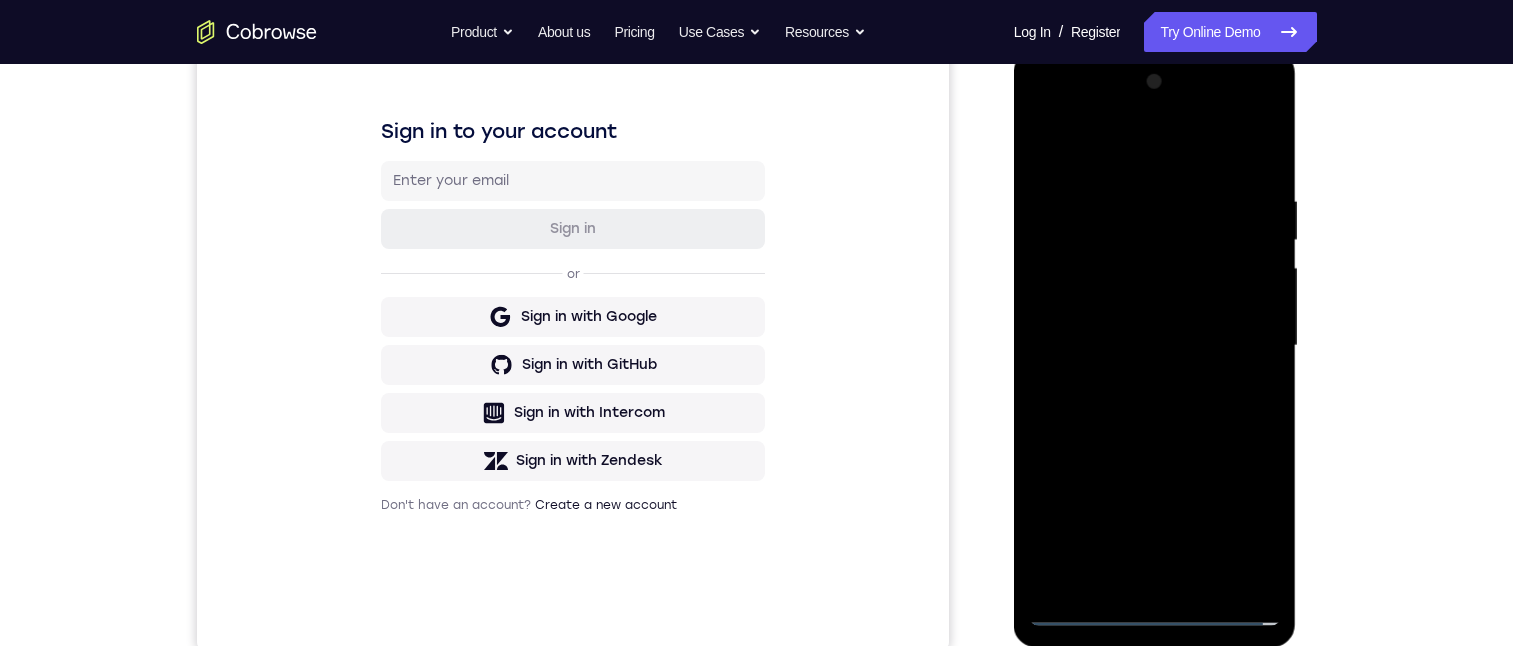 click at bounding box center [1155, 346] 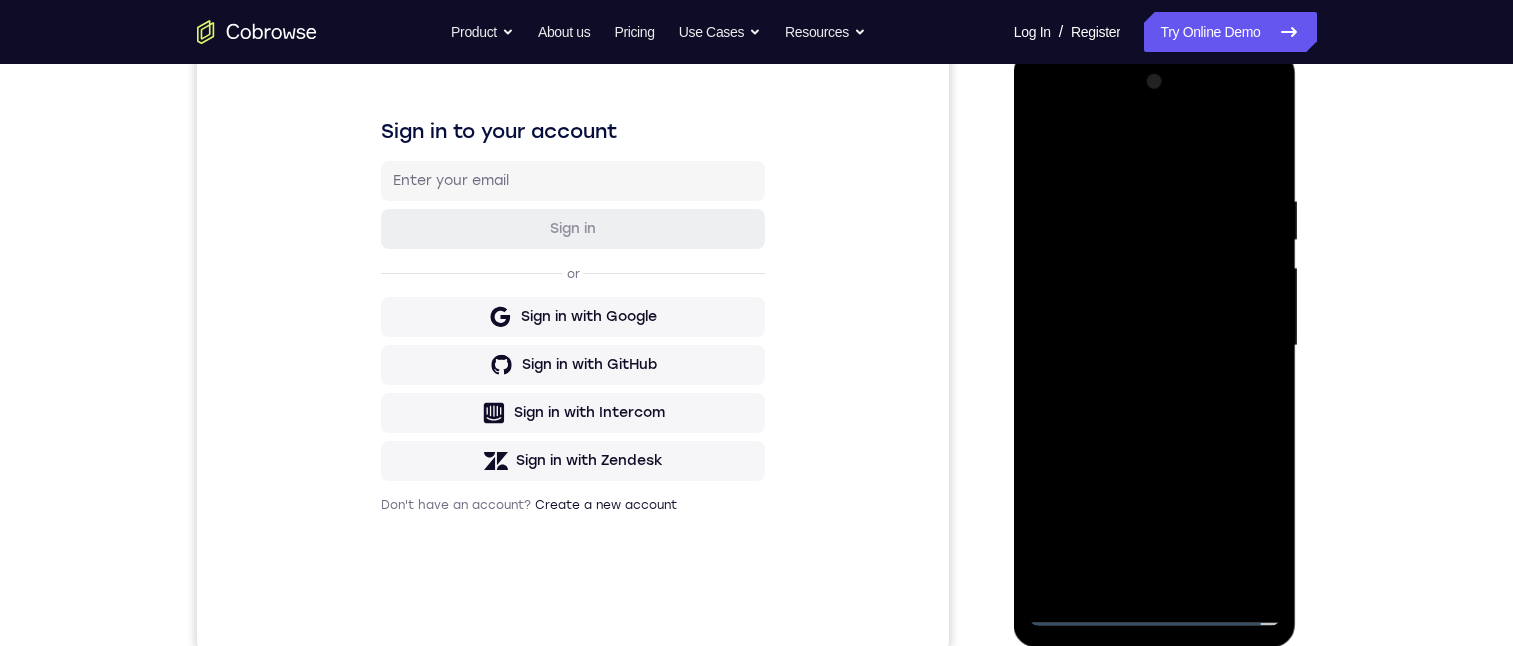 click at bounding box center (1155, 346) 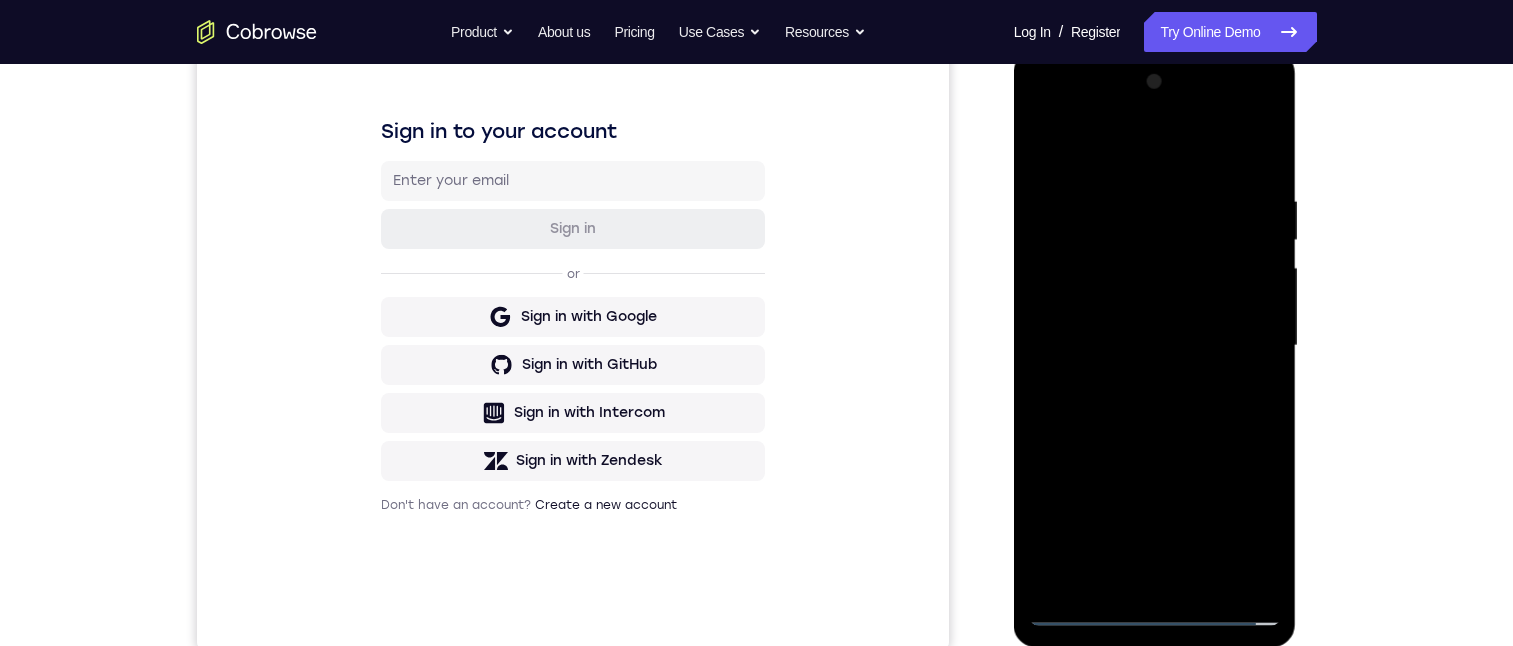 click at bounding box center (1155, 346) 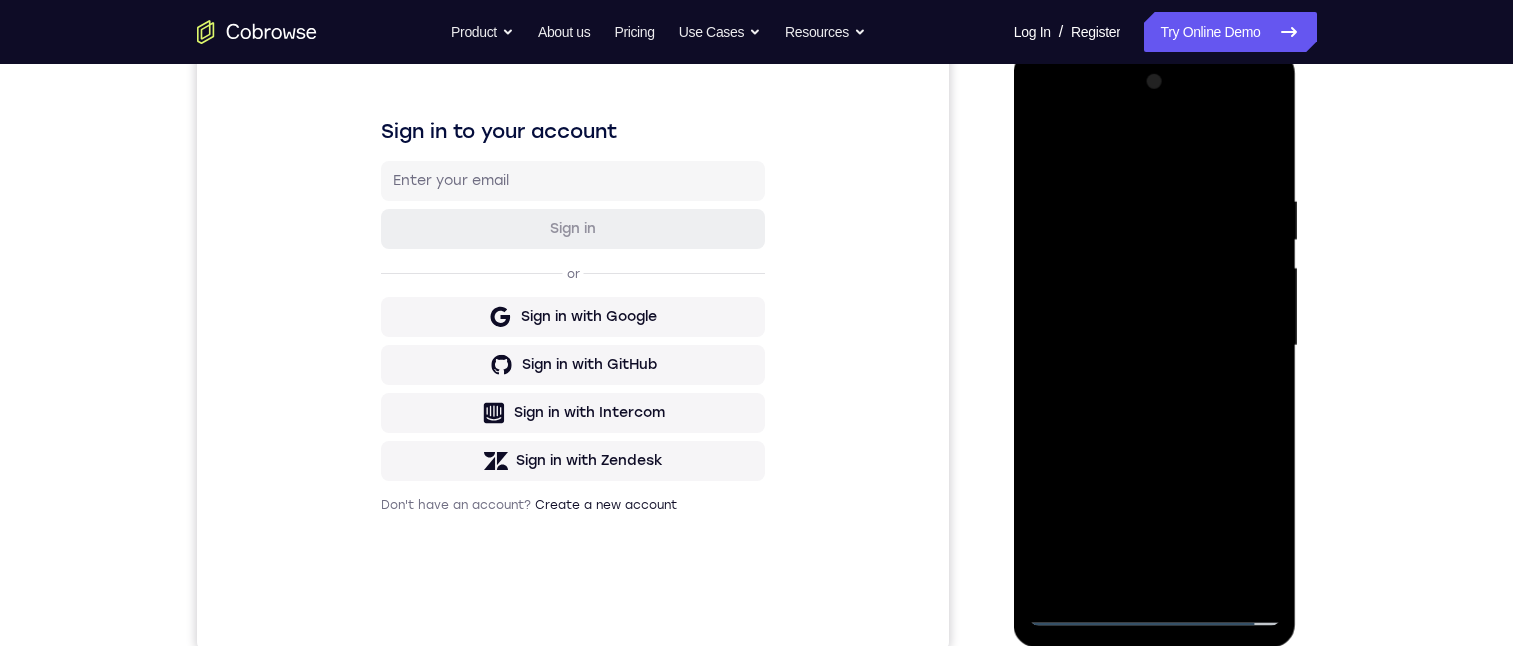 click at bounding box center (1155, 346) 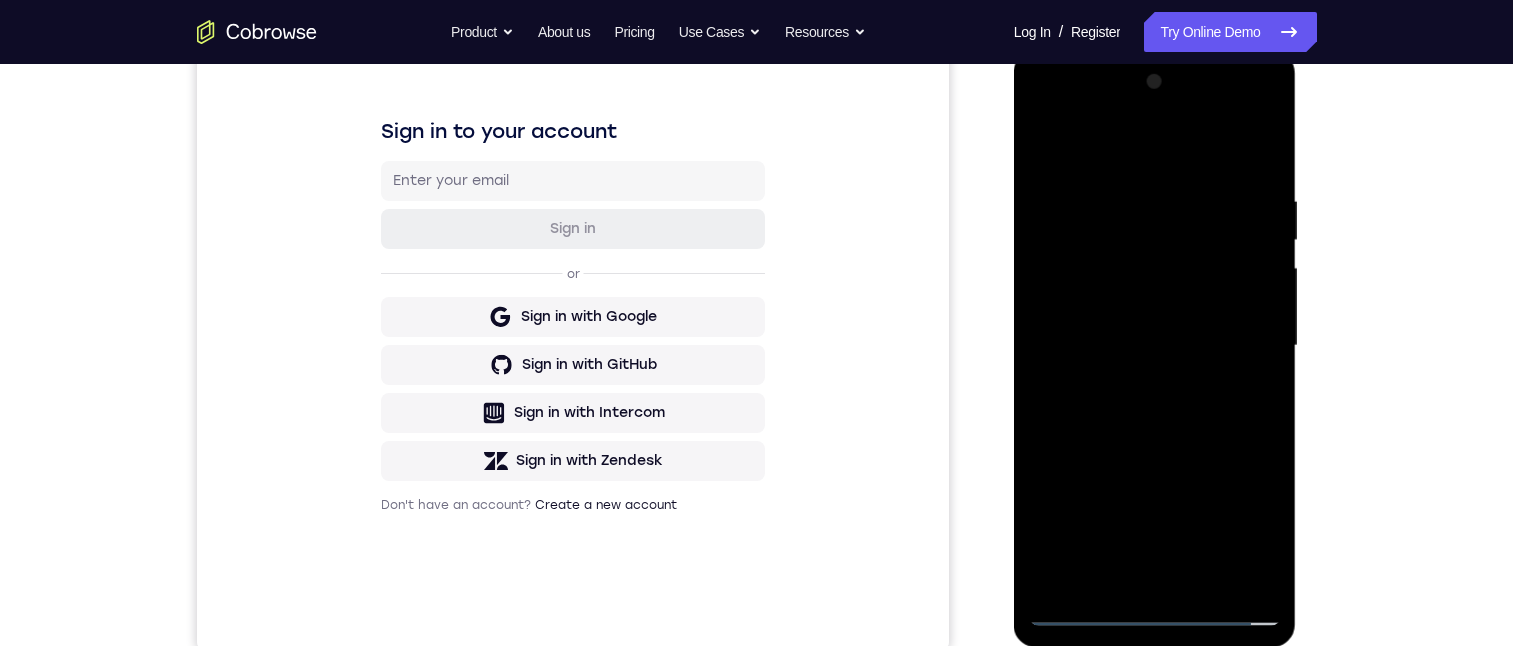 click at bounding box center [1155, 346] 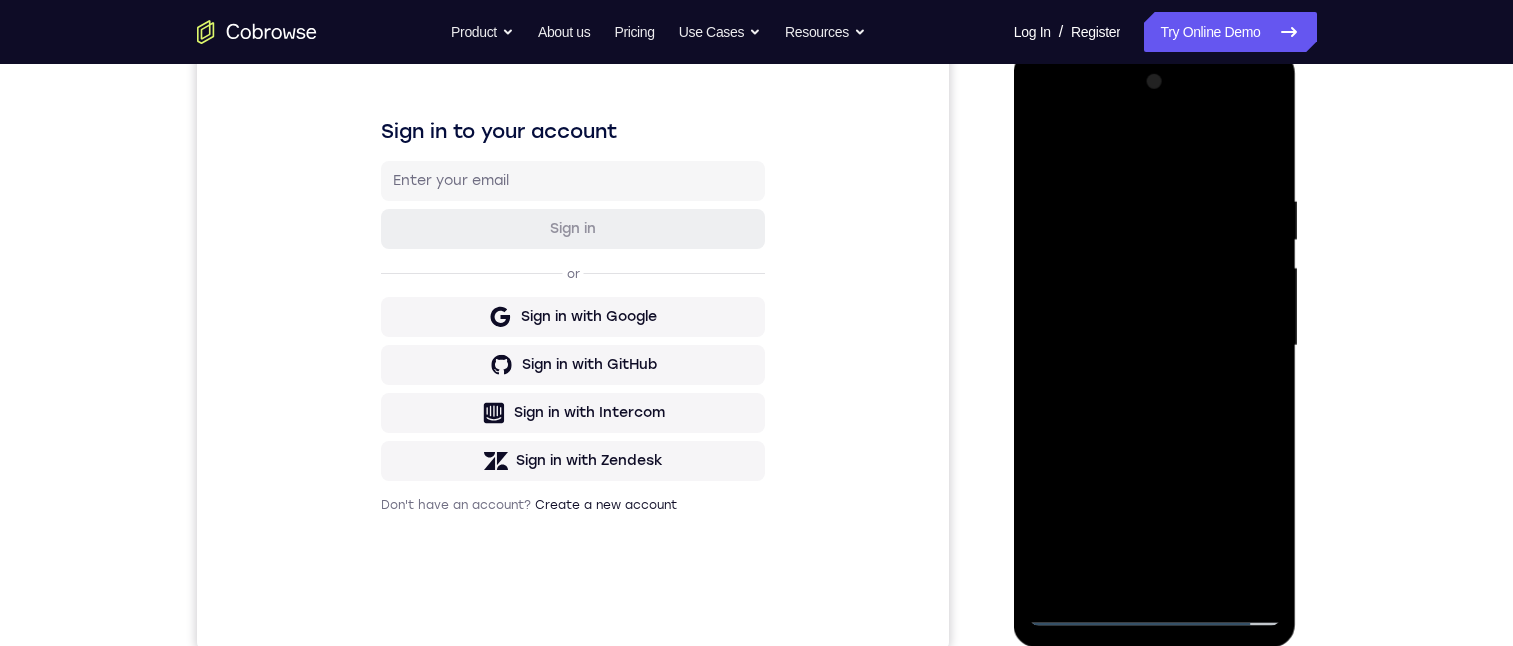 click at bounding box center (1155, 346) 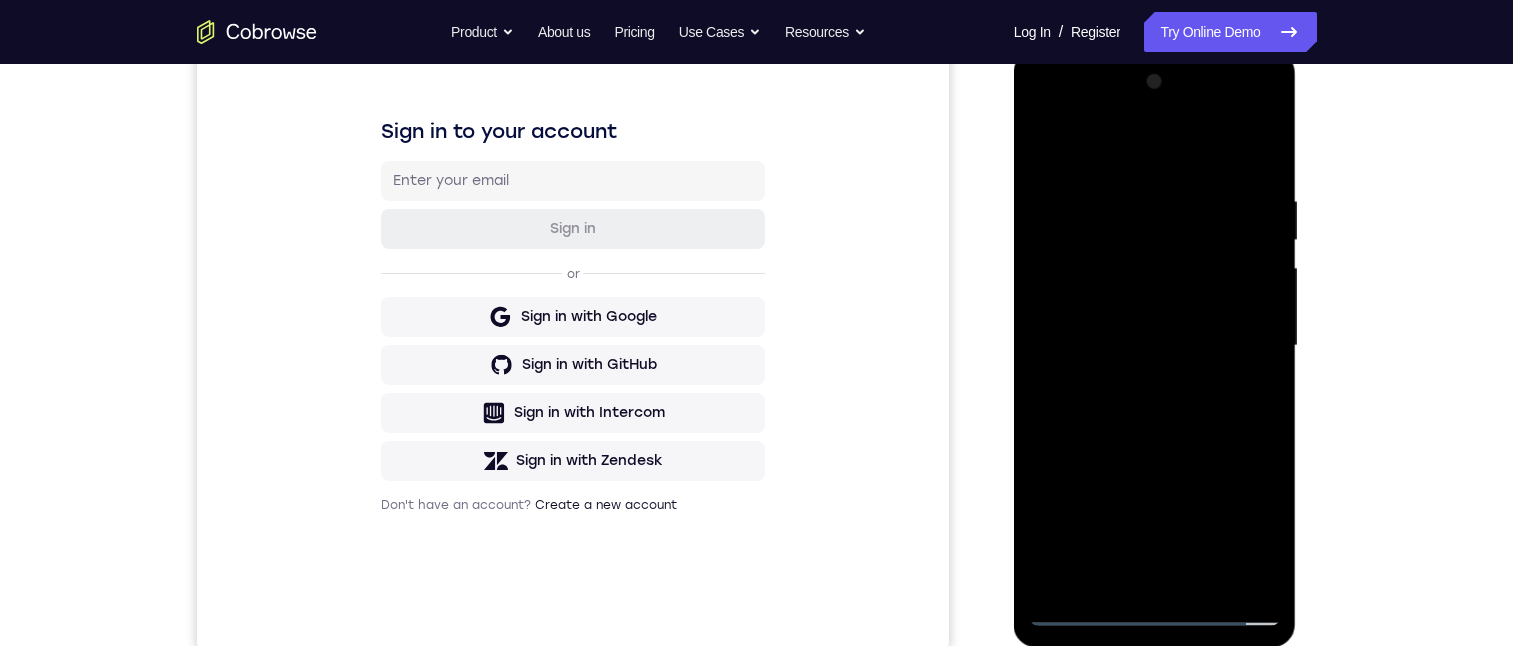 click at bounding box center [1155, 346] 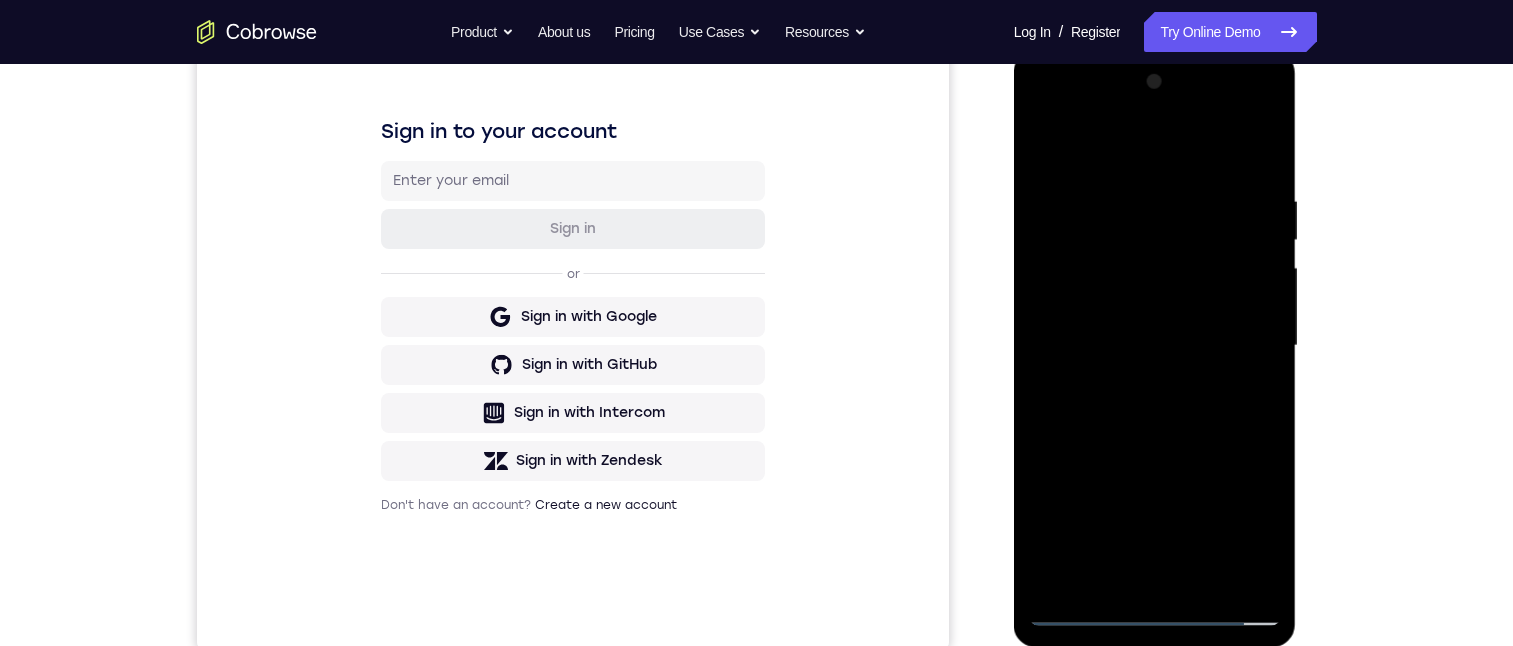 click at bounding box center (1155, 346) 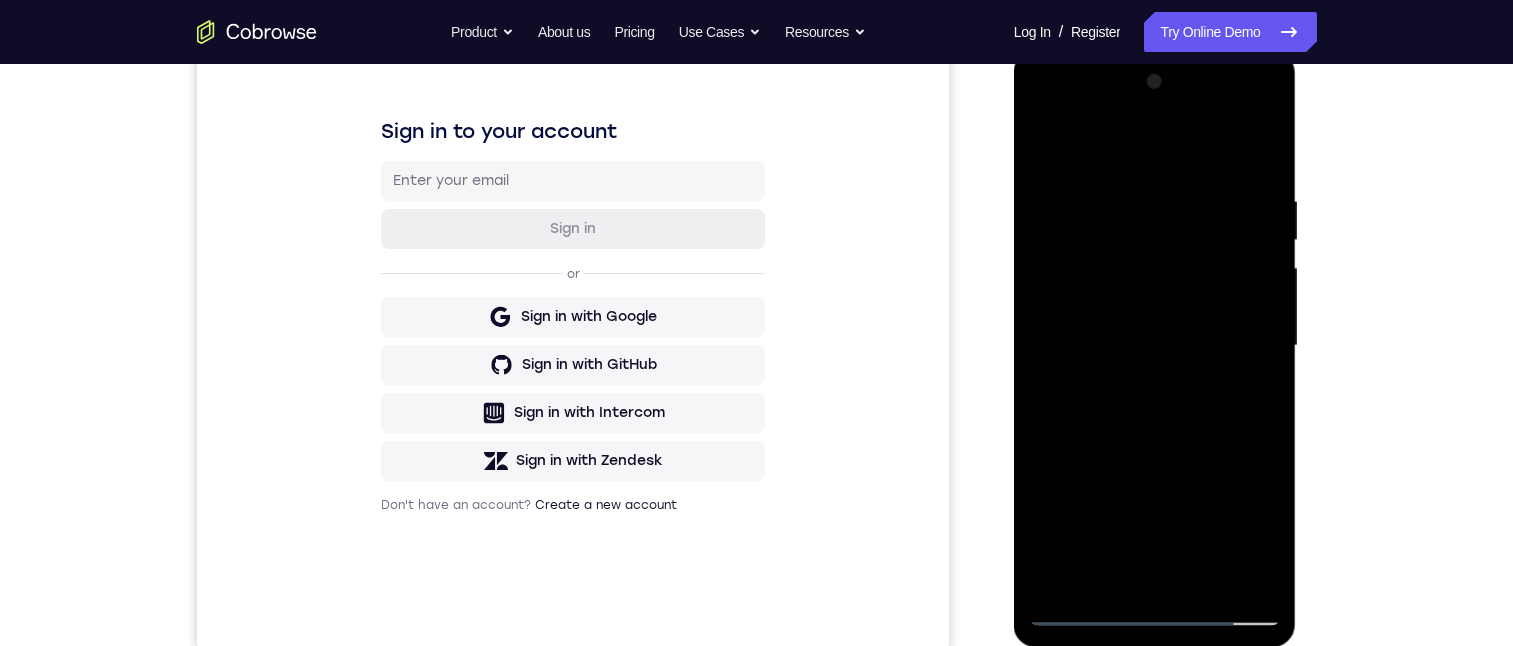 click at bounding box center (1155, 346) 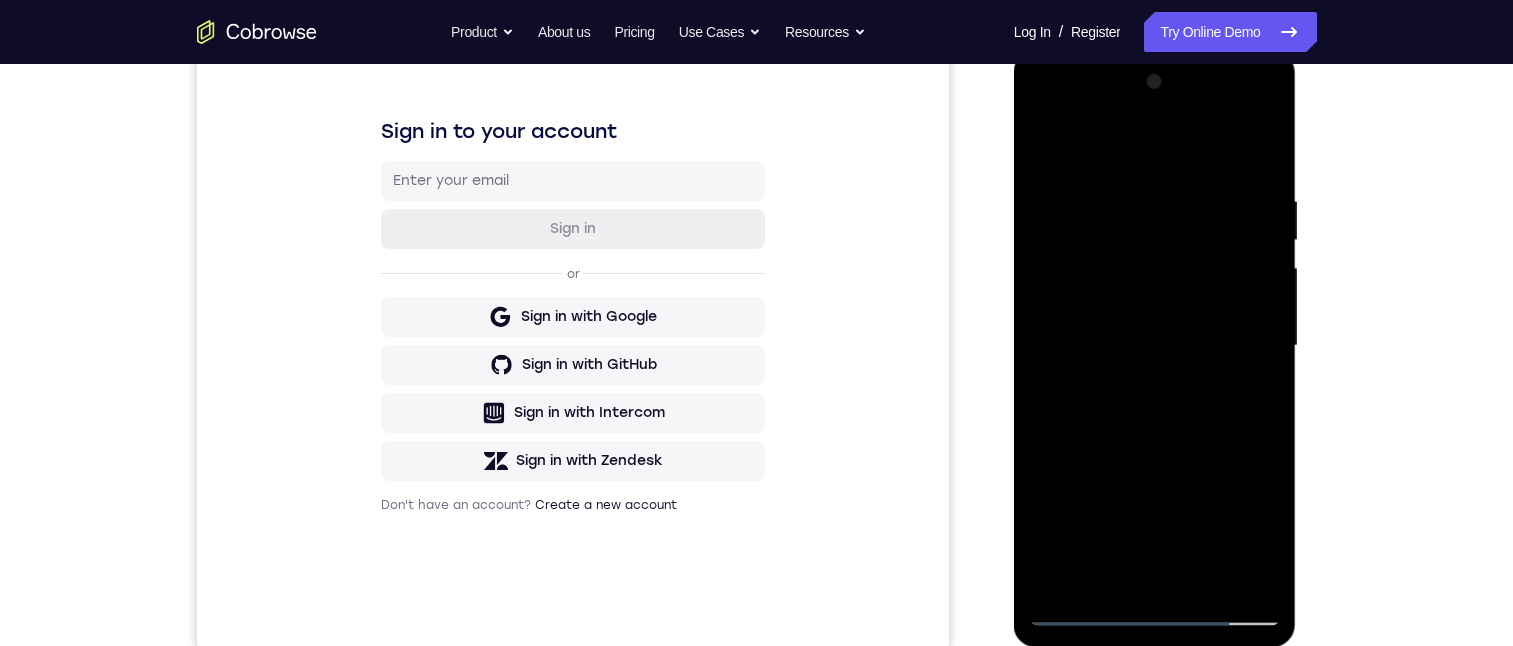 click at bounding box center [1155, 346] 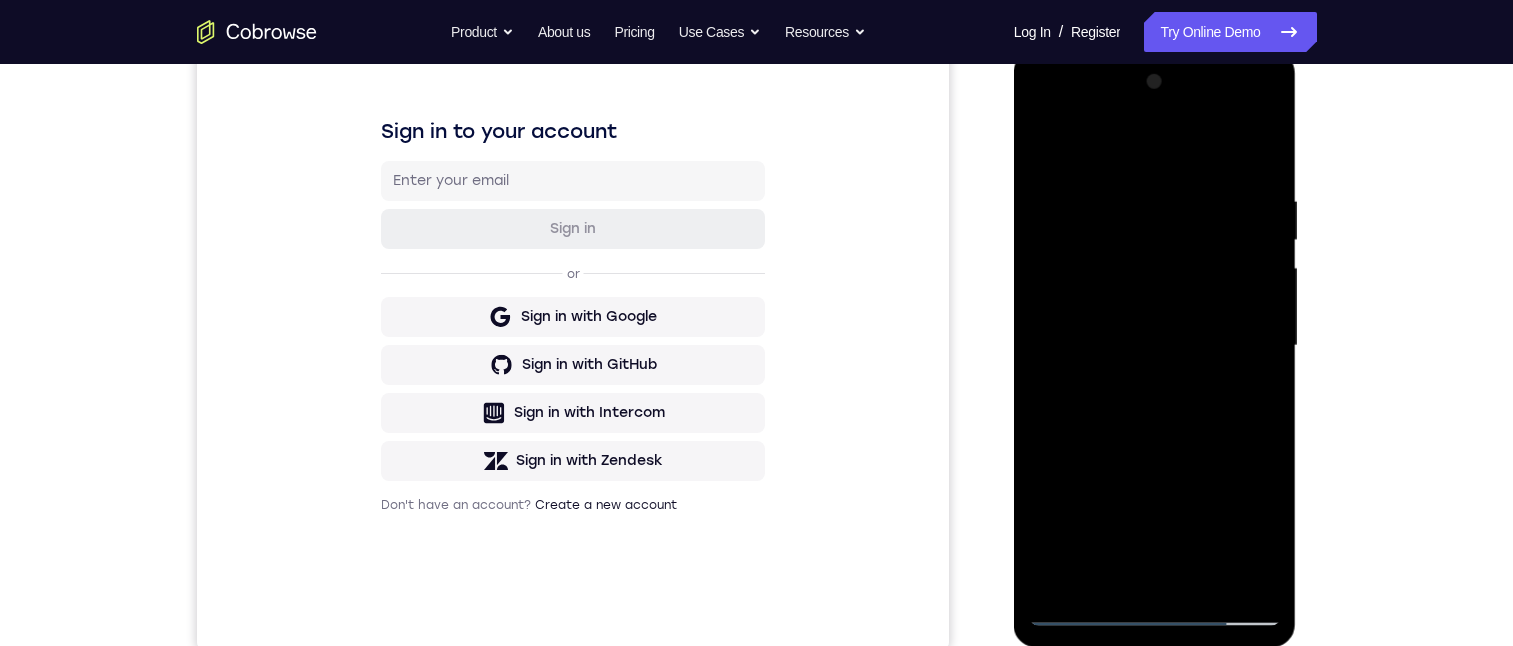 click at bounding box center (1155, 346) 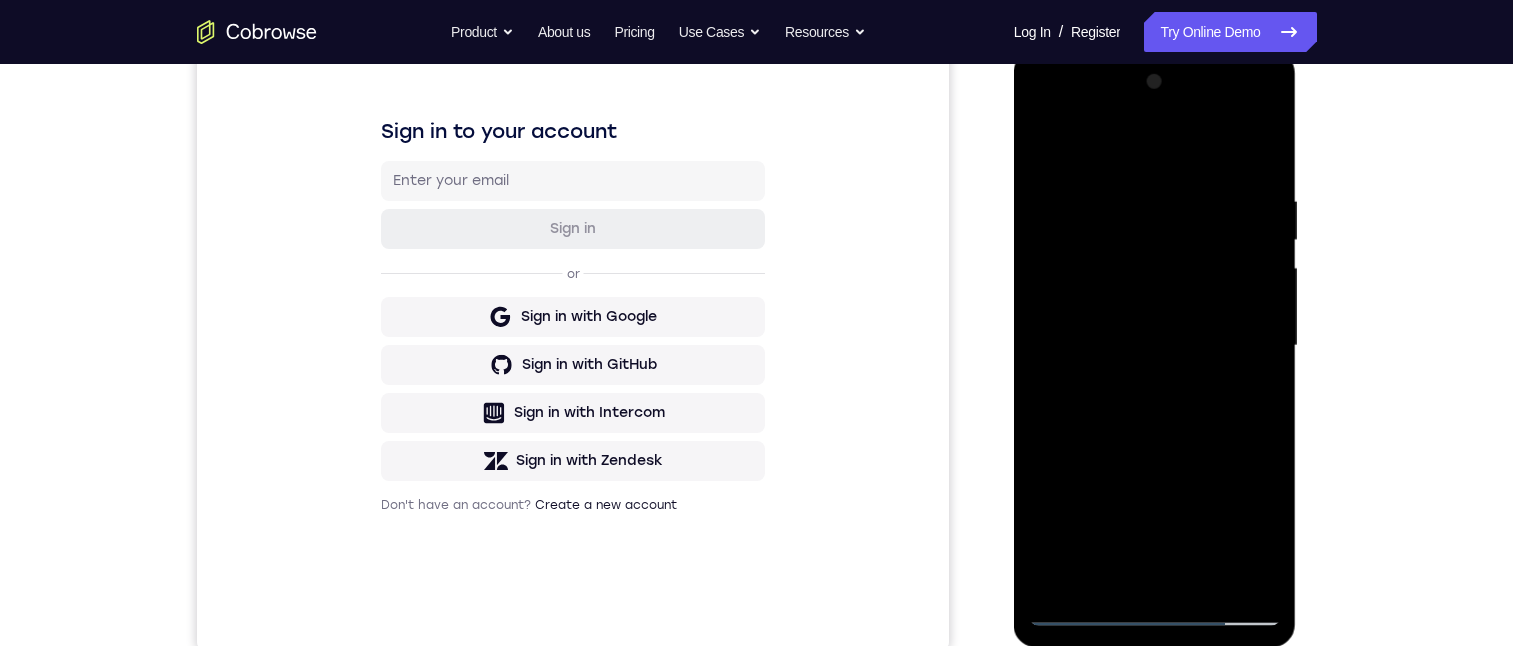 click at bounding box center [1155, 346] 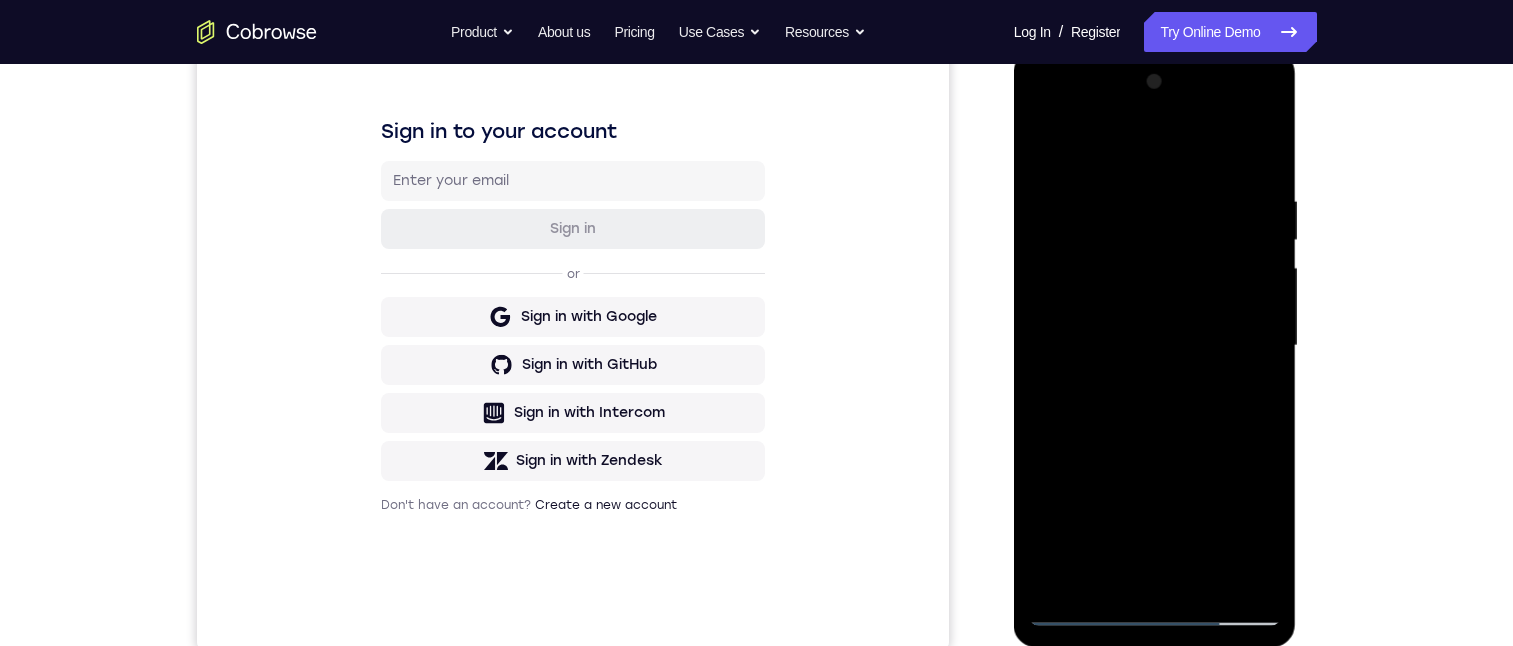 click at bounding box center (1155, 346) 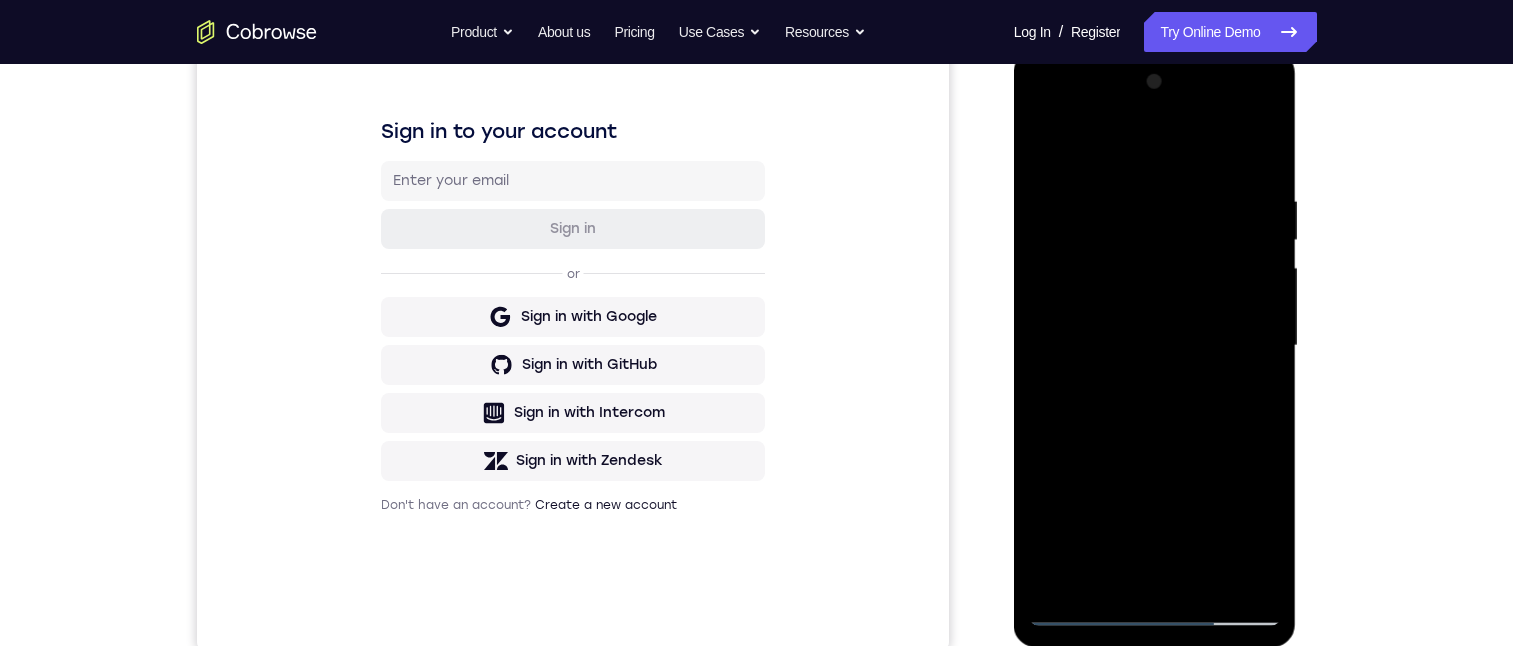 click at bounding box center (1155, 346) 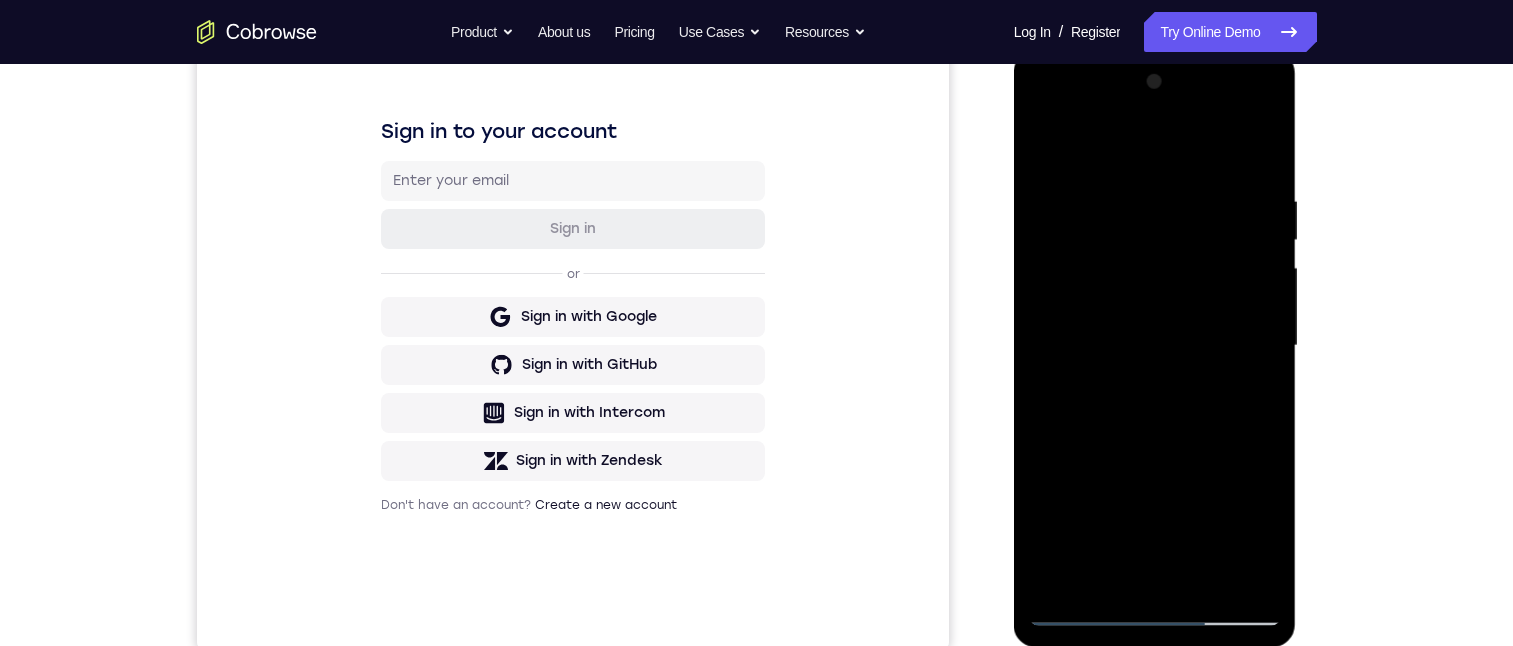 click at bounding box center [1155, 346] 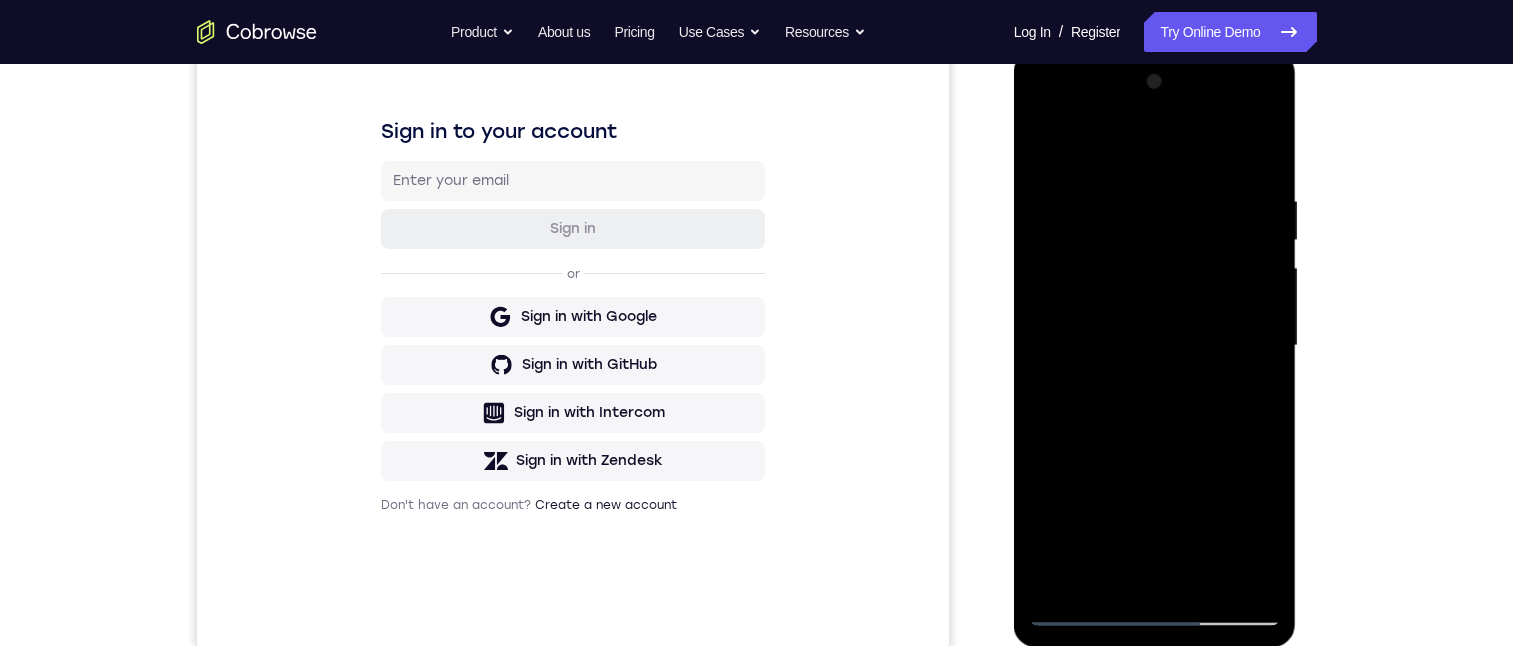 click at bounding box center (1155, 346) 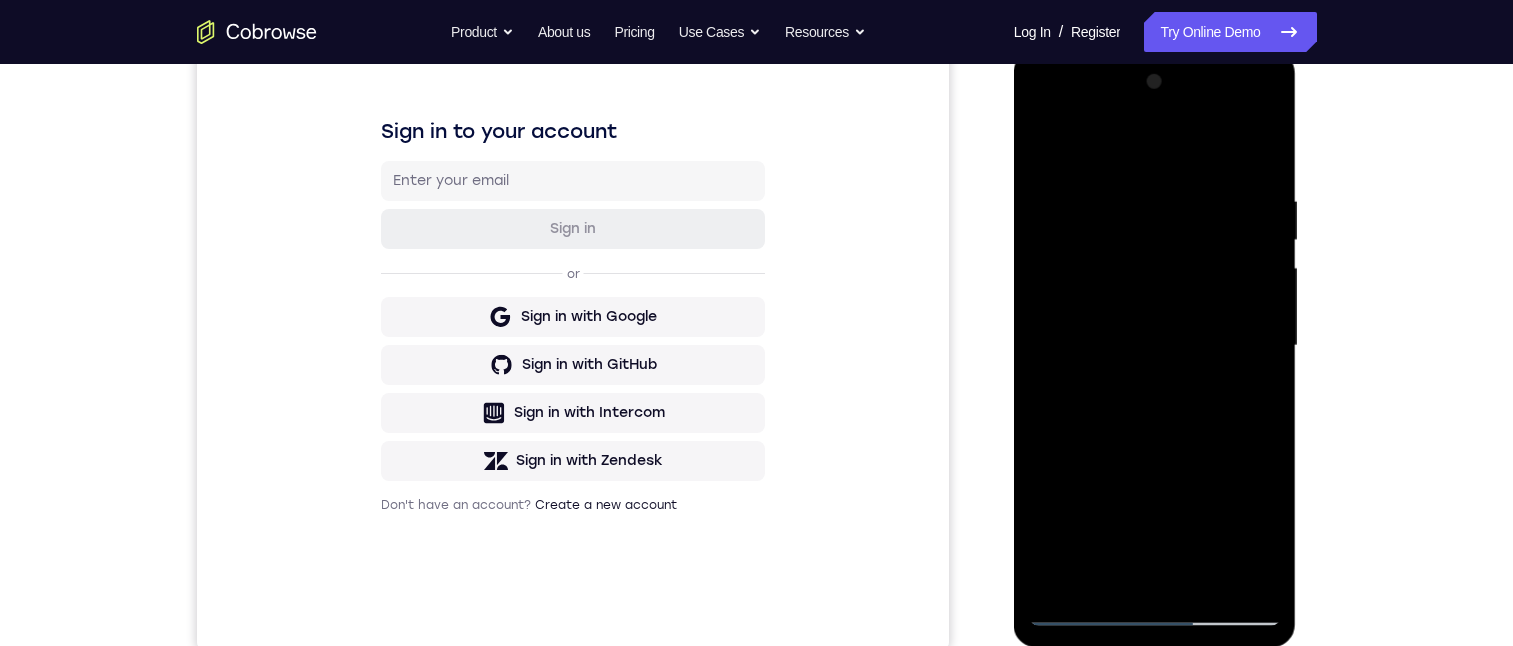 click at bounding box center (1155, 346) 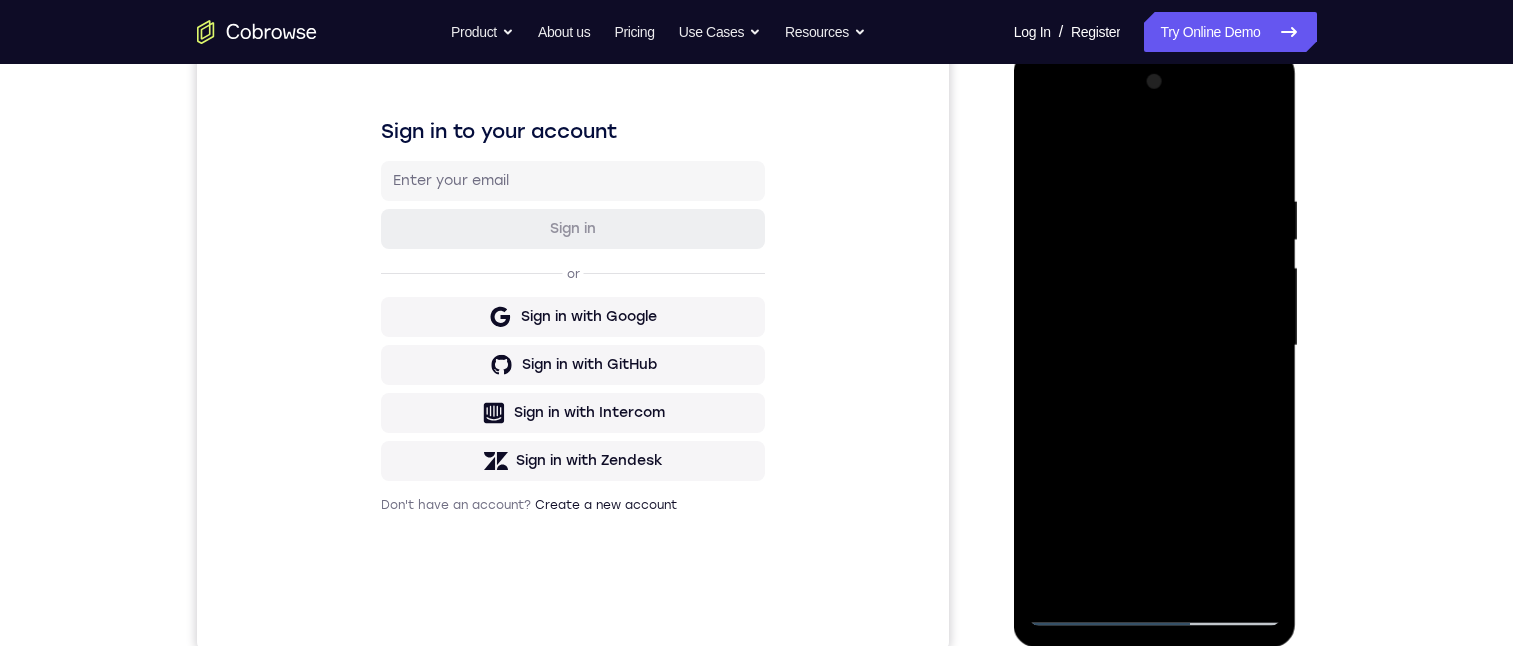 click at bounding box center (1155, 346) 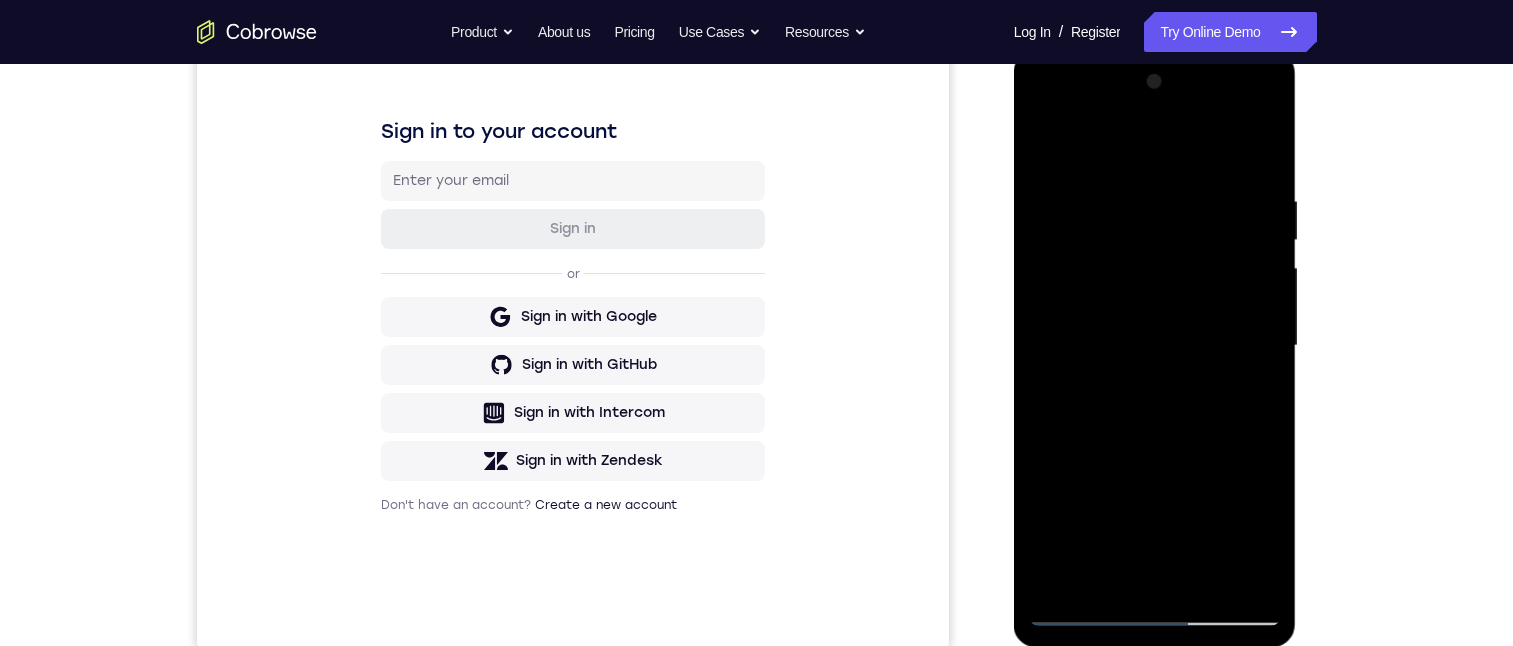 click at bounding box center [1155, 346] 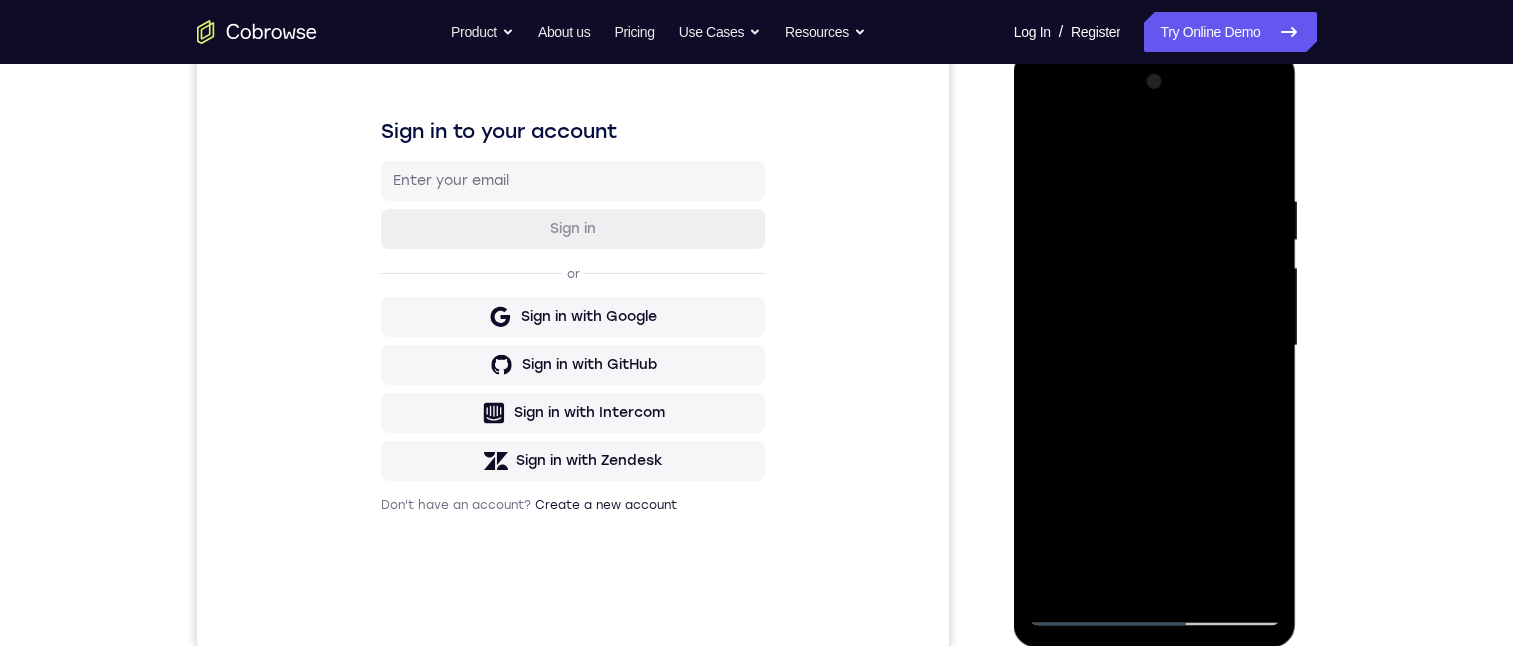 click at bounding box center [1155, 346] 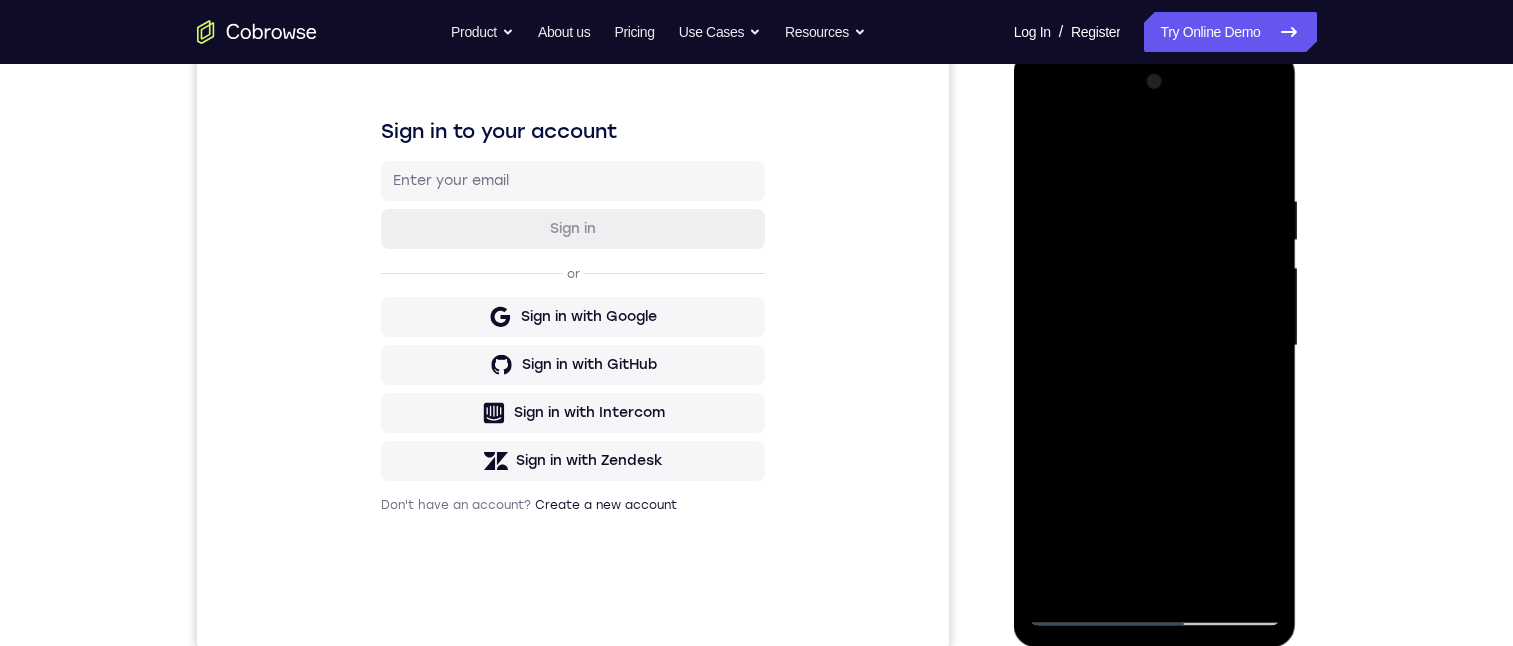 click at bounding box center [1155, 346] 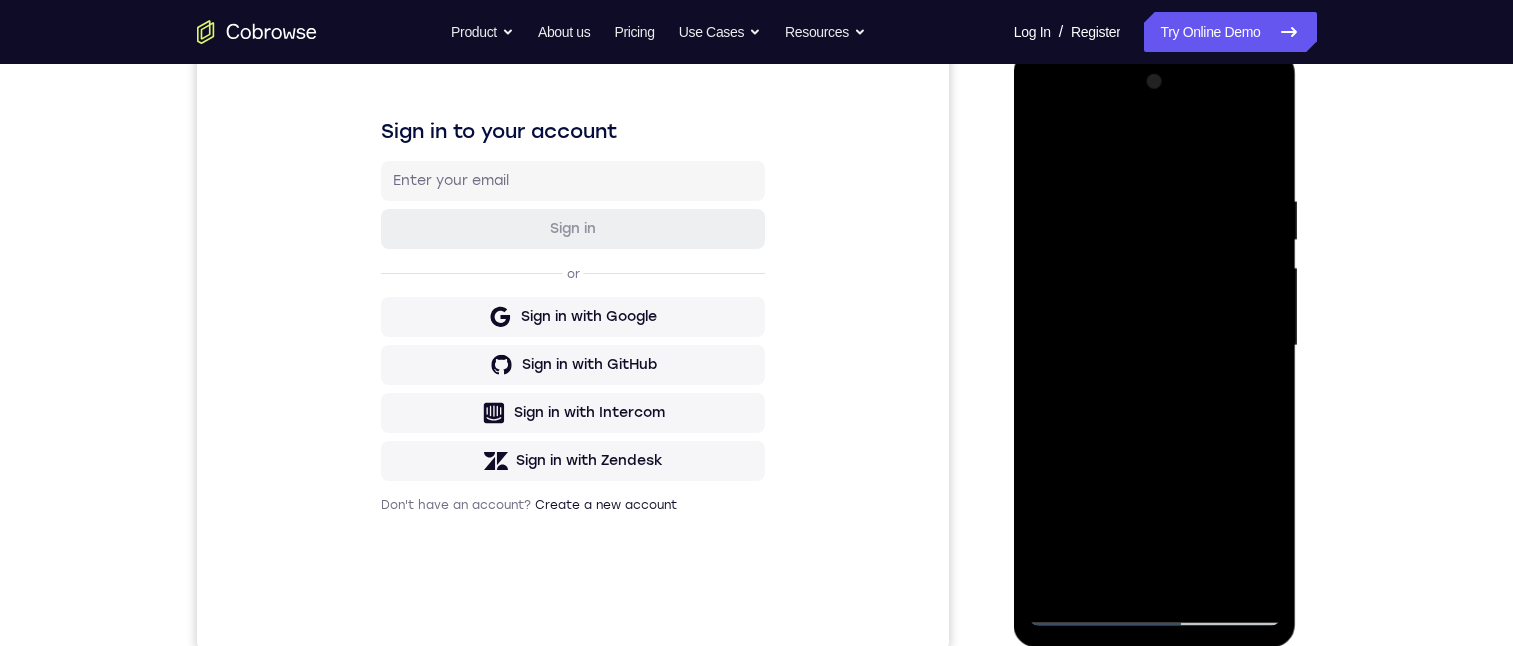 click at bounding box center [1155, 346] 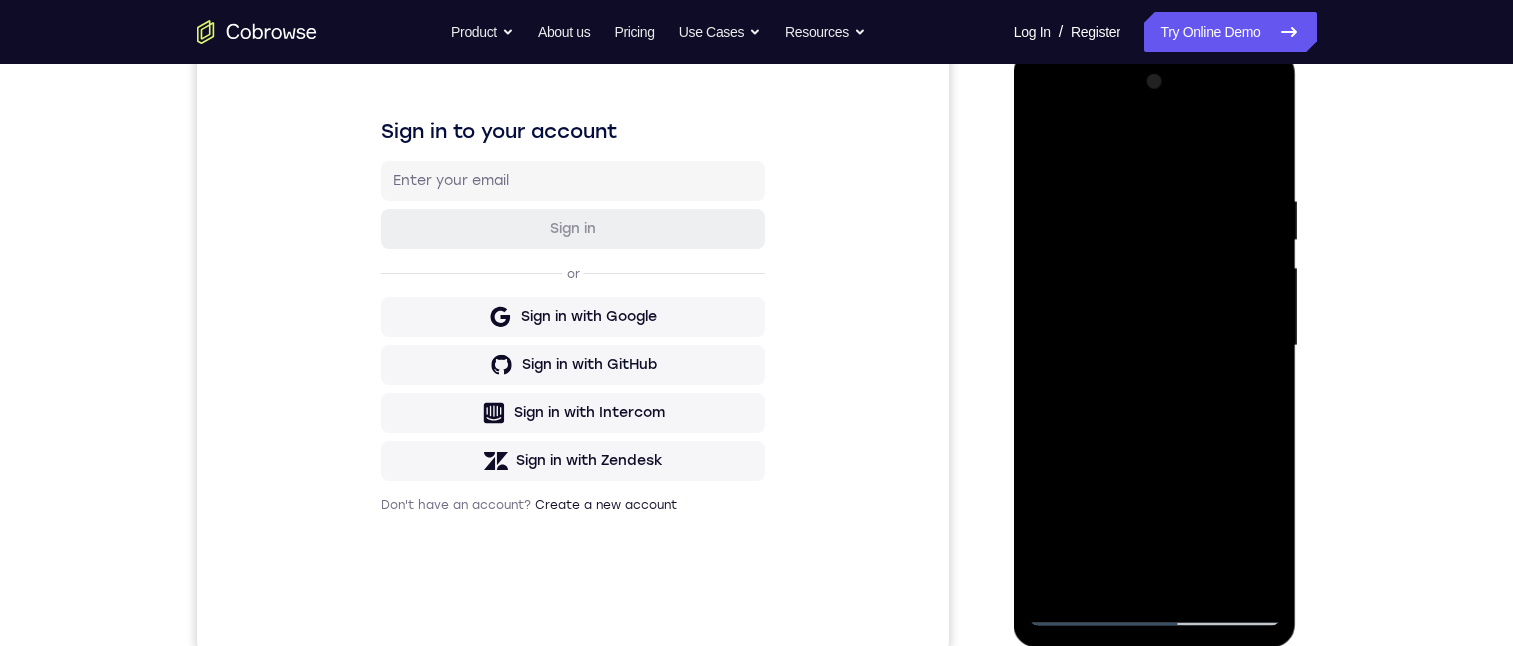 click at bounding box center (1155, 346) 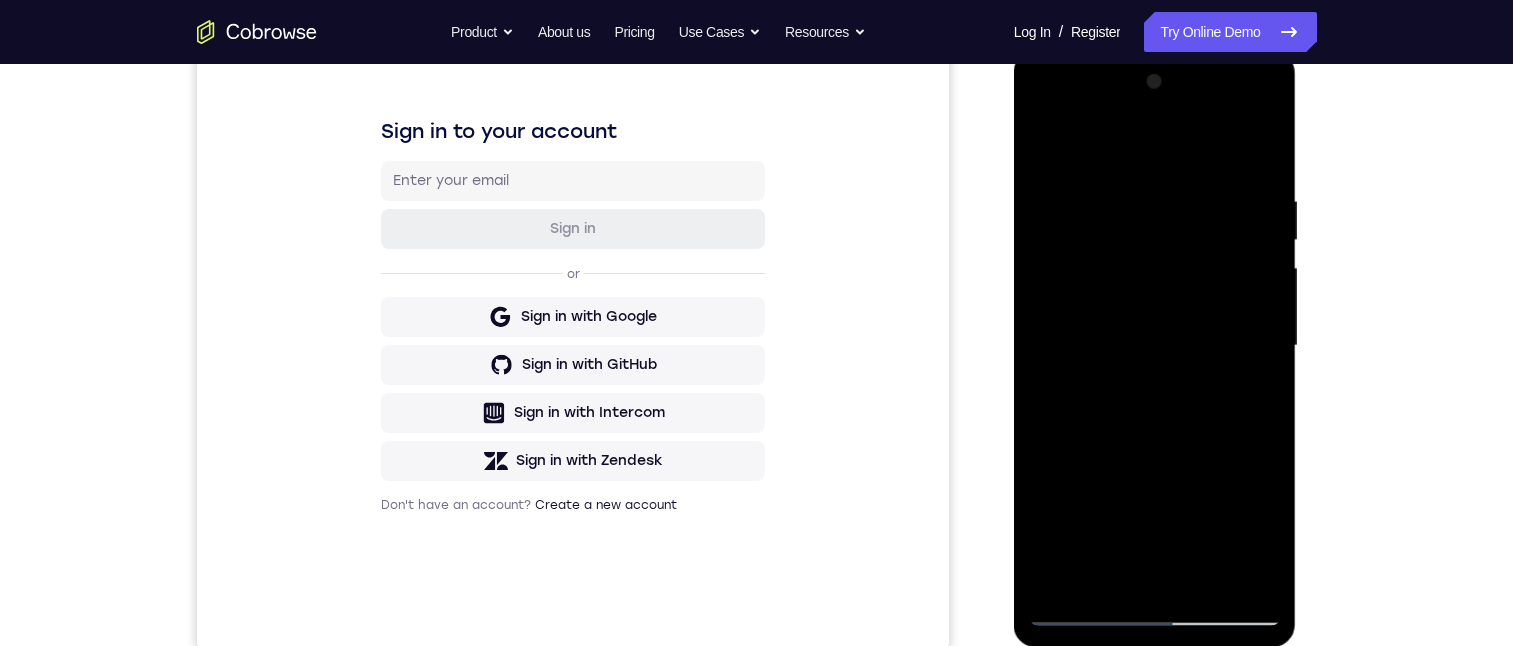 click at bounding box center (1155, 346) 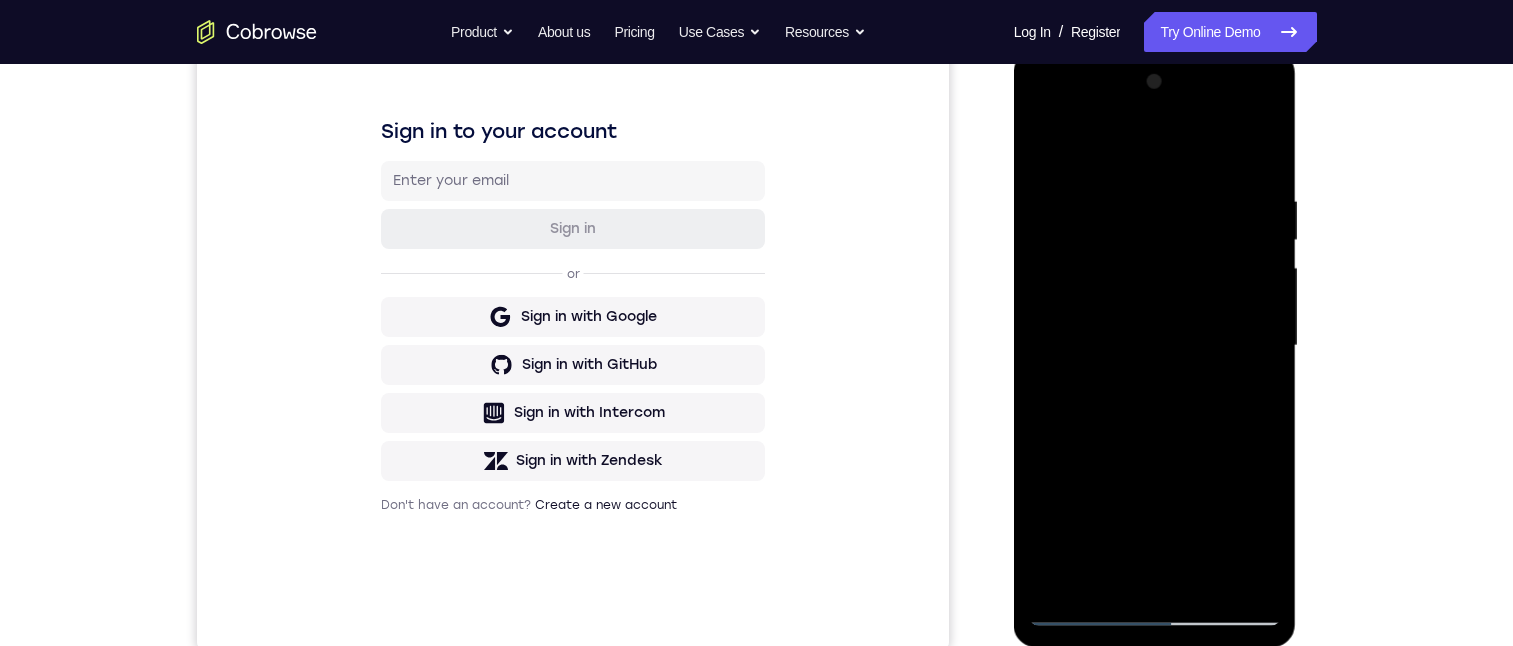 click at bounding box center [1155, 346] 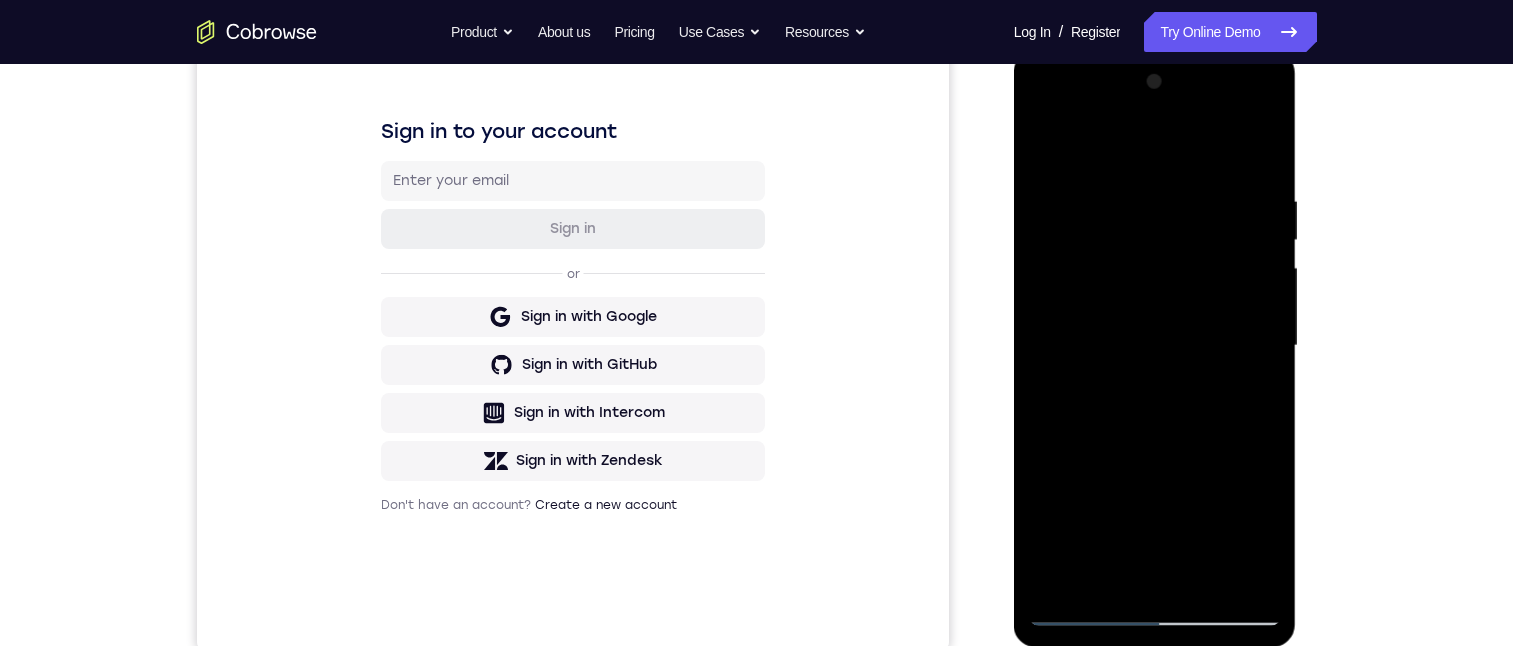 click at bounding box center [1155, 346] 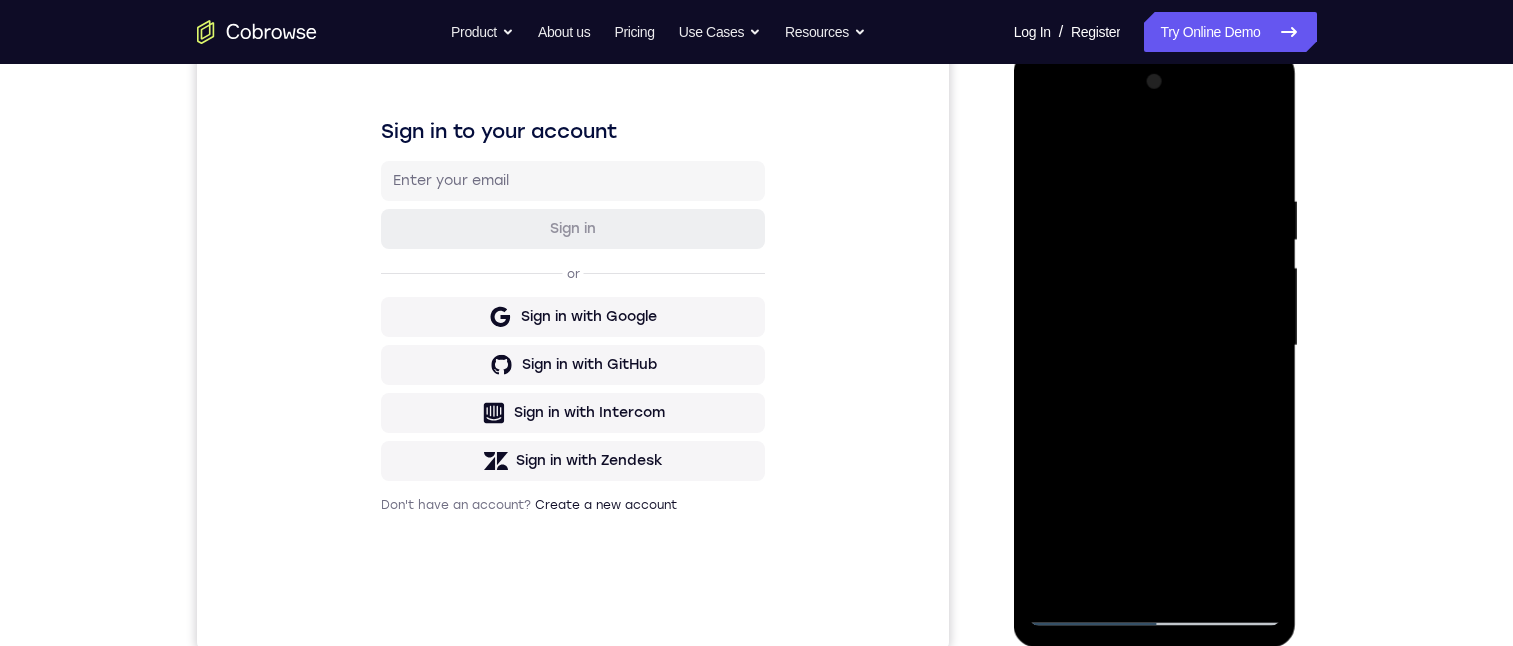 drag, startPoint x: 1043, startPoint y: 138, endPoint x: 2314, endPoint y: 423, distance: 1302.5613 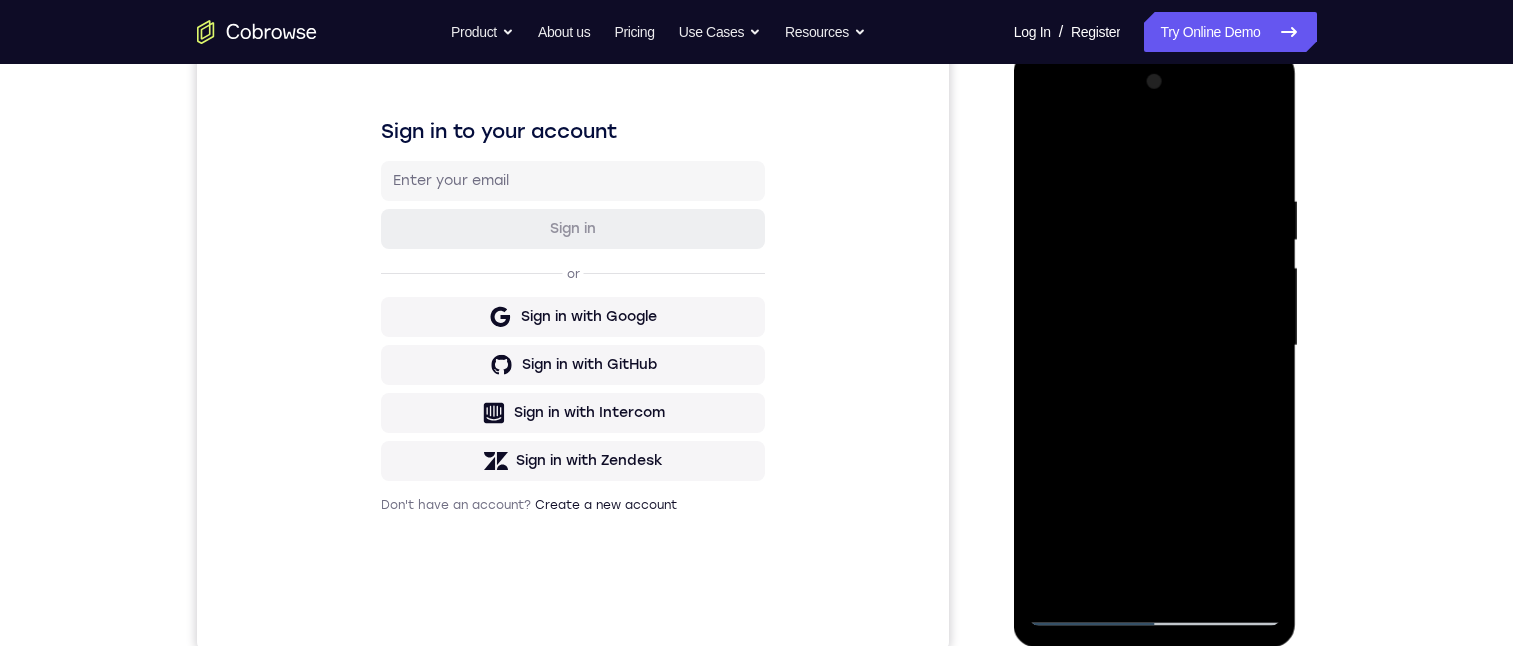 click at bounding box center (1155, 346) 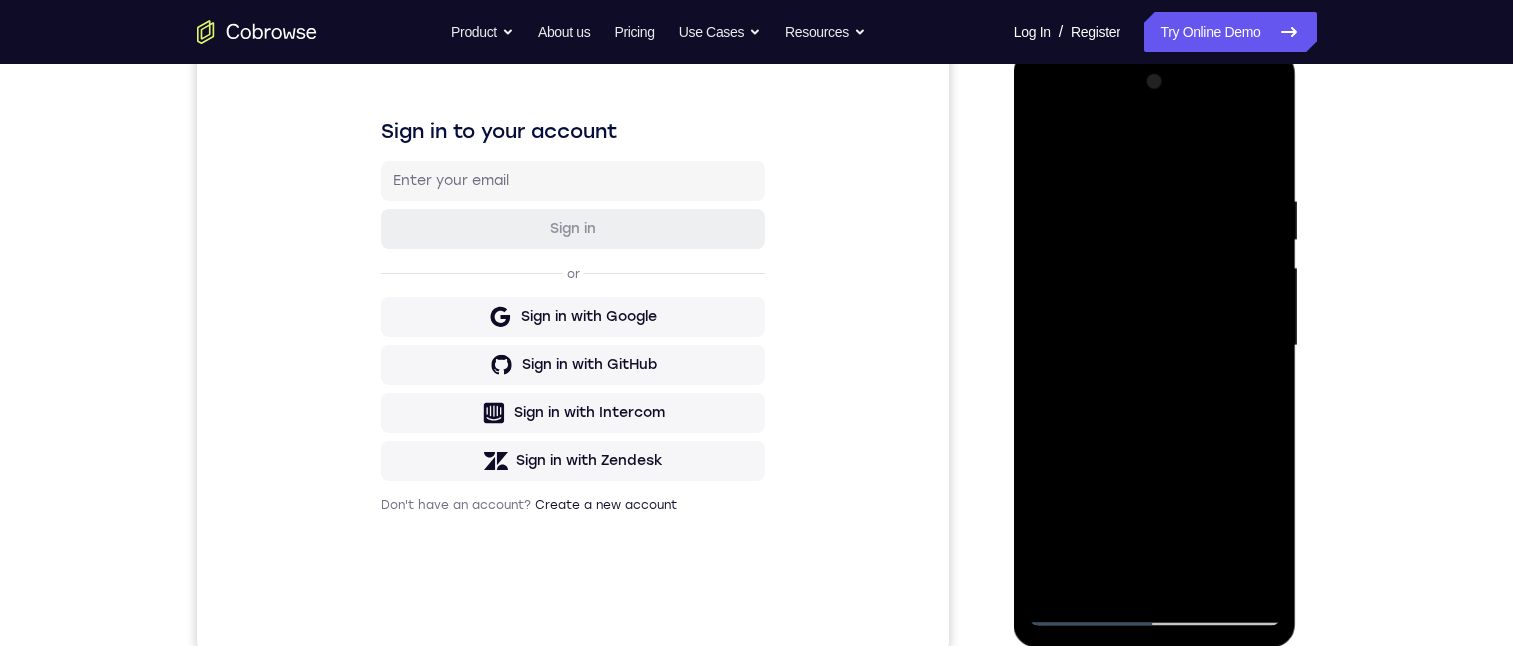 click at bounding box center (1155, 346) 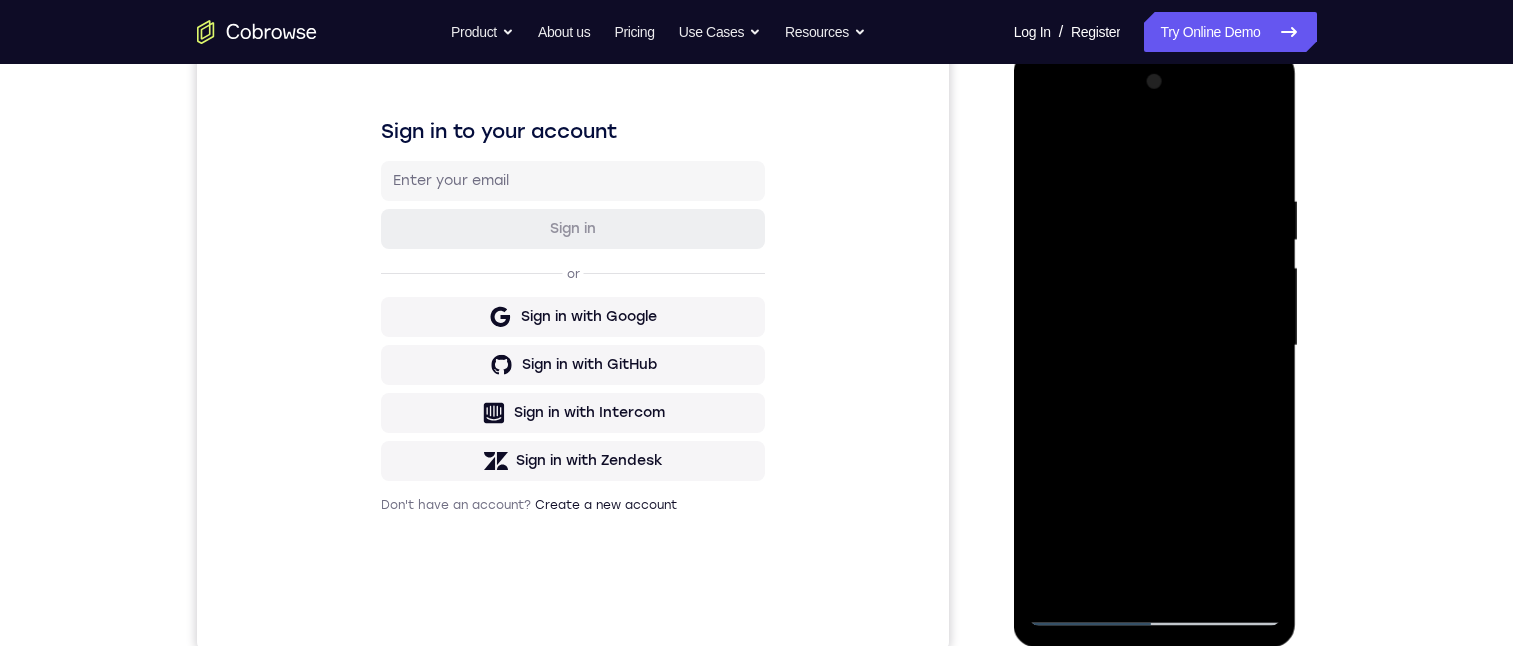 click at bounding box center [1155, 346] 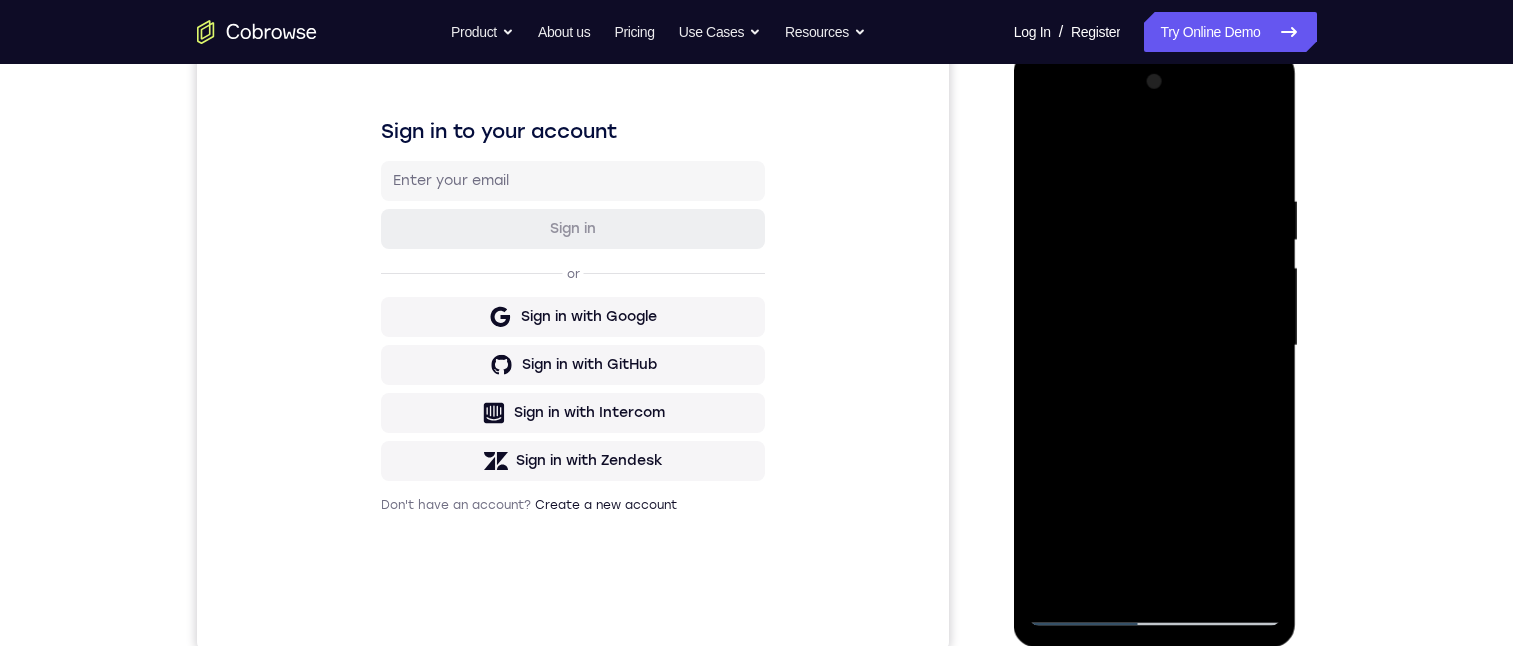 click at bounding box center (1155, 346) 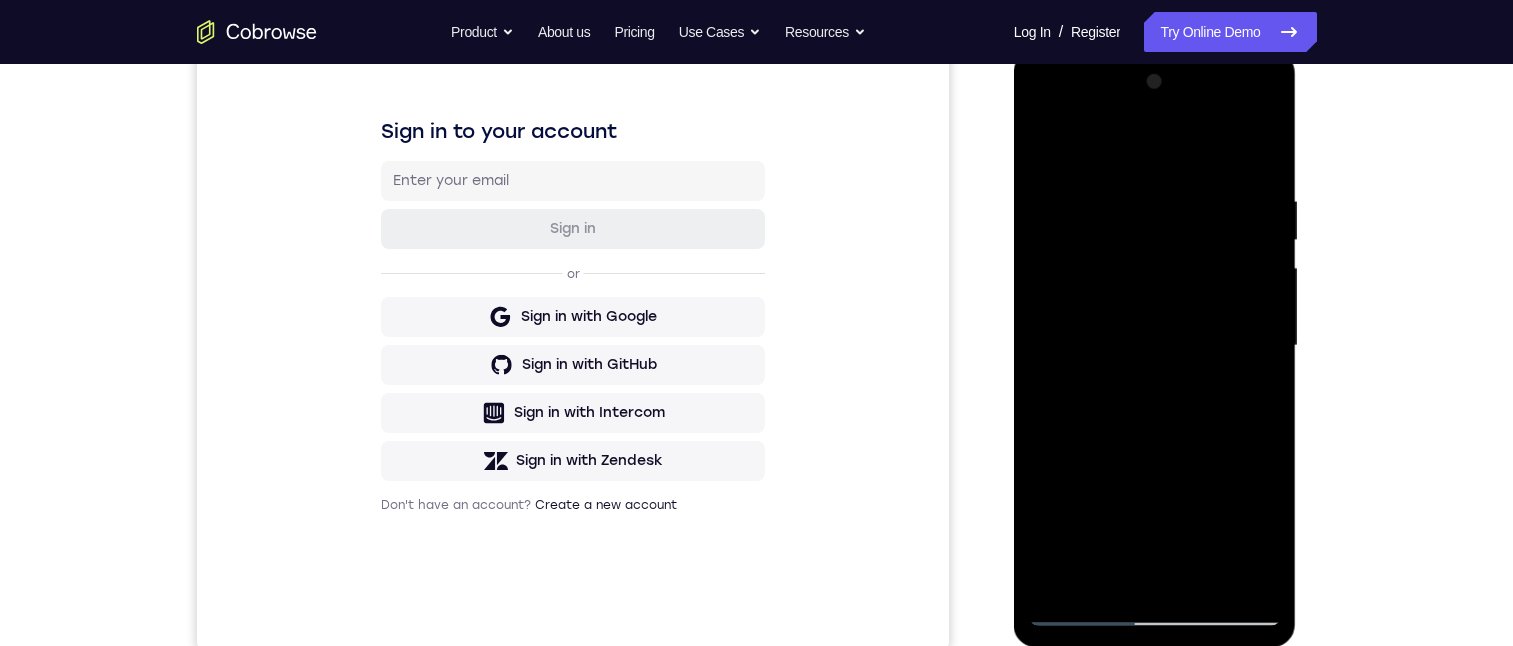 click at bounding box center (1155, 346) 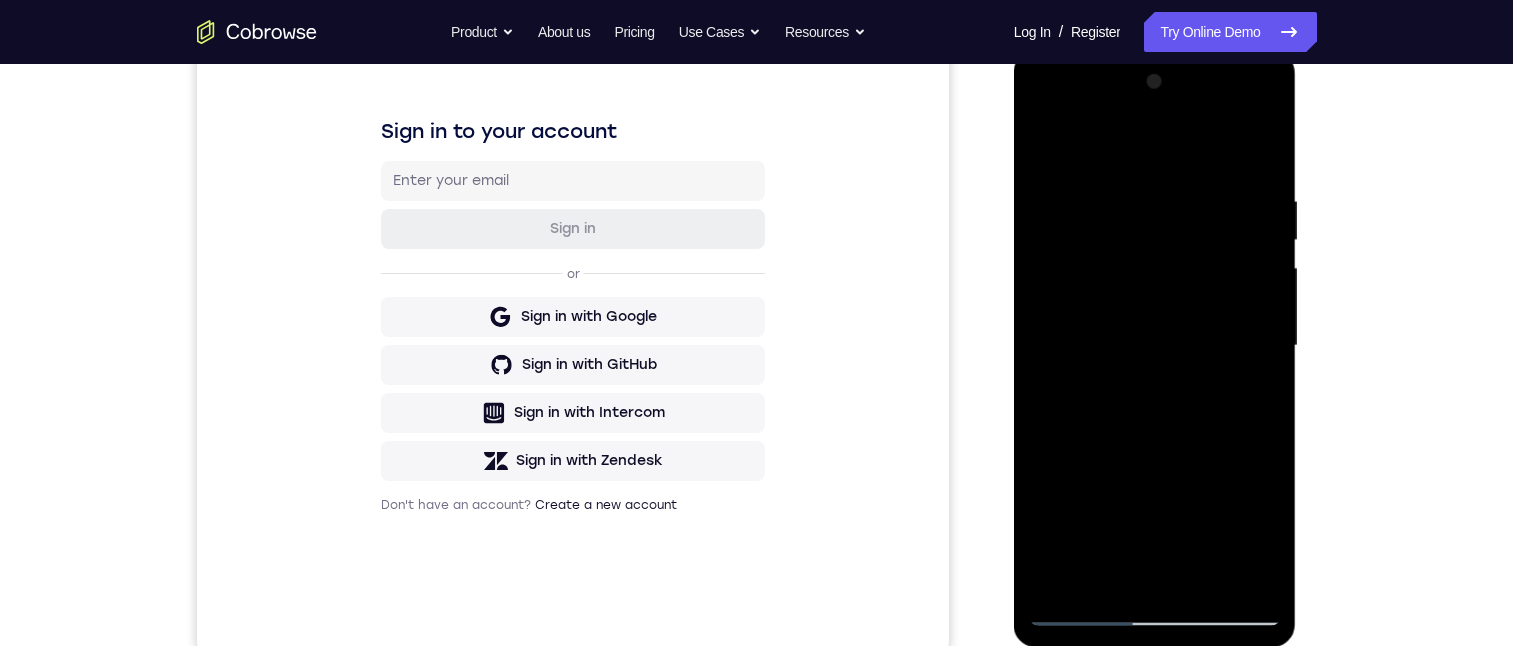 click at bounding box center (1155, 346) 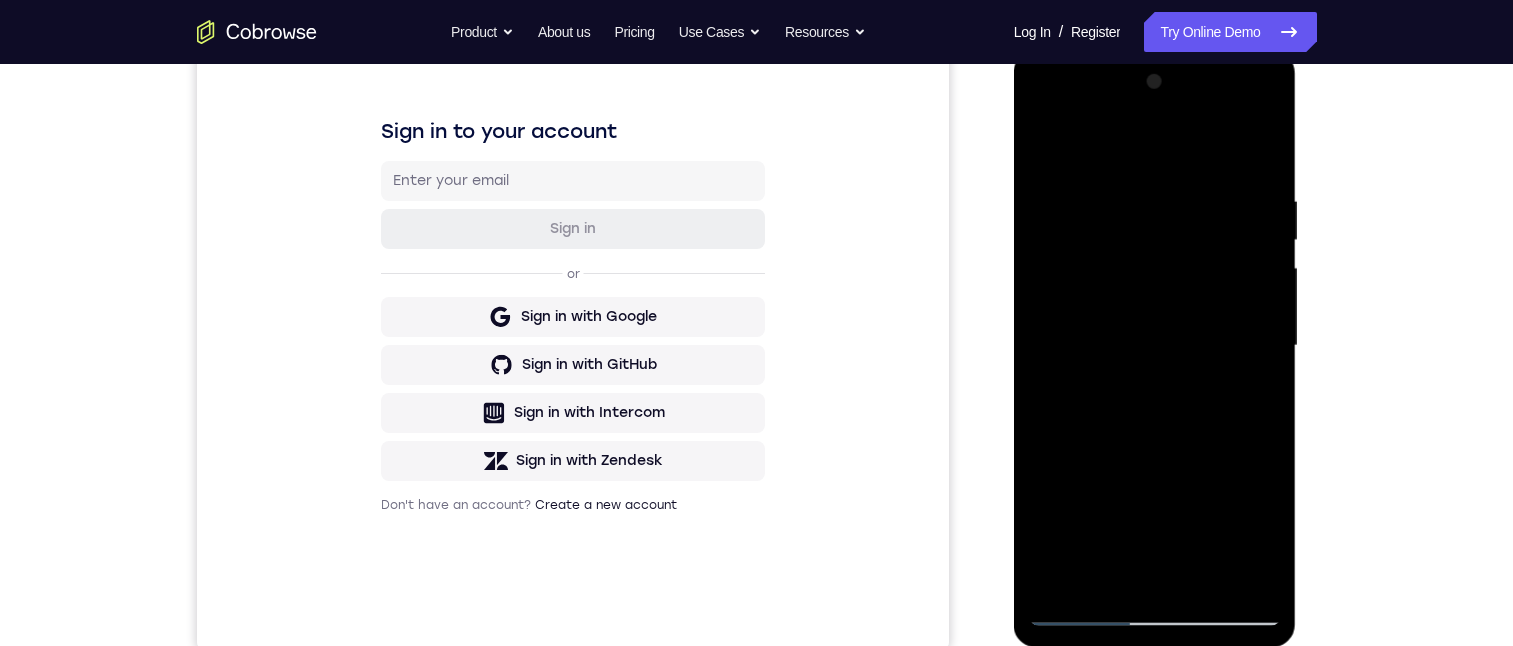 click at bounding box center (1155, 346) 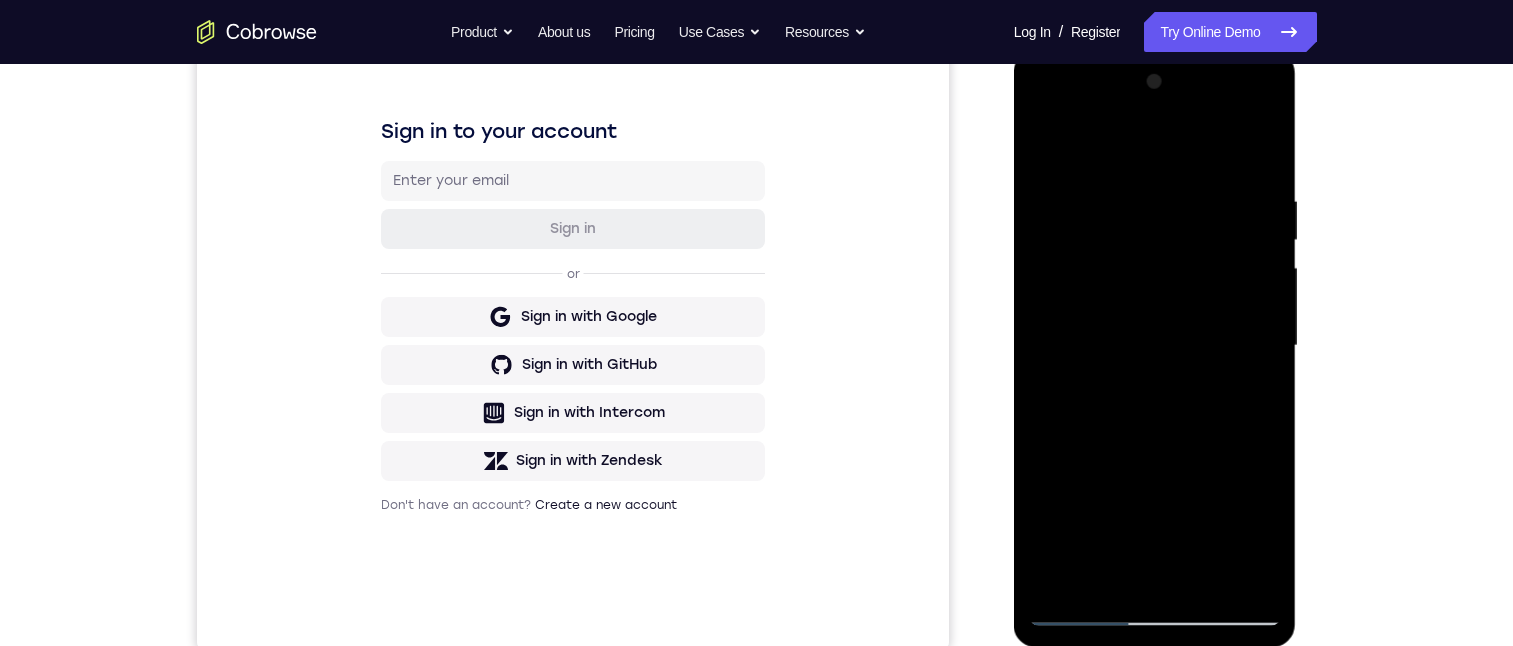 click at bounding box center [1155, 346] 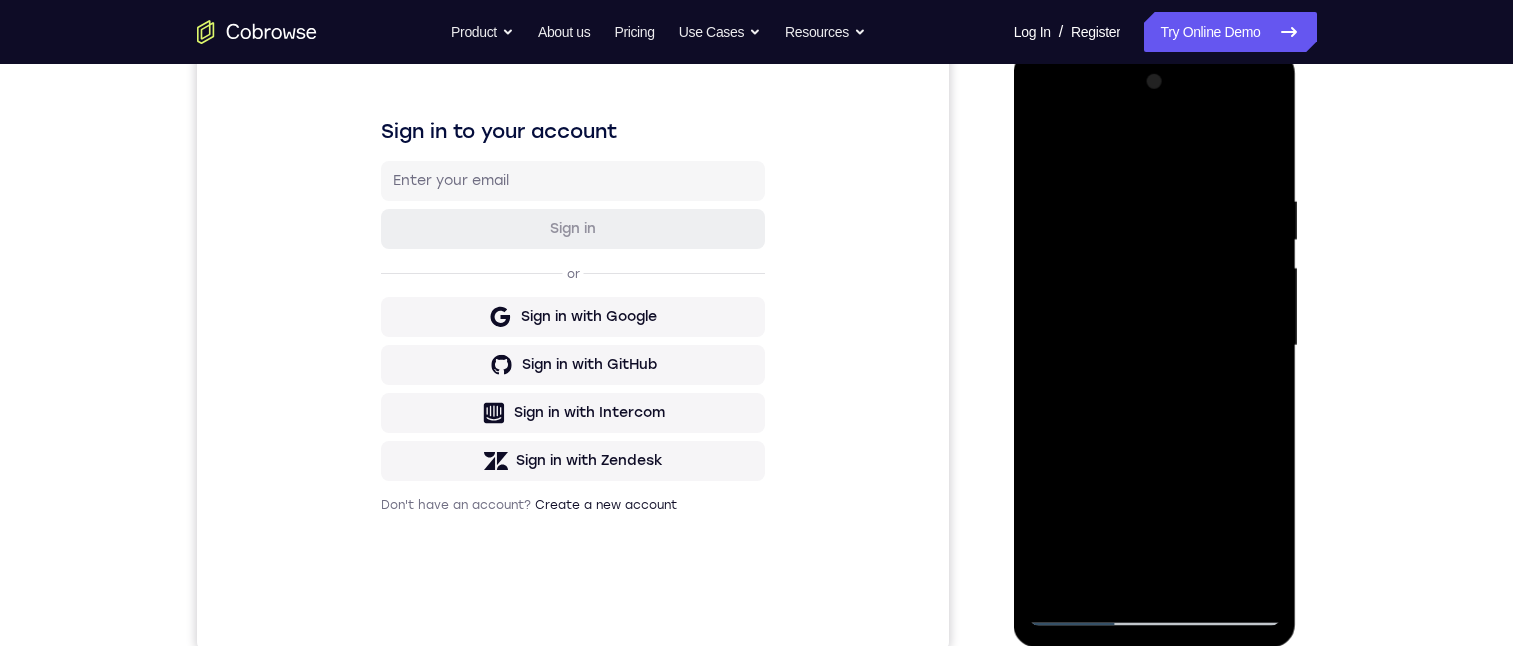 click at bounding box center (1155, 346) 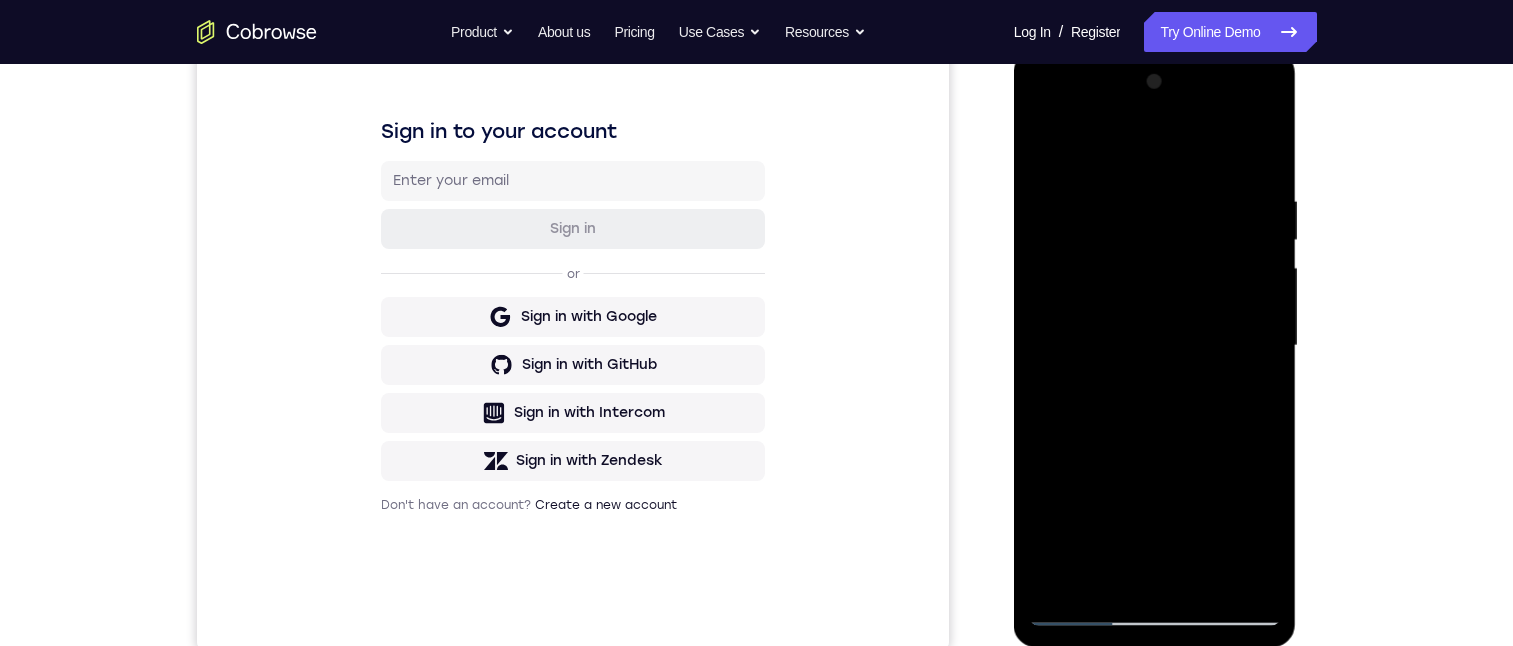 click at bounding box center (1155, 346) 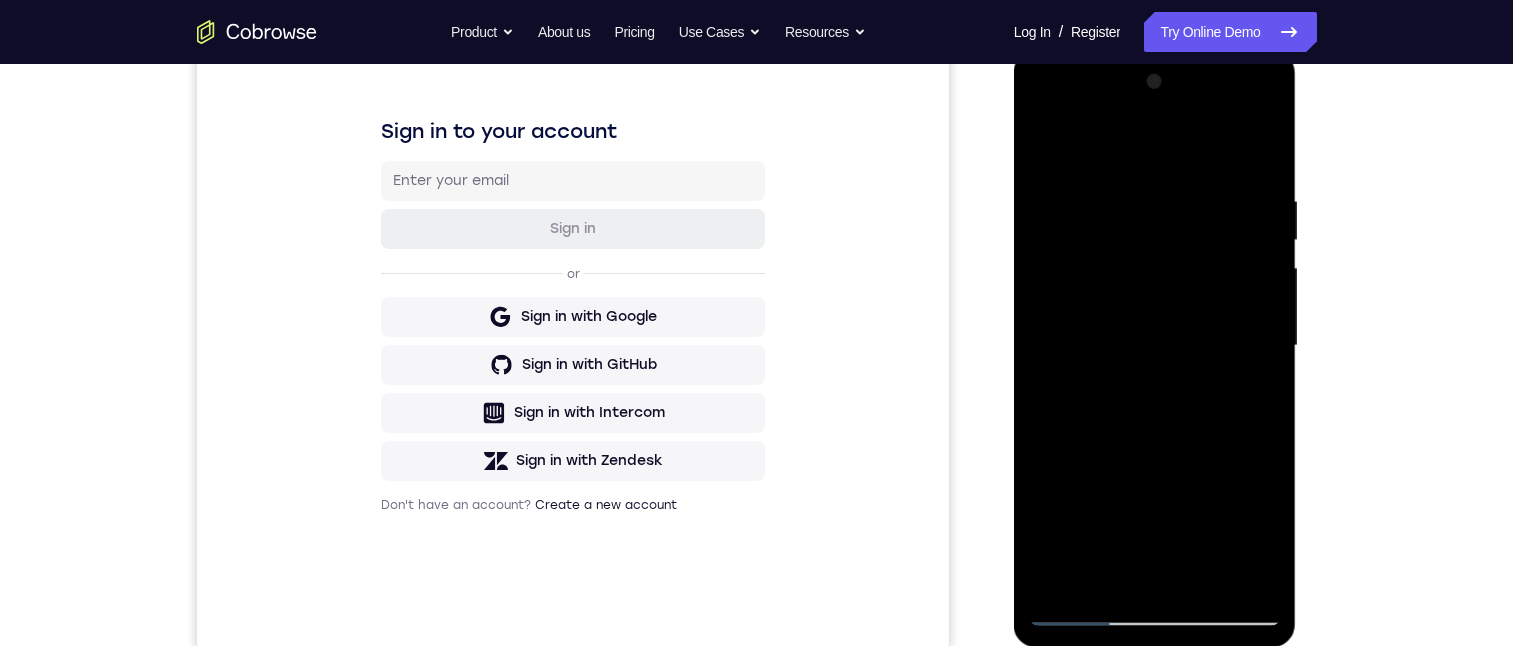 click at bounding box center (1155, 346) 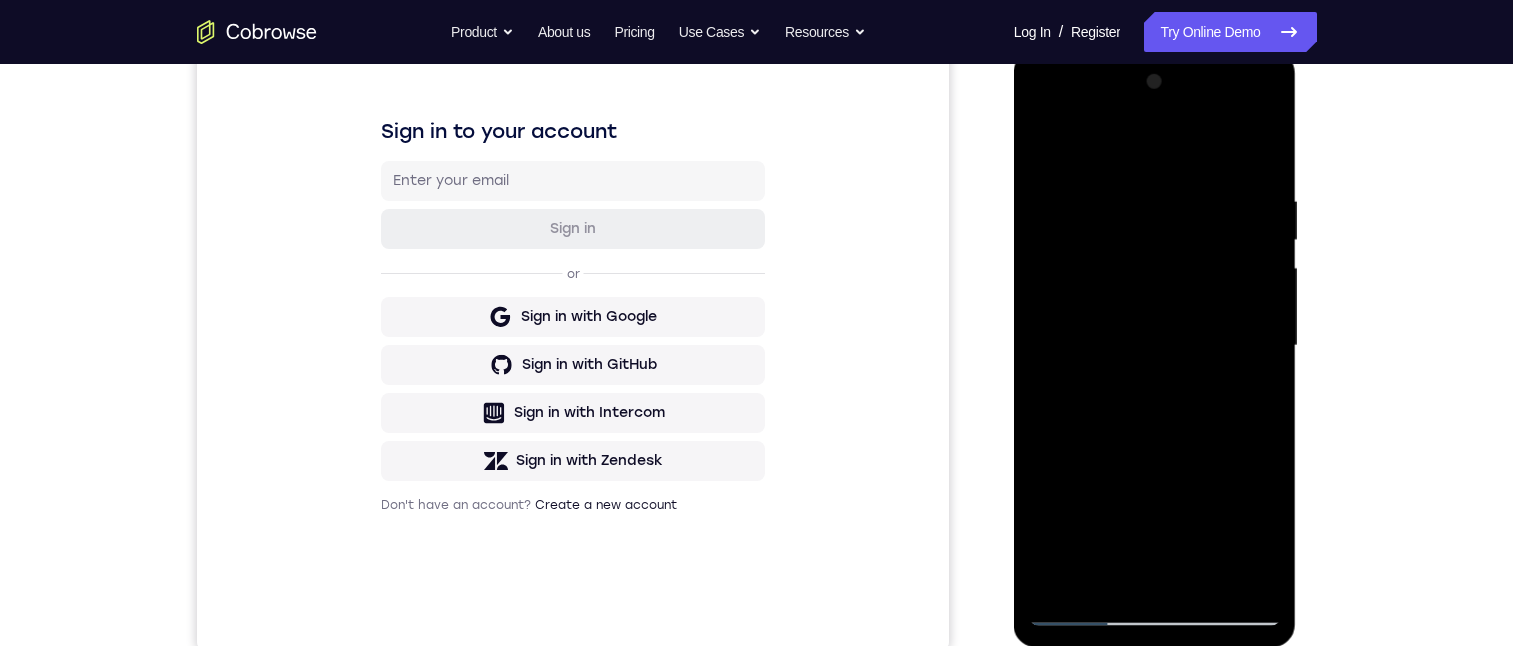 click at bounding box center [1155, 346] 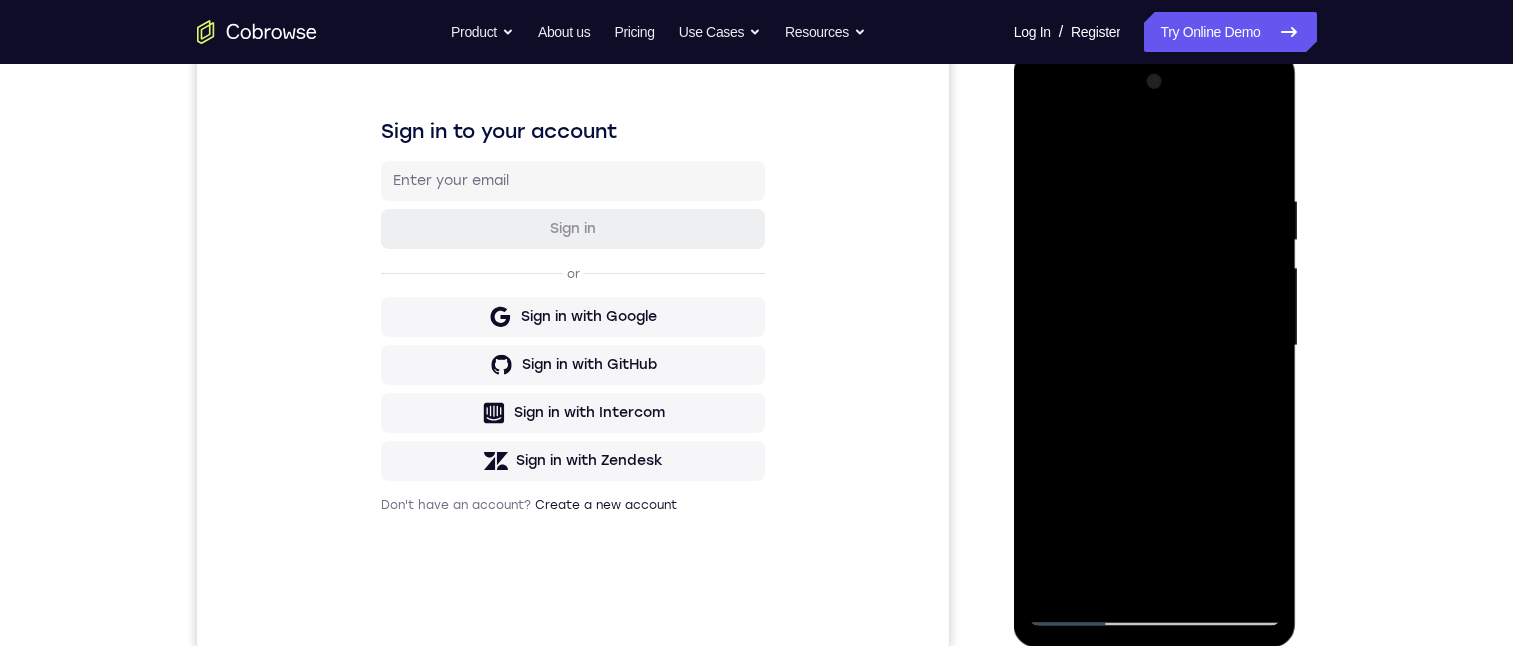 click at bounding box center (1155, 346) 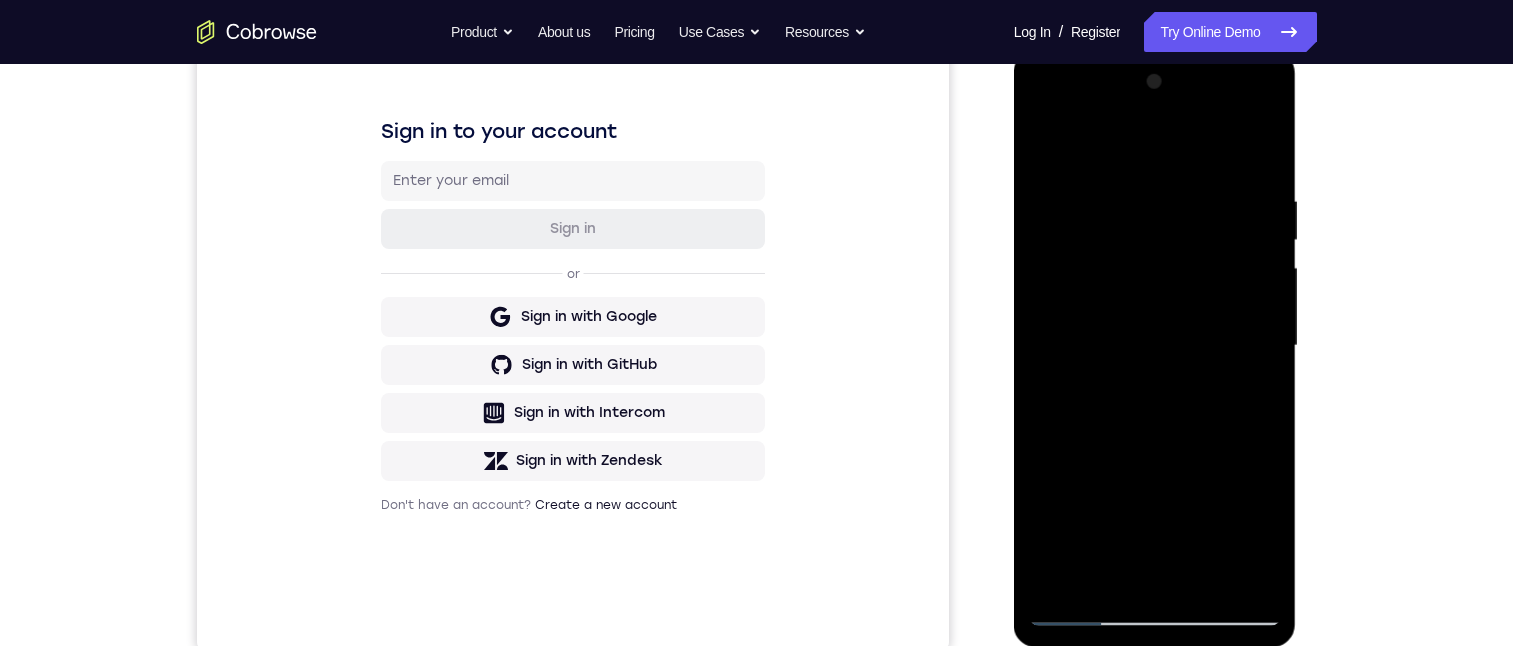 click at bounding box center [1155, 346] 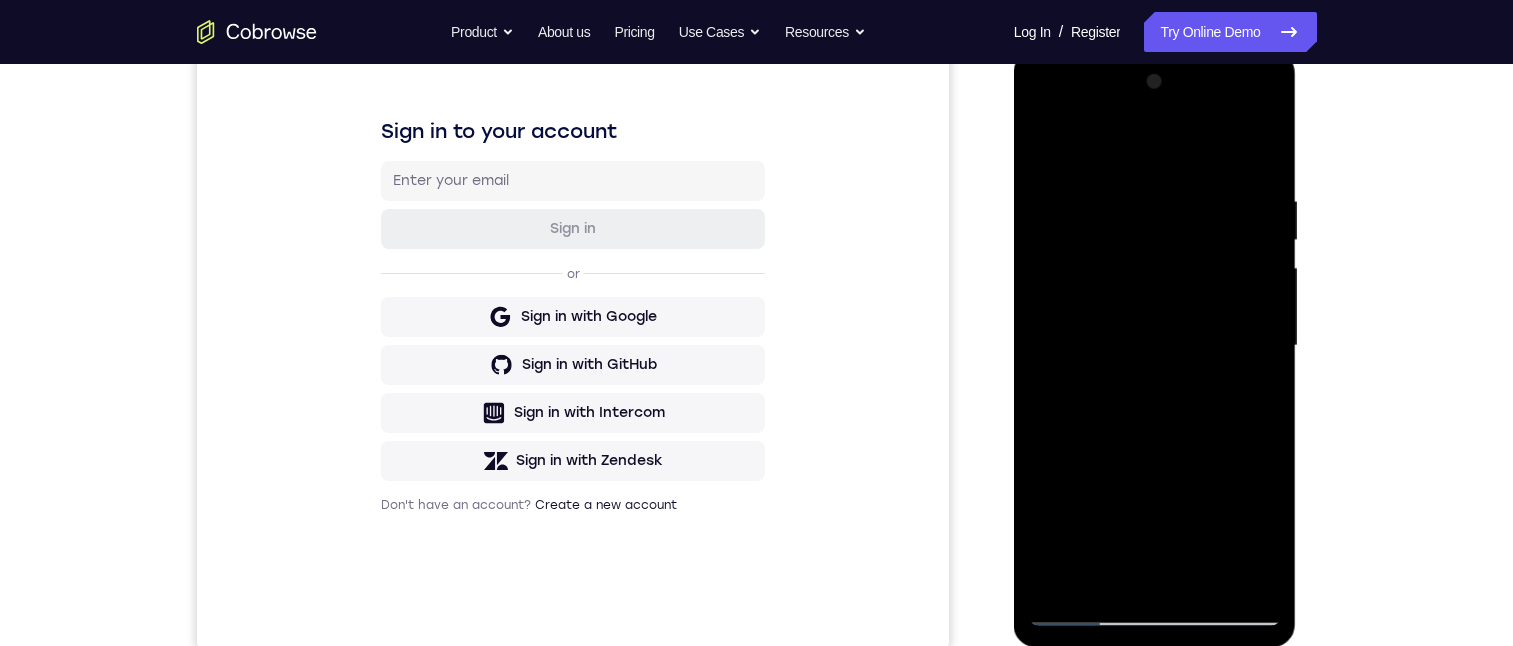 click at bounding box center (1155, 346) 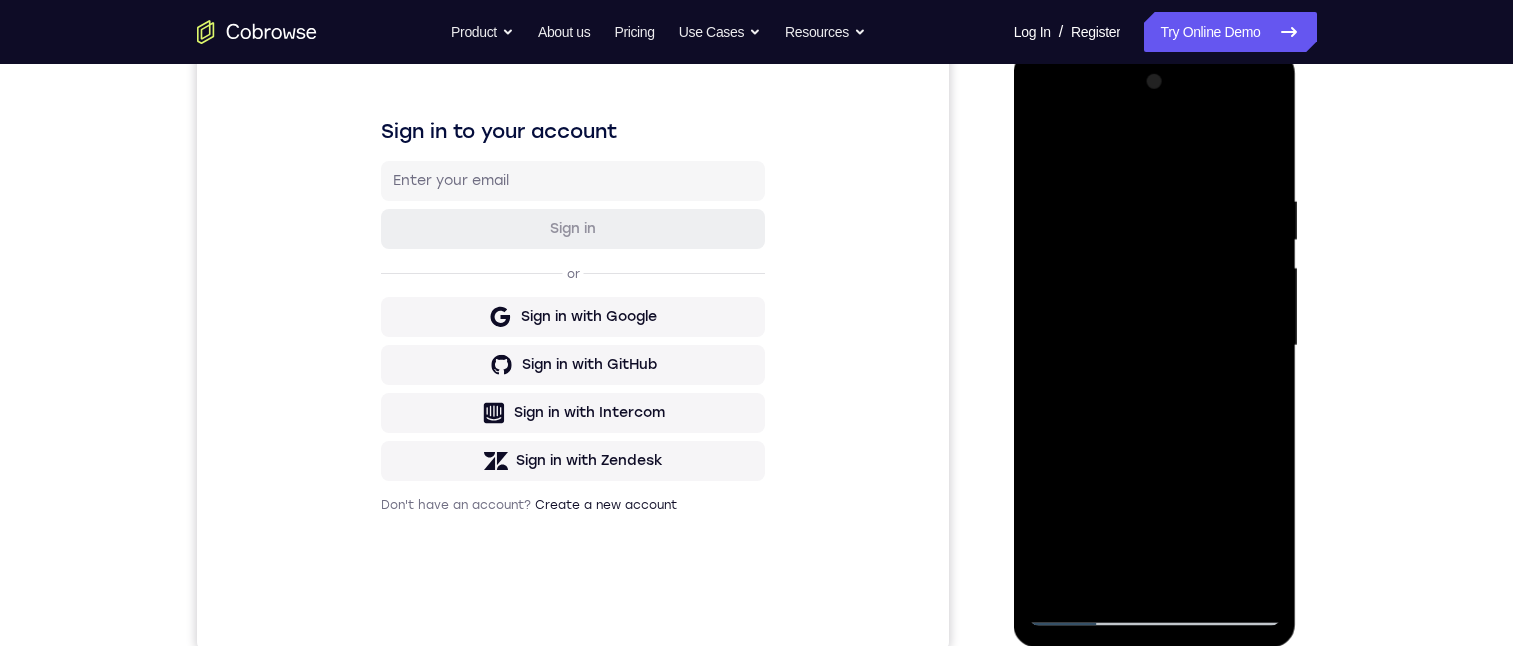 drag, startPoint x: 1127, startPoint y: 534, endPoint x: 1118, endPoint y: 384, distance: 150.26976 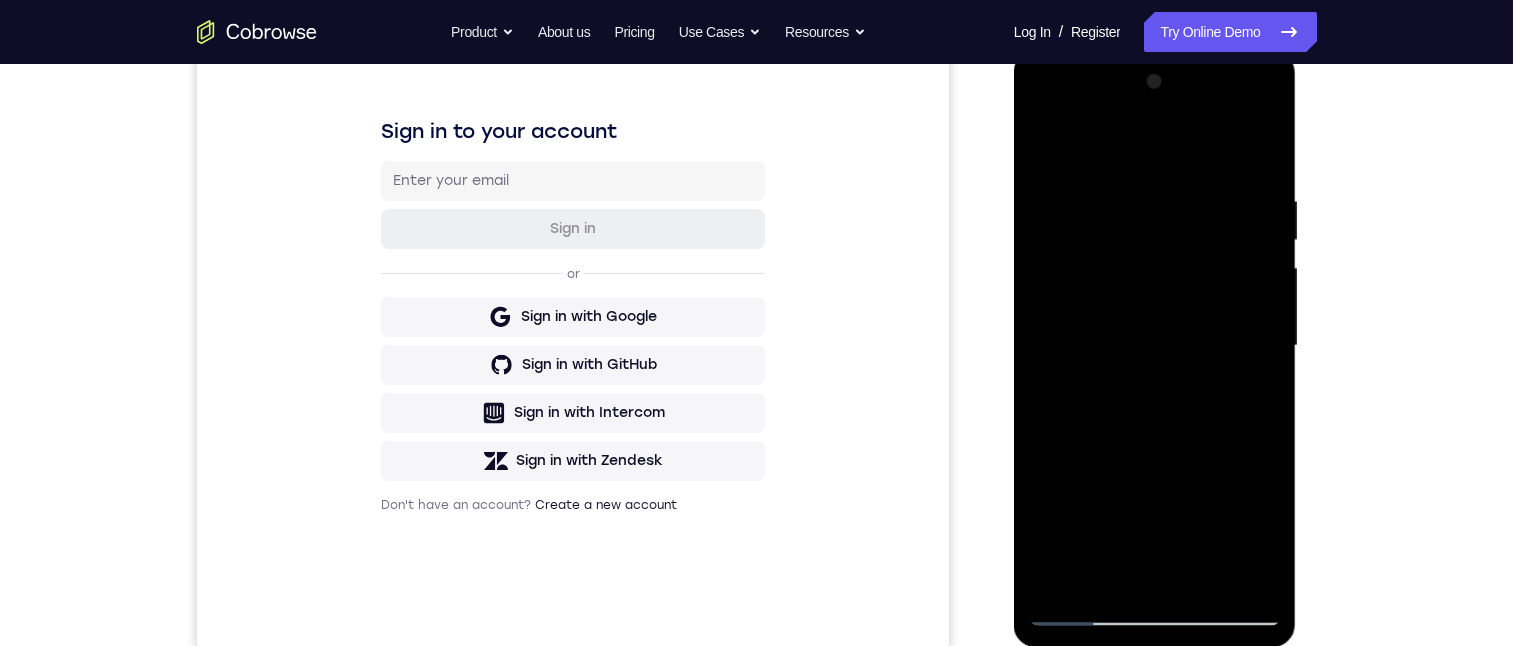 click at bounding box center (1155, 346) 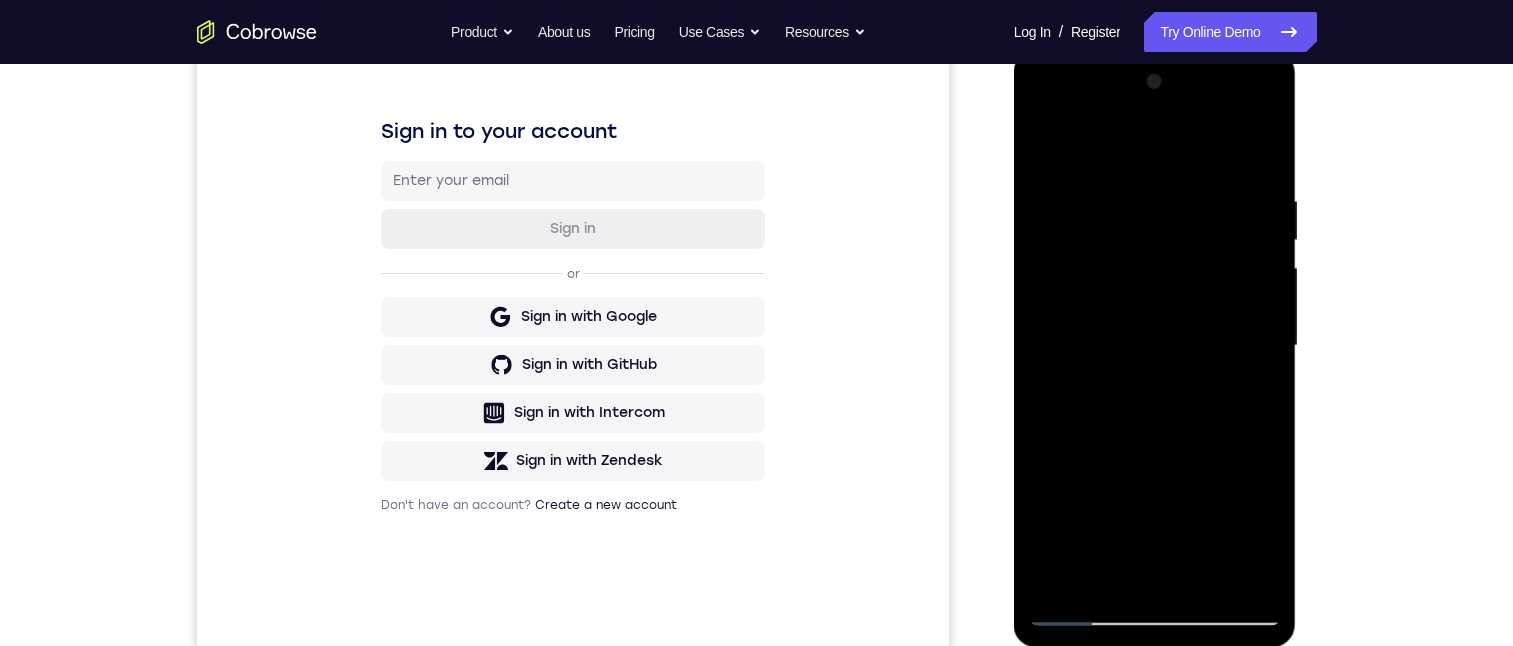 click at bounding box center [1155, 346] 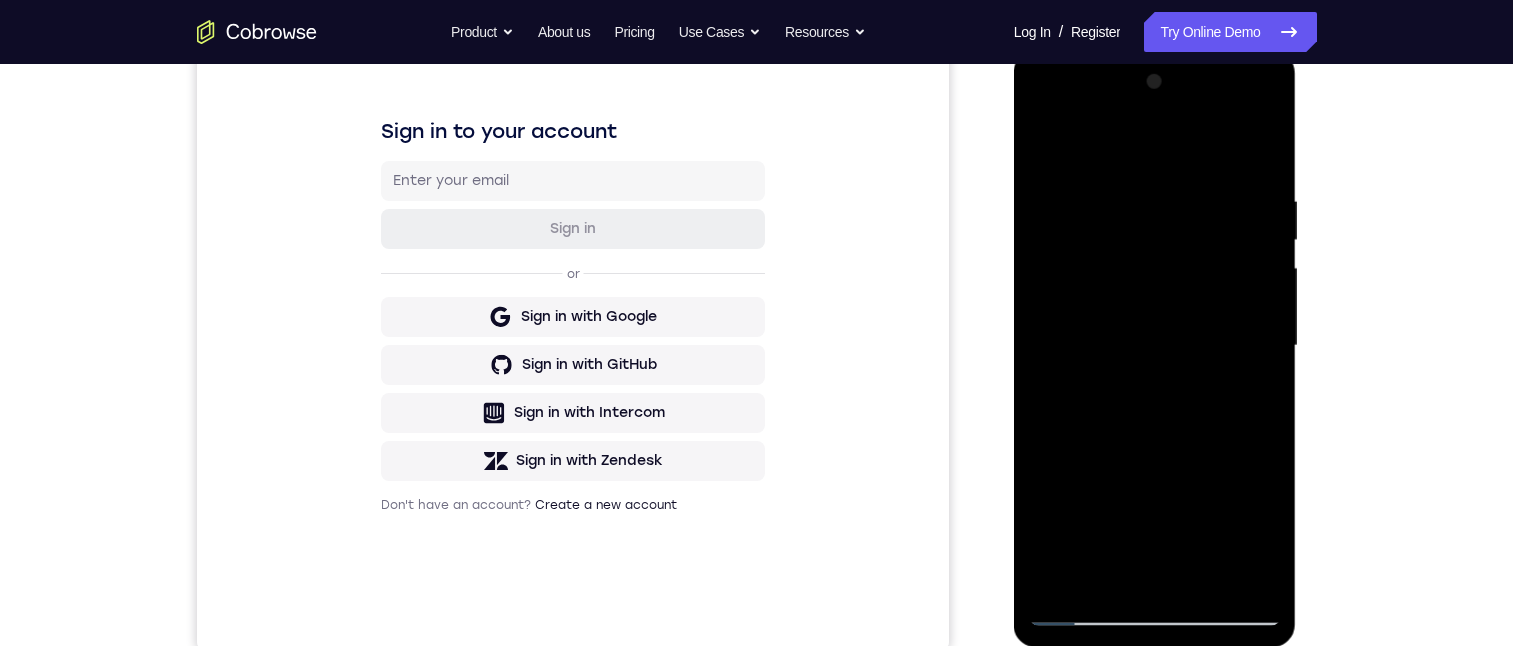 click at bounding box center (1155, 346) 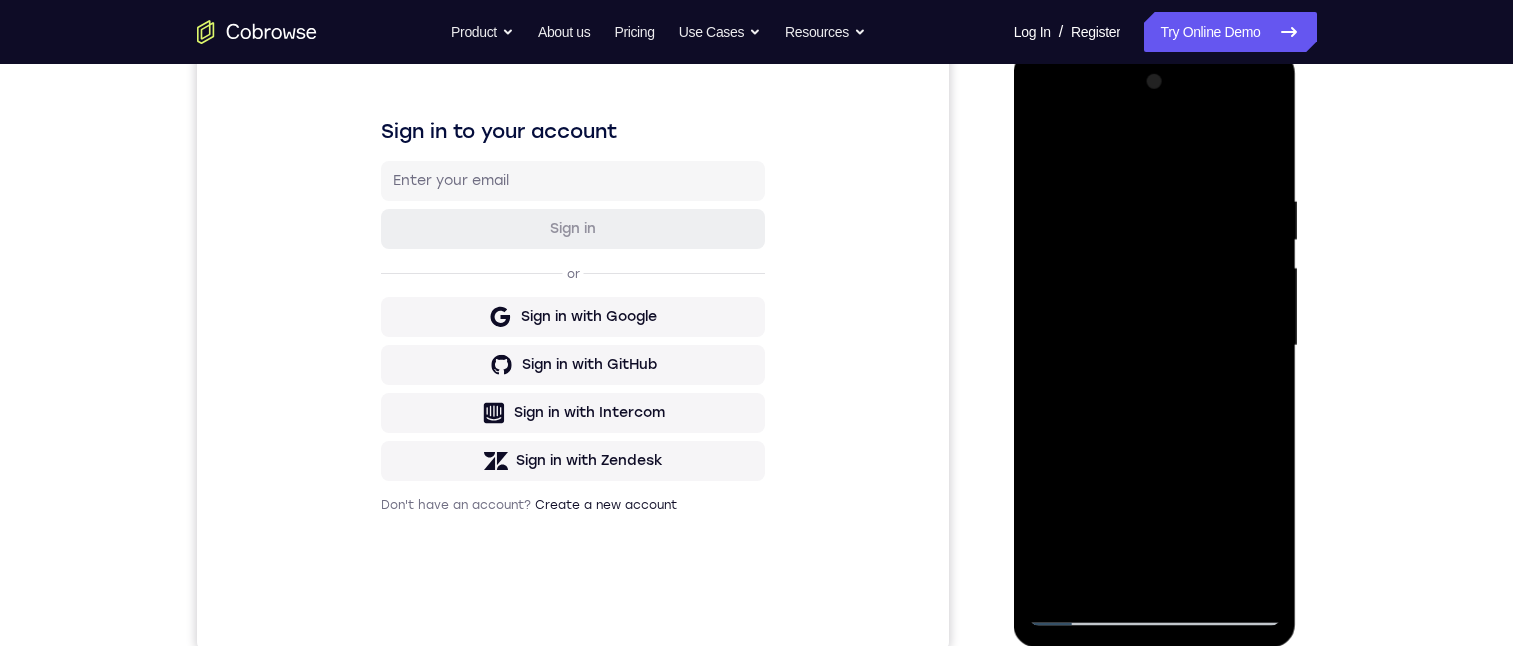 drag, startPoint x: 1183, startPoint y: 267, endPoint x: 1164, endPoint y: 374, distance: 108.67382 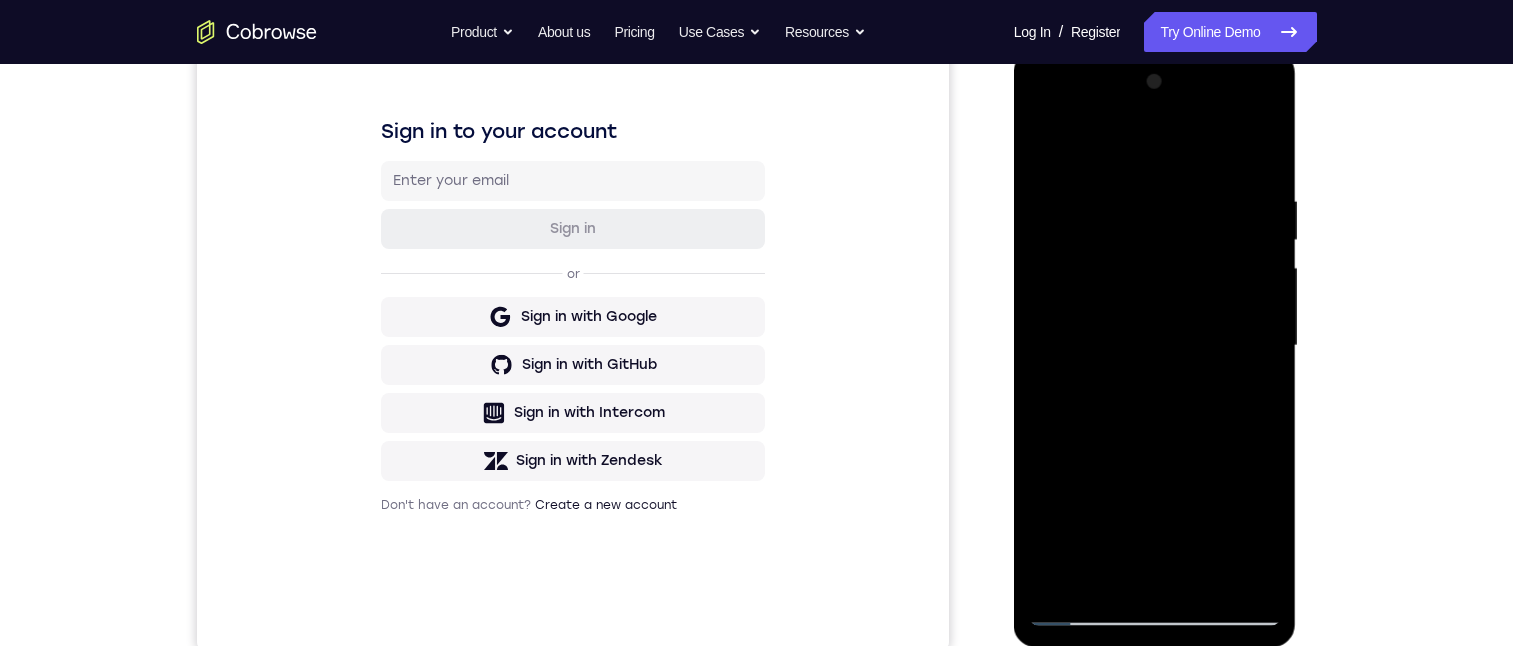 drag, startPoint x: 1200, startPoint y: 240, endPoint x: 1177, endPoint y: 345, distance: 107.48953 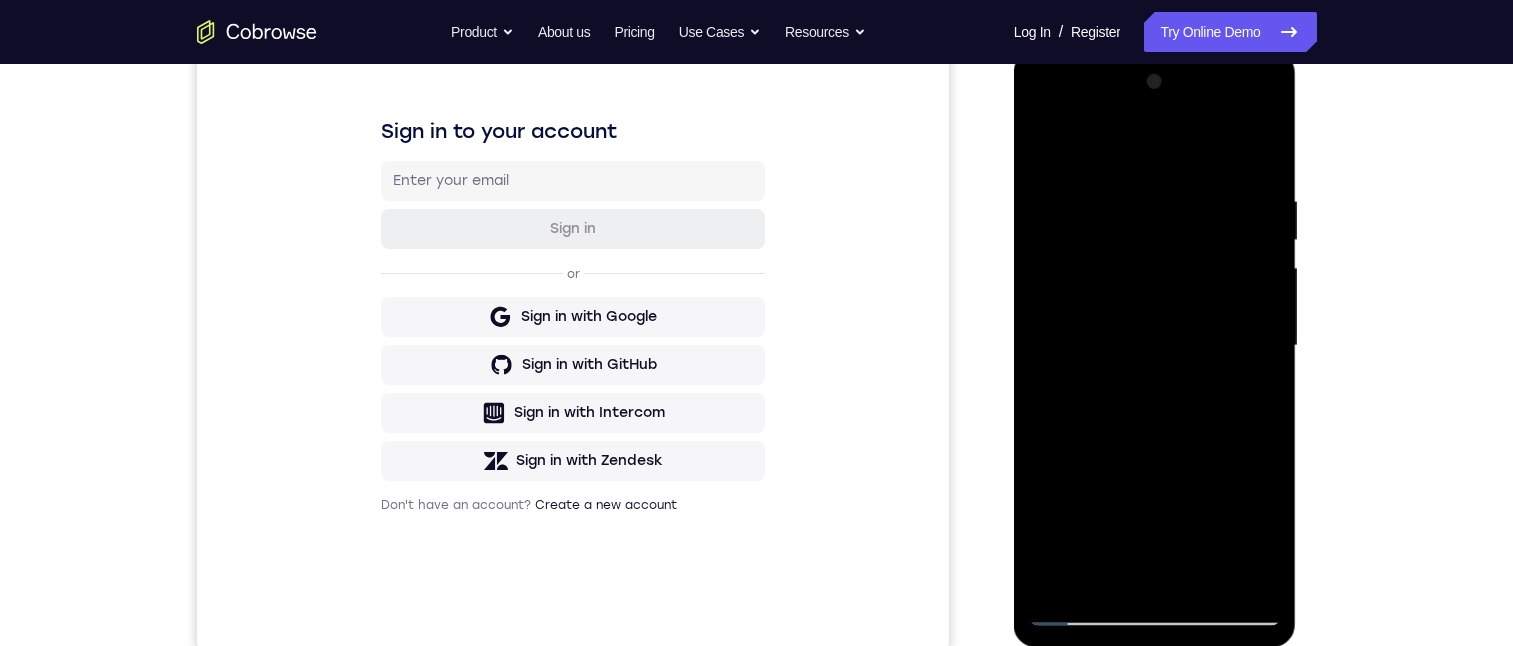 click at bounding box center (1155, 346) 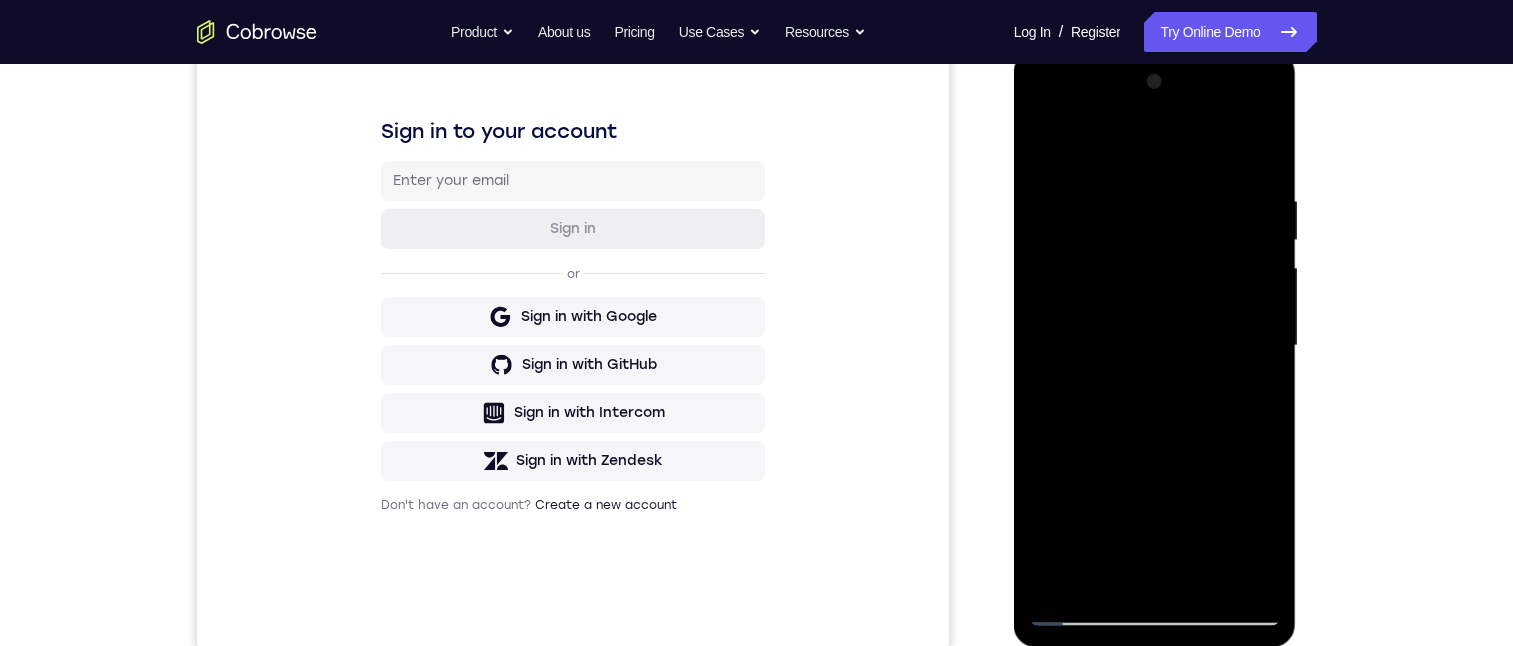 click at bounding box center (1155, 346) 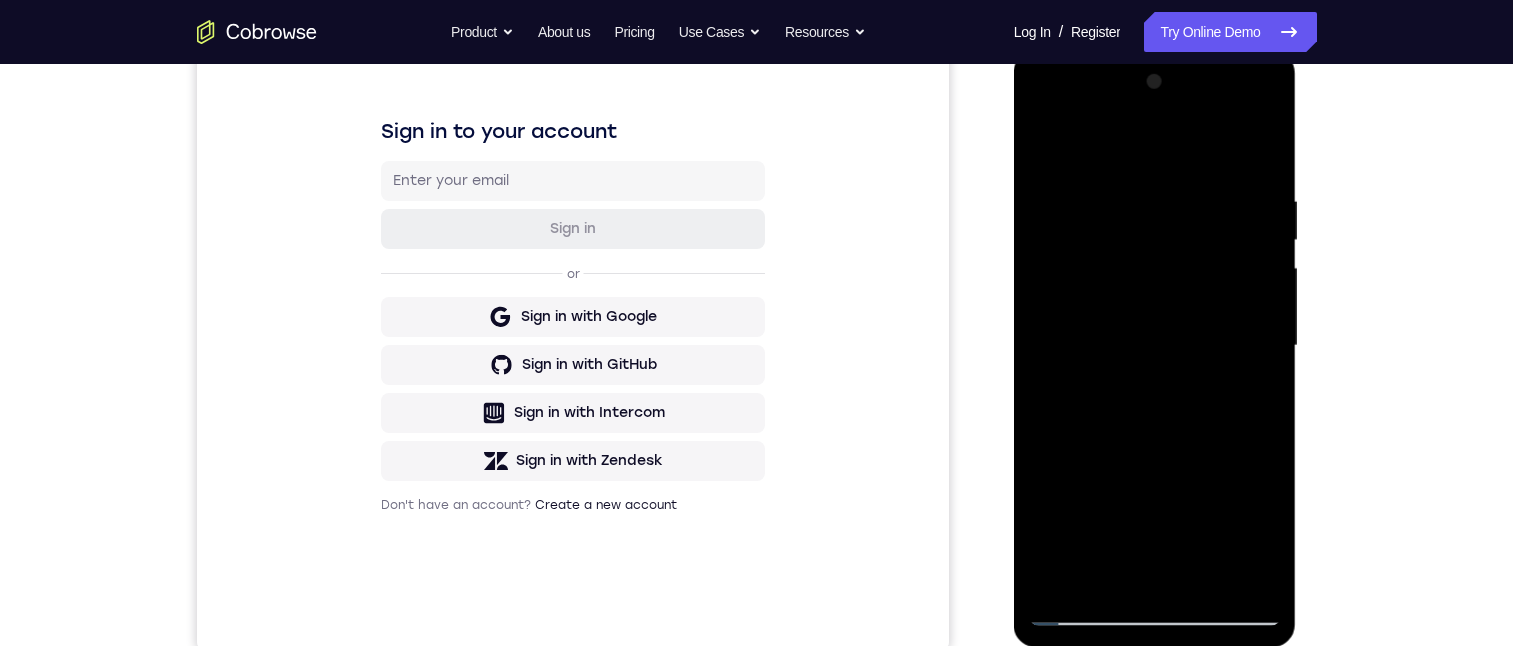 click at bounding box center [1155, 346] 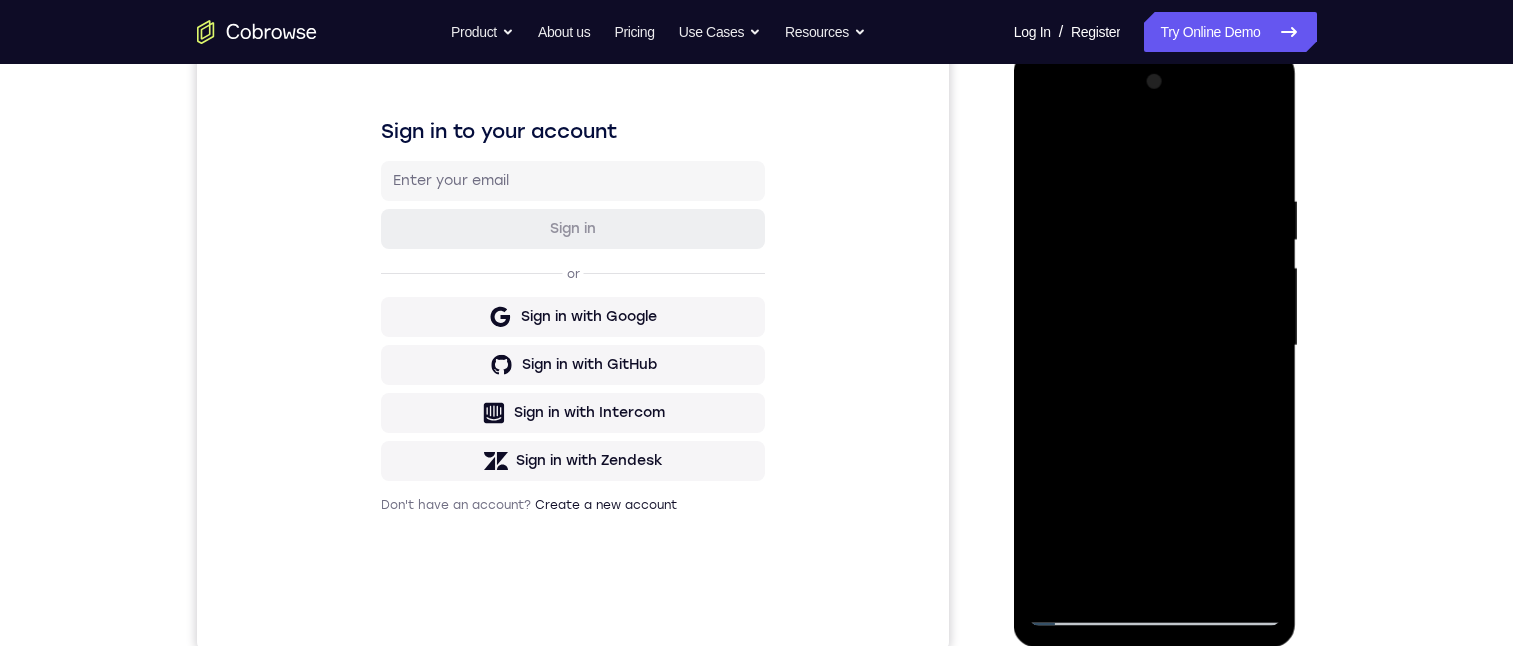 click at bounding box center (1155, 346) 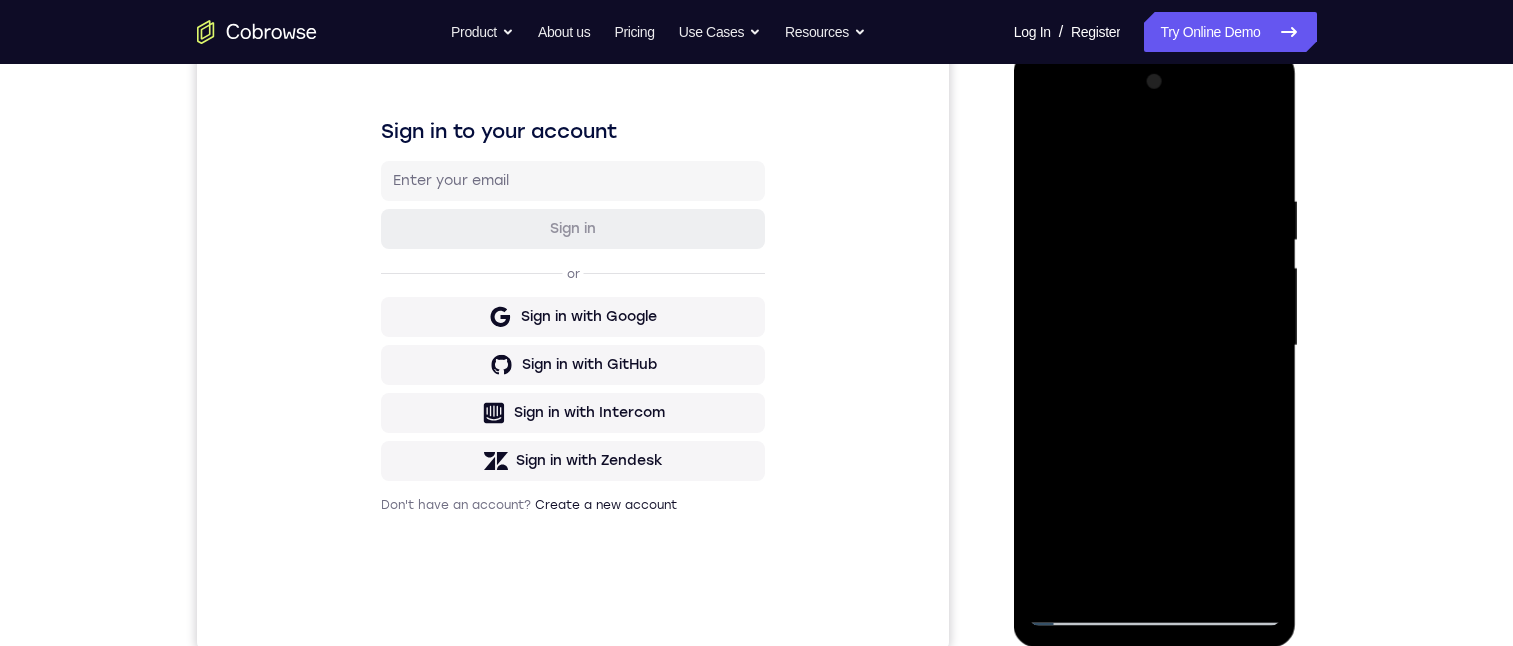 click at bounding box center (1155, 346) 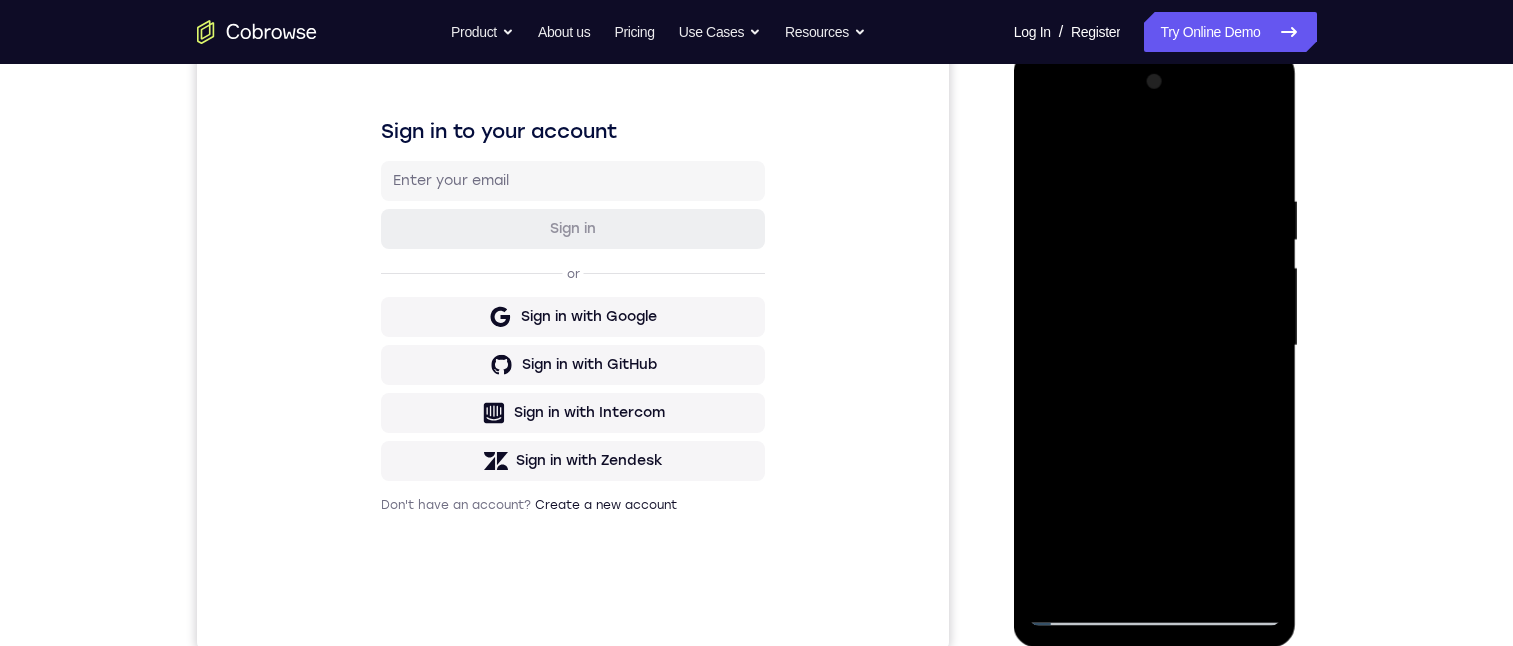 click at bounding box center (1155, 346) 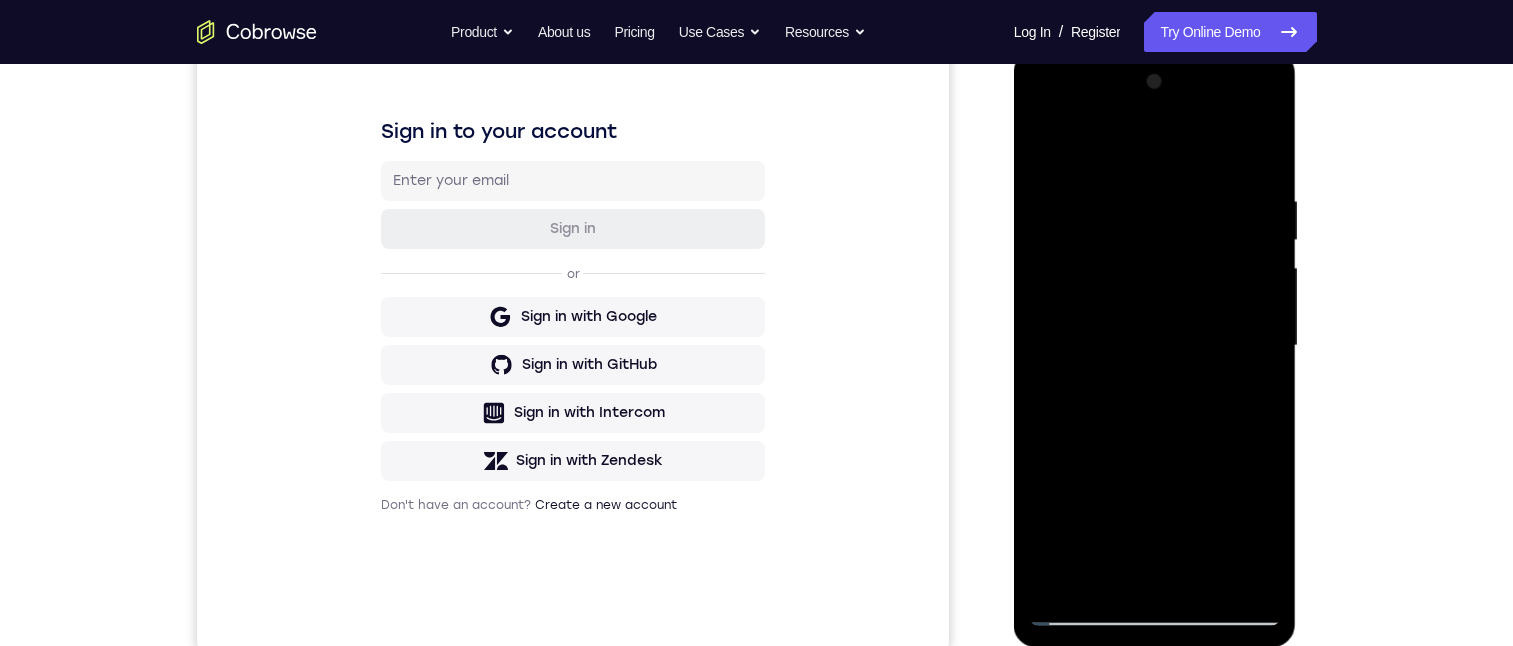 click at bounding box center (1155, 346) 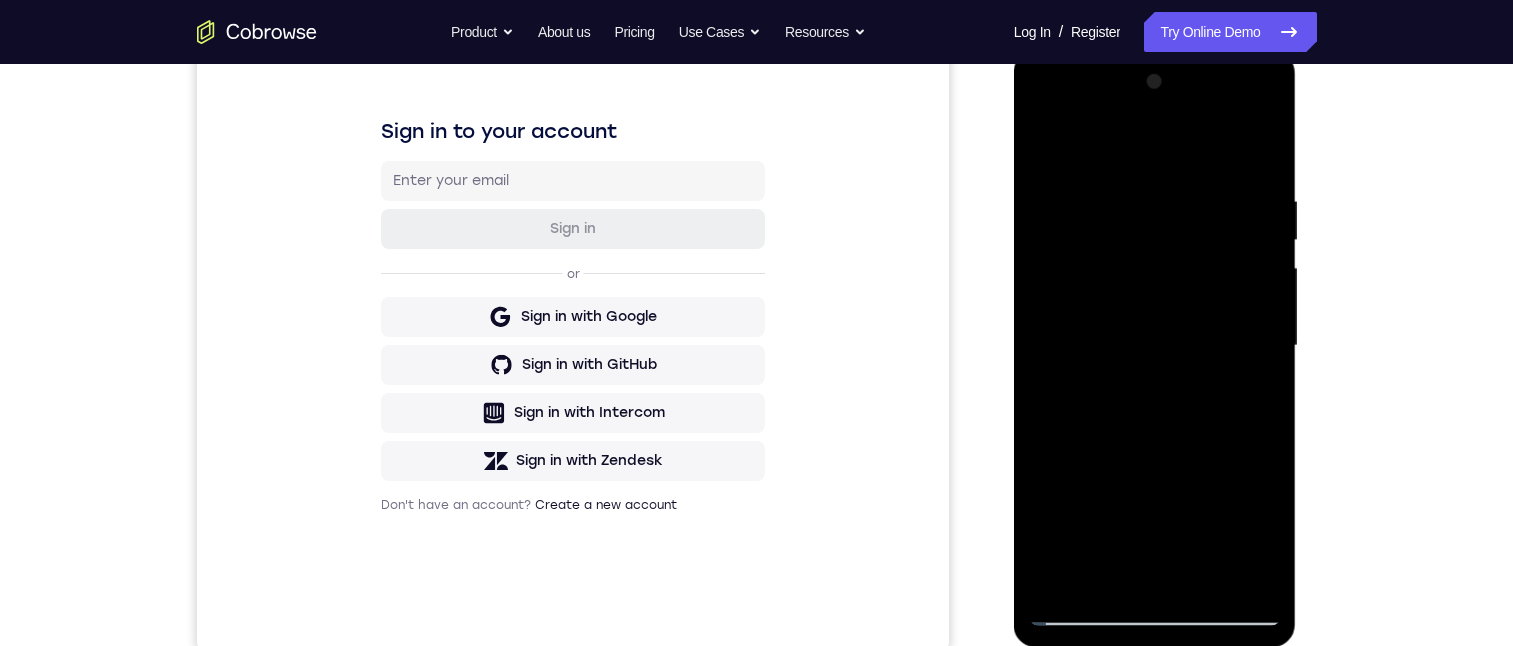 click at bounding box center (1155, 346) 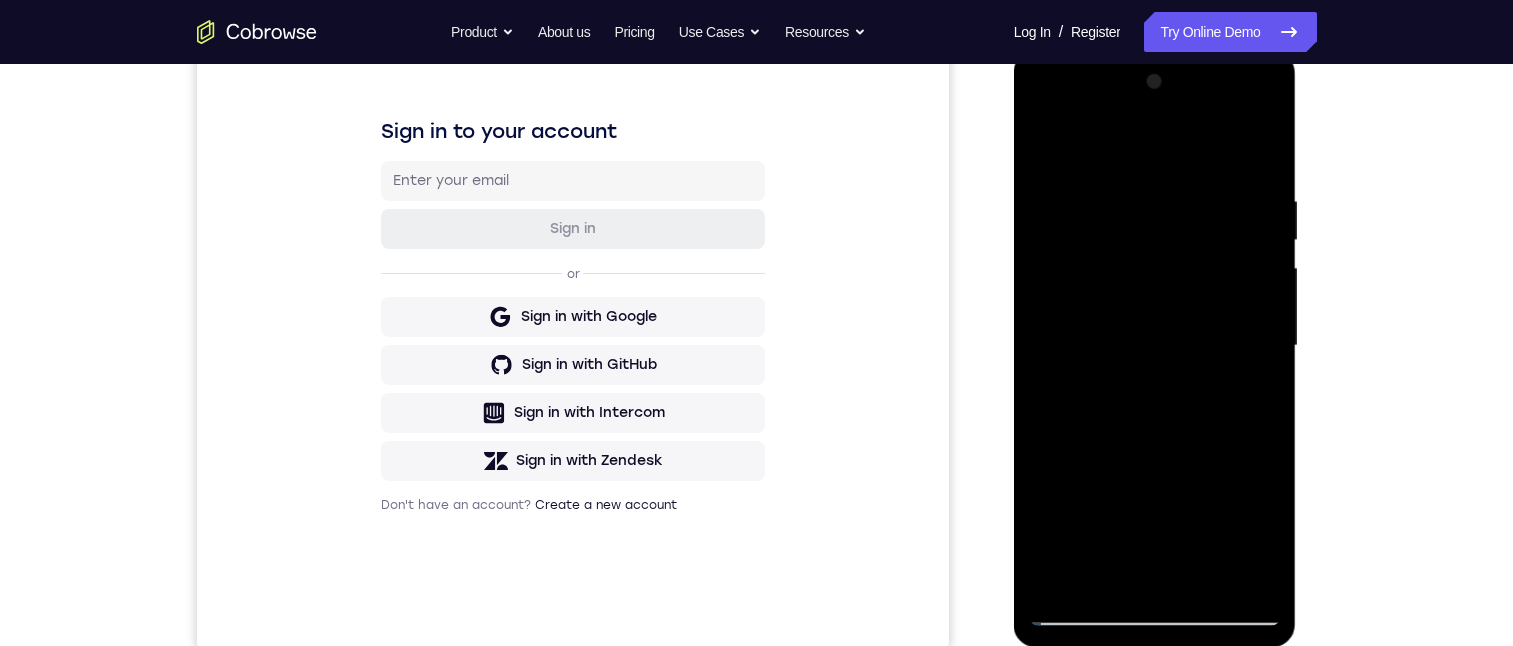 click at bounding box center [1155, 346] 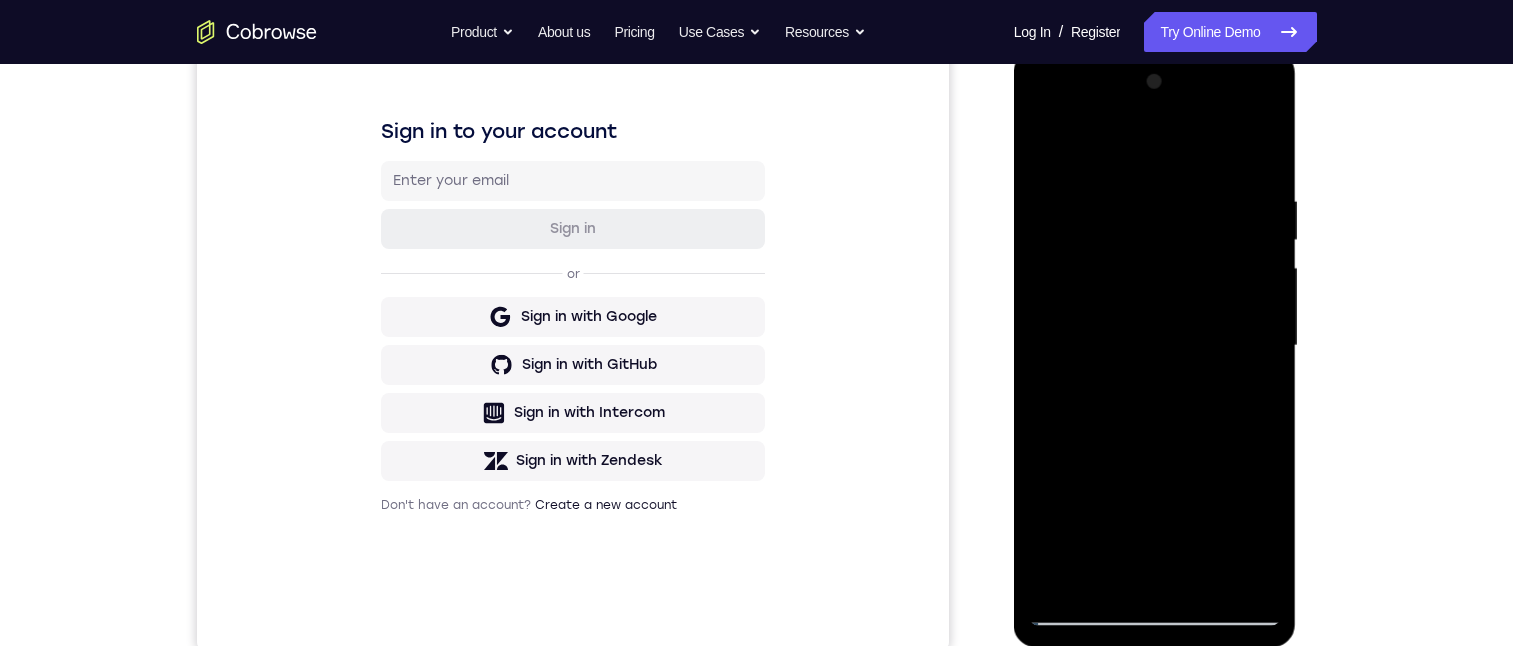 click at bounding box center (1155, 346) 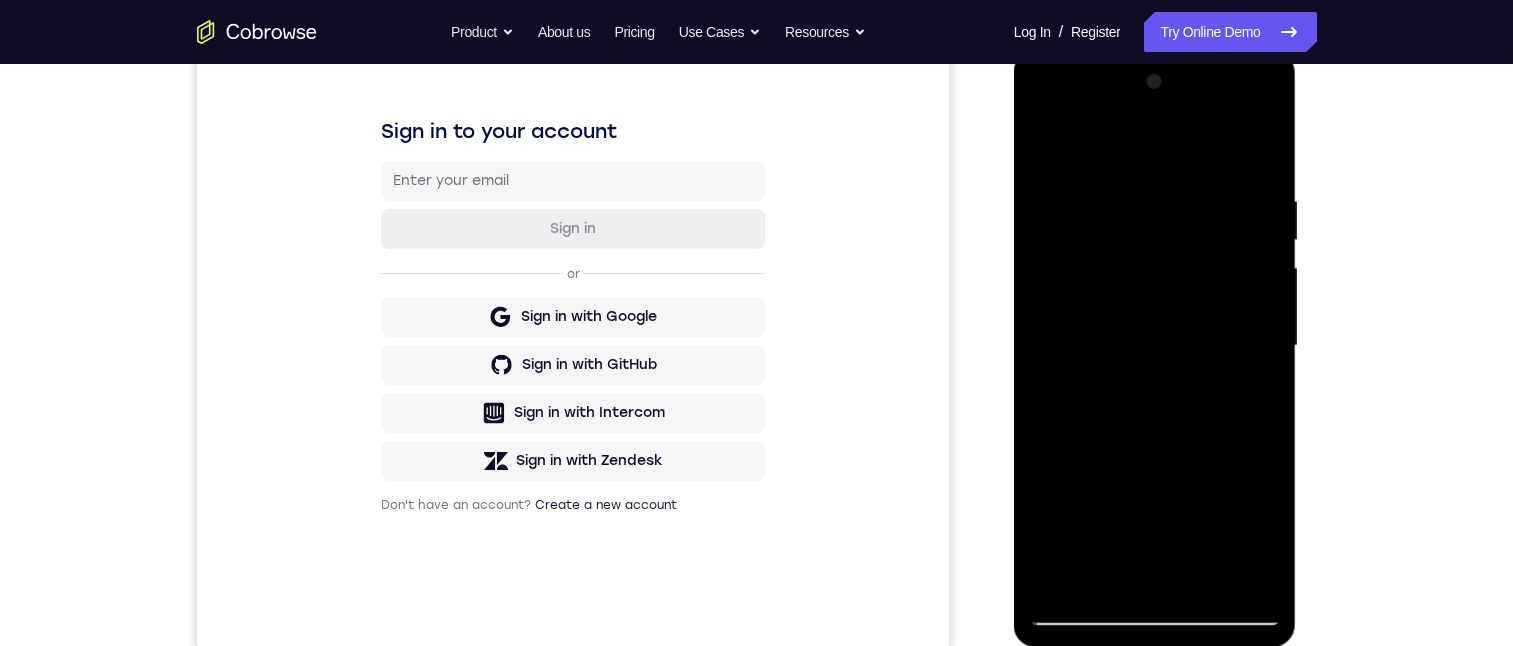 click at bounding box center [1155, 346] 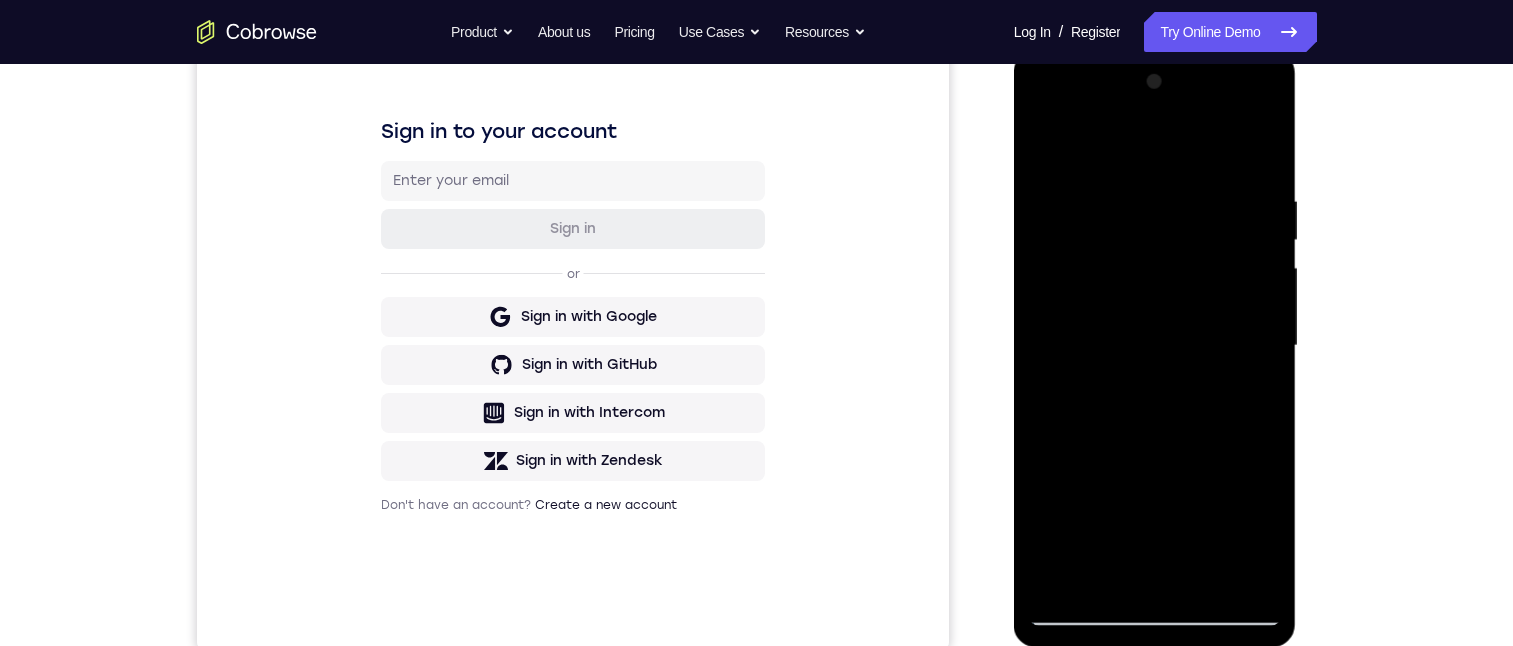 click at bounding box center [1155, 346] 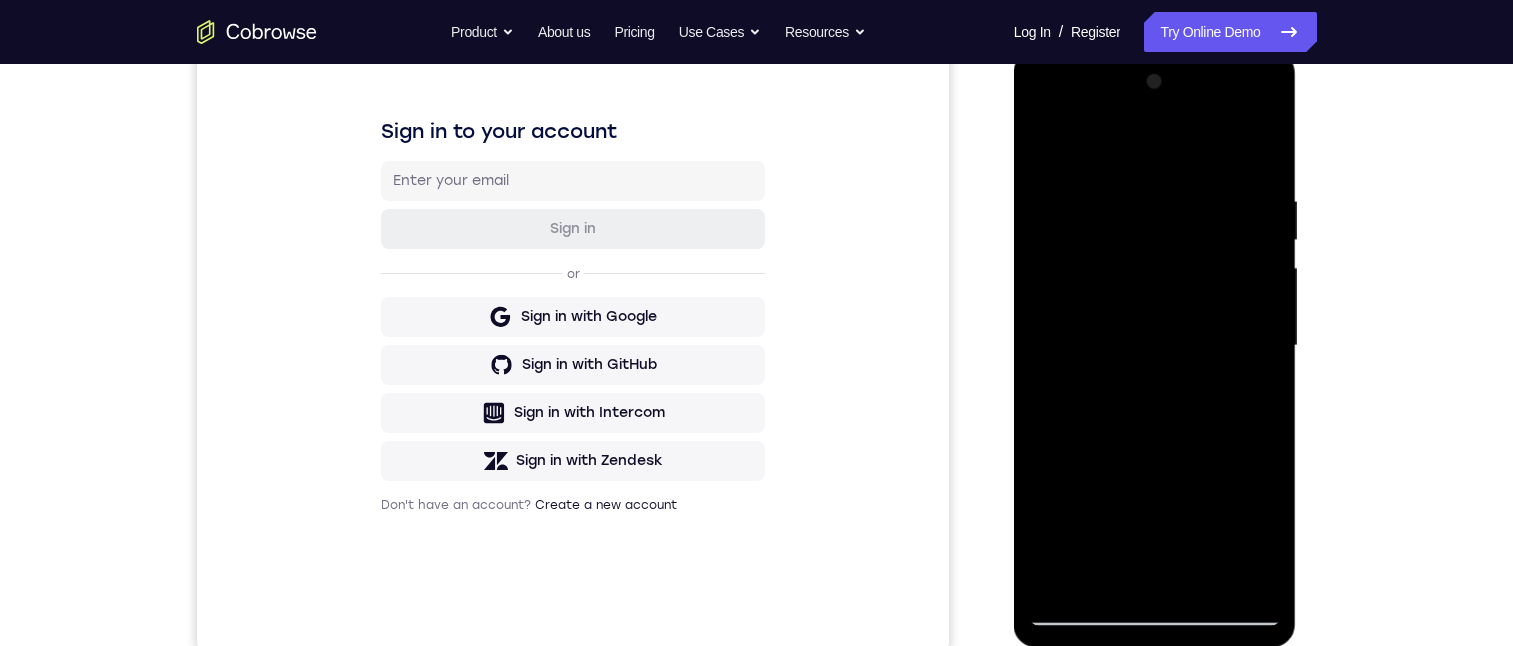 click at bounding box center [1155, 346] 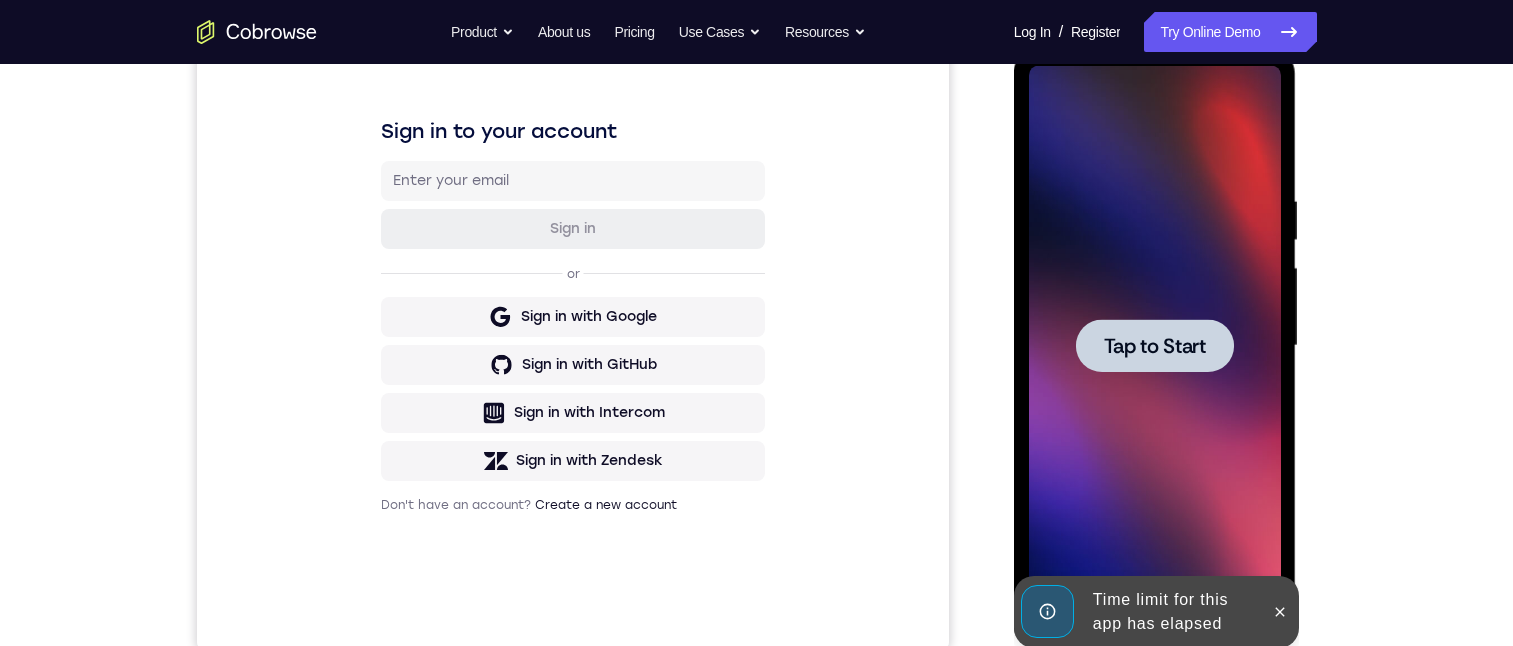 click on "Tap to Start" at bounding box center [1155, 346] 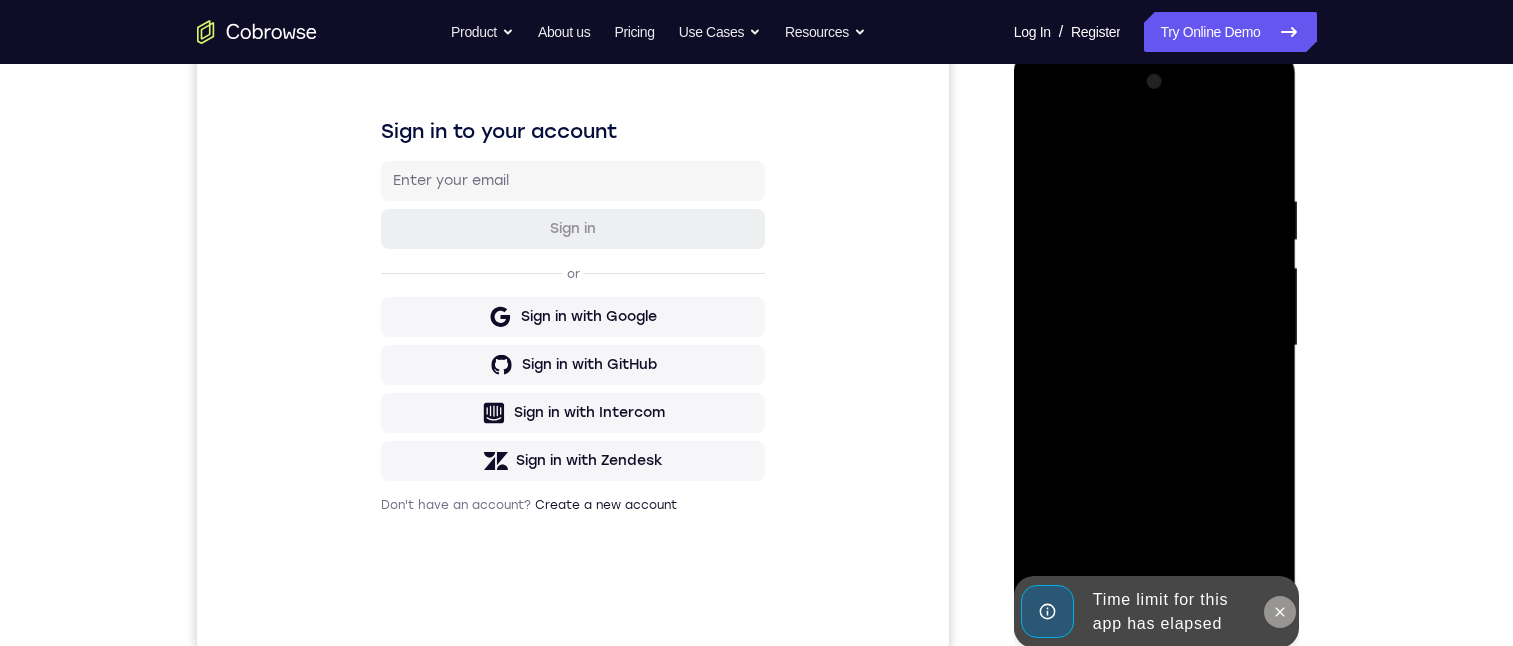 drag, startPoint x: 1273, startPoint y: 619, endPoint x: 2026, endPoint y: 683, distance: 755.7149 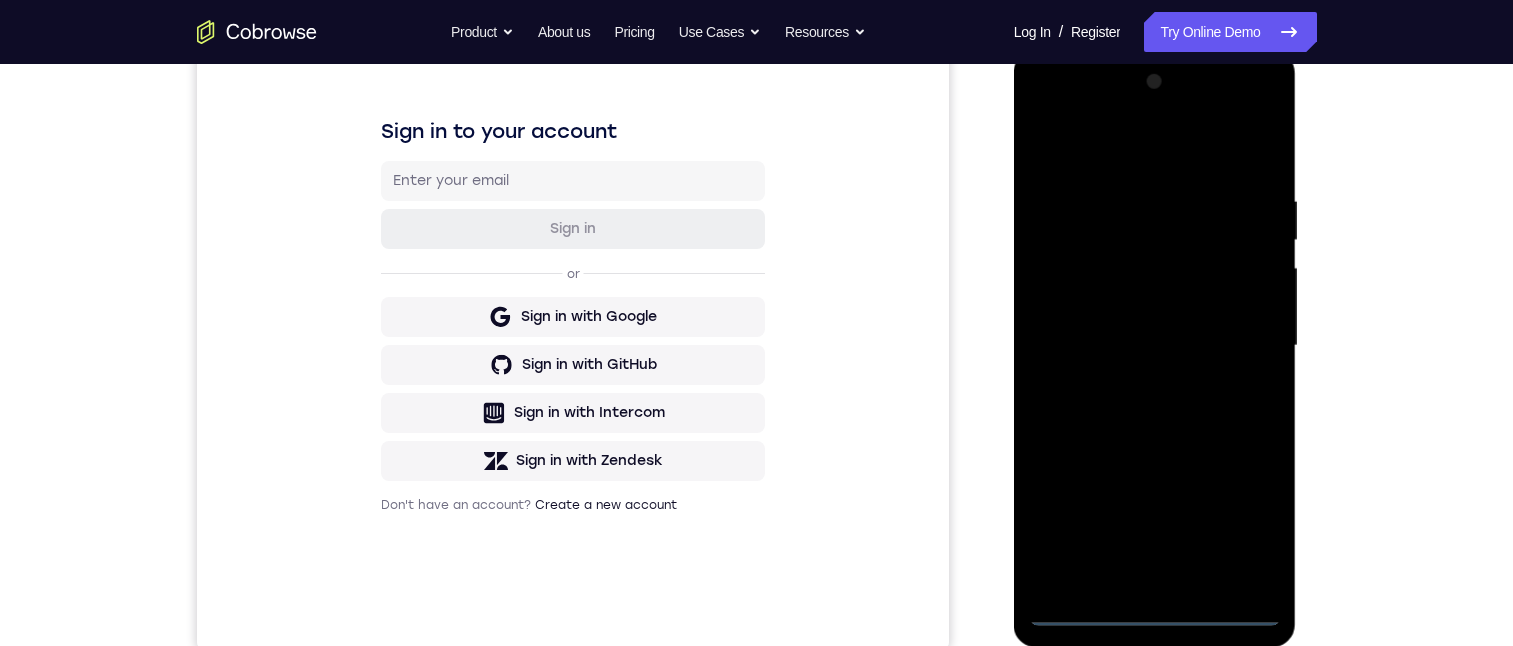 click at bounding box center [1155, 346] 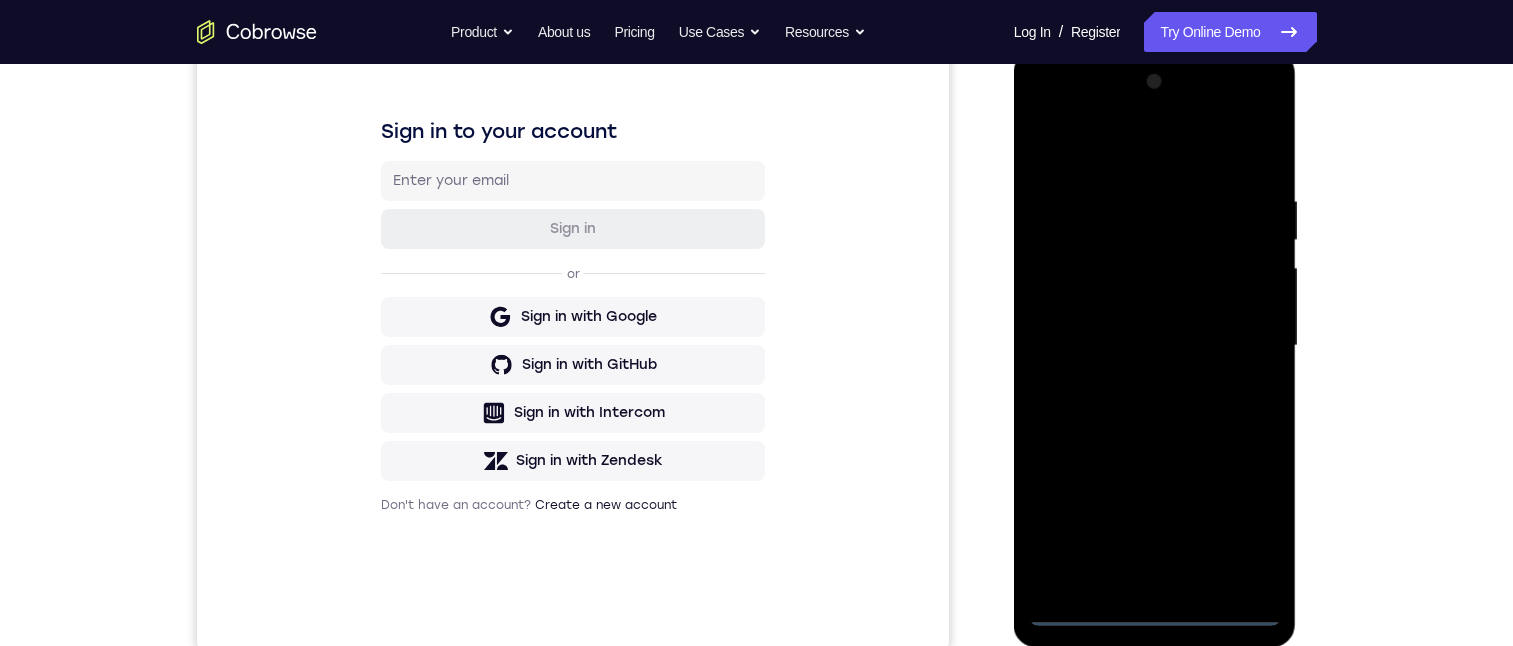 click at bounding box center [1155, 346] 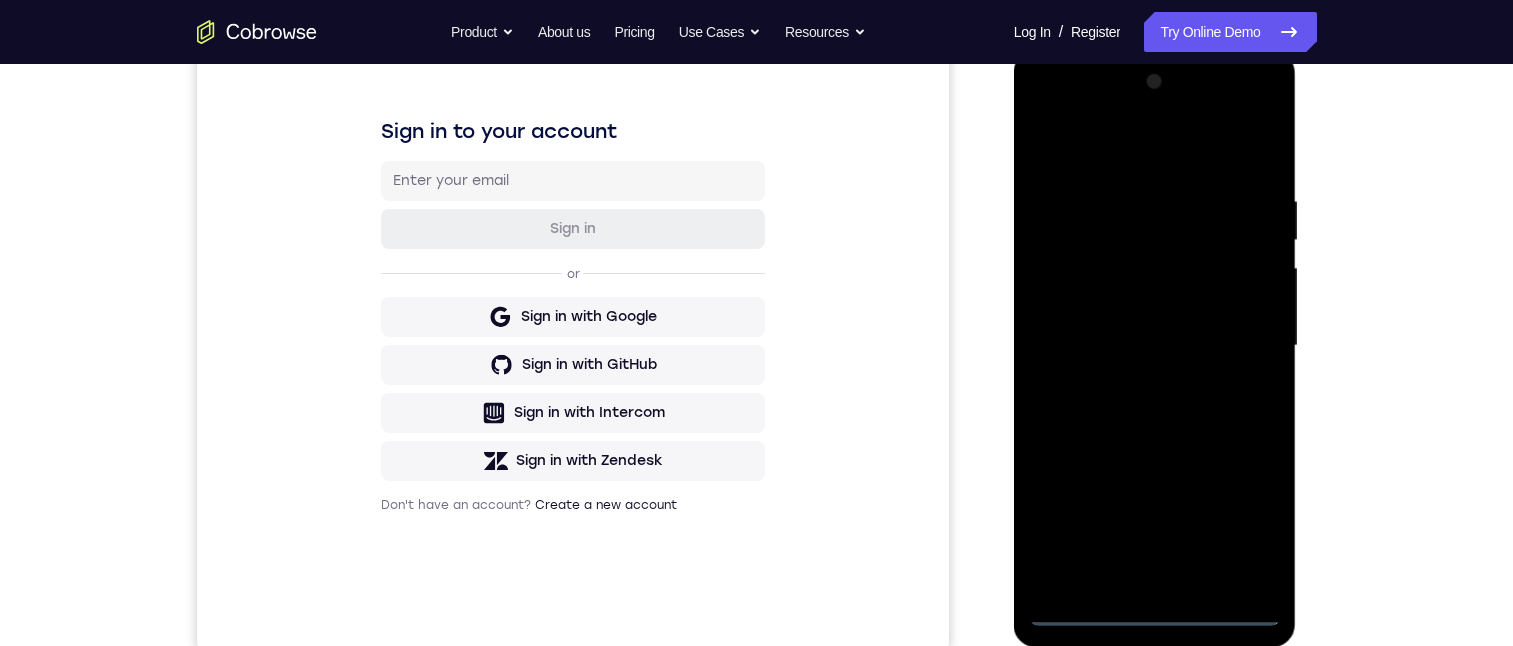 click at bounding box center [1155, 346] 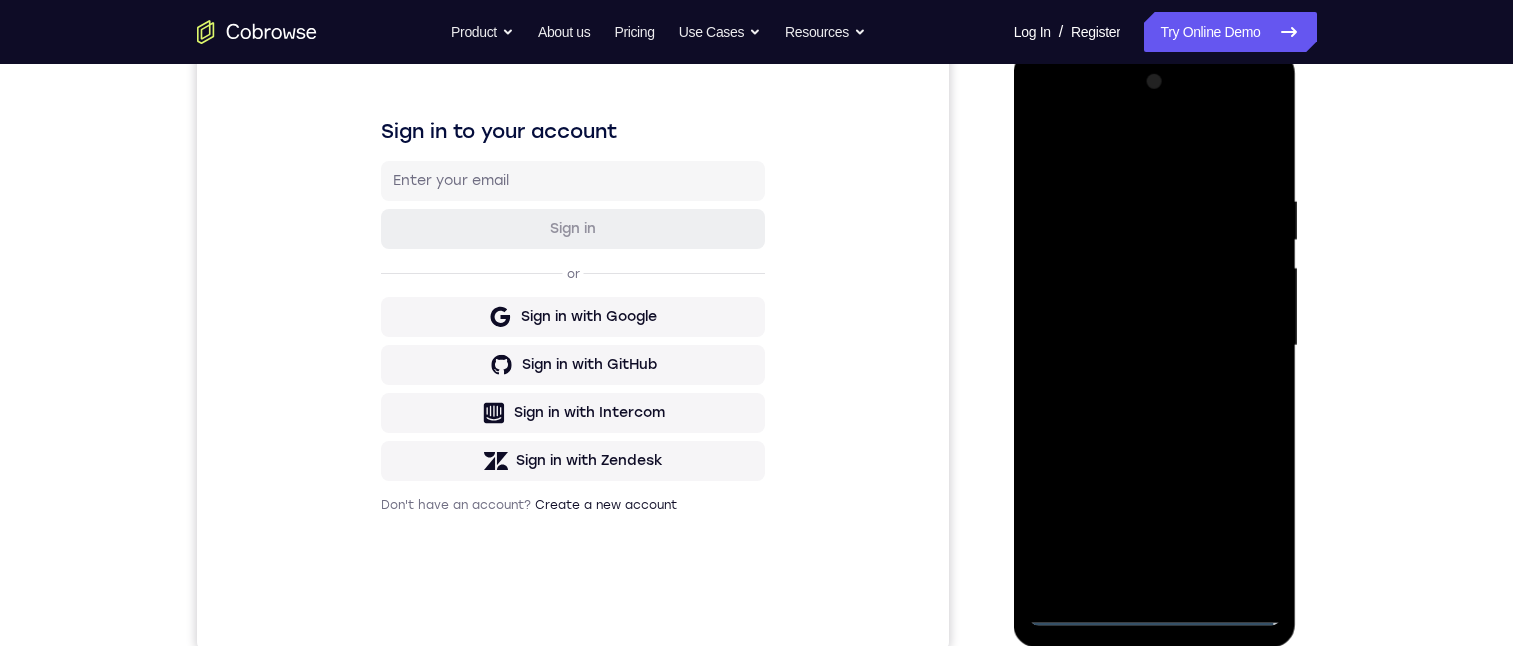 click at bounding box center [1155, 346] 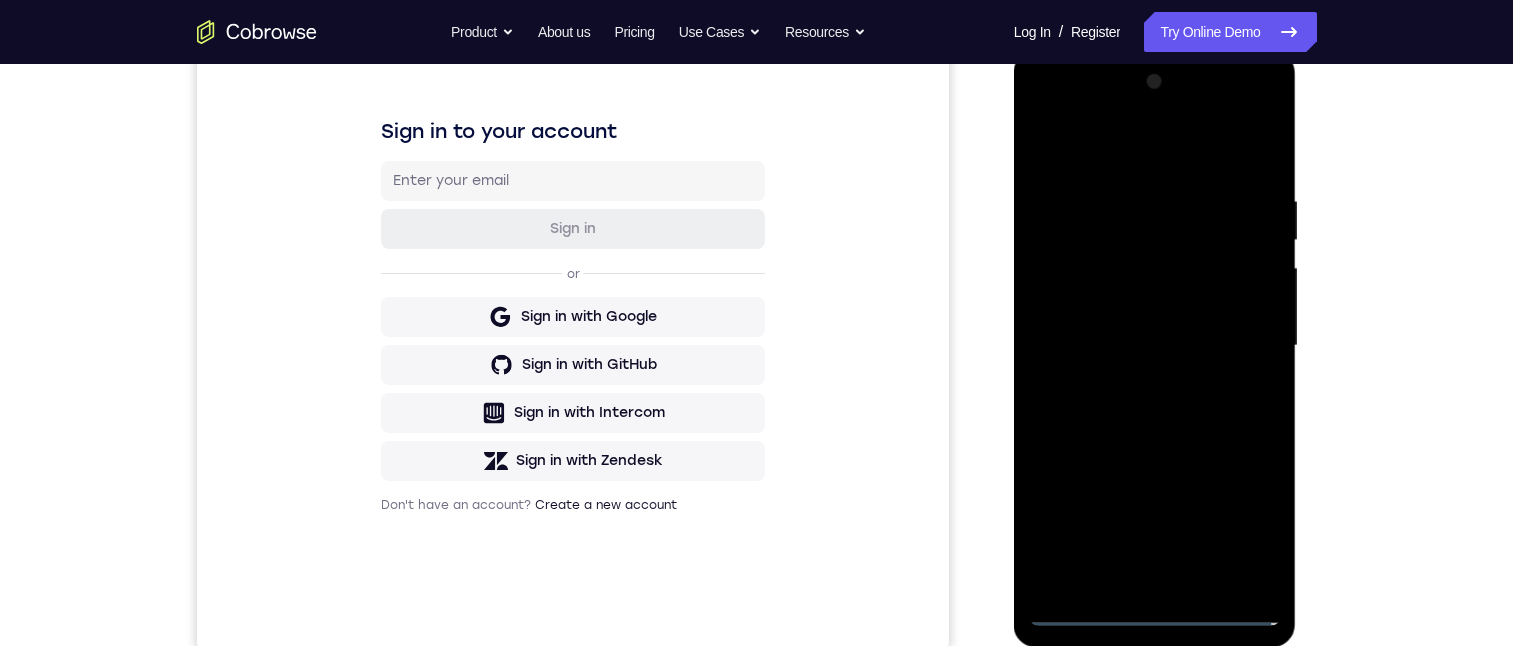 click at bounding box center [1155, 346] 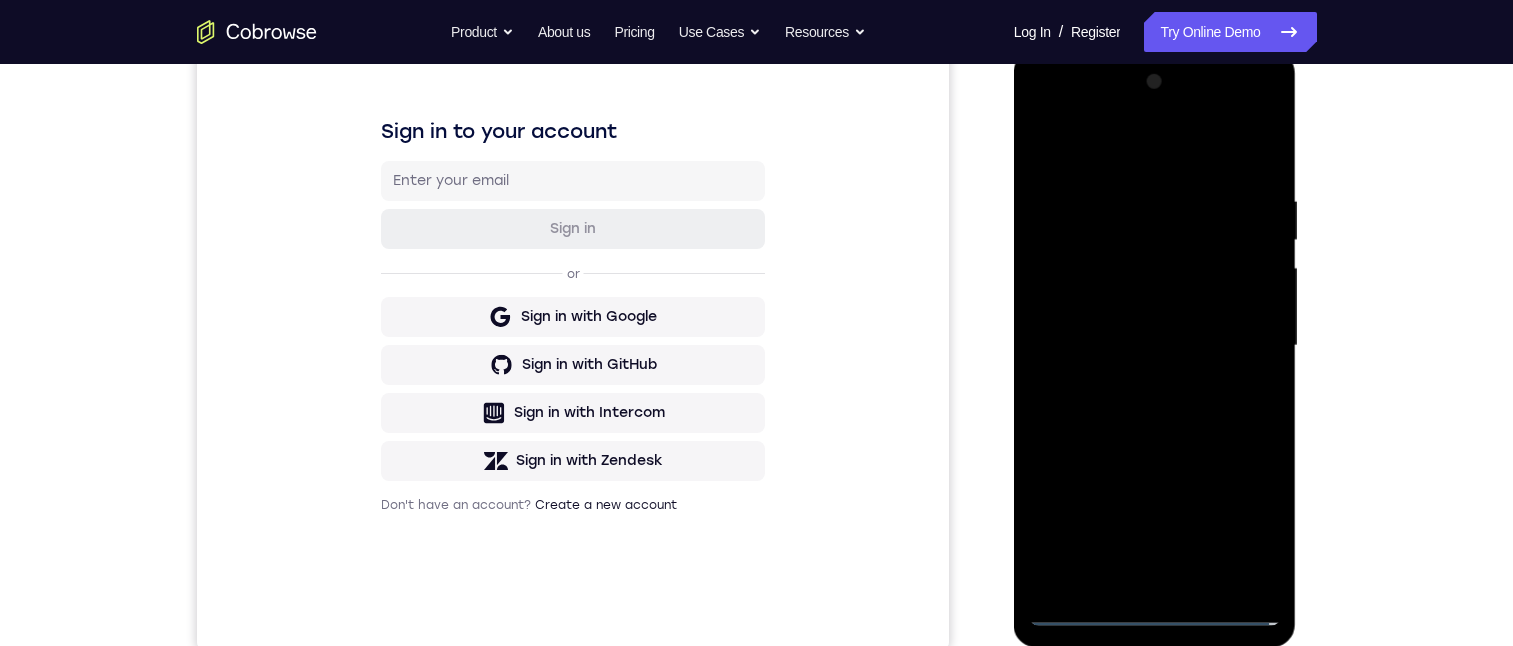 click at bounding box center (1155, 346) 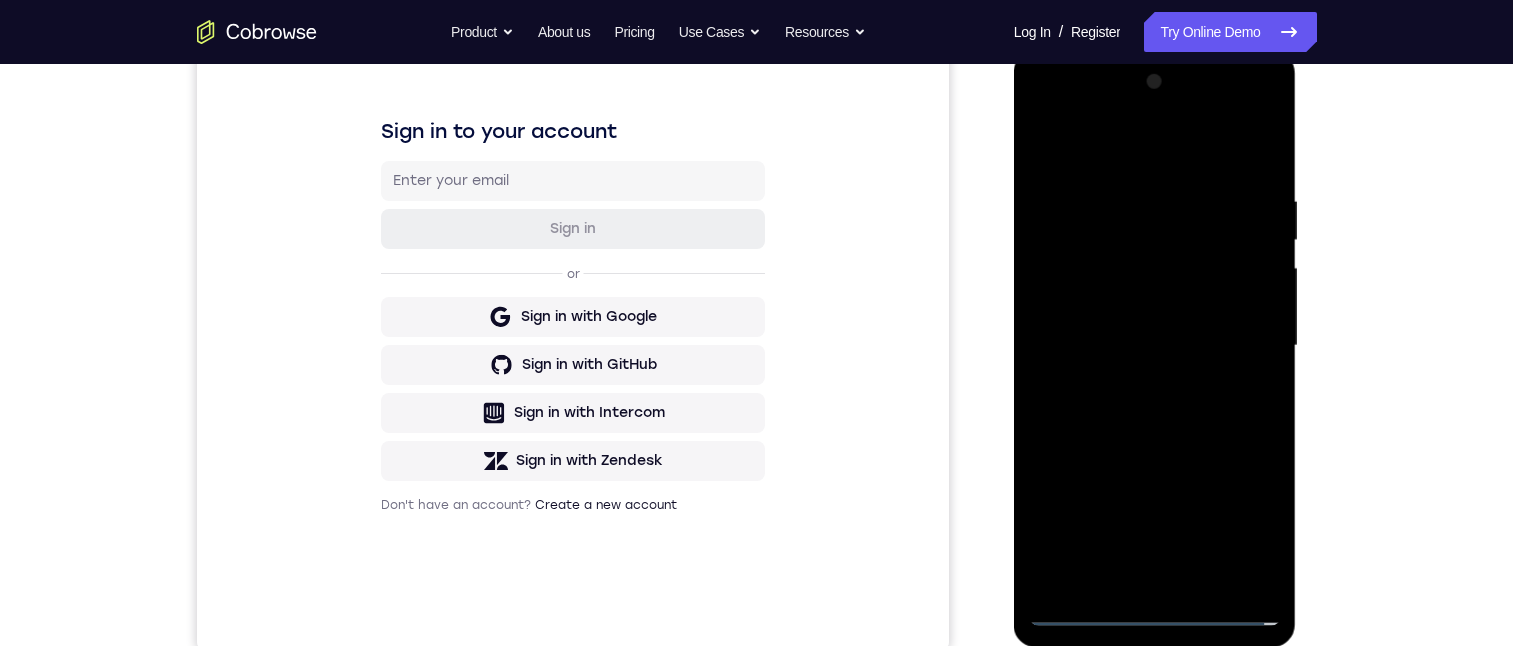 click at bounding box center [1155, 346] 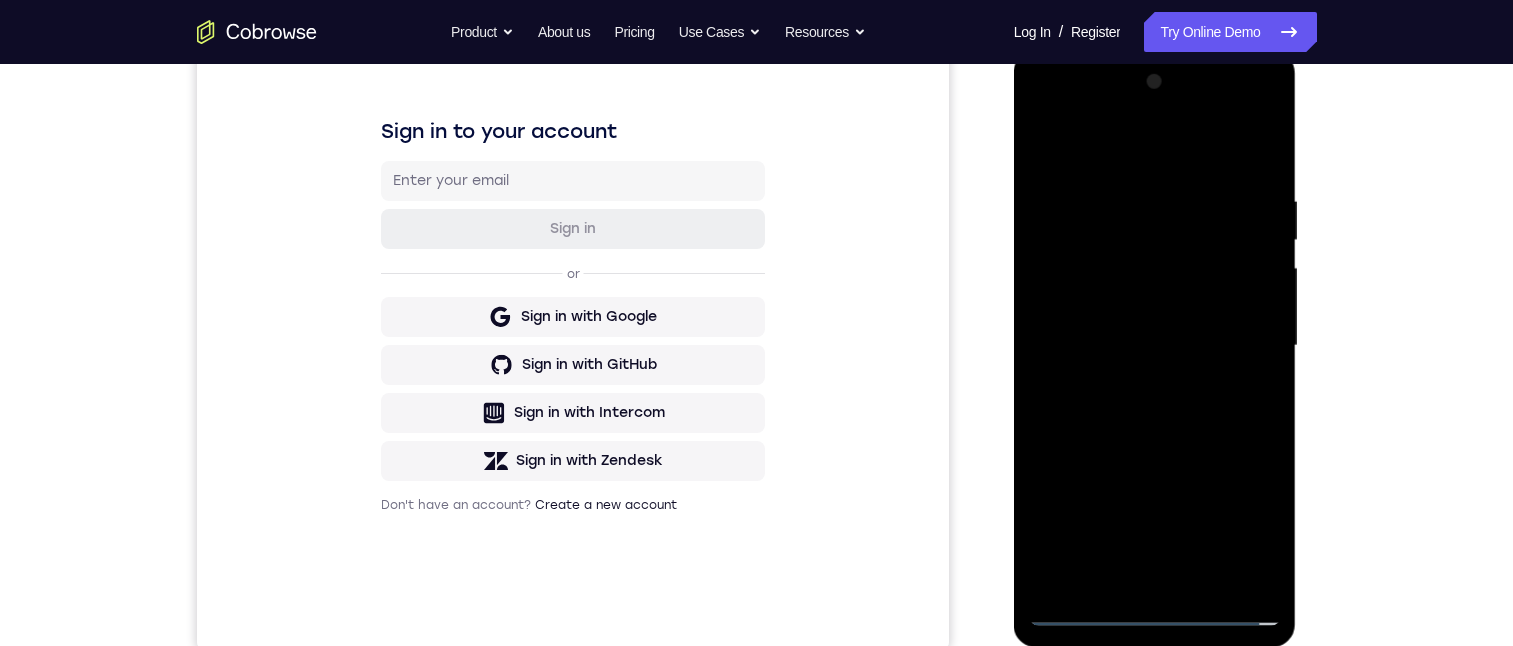click at bounding box center (1155, 346) 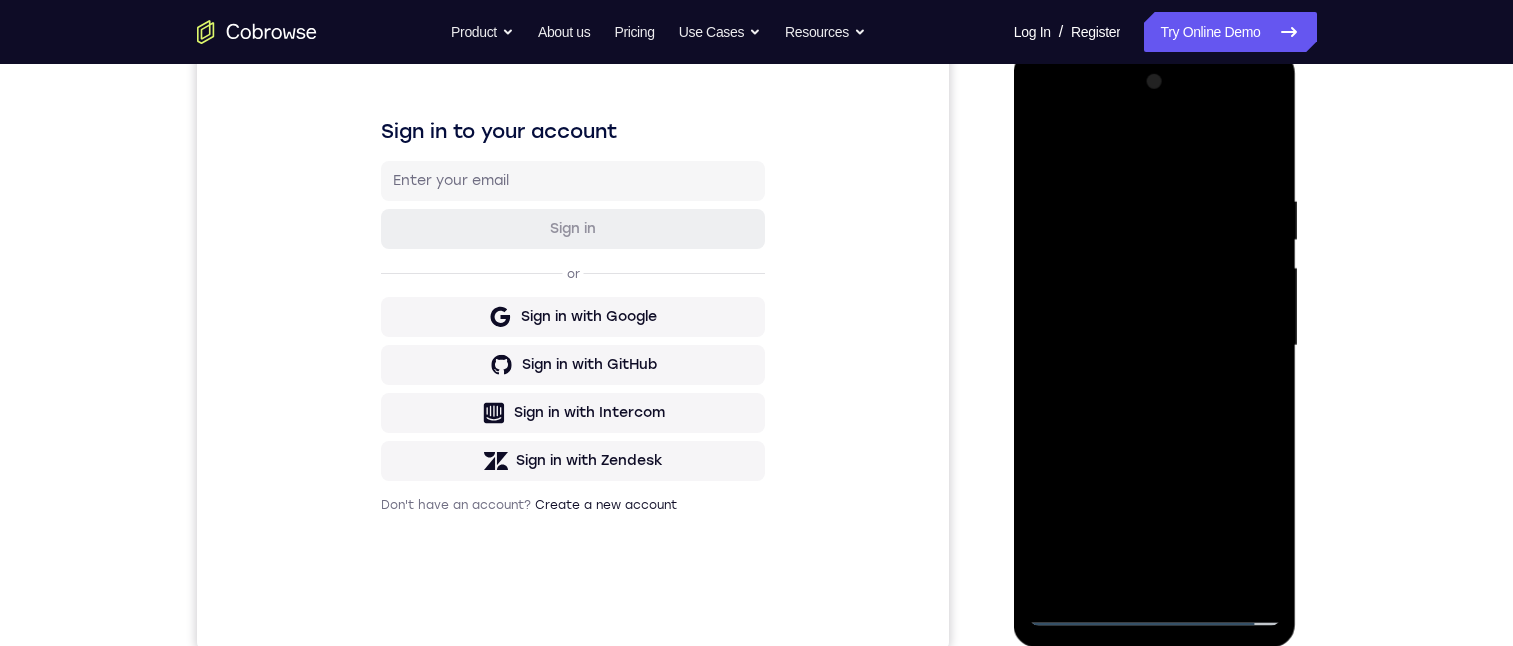 click at bounding box center [1155, 346] 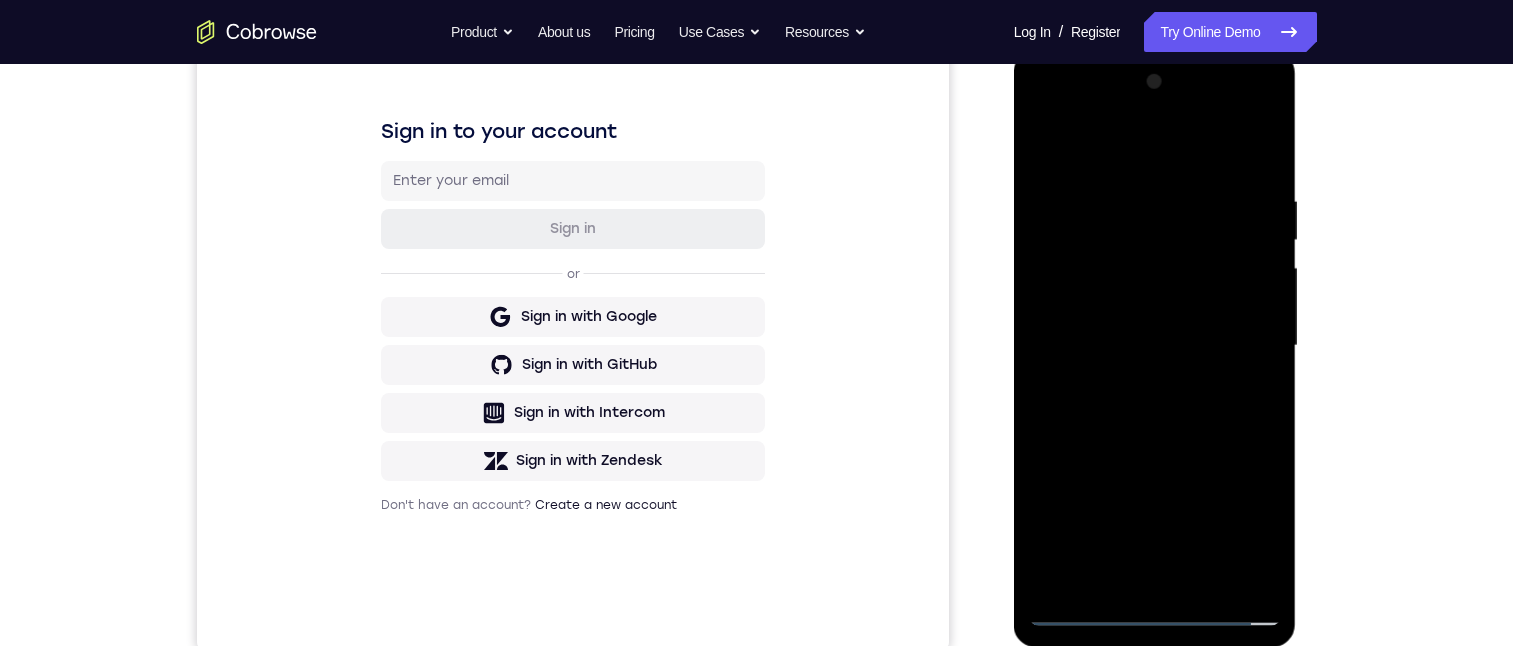 click at bounding box center (1155, 346) 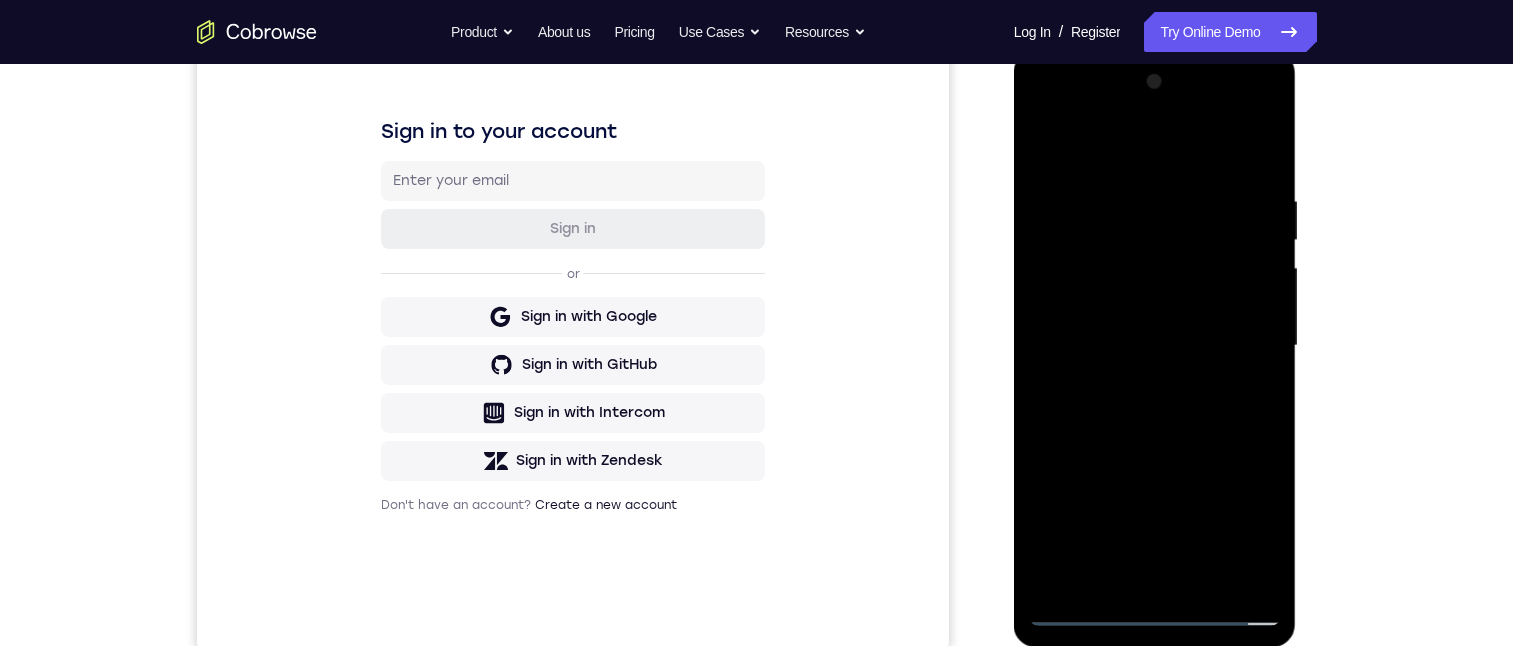 click at bounding box center (1155, 346) 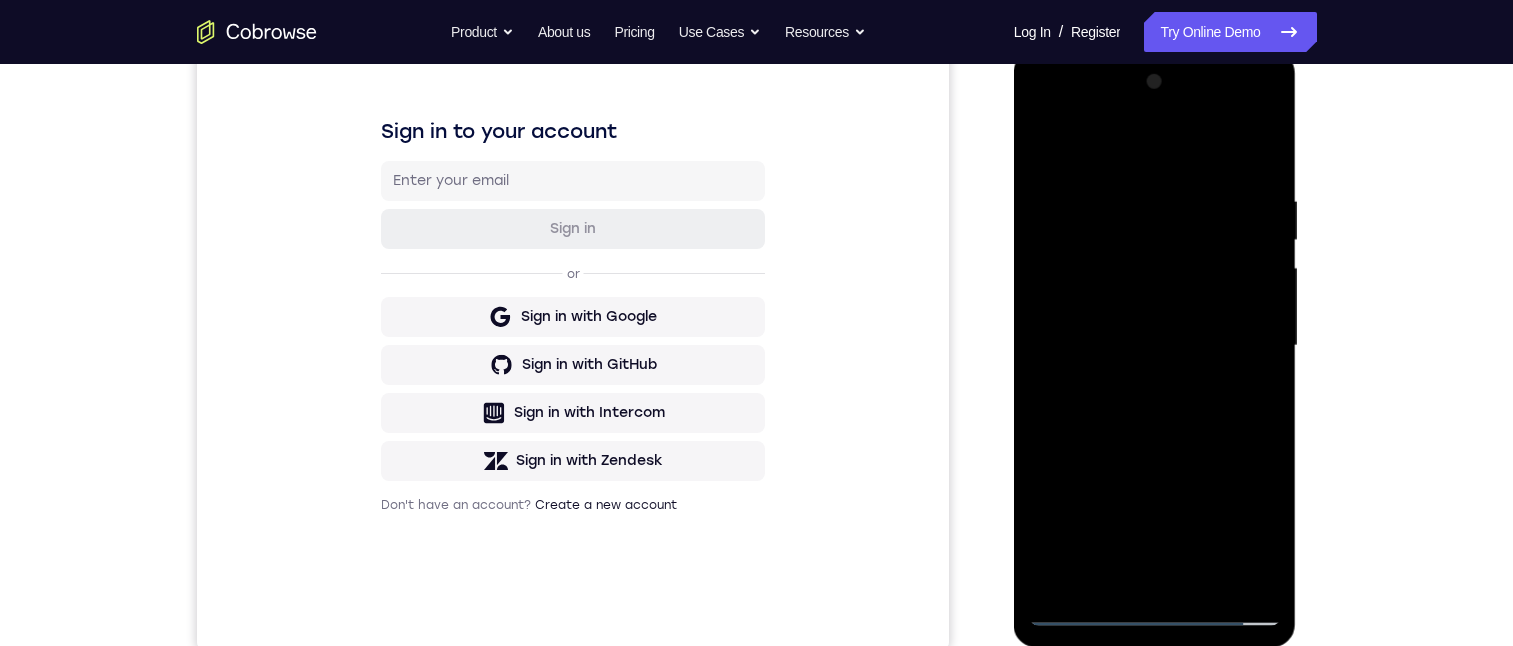 click at bounding box center (1155, 346) 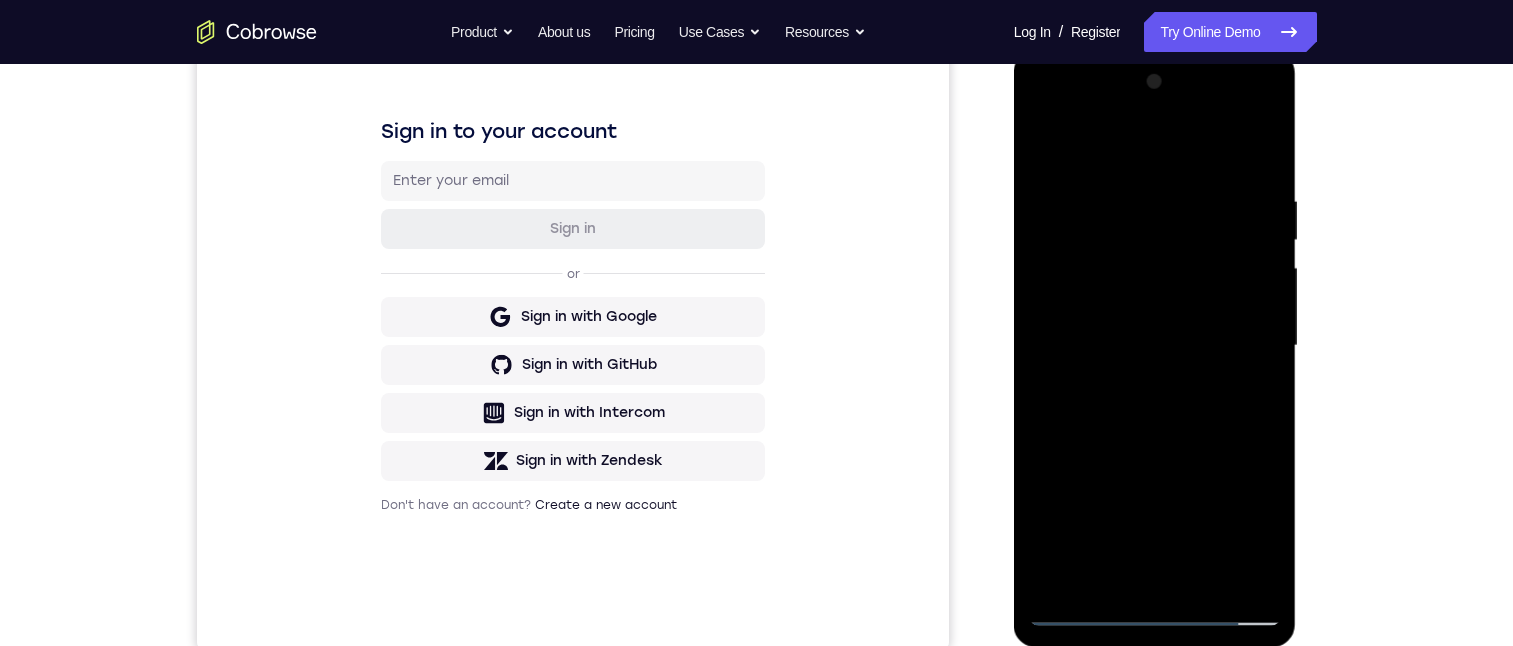 click at bounding box center [1155, 346] 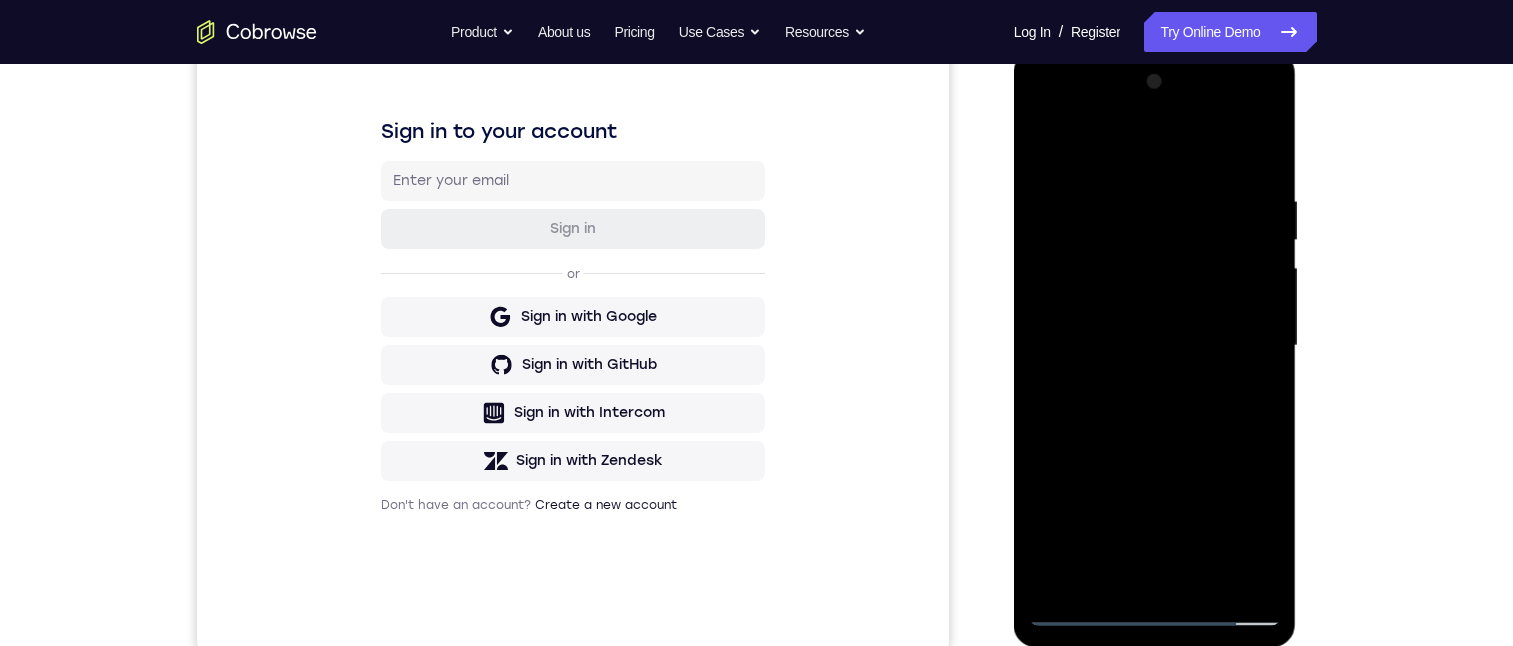 click at bounding box center [1155, 346] 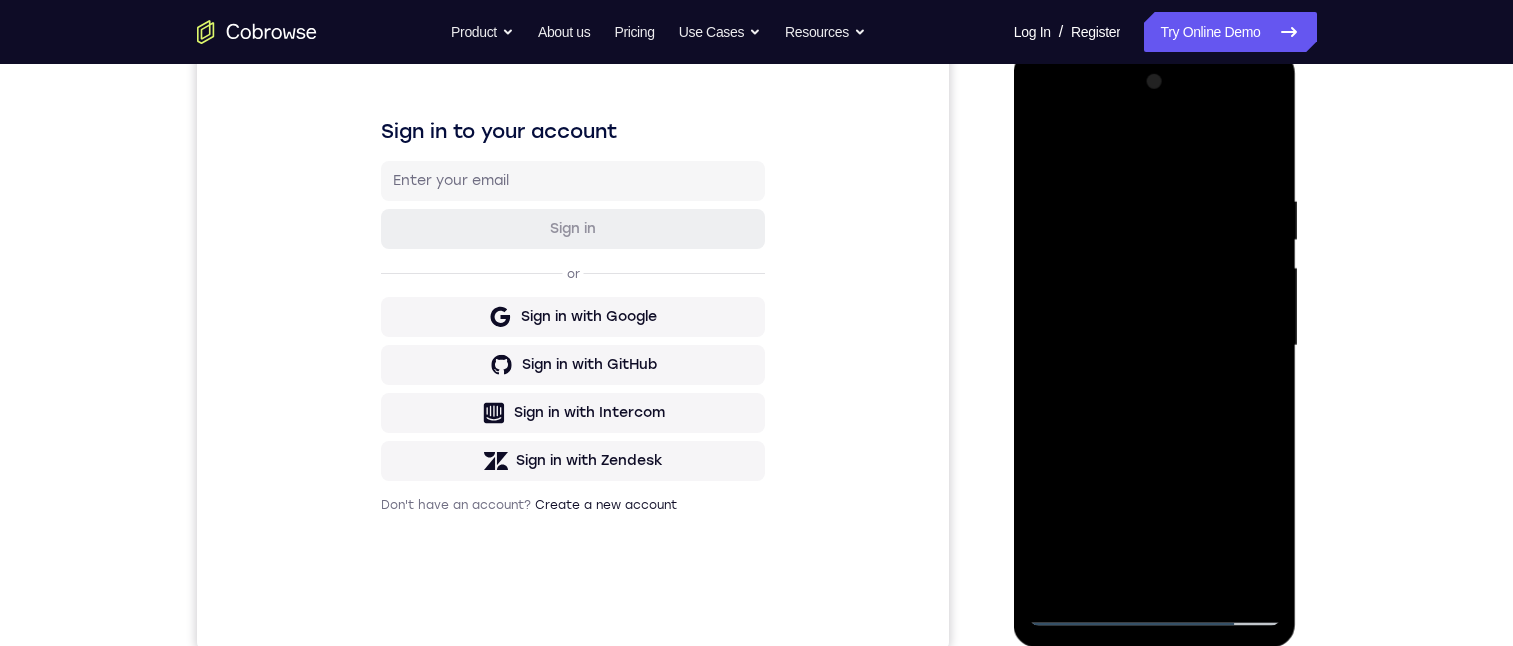 drag, startPoint x: 1110, startPoint y: 147, endPoint x: 1297, endPoint y: 202, distance: 194.9205 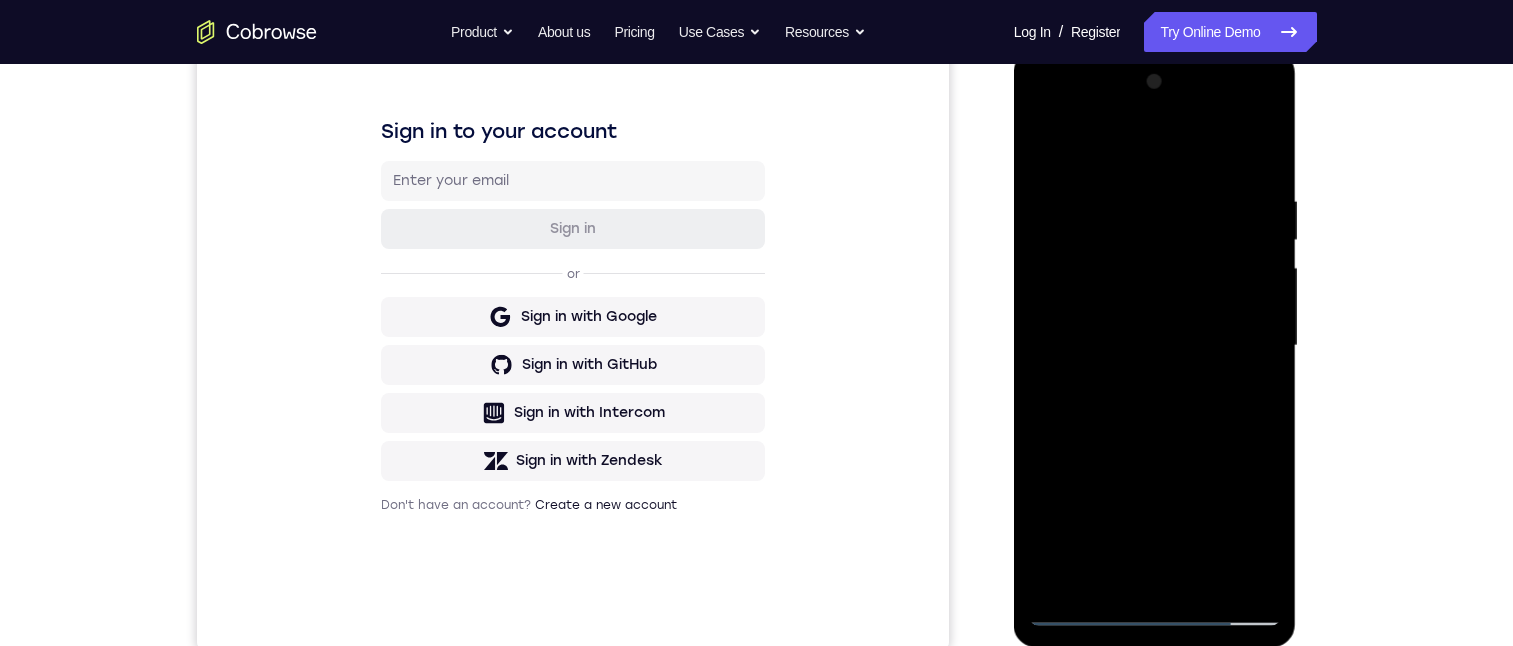 click at bounding box center (1155, 346) 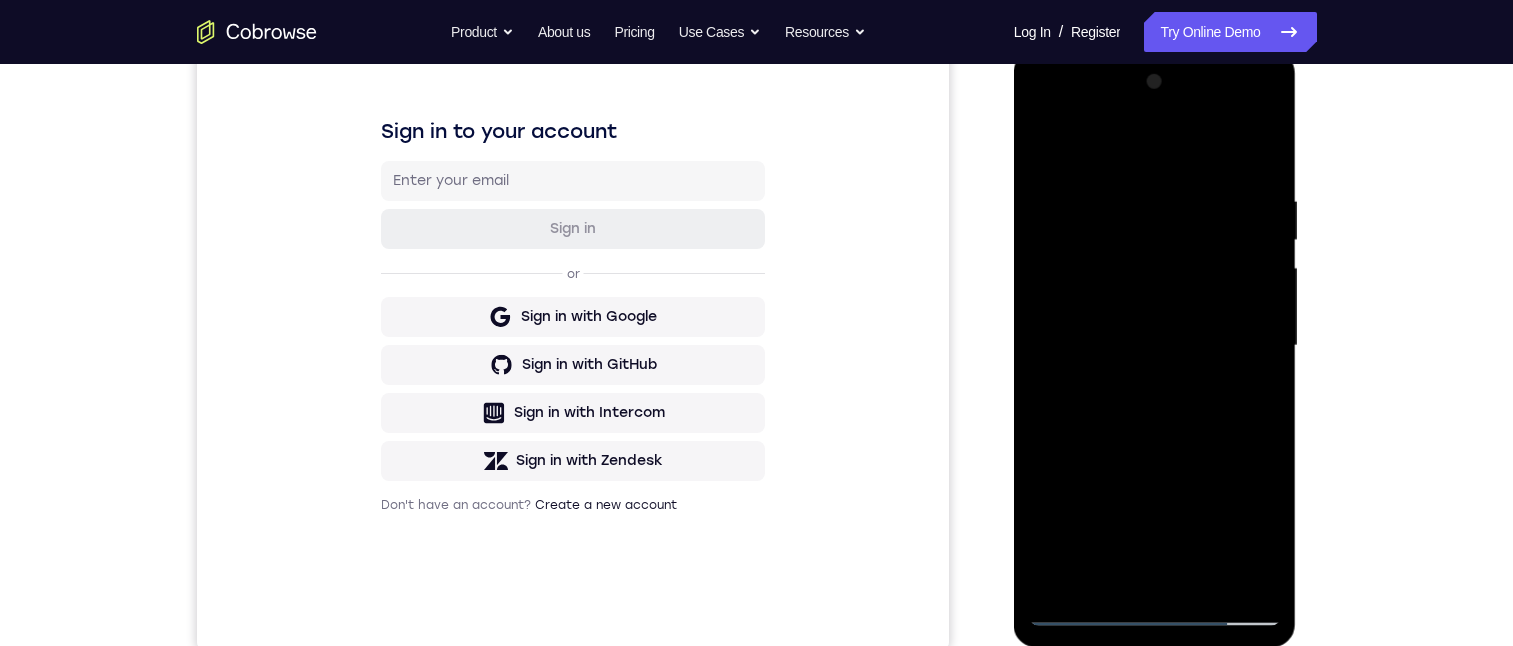 click at bounding box center (1155, 346) 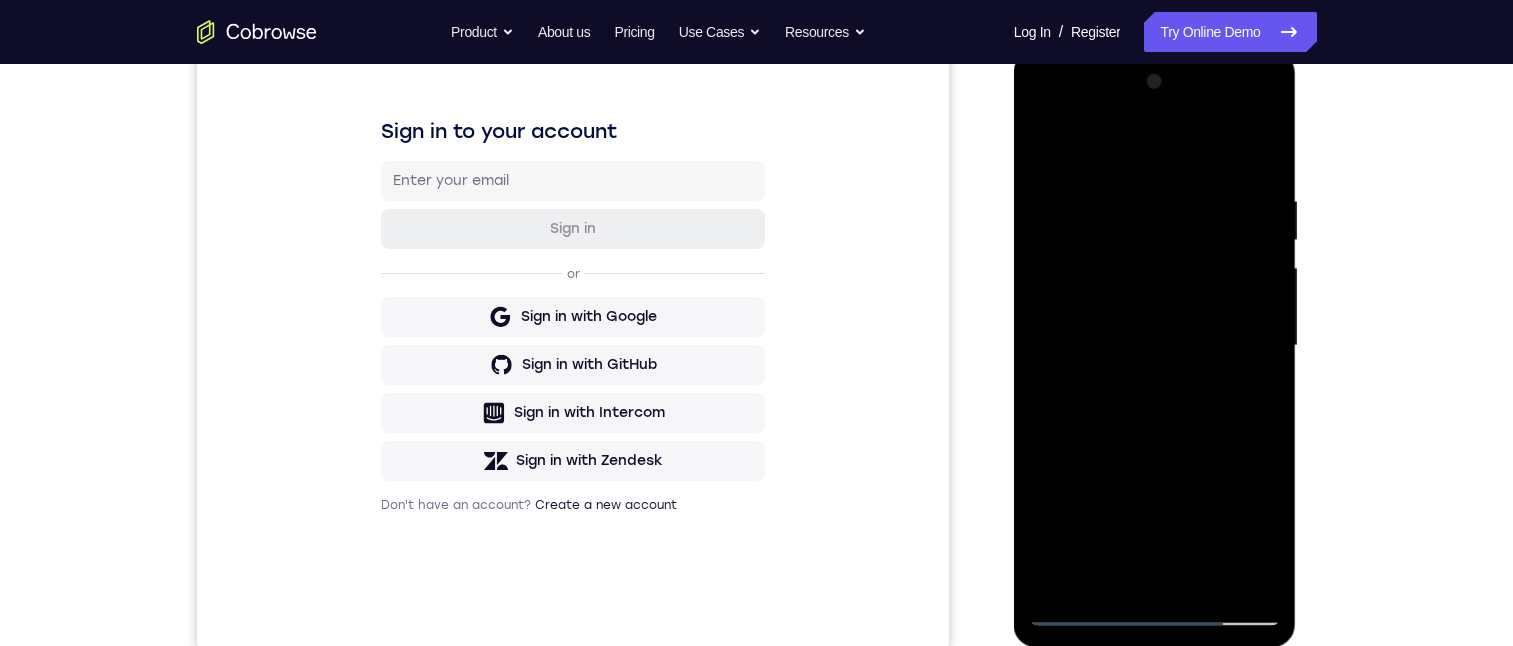 click at bounding box center (1155, 346) 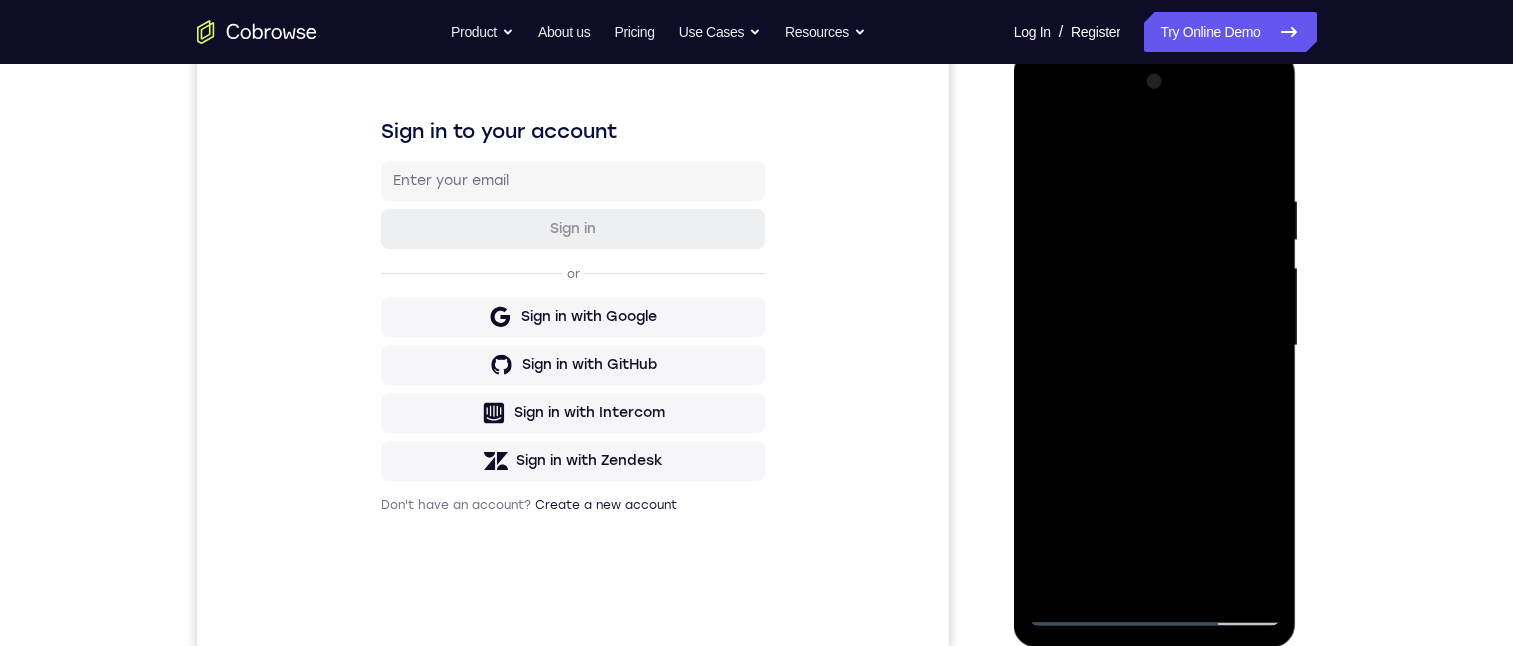 click at bounding box center (1155, 346) 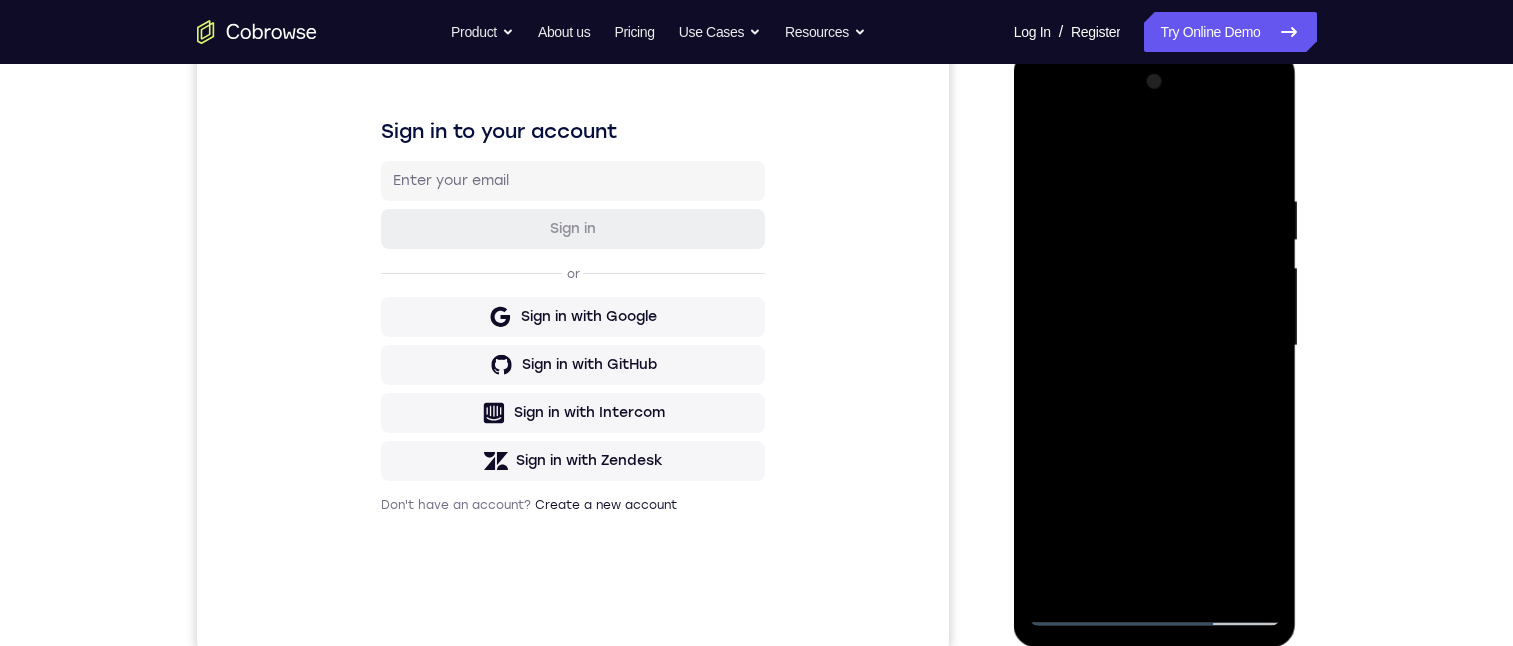 click at bounding box center [1155, 346] 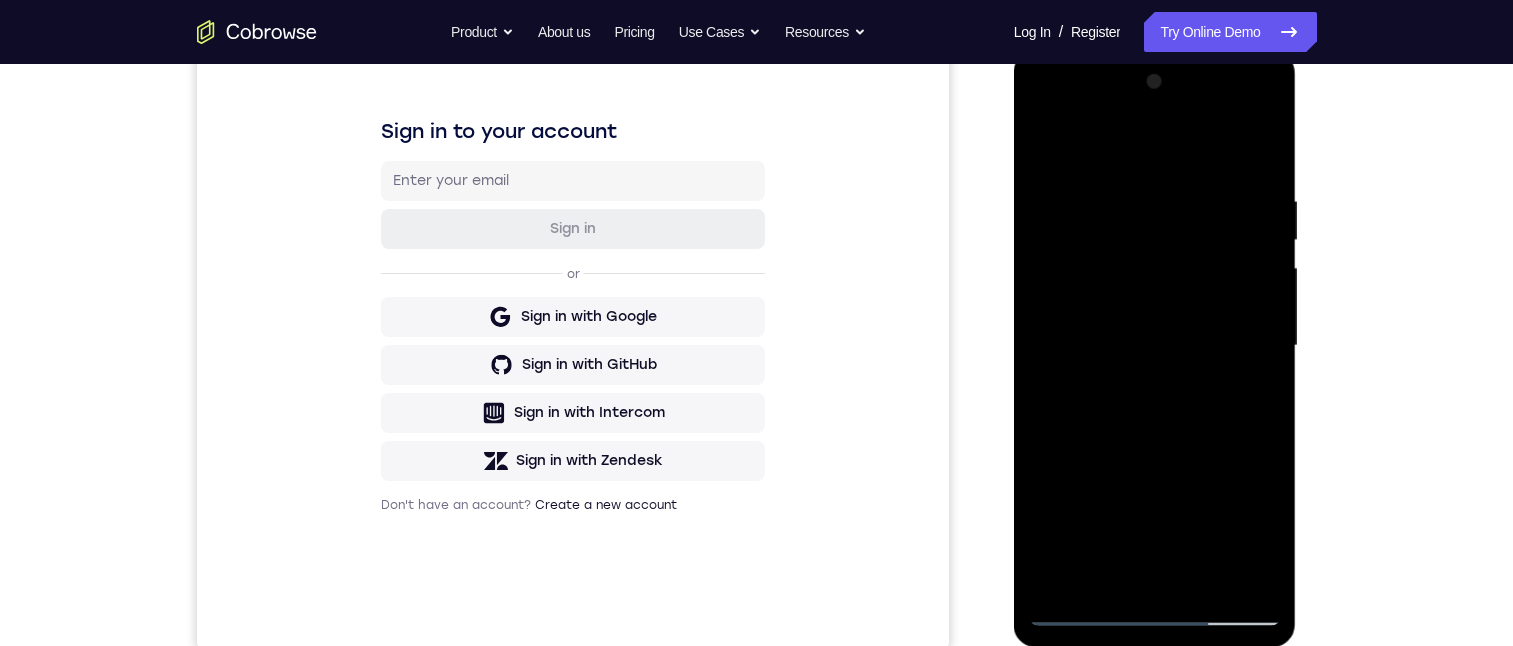 click at bounding box center [1155, 346] 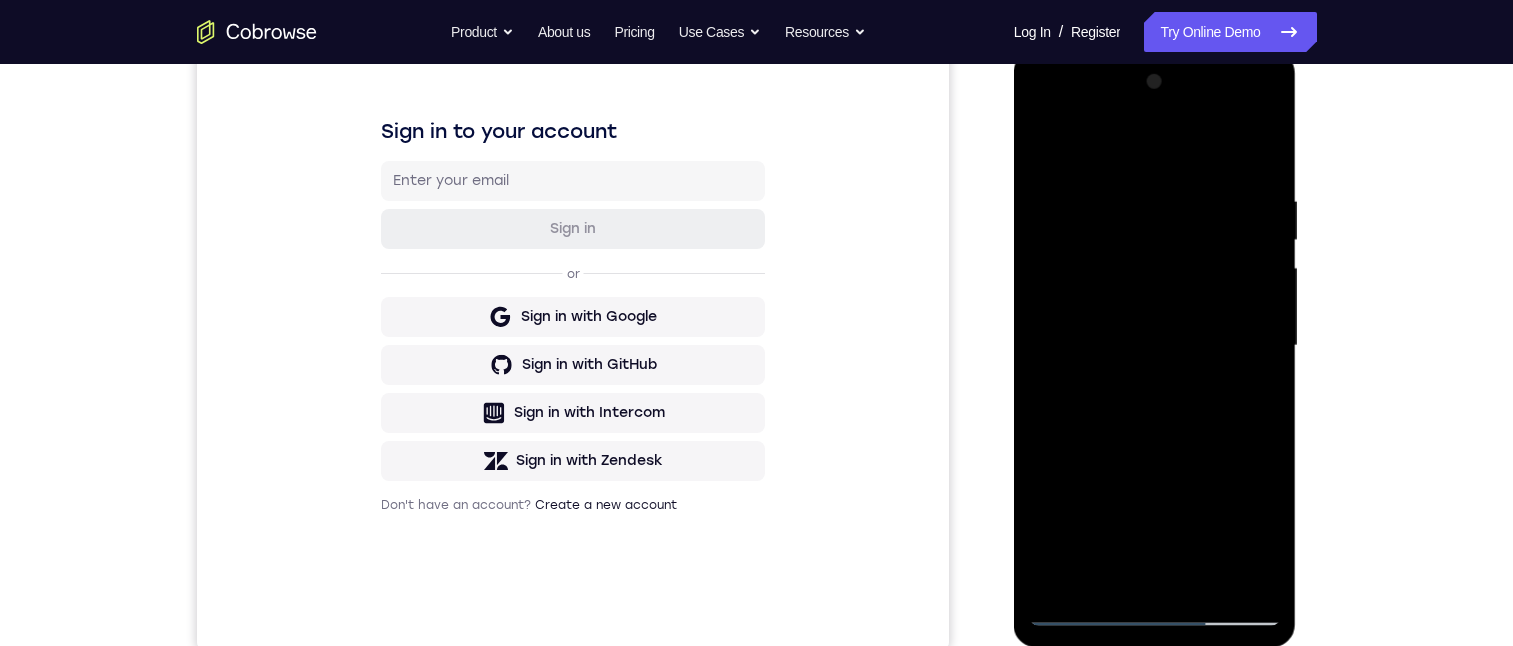 click at bounding box center (1155, 346) 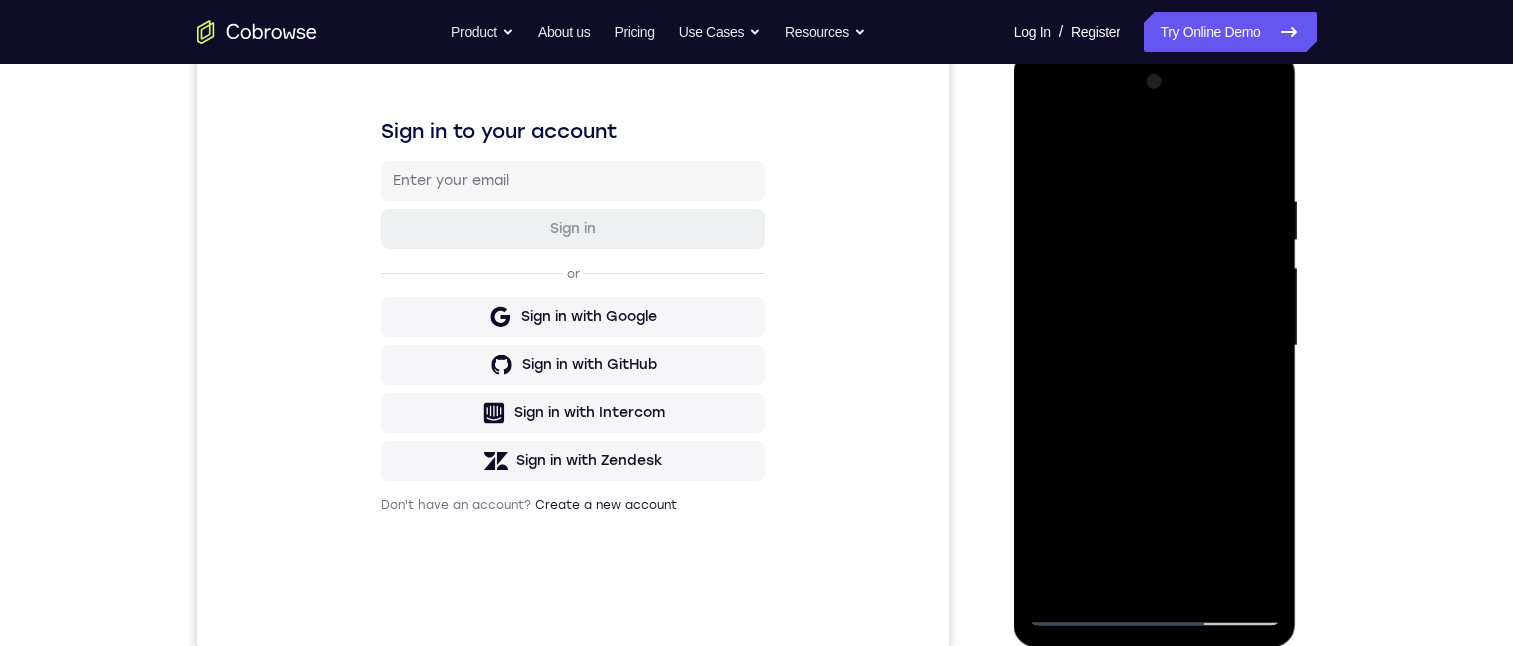 click at bounding box center (1155, 346) 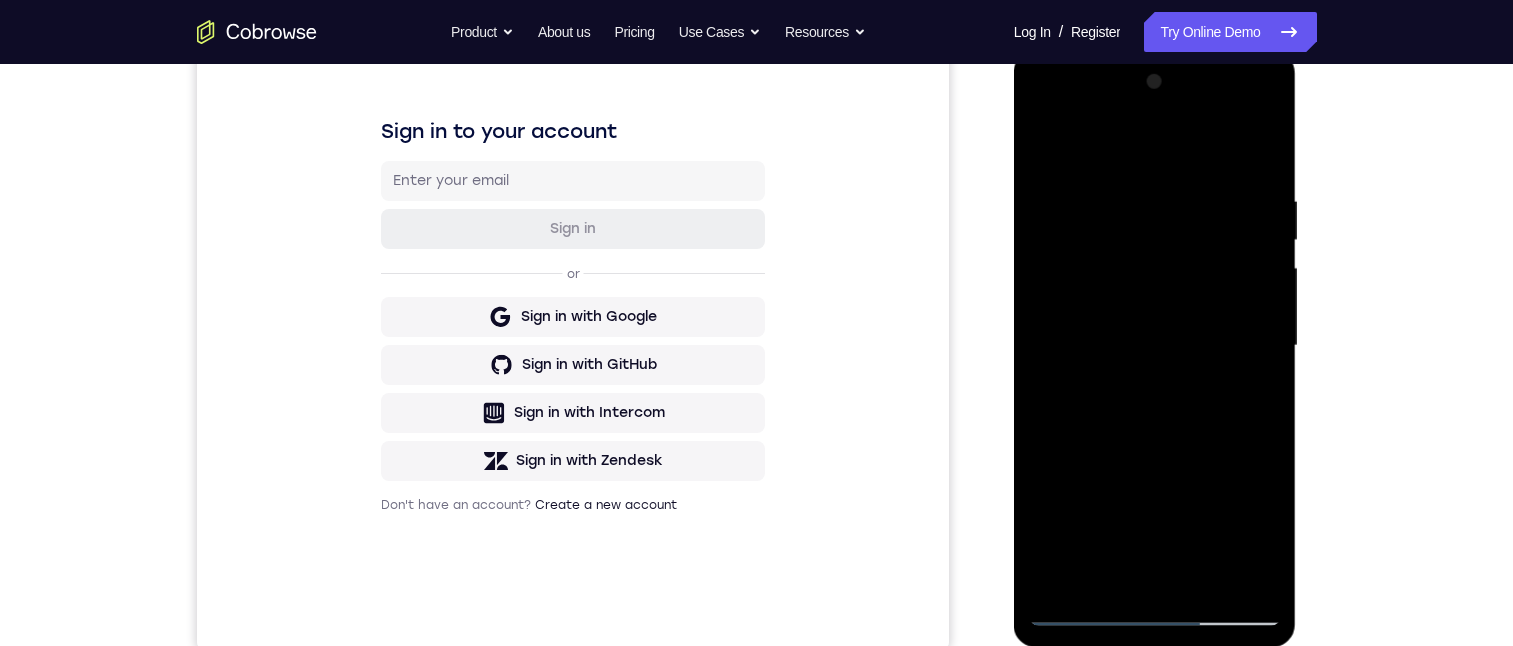 click at bounding box center (1155, 346) 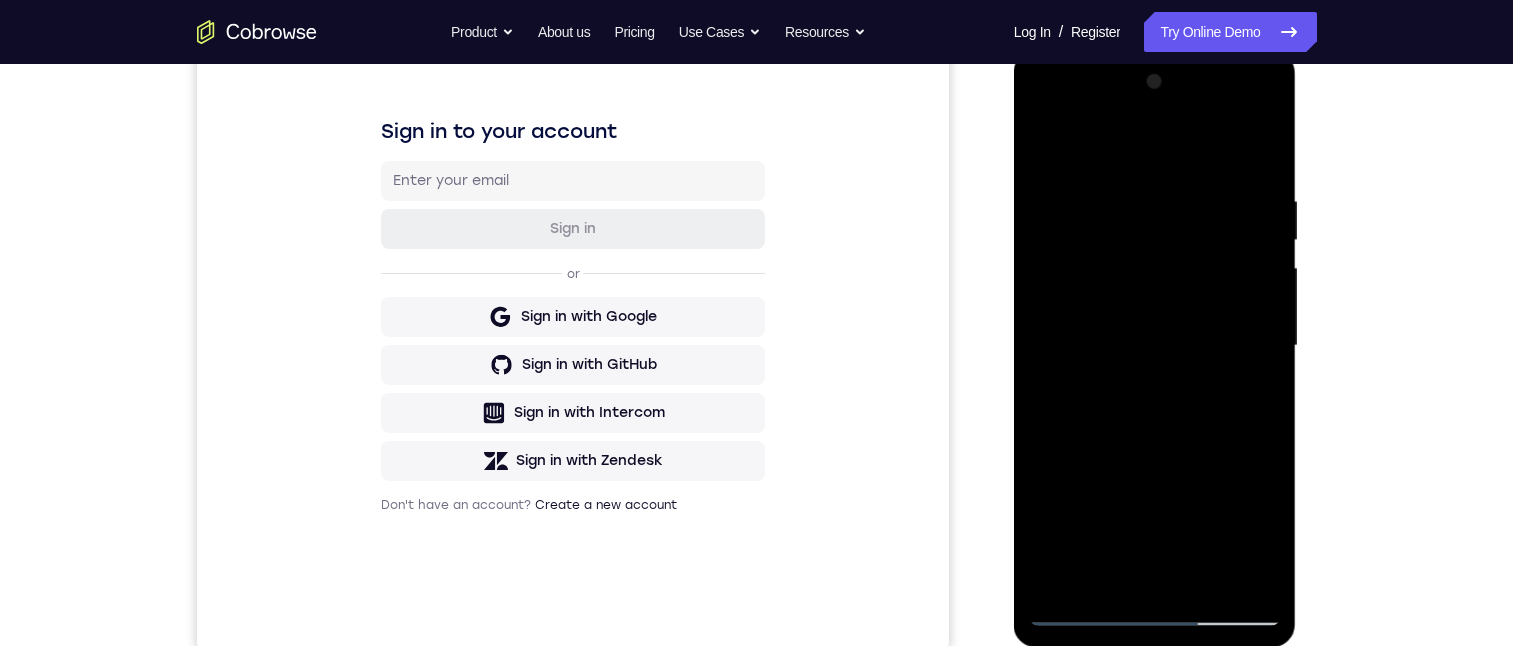 click at bounding box center (1155, 346) 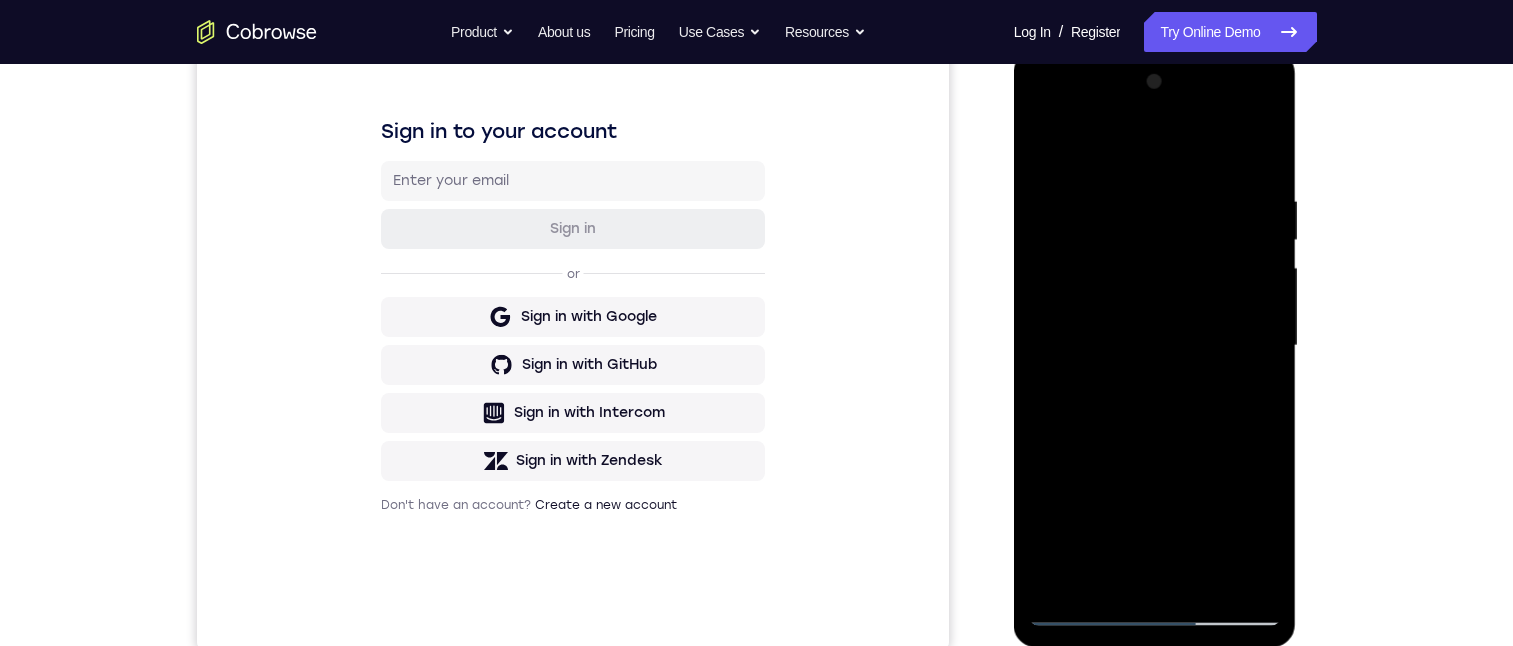 drag, startPoint x: 1195, startPoint y: 386, endPoint x: 1183, endPoint y: 287, distance: 99.724625 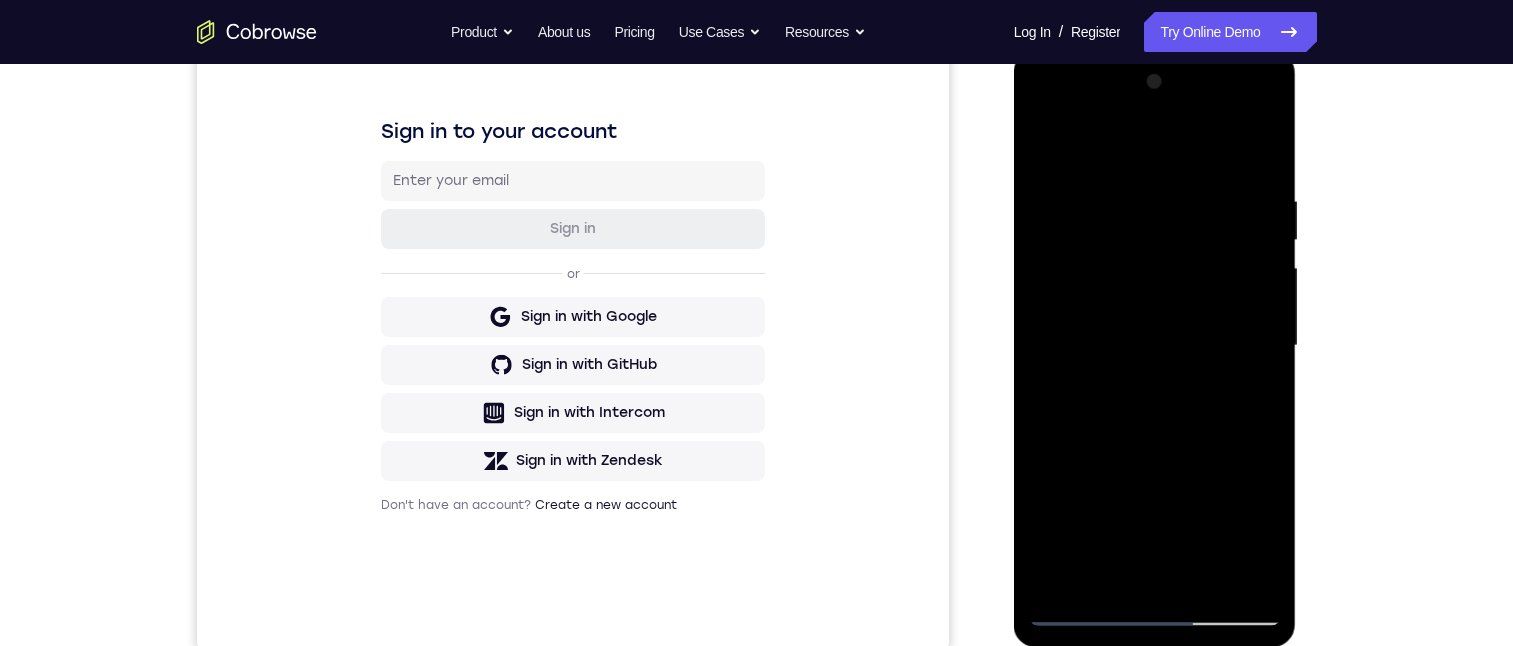 click at bounding box center (1155, 346) 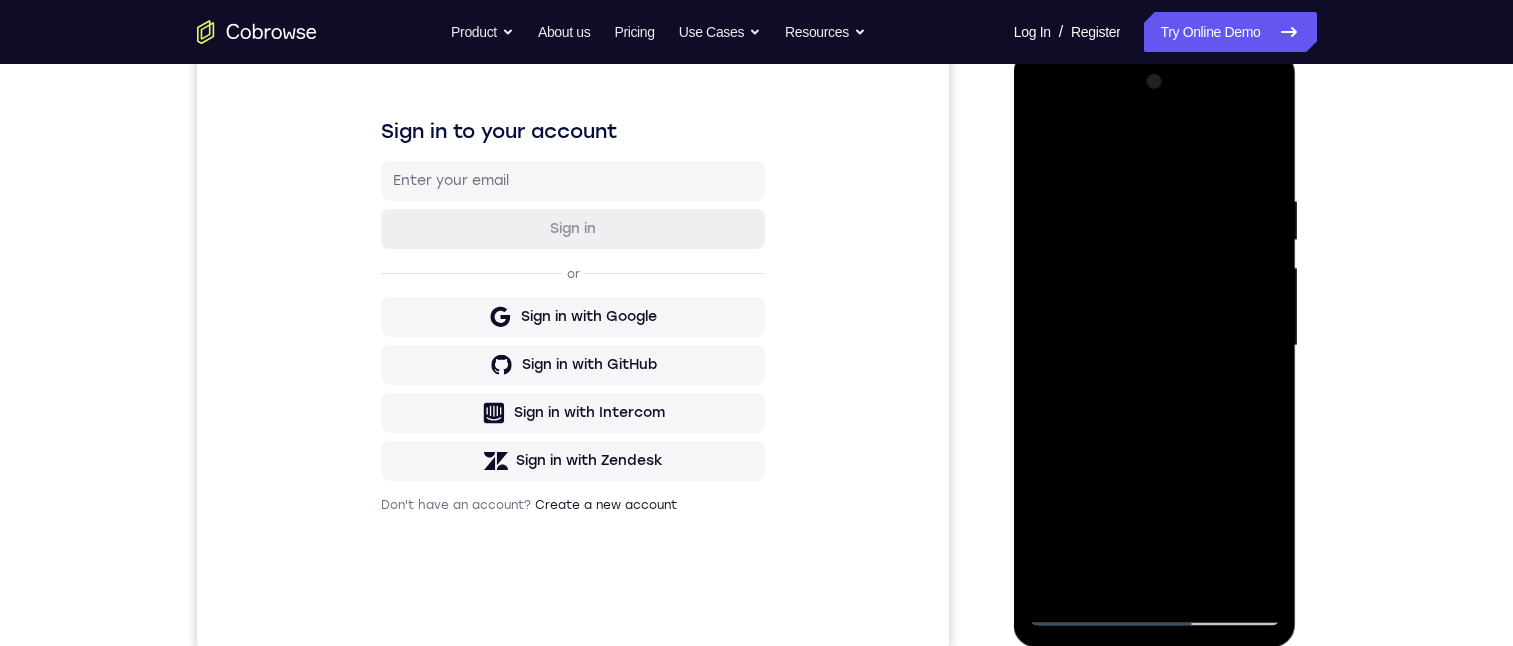 drag, startPoint x: 1116, startPoint y: 303, endPoint x: 1120, endPoint y: 472, distance: 169.04733 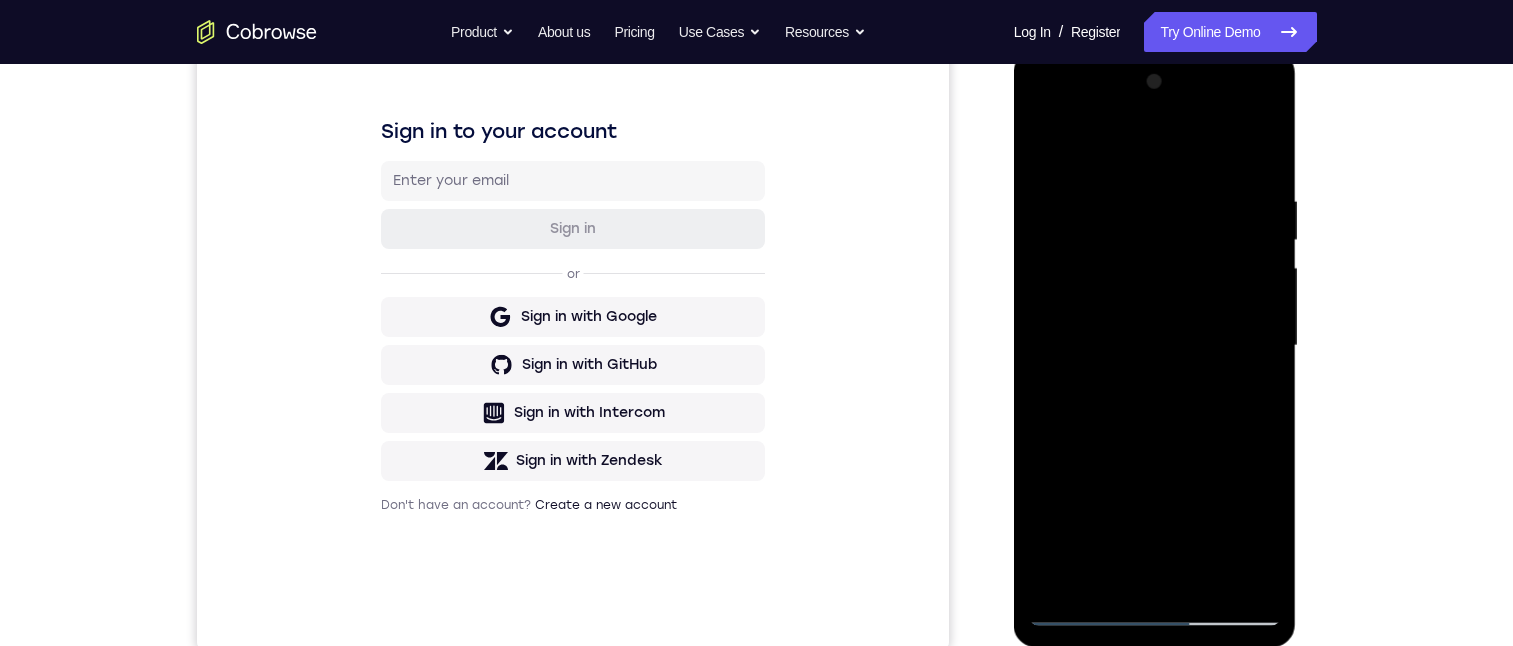 click at bounding box center [1155, 346] 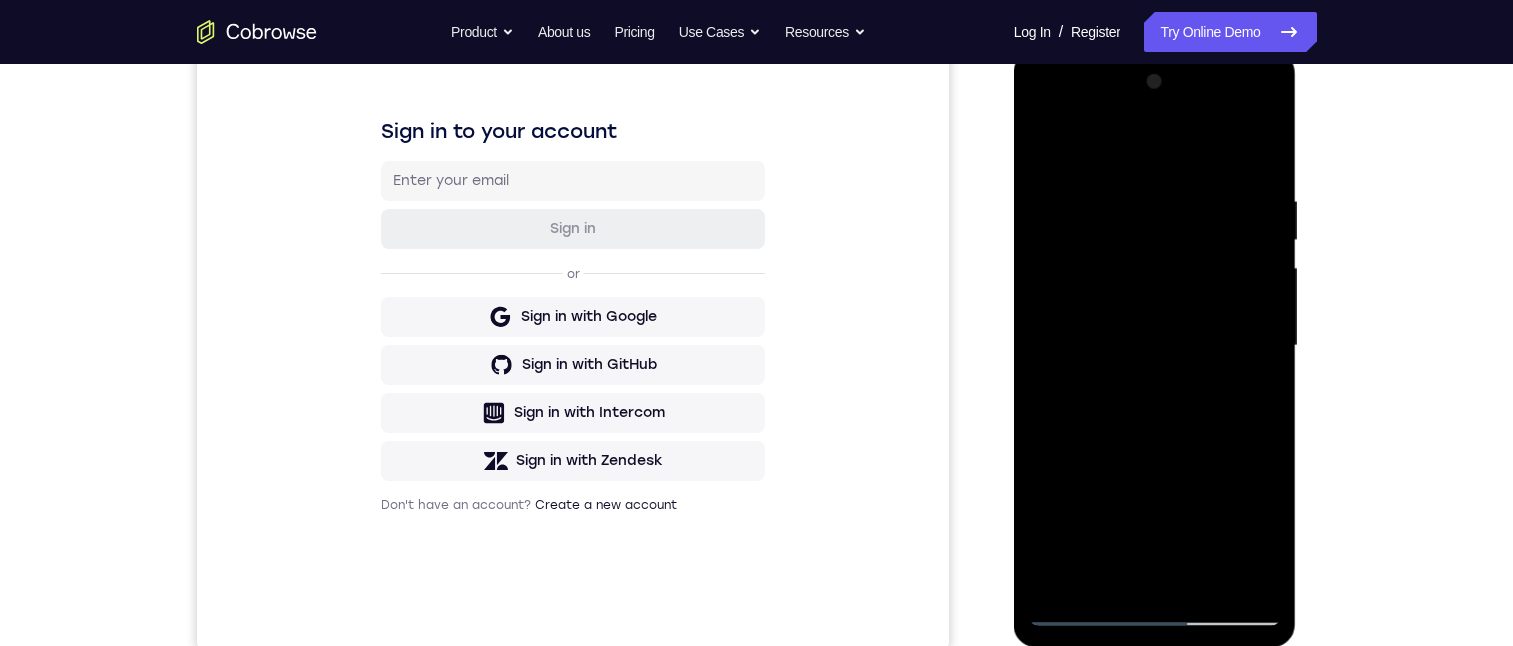 click at bounding box center (1155, 346) 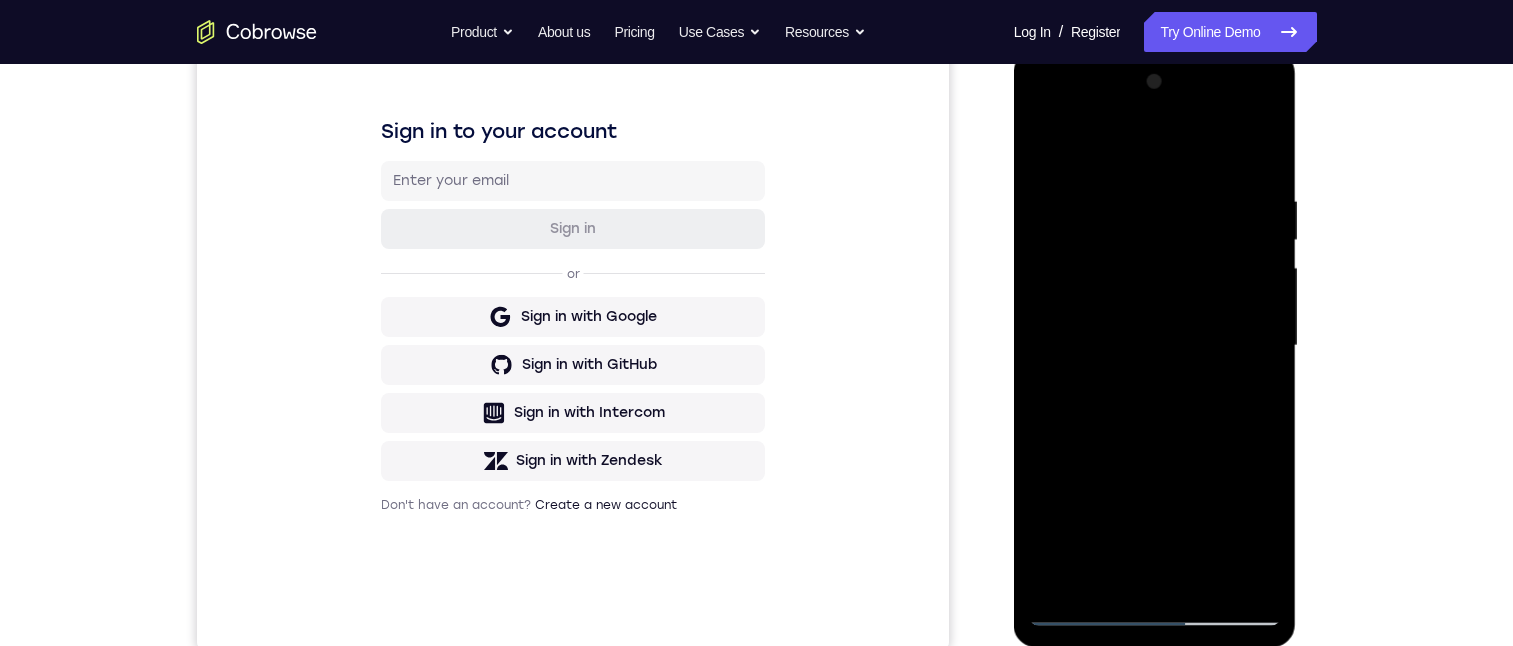 click at bounding box center (1155, 346) 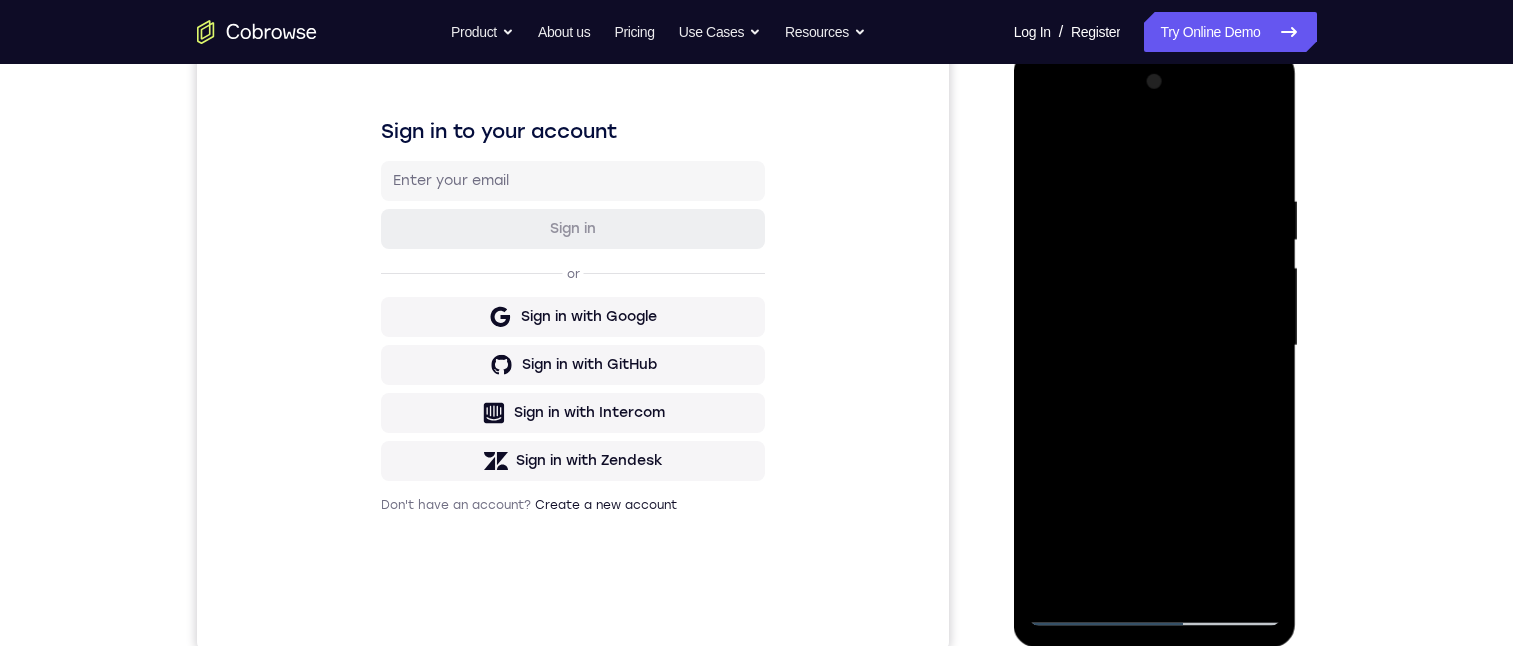 click at bounding box center [1155, 346] 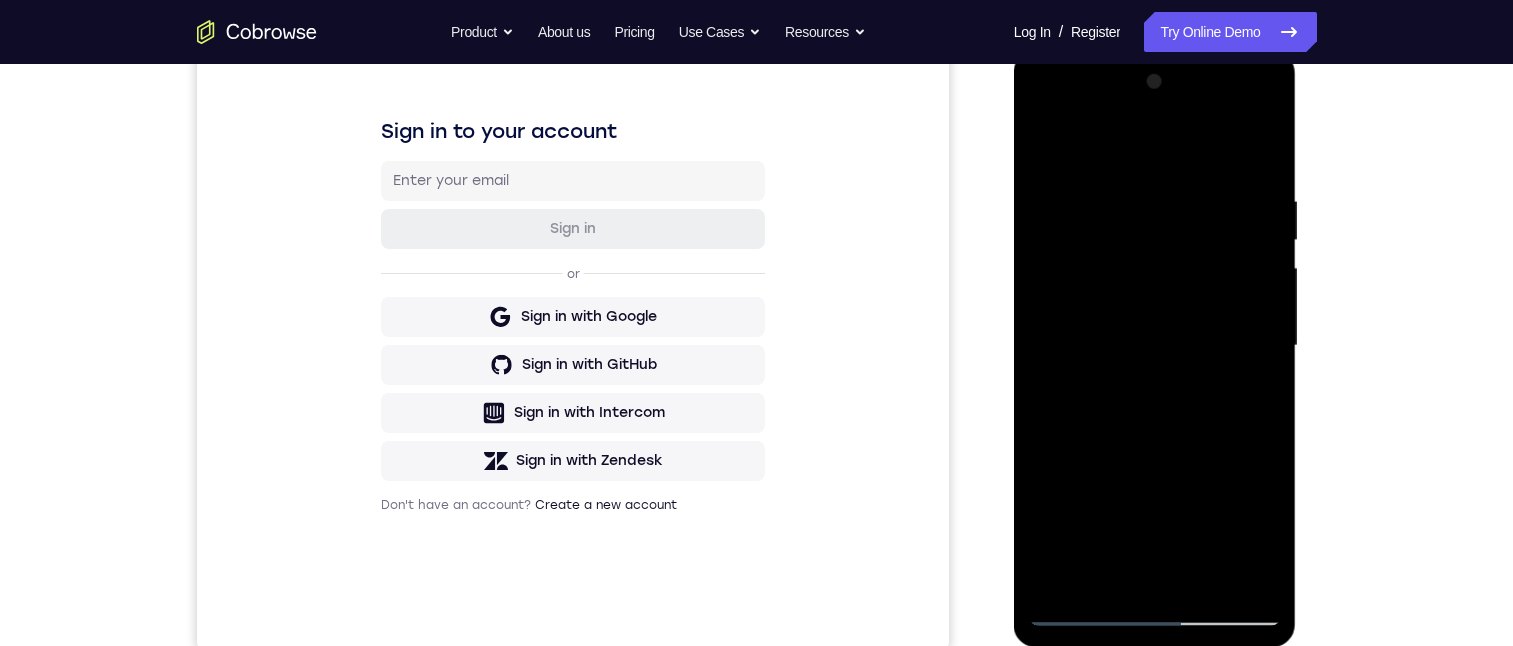 click at bounding box center [1155, 346] 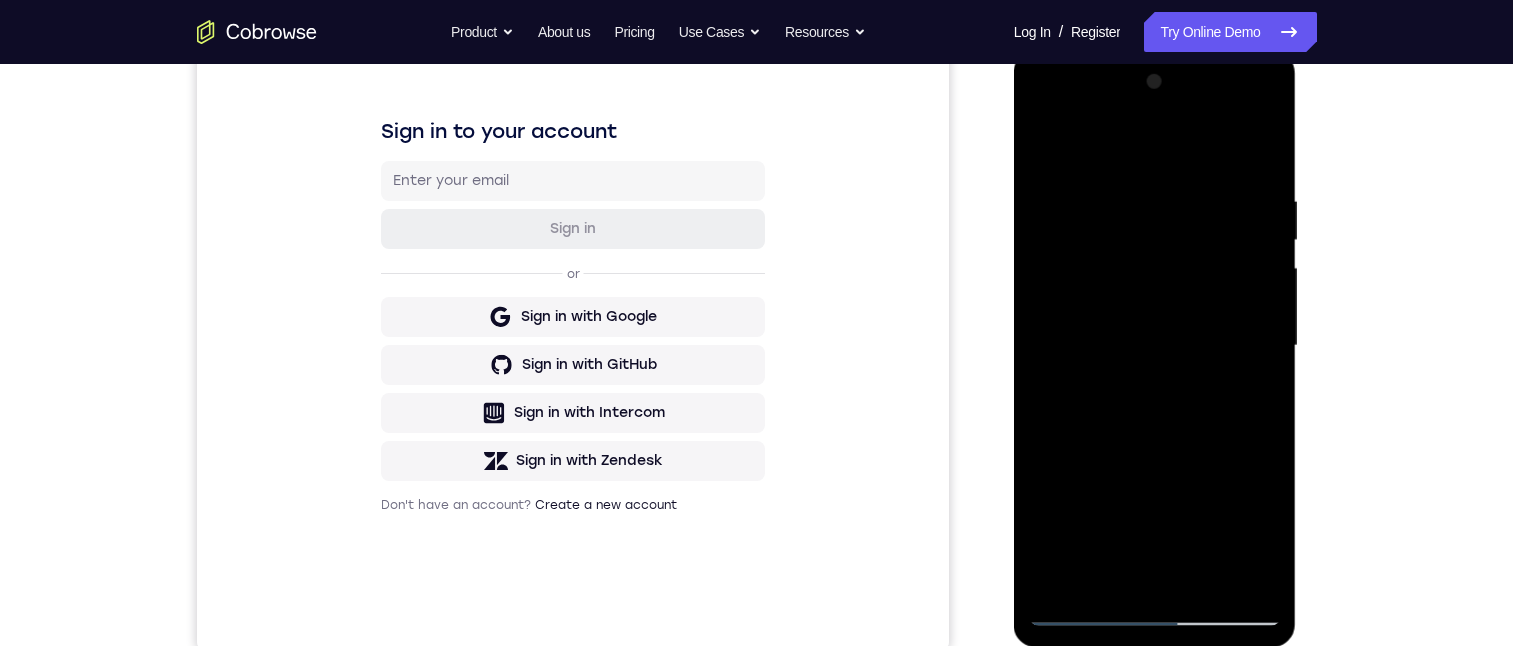 click at bounding box center (1155, 346) 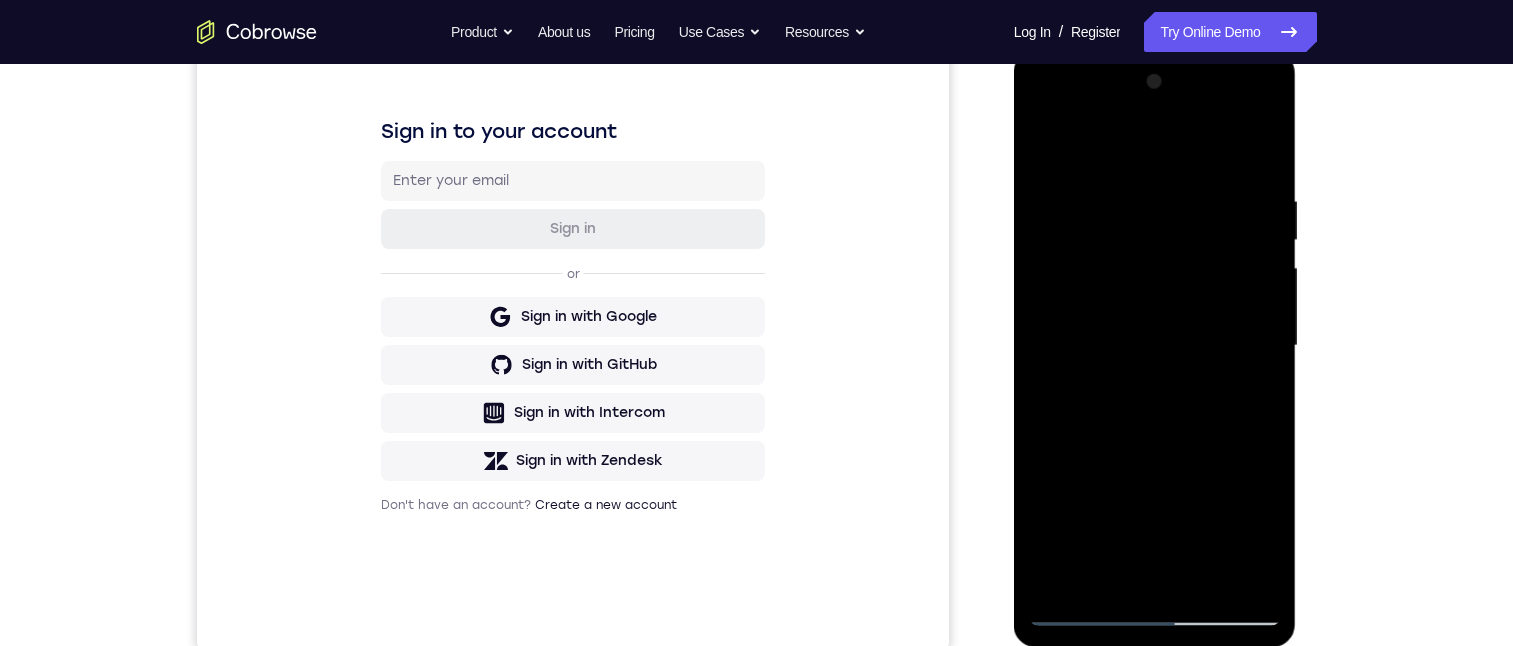 click at bounding box center [1155, 346] 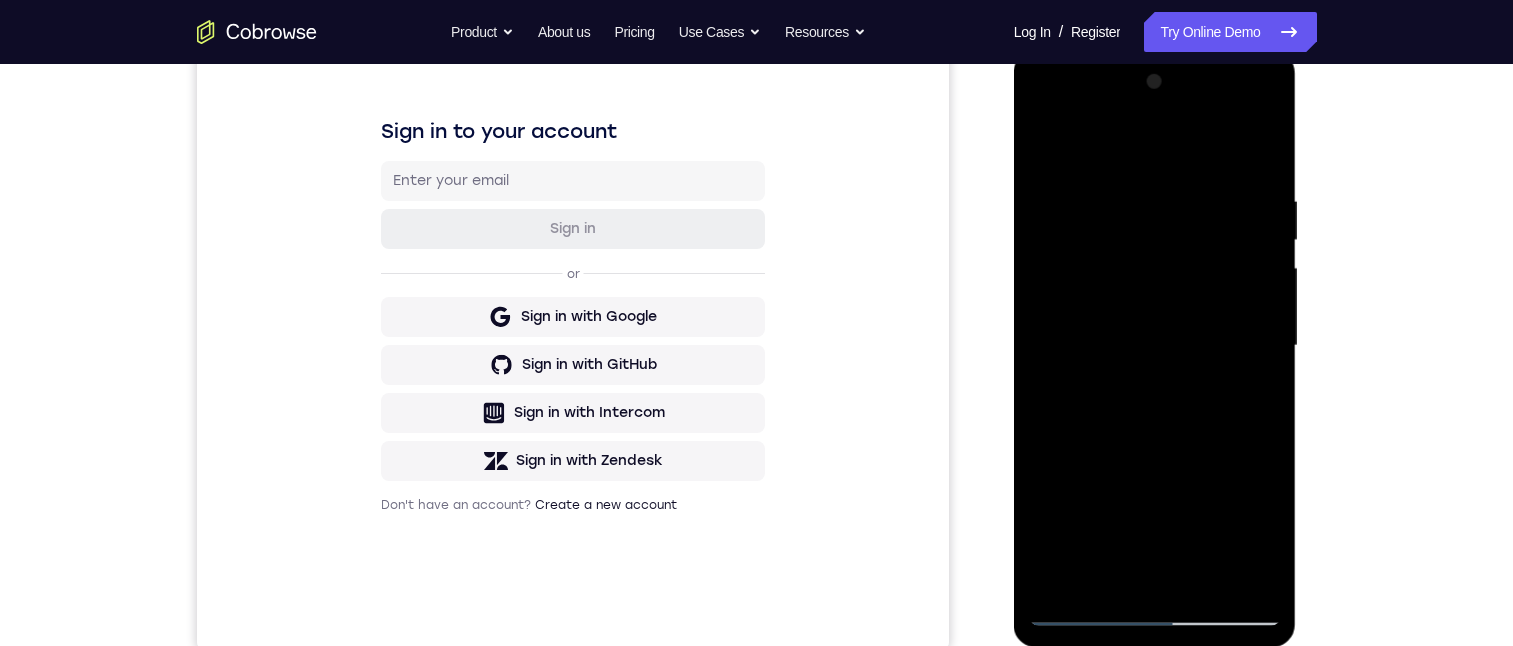 click at bounding box center [1155, 346] 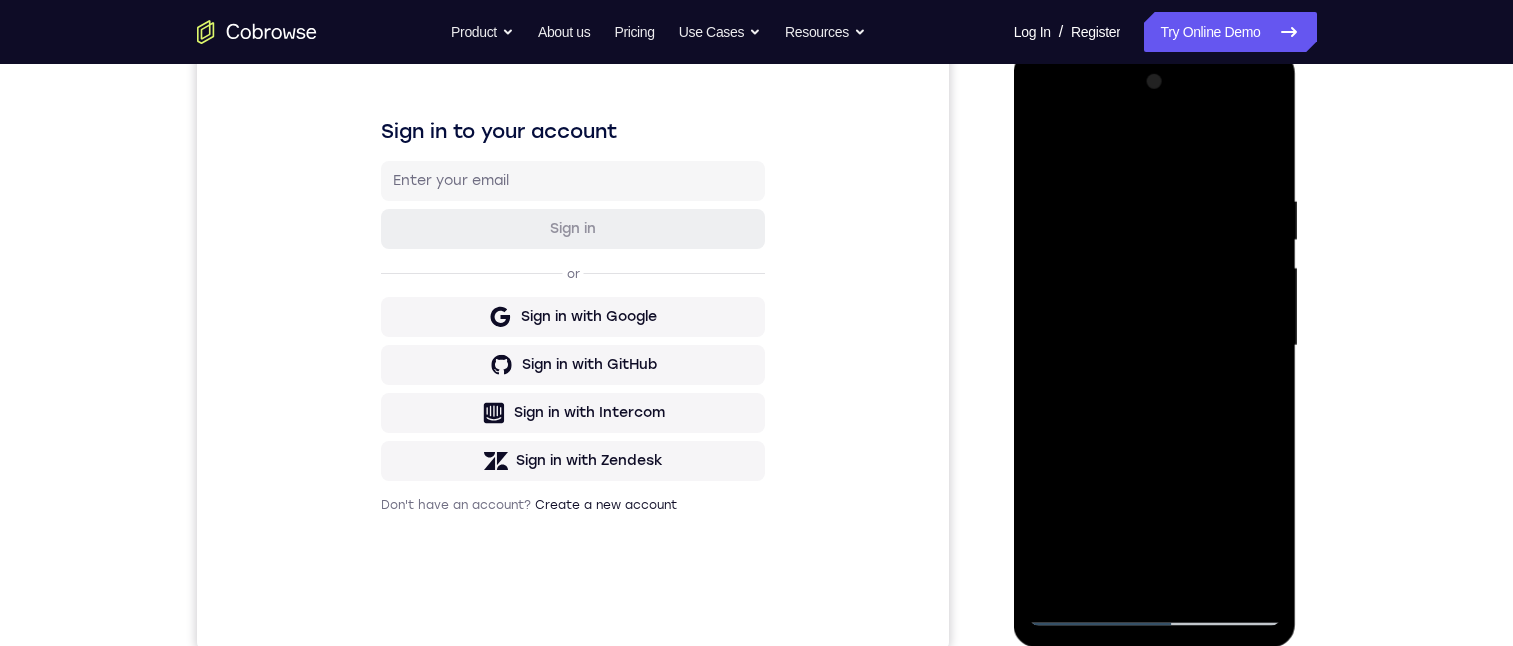 click at bounding box center [1155, 346] 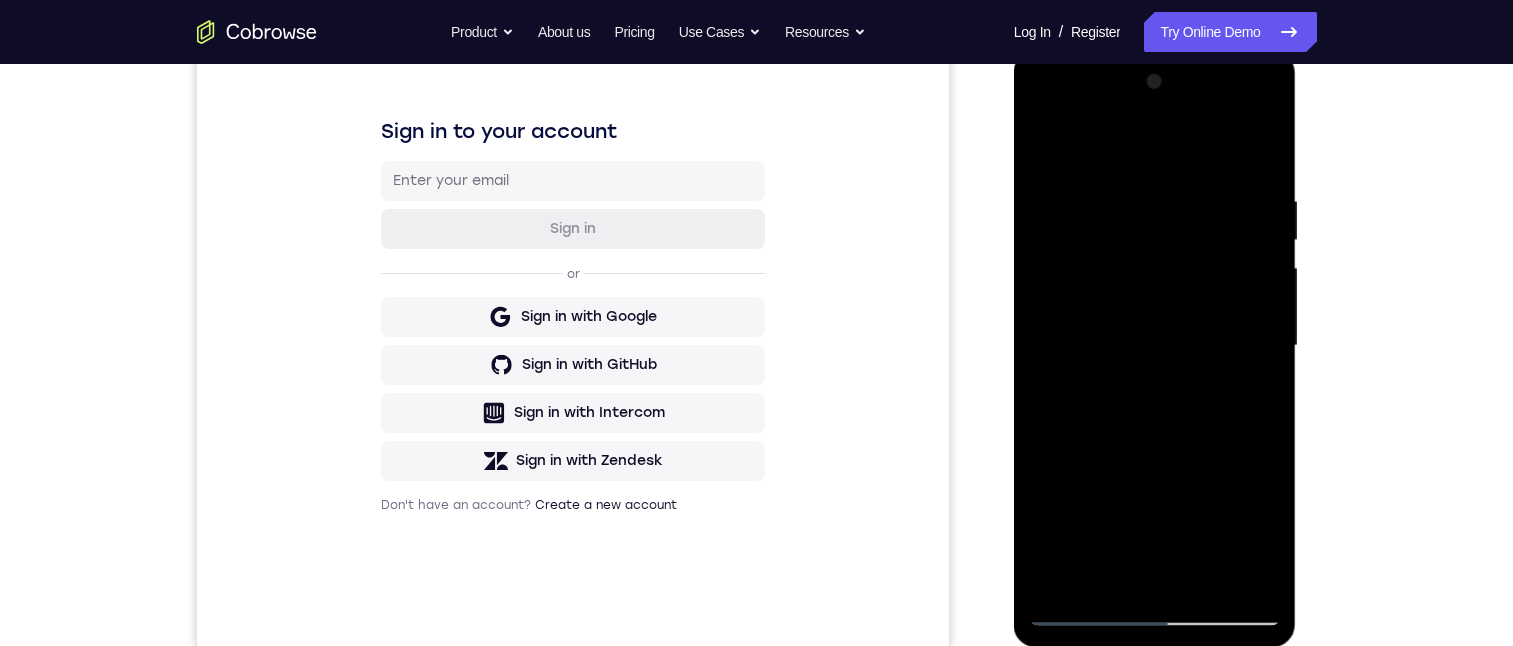 drag, startPoint x: 1163, startPoint y: 427, endPoint x: 1165, endPoint y: 317, distance: 110.01818 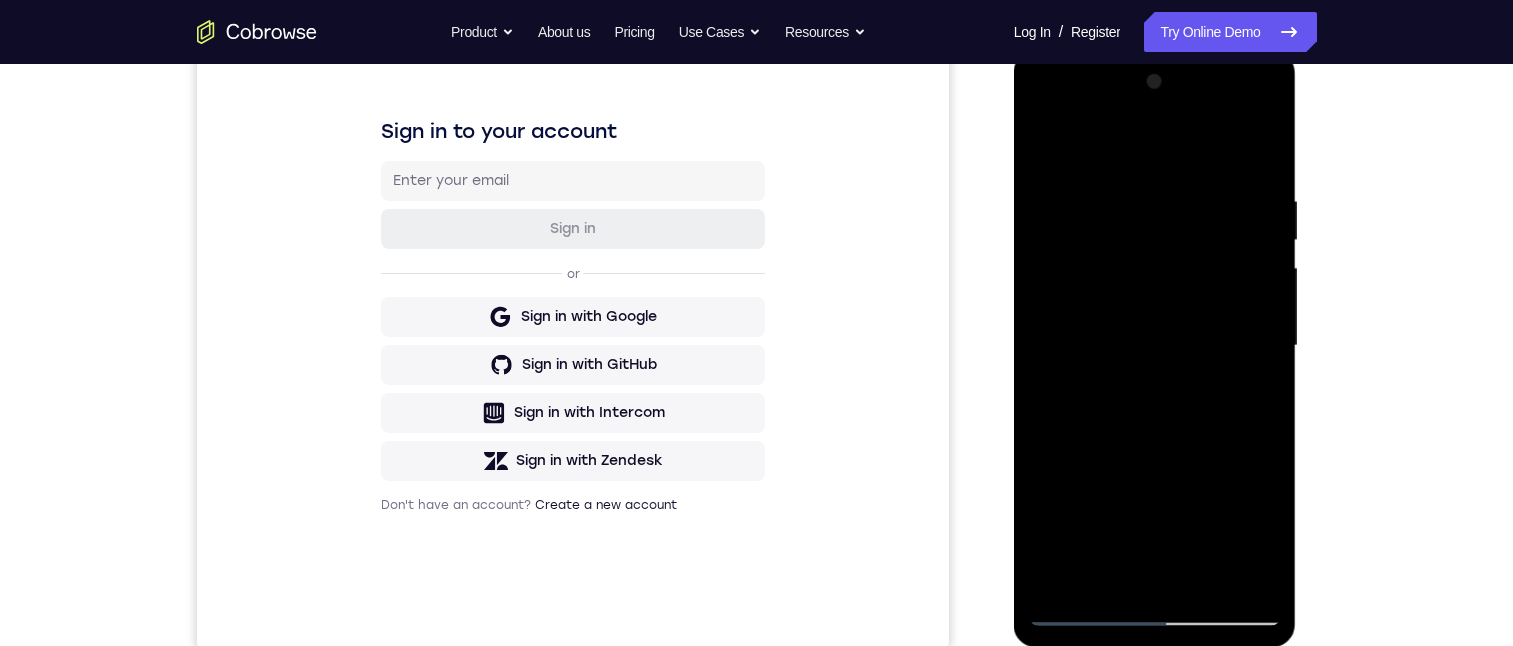 drag, startPoint x: 1155, startPoint y: 523, endPoint x: 1156, endPoint y: 397, distance: 126.00397 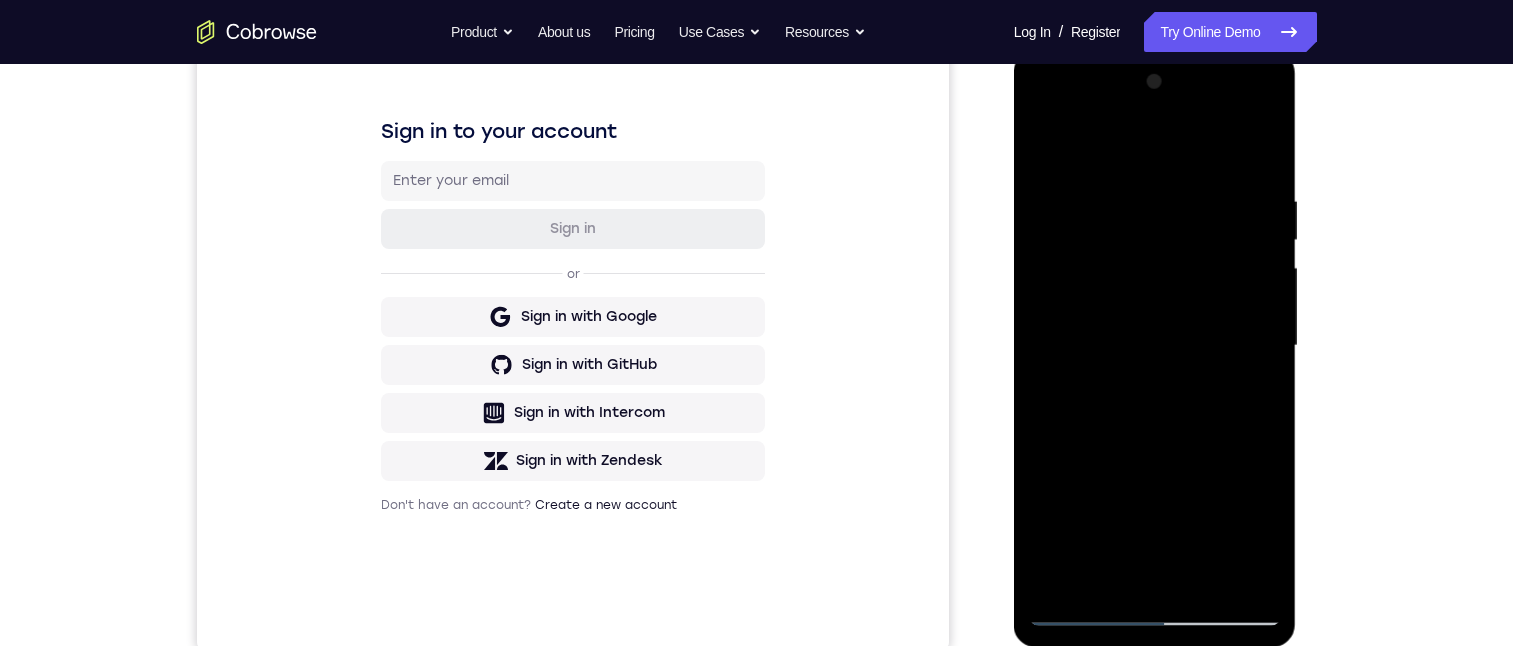 click at bounding box center (1155, 346) 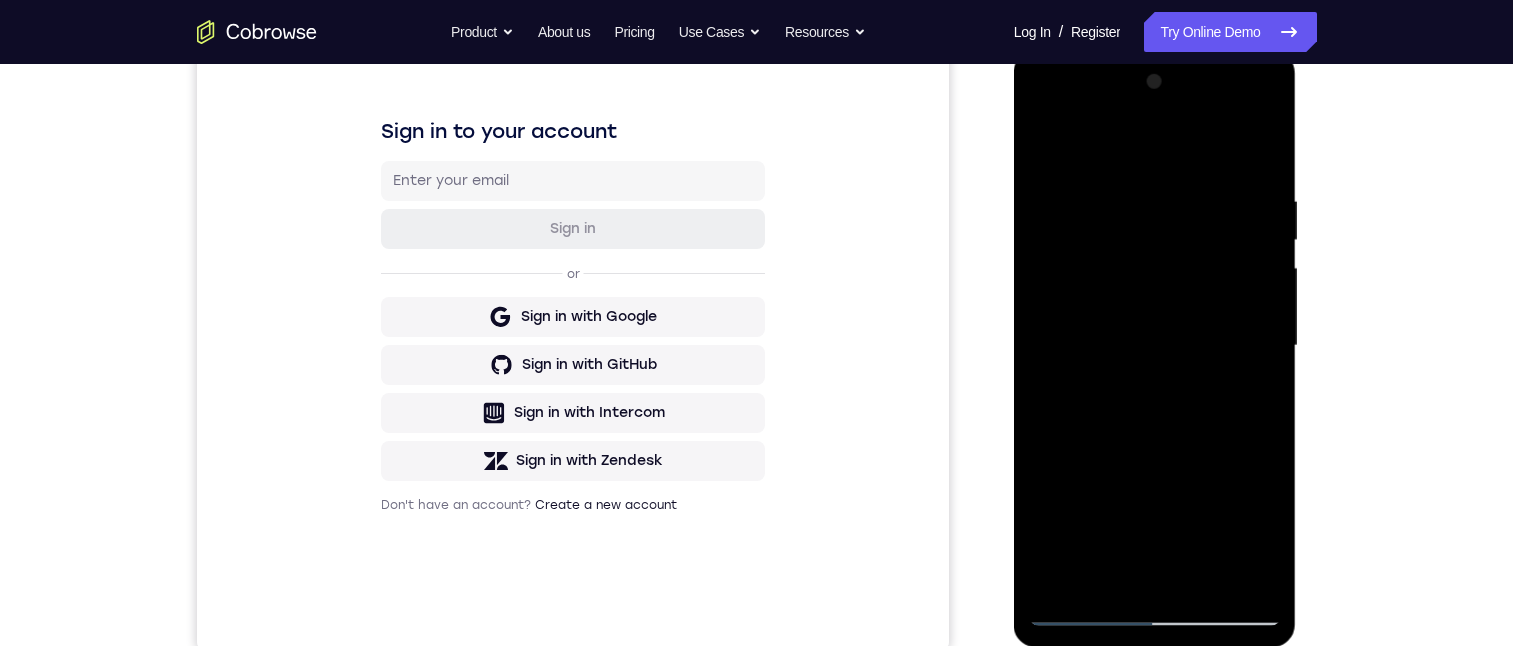 click at bounding box center [1155, 346] 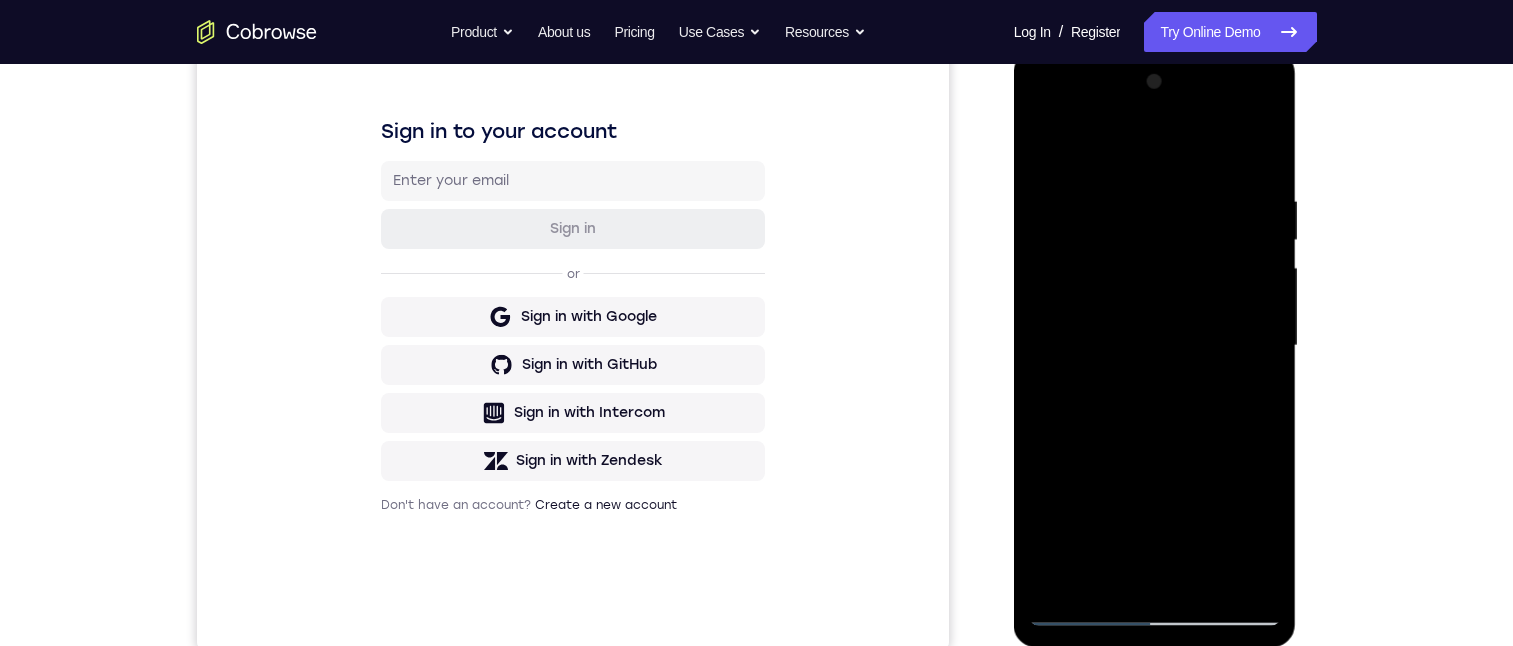 click at bounding box center (1155, 346) 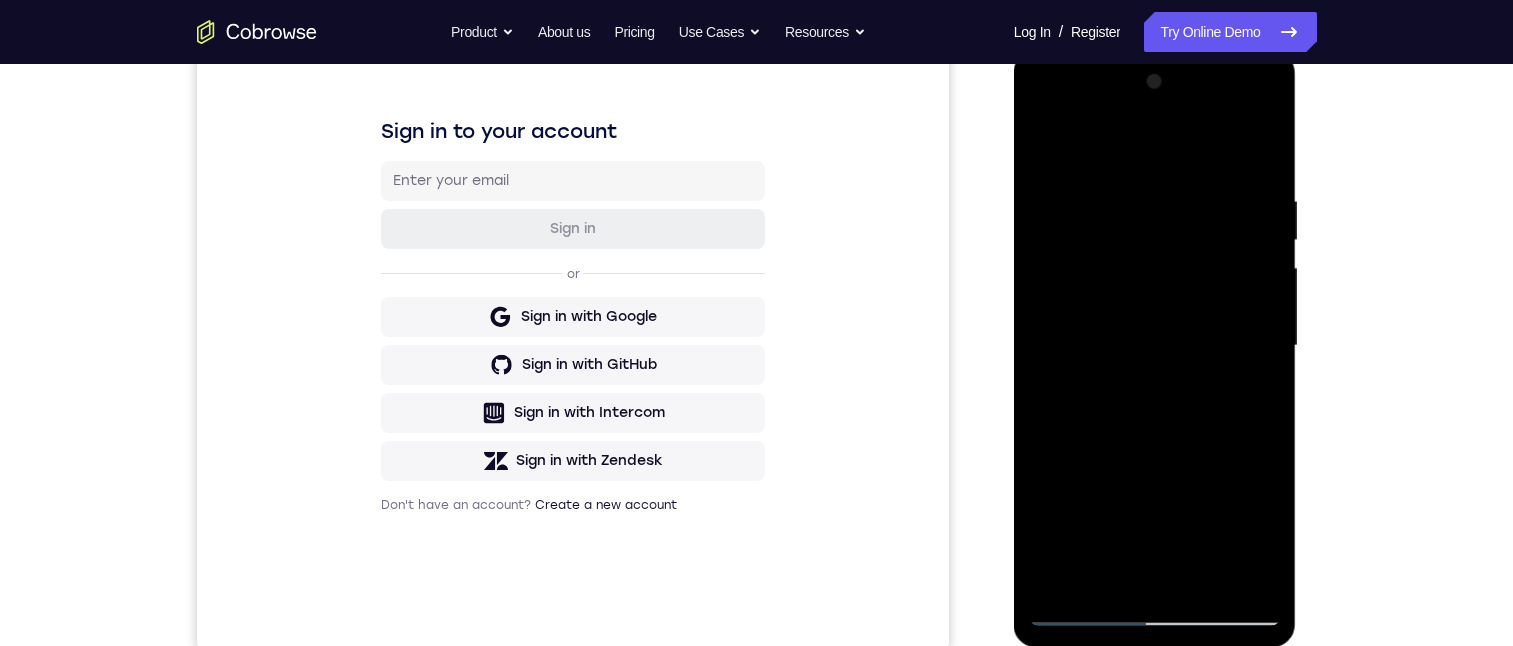 drag, startPoint x: 1124, startPoint y: 513, endPoint x: 1124, endPoint y: 288, distance: 225 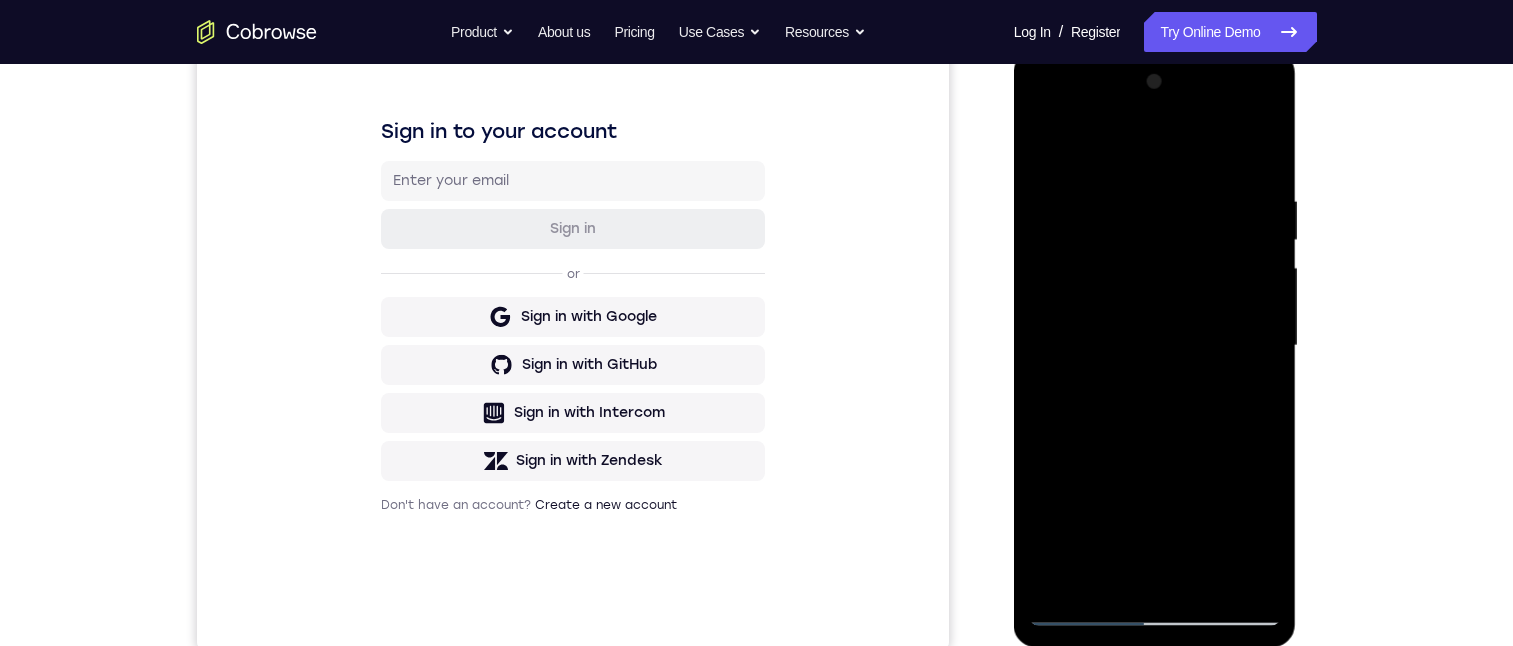 drag, startPoint x: 1107, startPoint y: 504, endPoint x: 1124, endPoint y: 378, distance: 127.141655 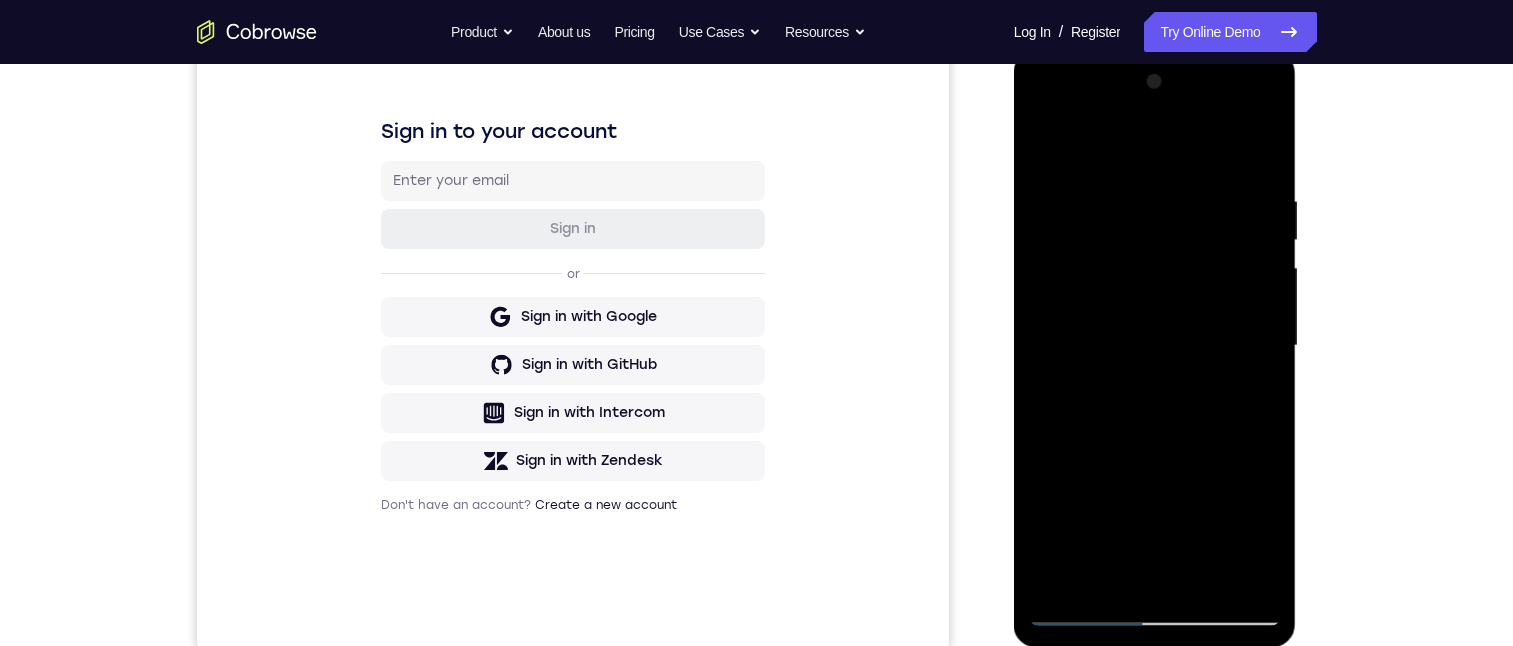 click at bounding box center [1155, 346] 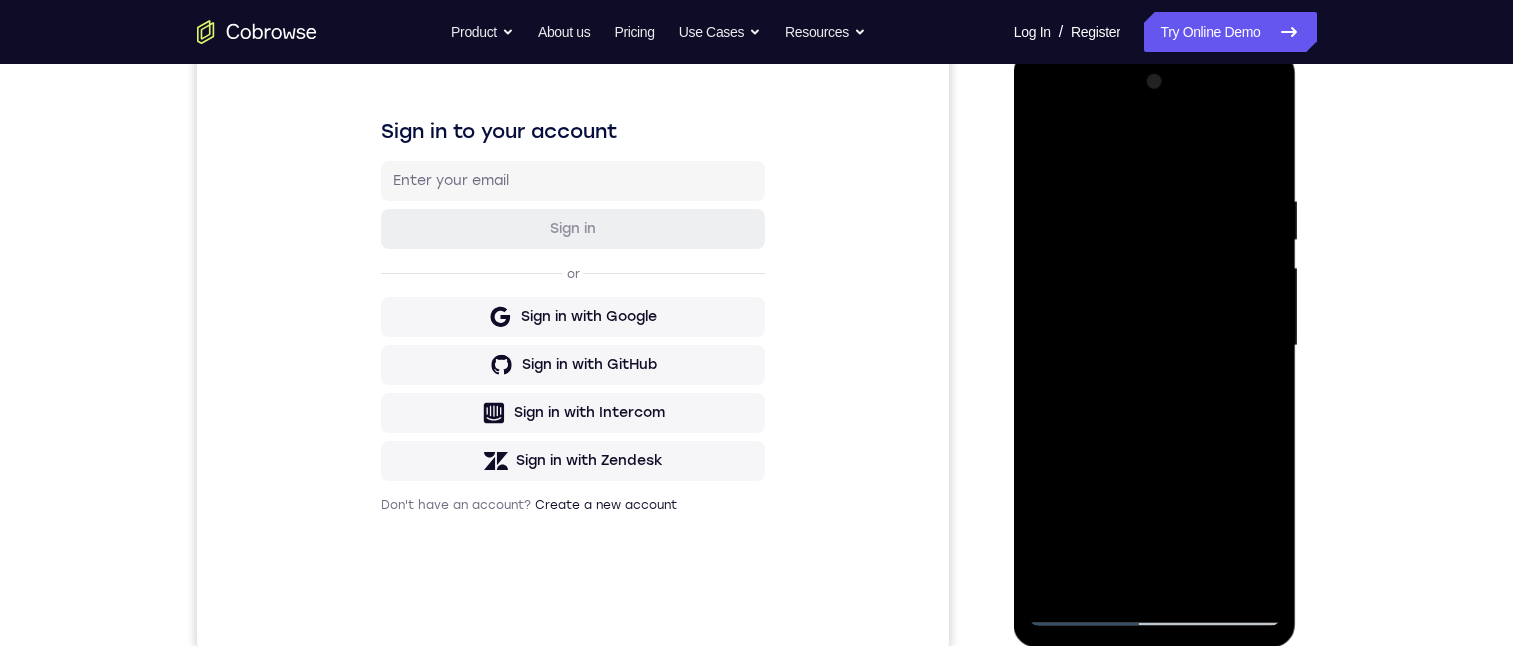 click at bounding box center (1155, 346) 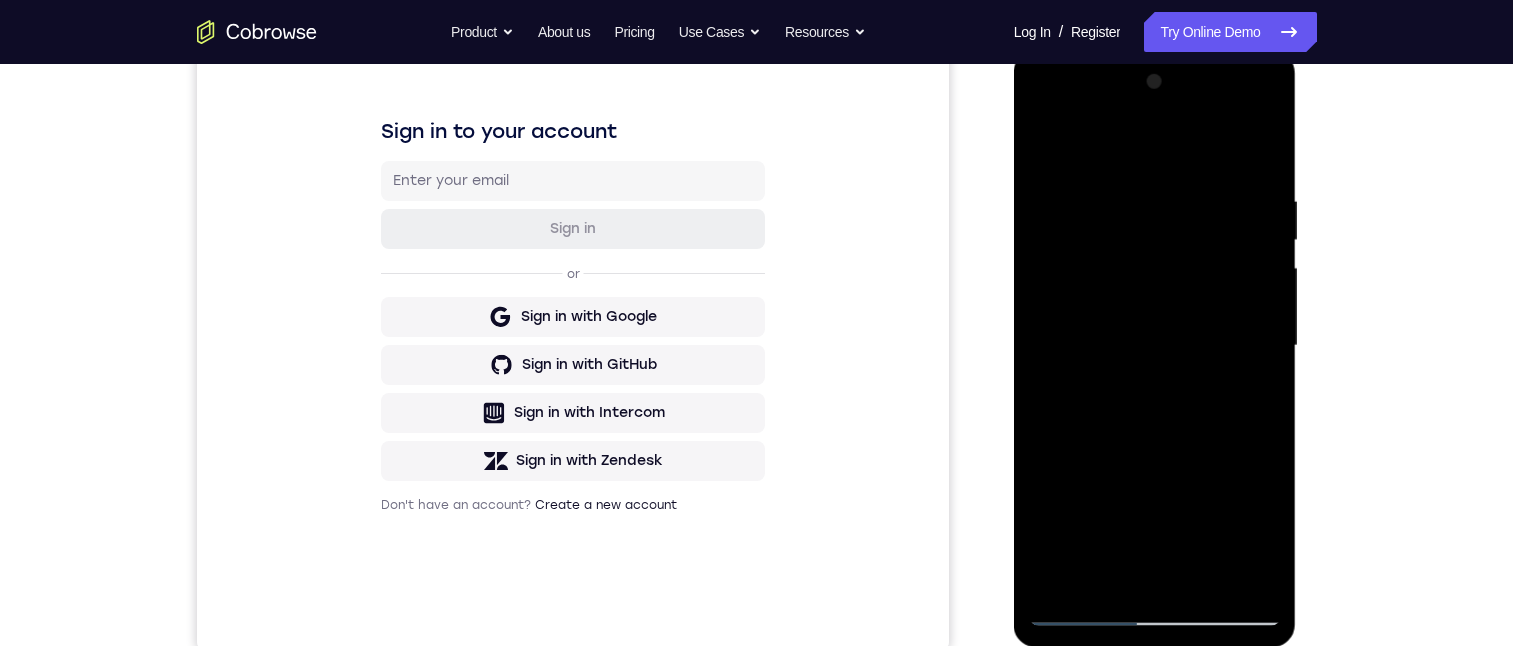 click at bounding box center [1155, 346] 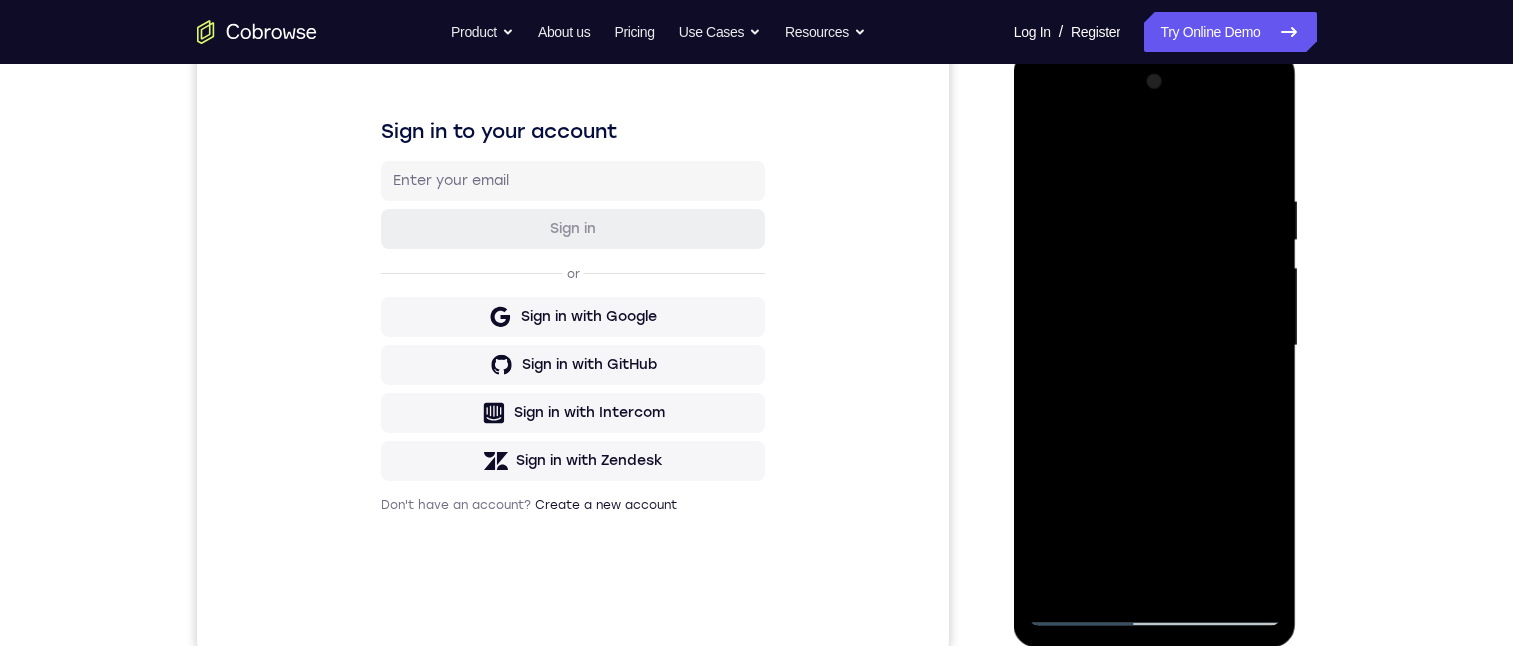 drag, startPoint x: 1108, startPoint y: 526, endPoint x: 1120, endPoint y: 395, distance: 131.54848 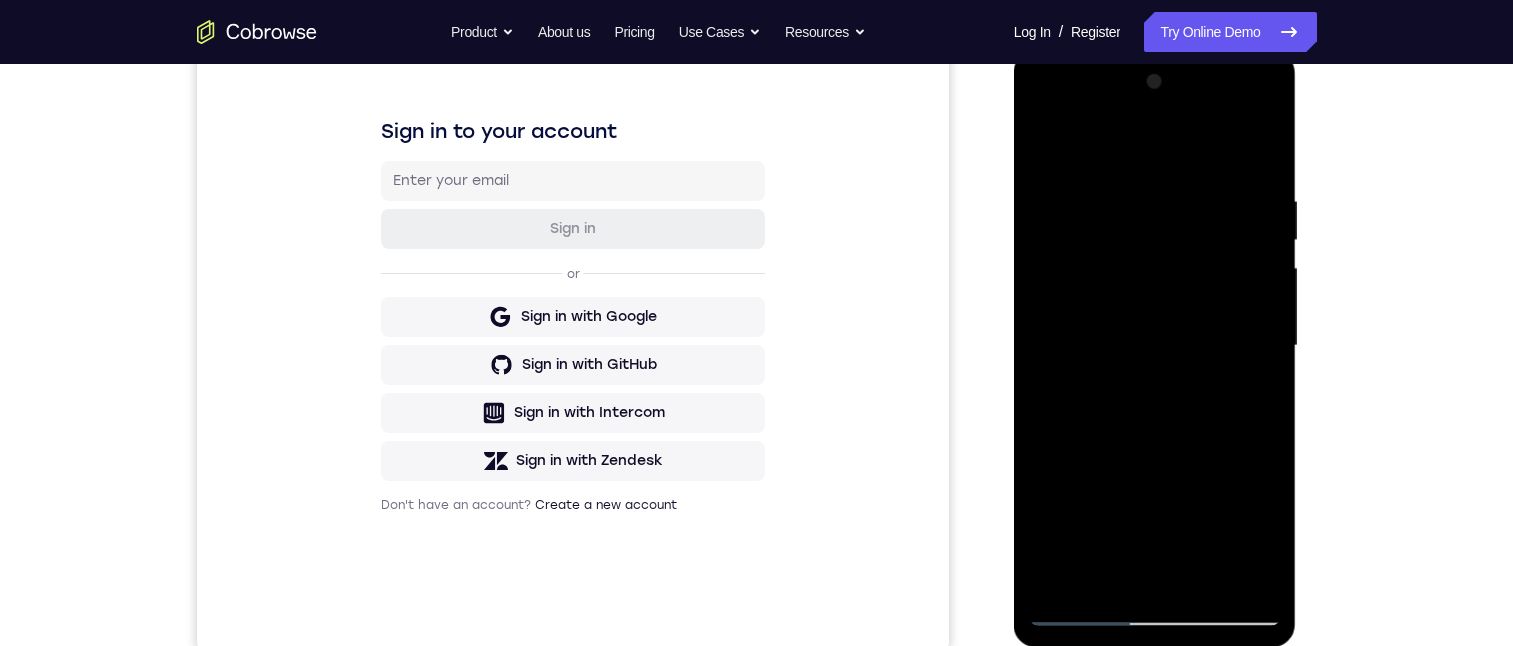 click at bounding box center (1155, 346) 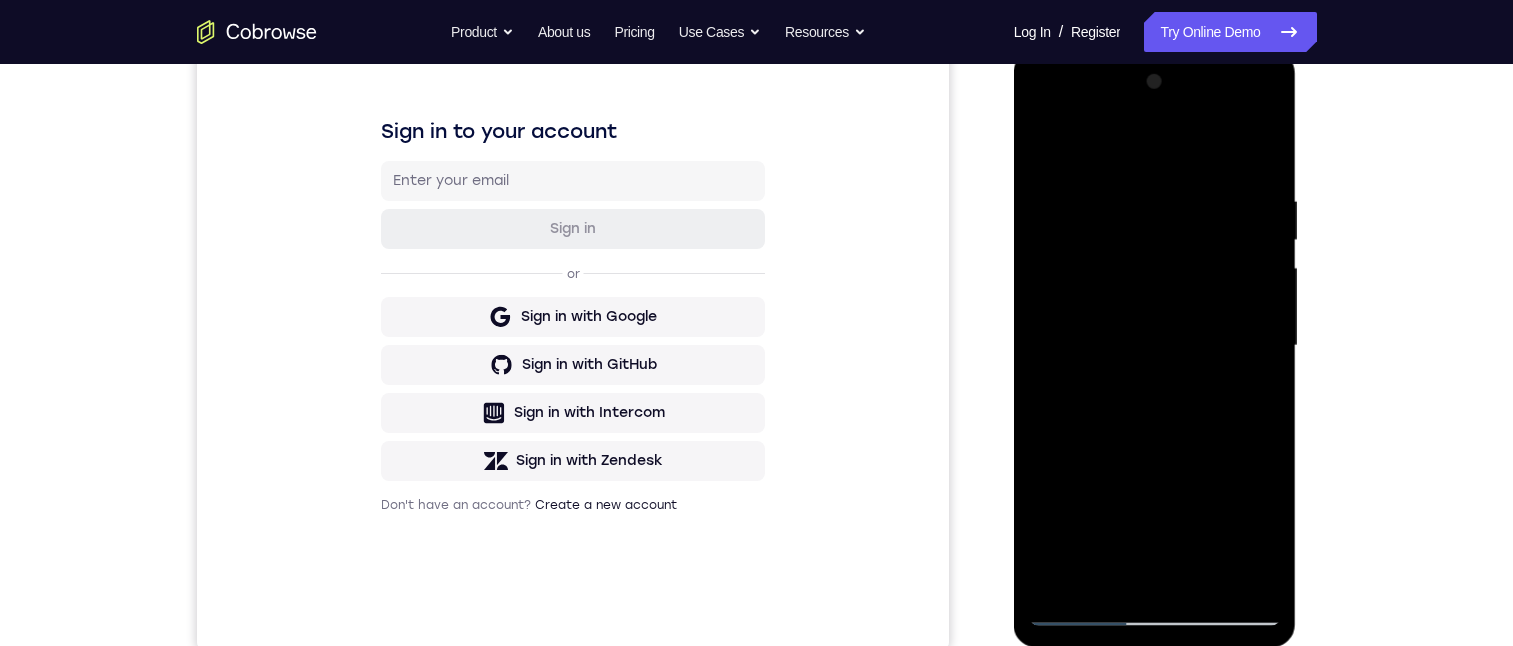 click at bounding box center (1155, 346) 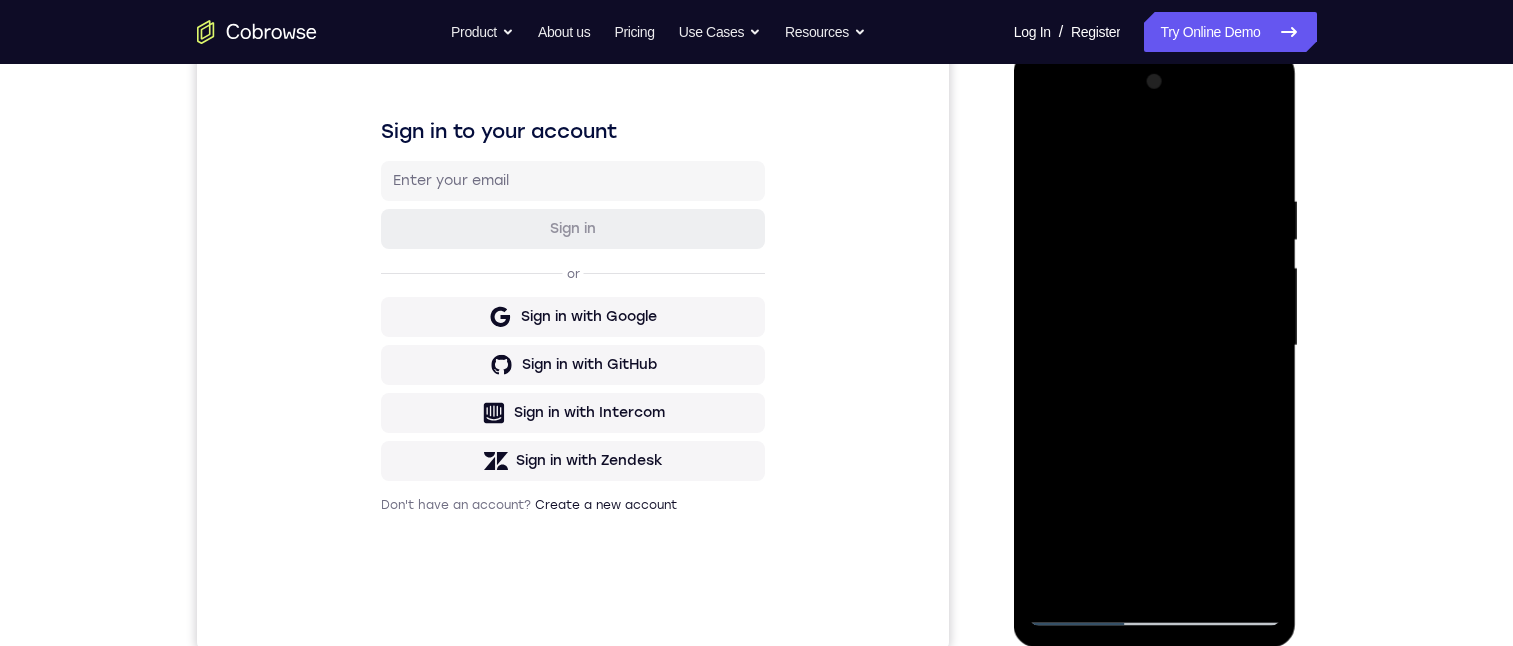 drag, startPoint x: 1129, startPoint y: 488, endPoint x: 1140, endPoint y: 388, distance: 100.60318 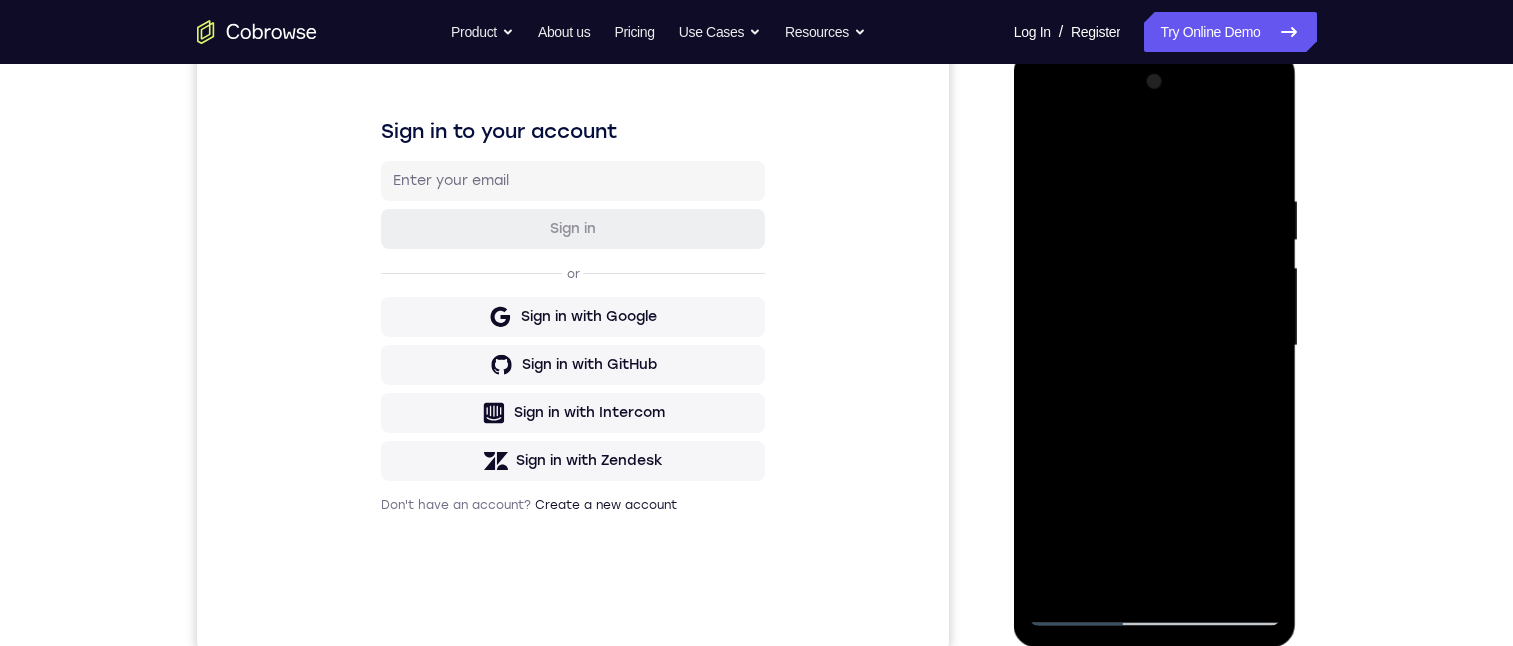 click at bounding box center [1155, 346] 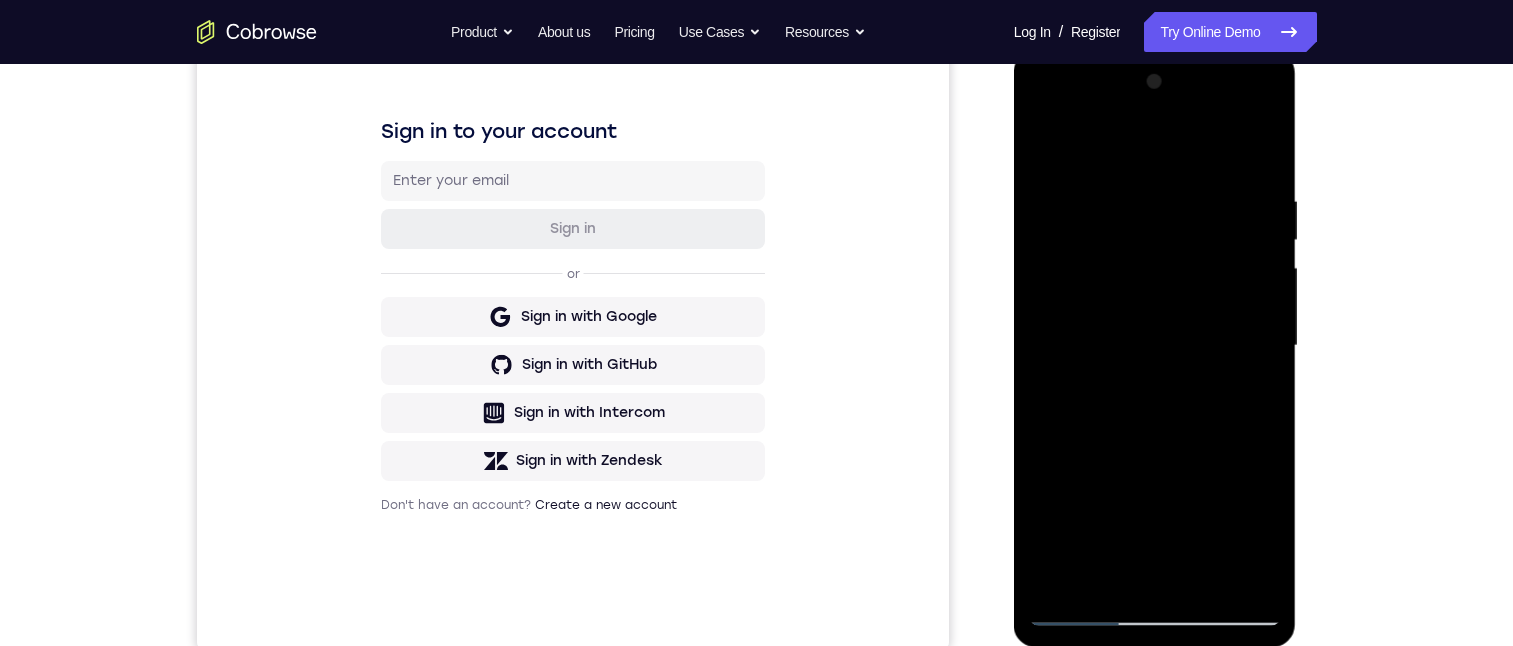 click at bounding box center [1155, 346] 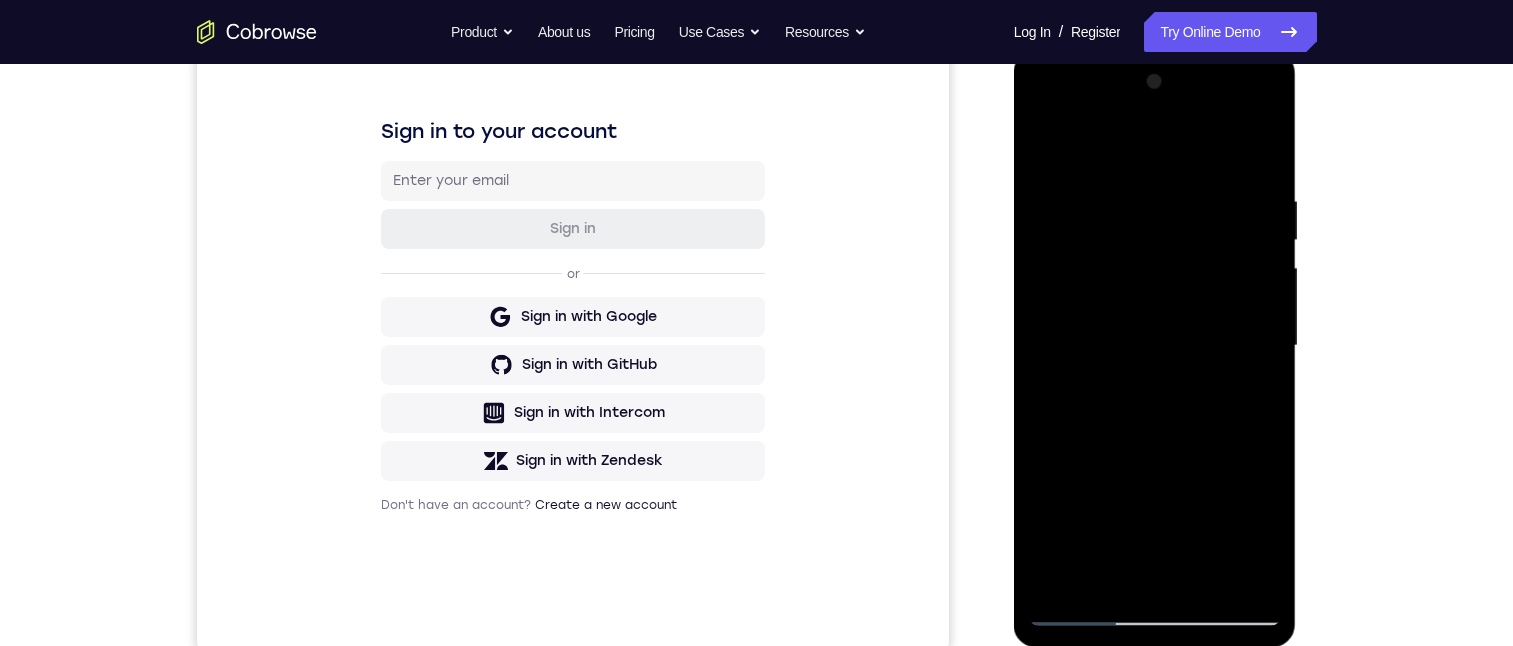 click at bounding box center (1155, 346) 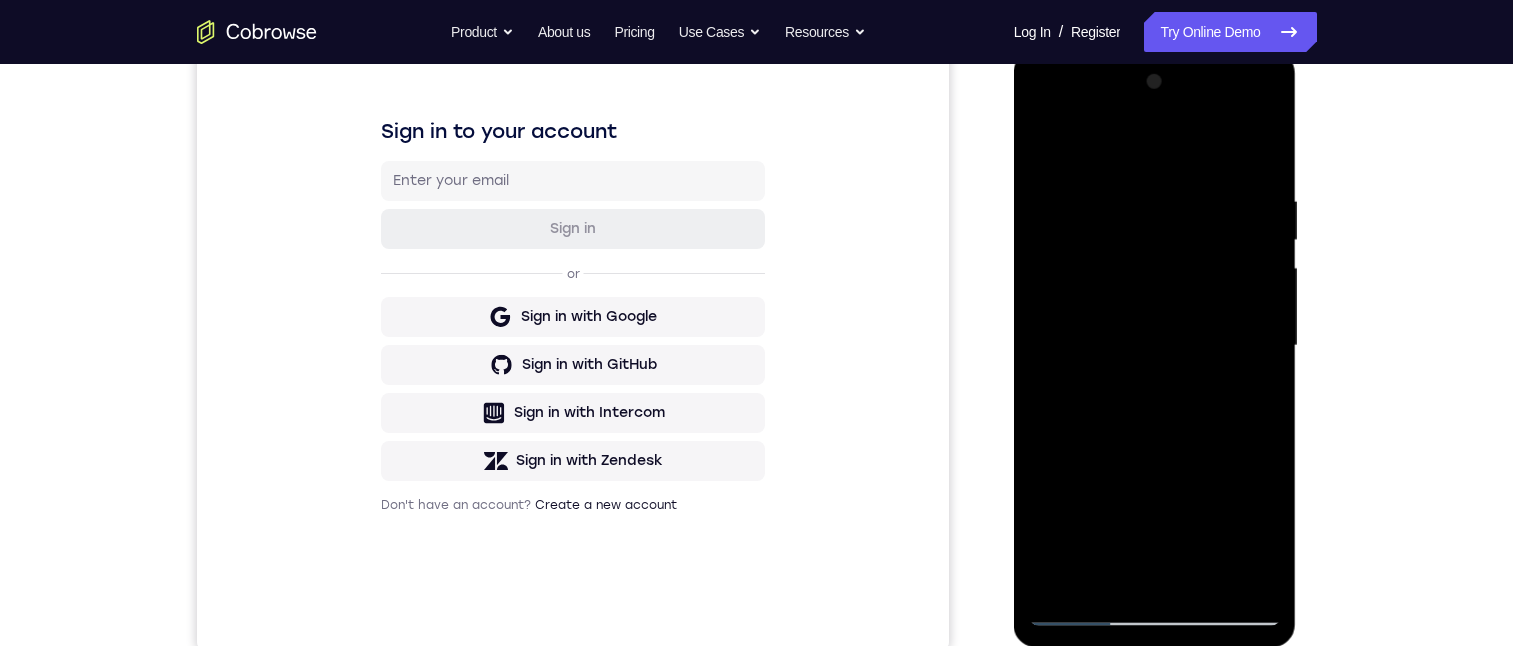click at bounding box center [1155, 346] 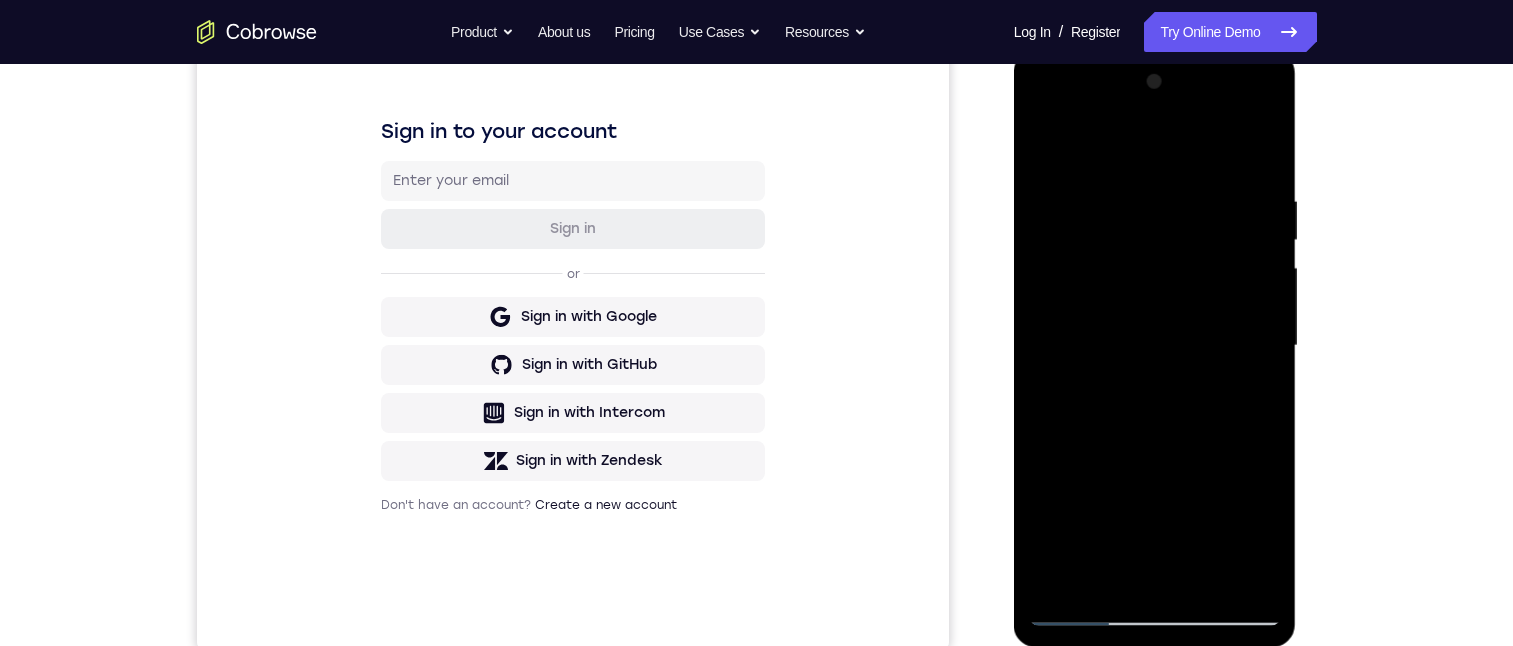 click at bounding box center (1155, 346) 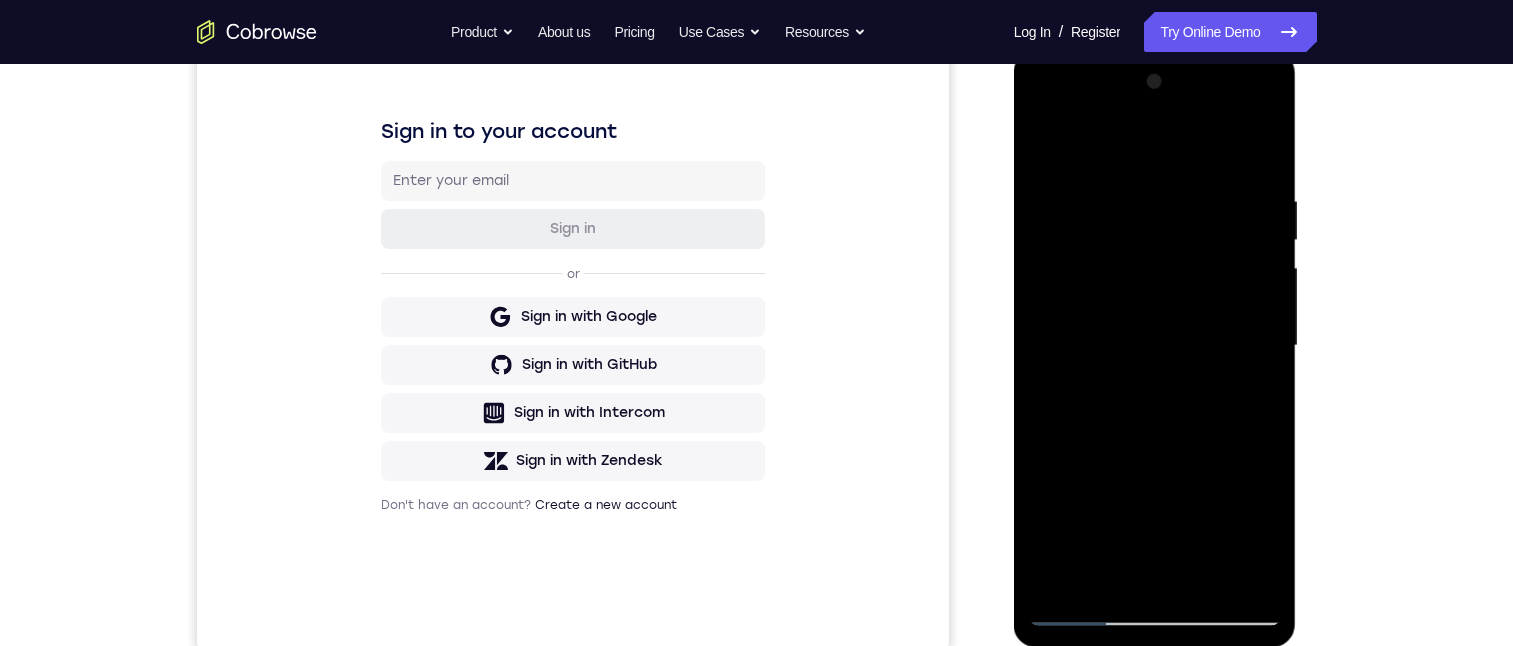 drag, startPoint x: 1136, startPoint y: 462, endPoint x: 1100, endPoint y: 168, distance: 296.1959 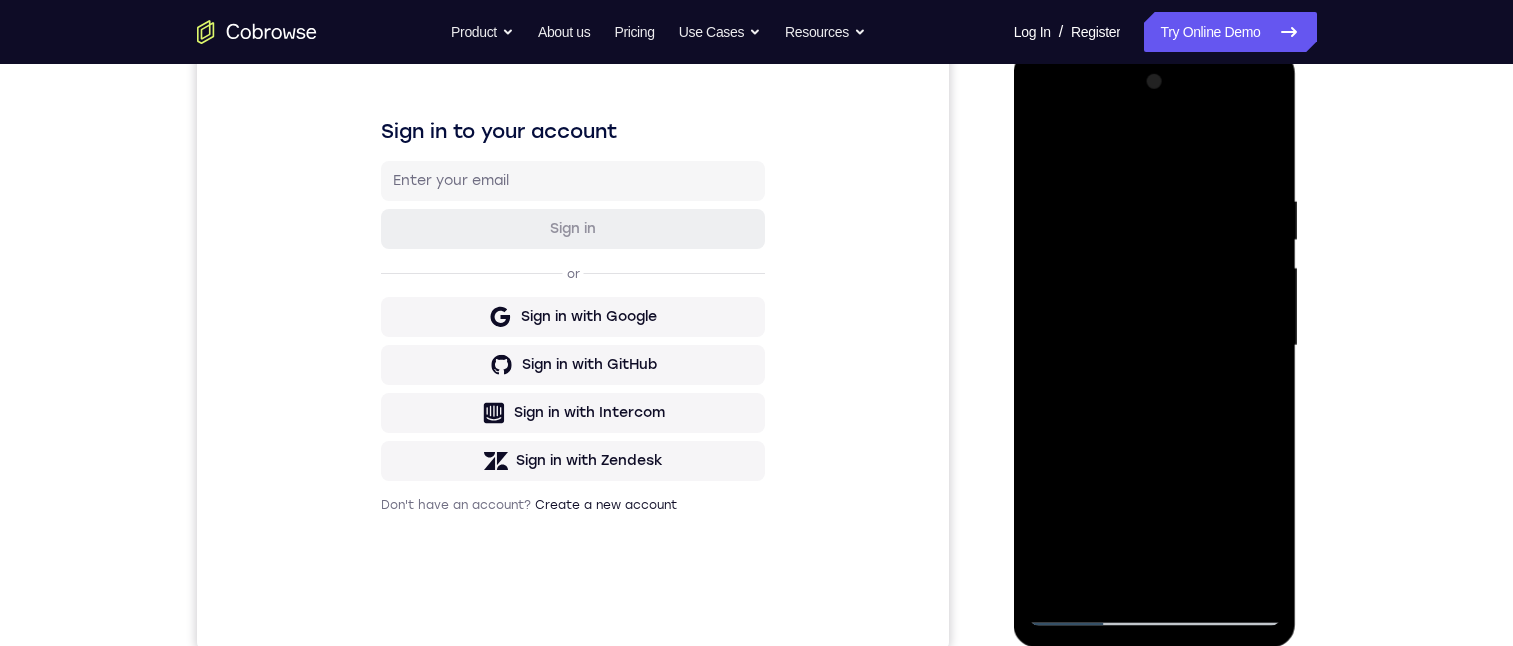 drag, startPoint x: 1140, startPoint y: 517, endPoint x: 1153, endPoint y: 339, distance: 178.47409 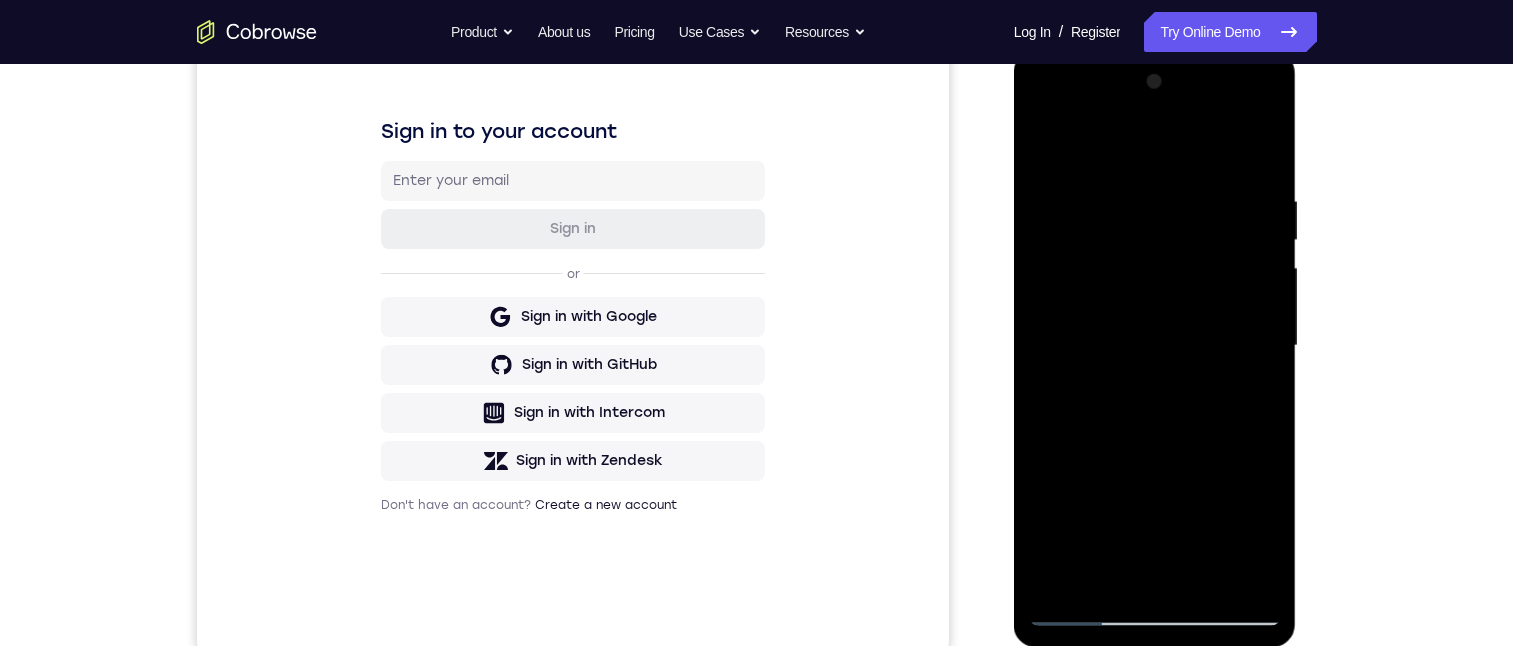drag, startPoint x: 1152, startPoint y: 344, endPoint x: 1138, endPoint y: 480, distance: 136.71869 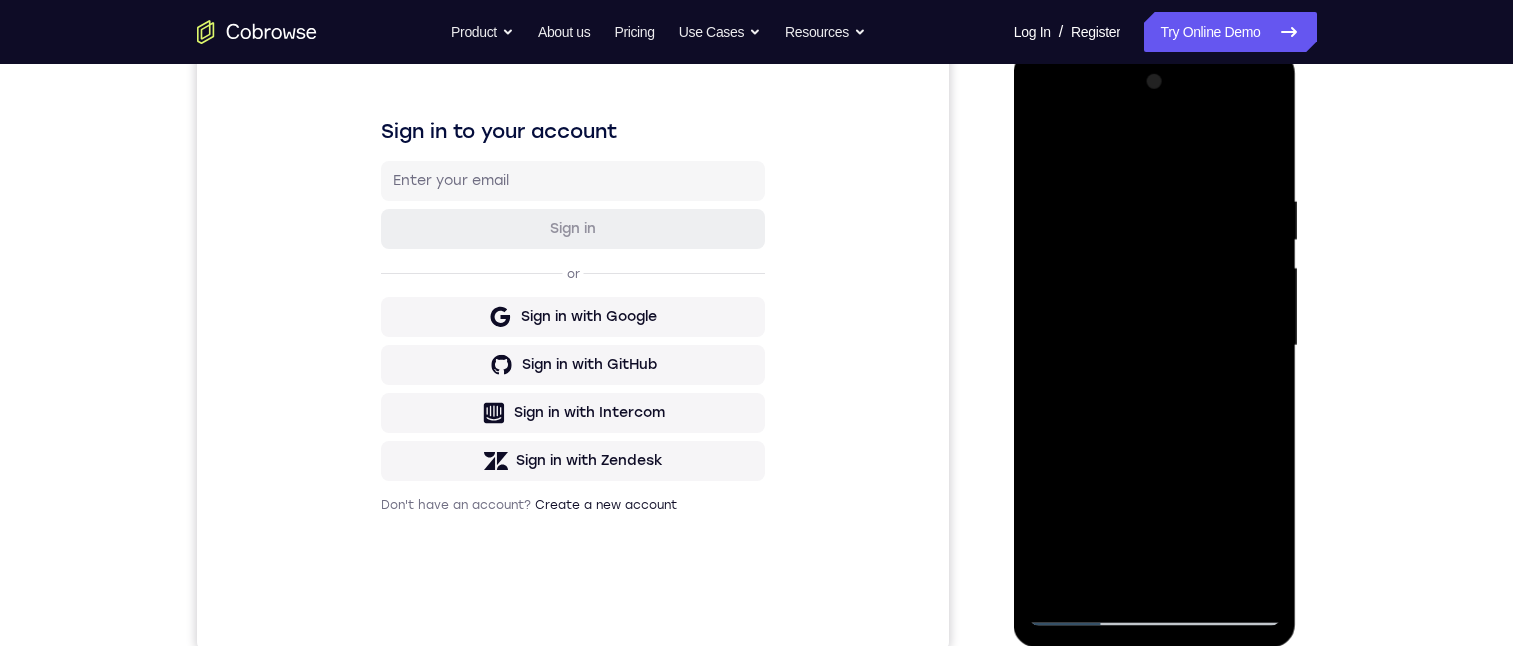 click at bounding box center (1155, 346) 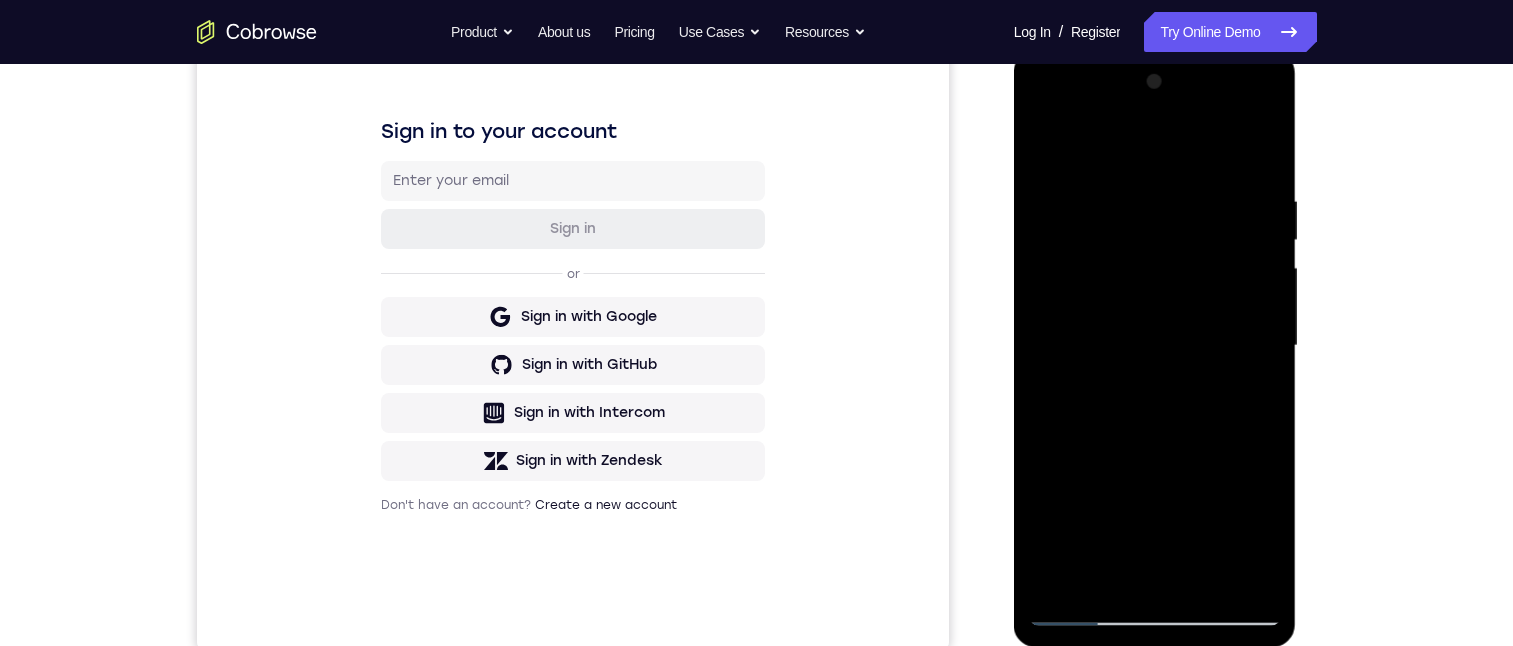 click at bounding box center [1155, 346] 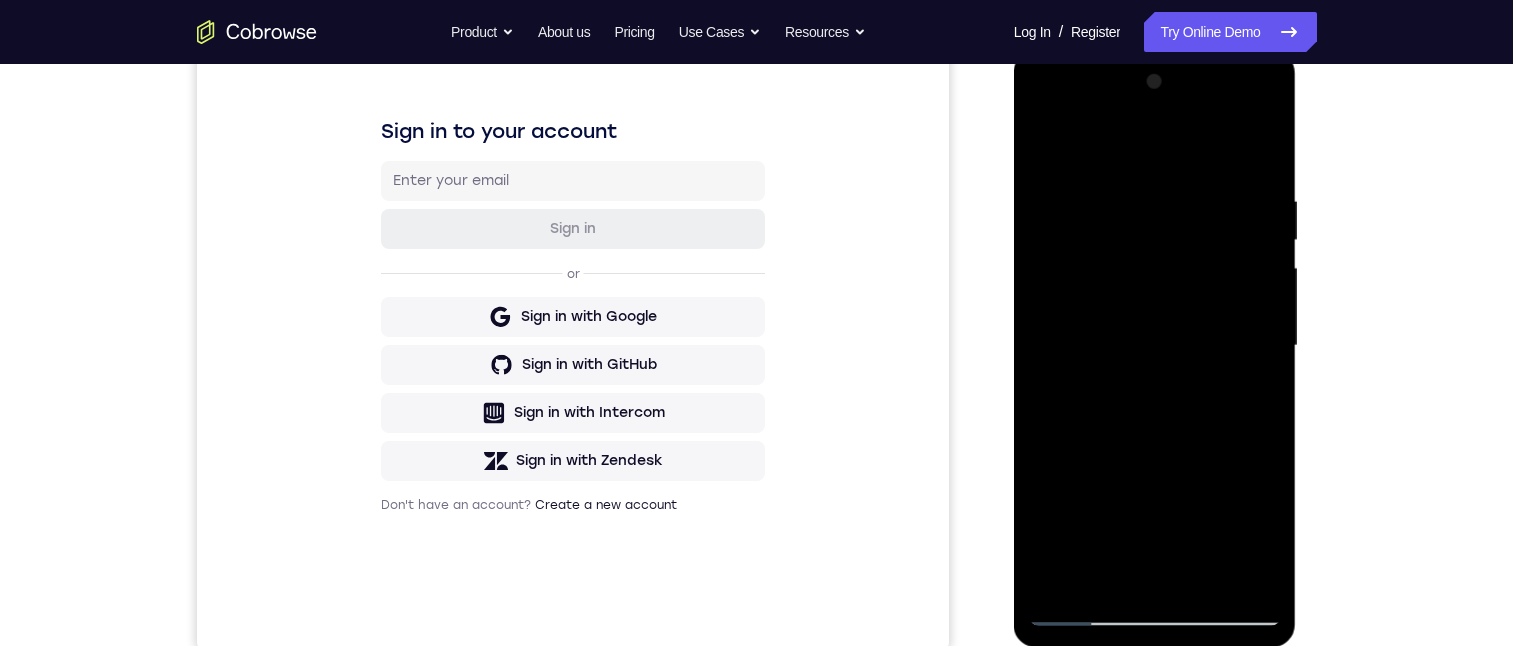 click at bounding box center (1155, 346) 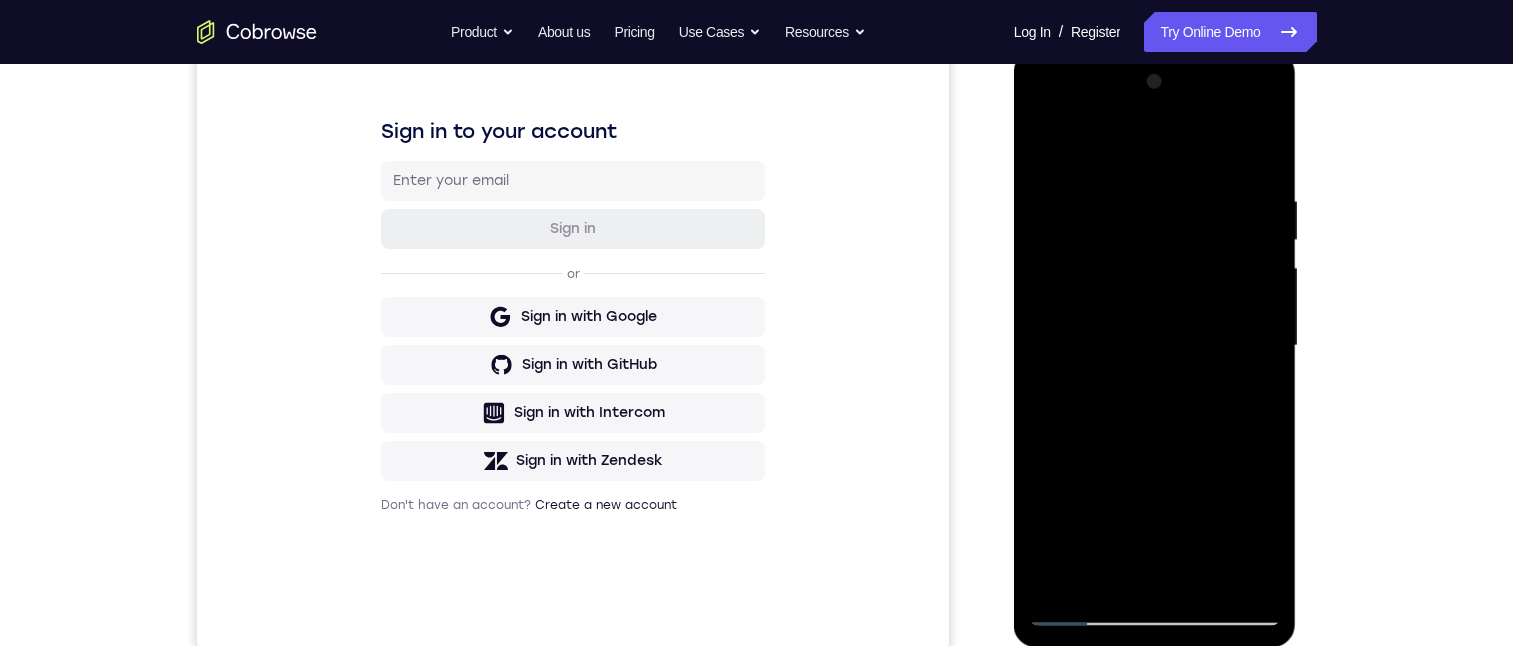click at bounding box center [1155, 346] 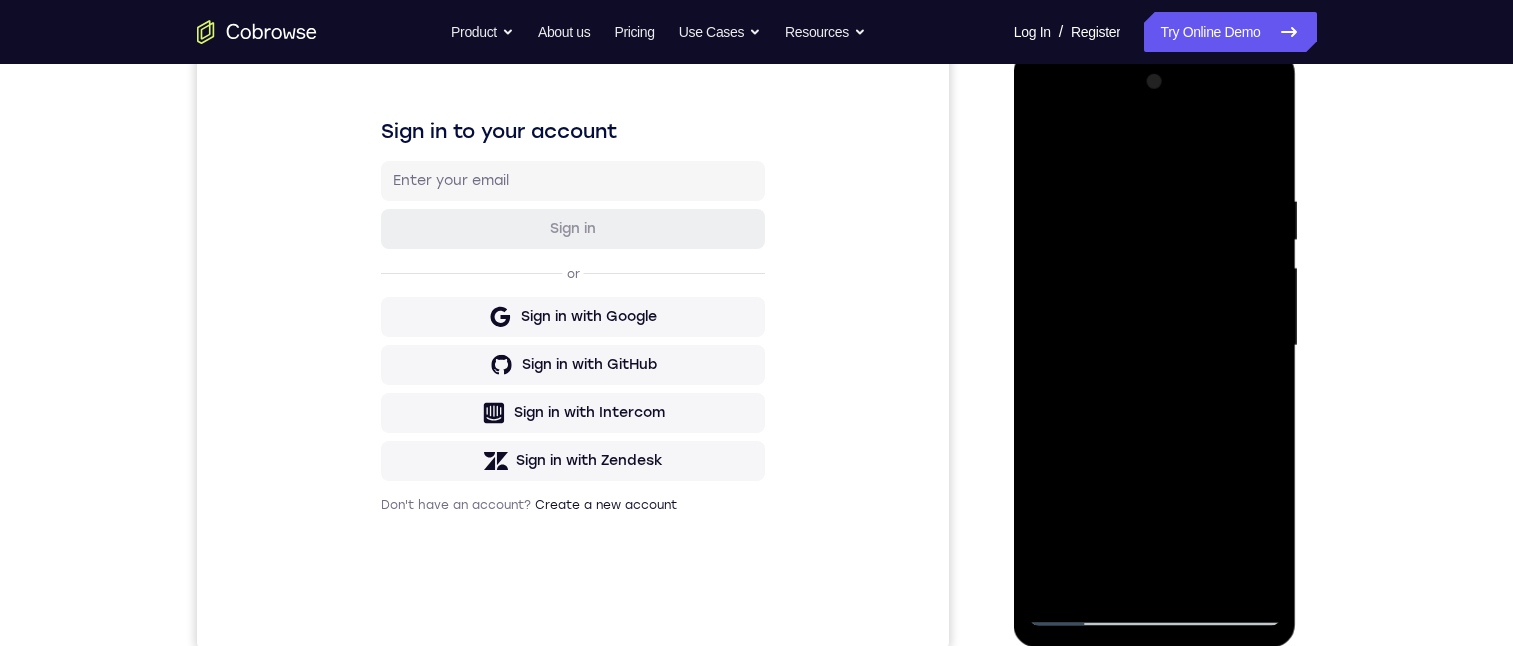 drag, startPoint x: 1120, startPoint y: 371, endPoint x: 1149, endPoint y: 284, distance: 91.706055 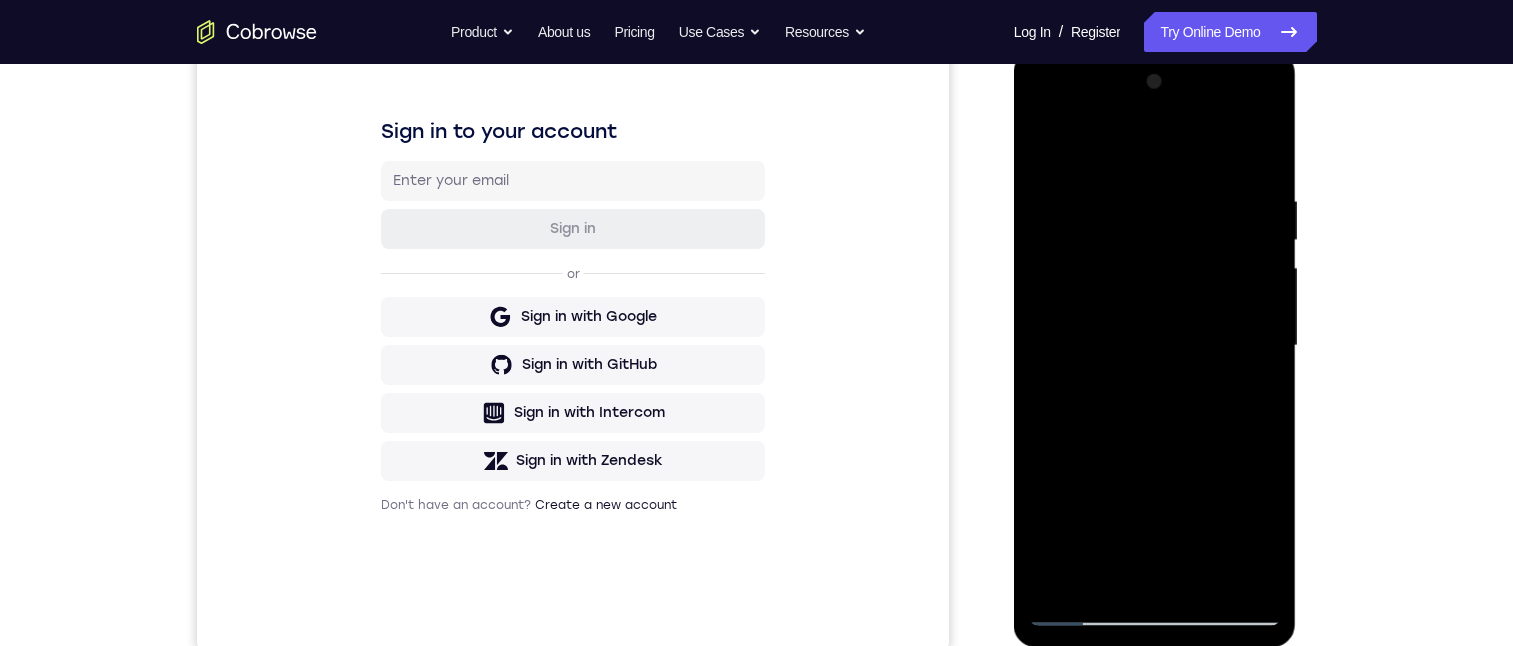 drag, startPoint x: 1132, startPoint y: 446, endPoint x: 1149, endPoint y: 279, distance: 167.86304 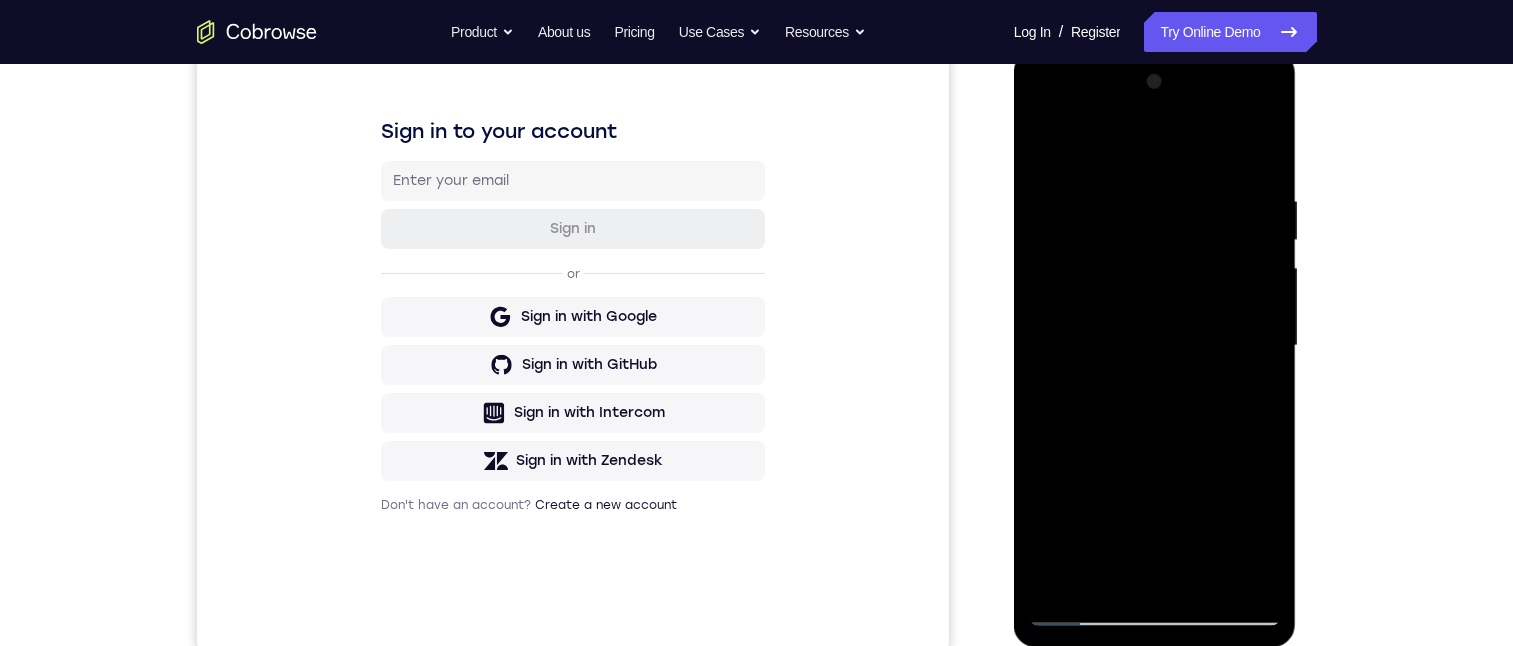 drag, startPoint x: 1148, startPoint y: 471, endPoint x: 1152, endPoint y: 279, distance: 192.04166 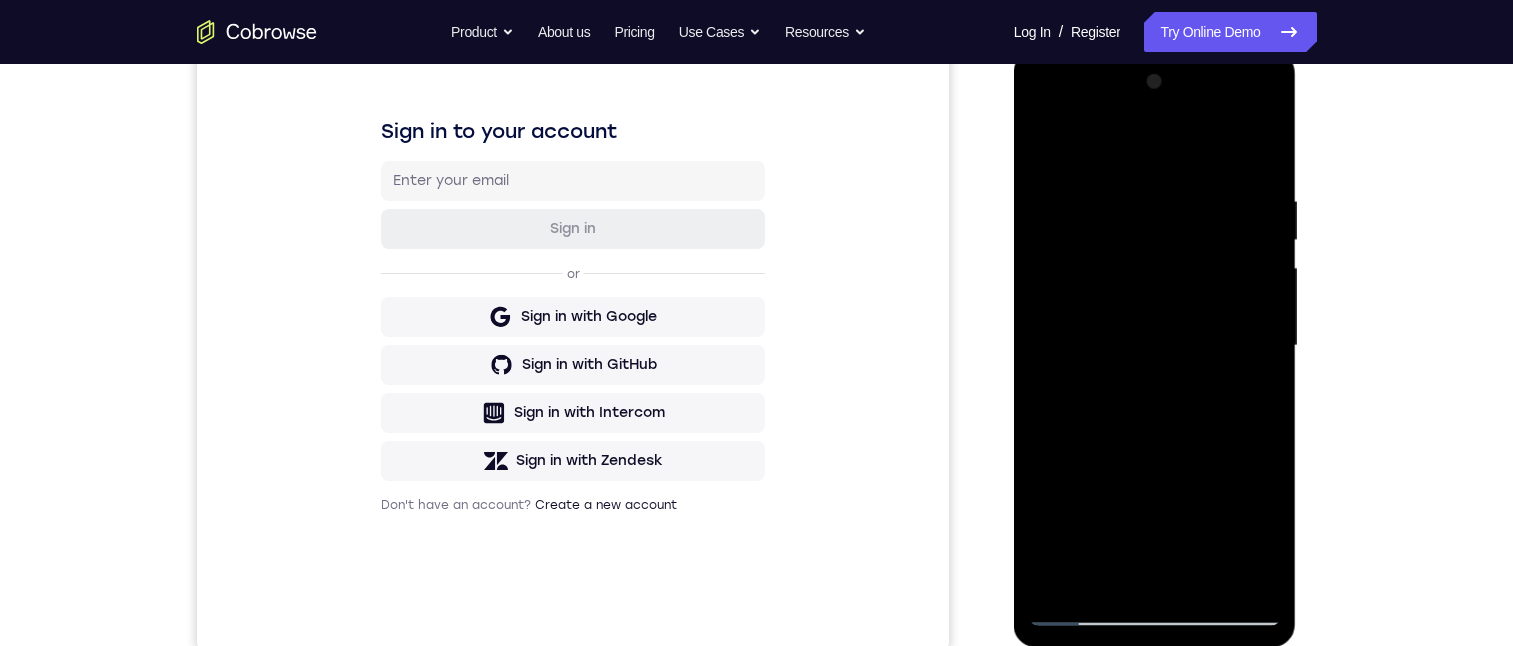 drag, startPoint x: 1112, startPoint y: 541, endPoint x: 1128, endPoint y: 297, distance: 244.52403 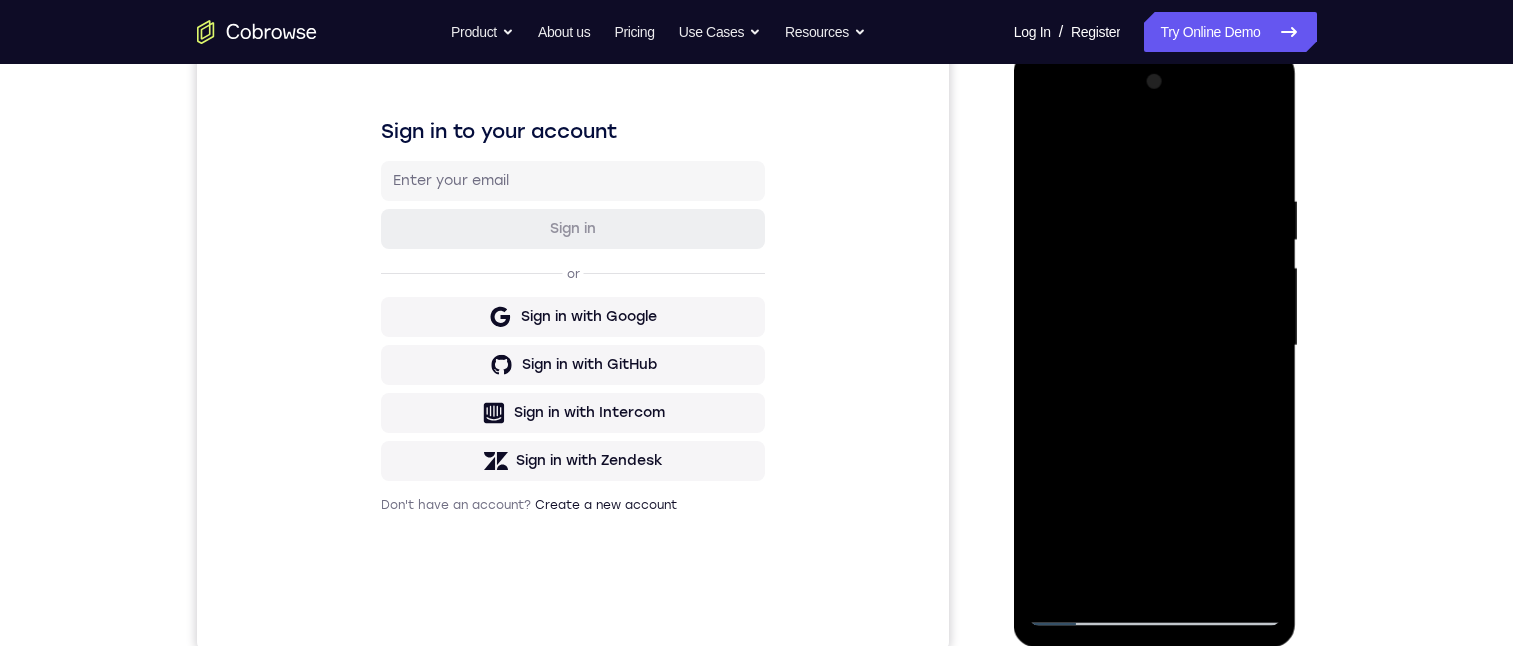 drag, startPoint x: 1133, startPoint y: 343, endPoint x: 1124, endPoint y: 227, distance: 116.34862 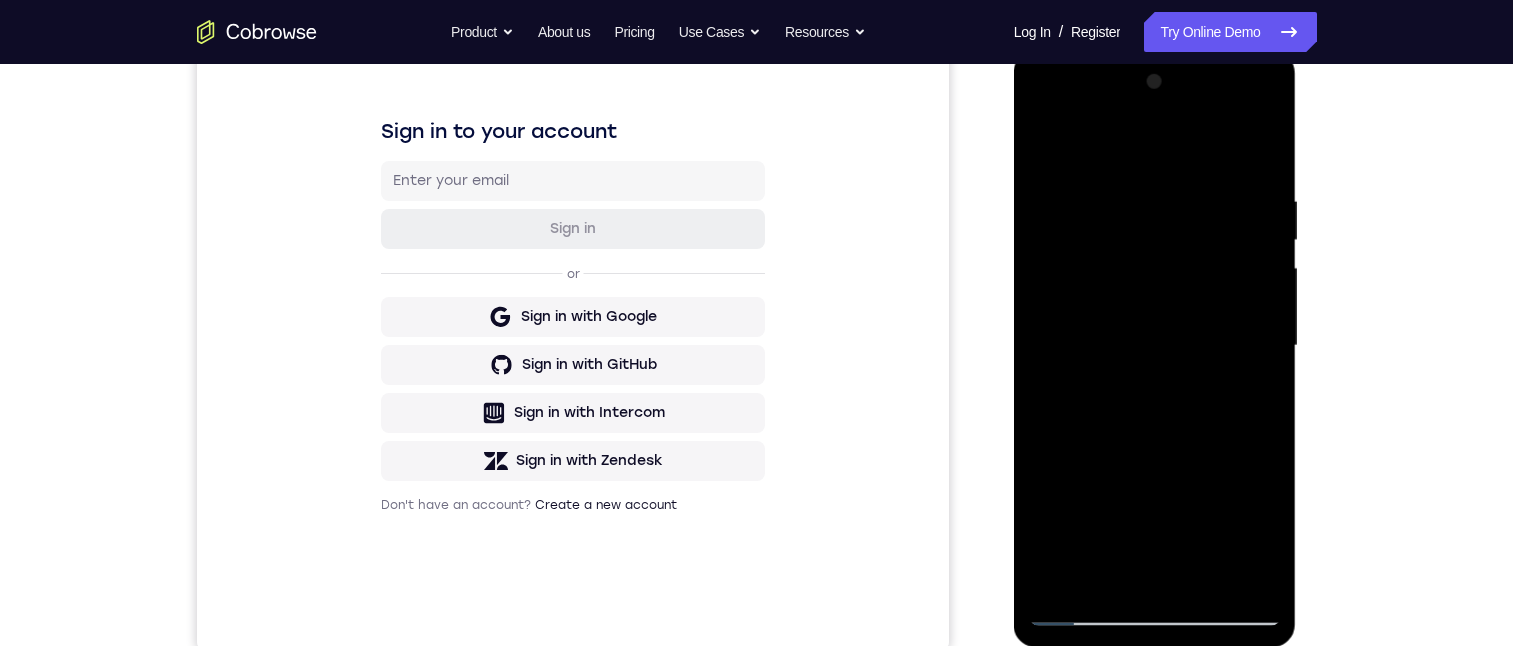 click at bounding box center [1155, 346] 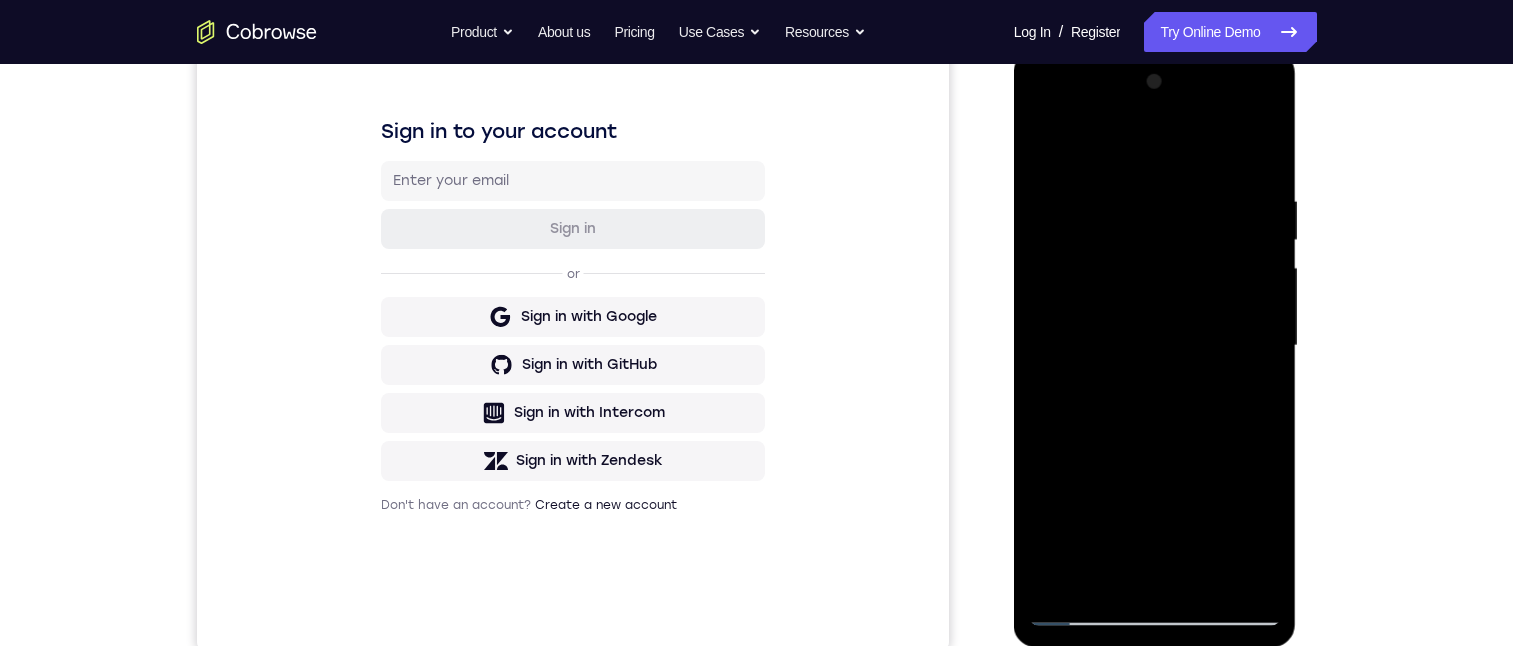 click at bounding box center [1155, 346] 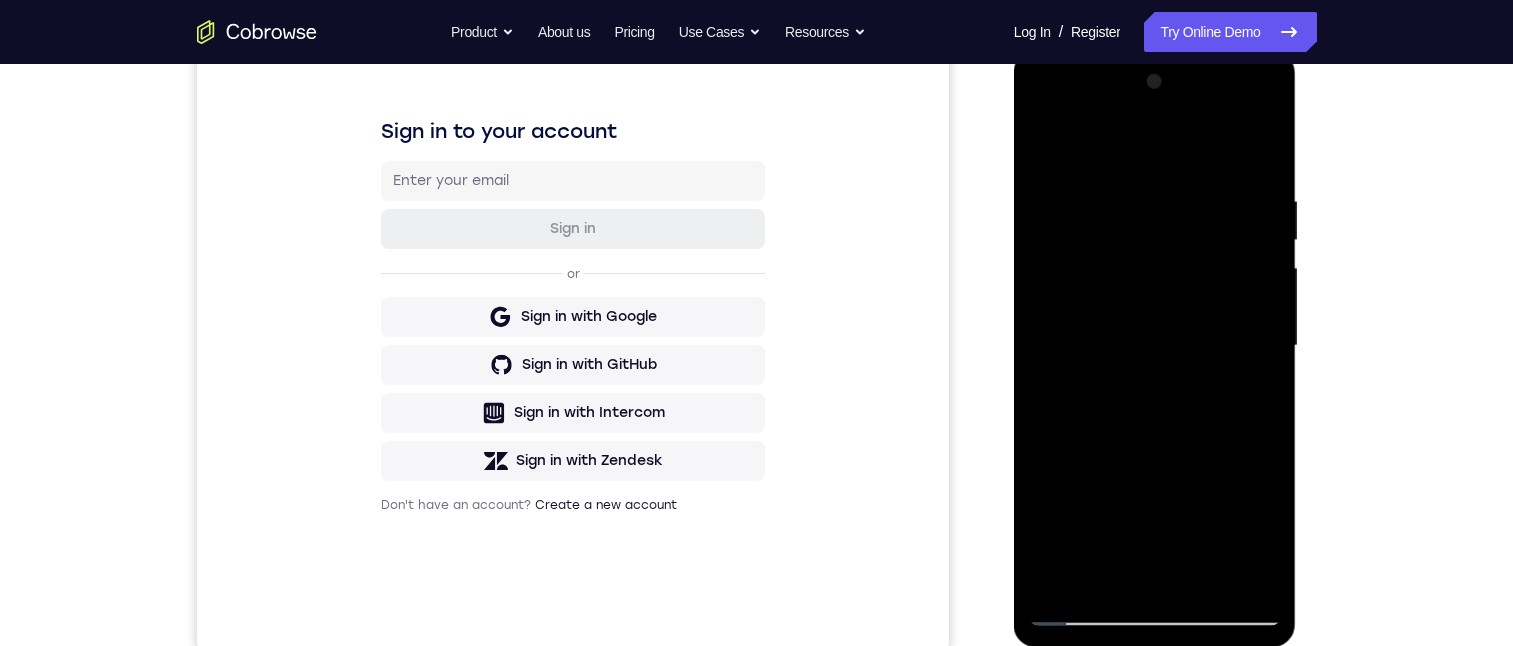 drag, startPoint x: 1176, startPoint y: 369, endPoint x: 1162, endPoint y: 505, distance: 136.71869 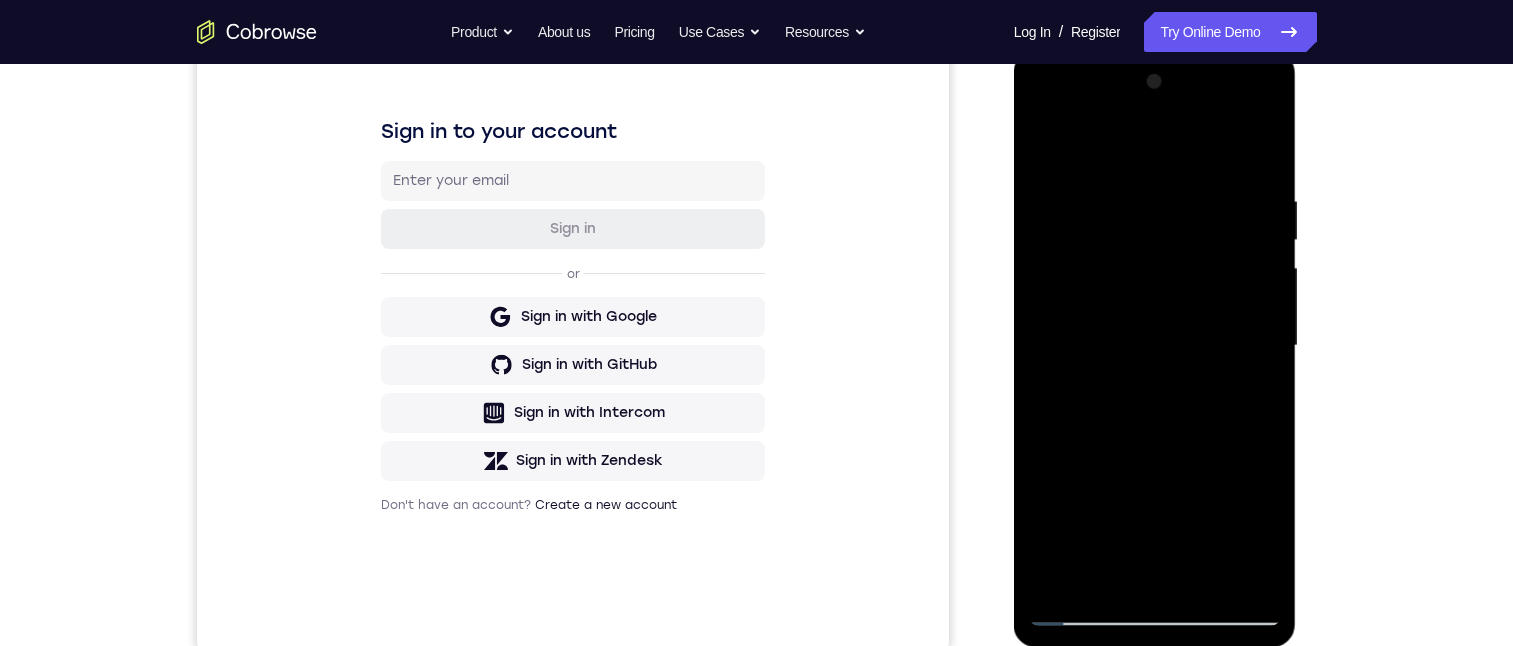 click at bounding box center [1155, 346] 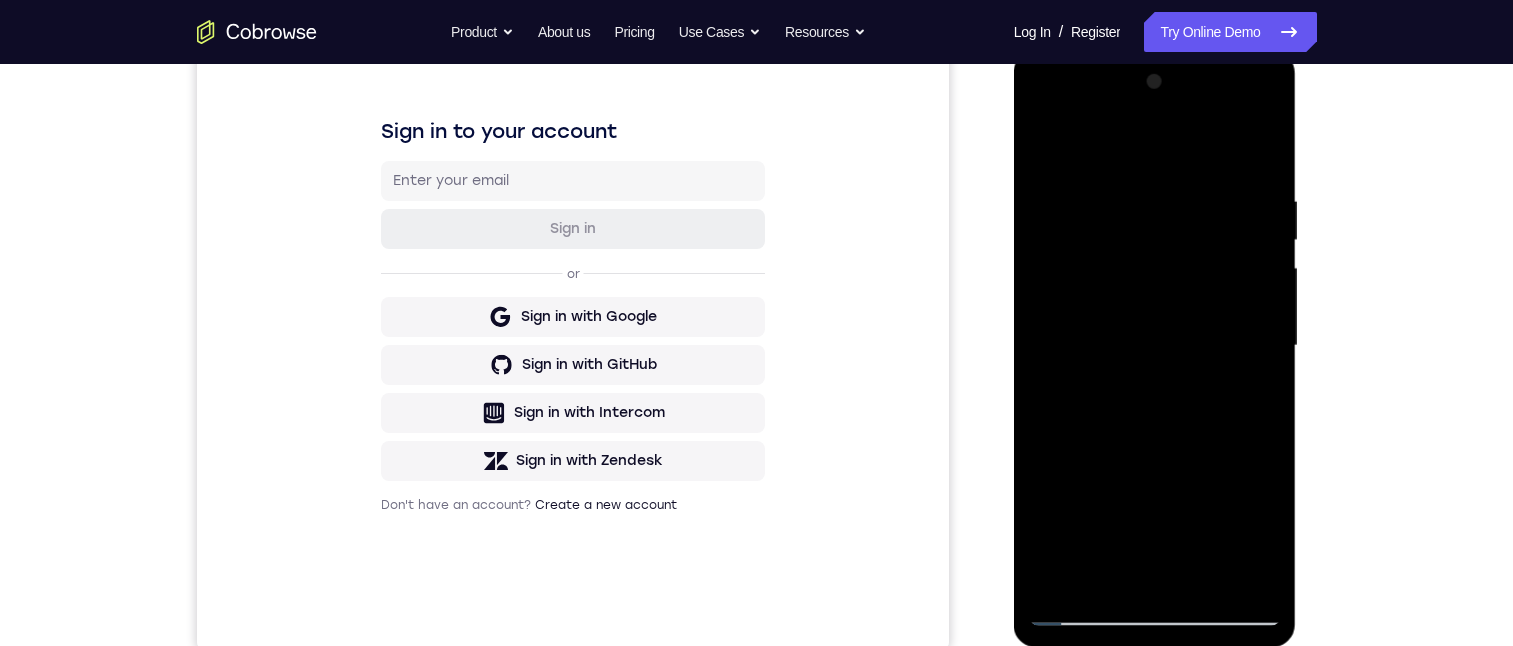 click at bounding box center (1155, 346) 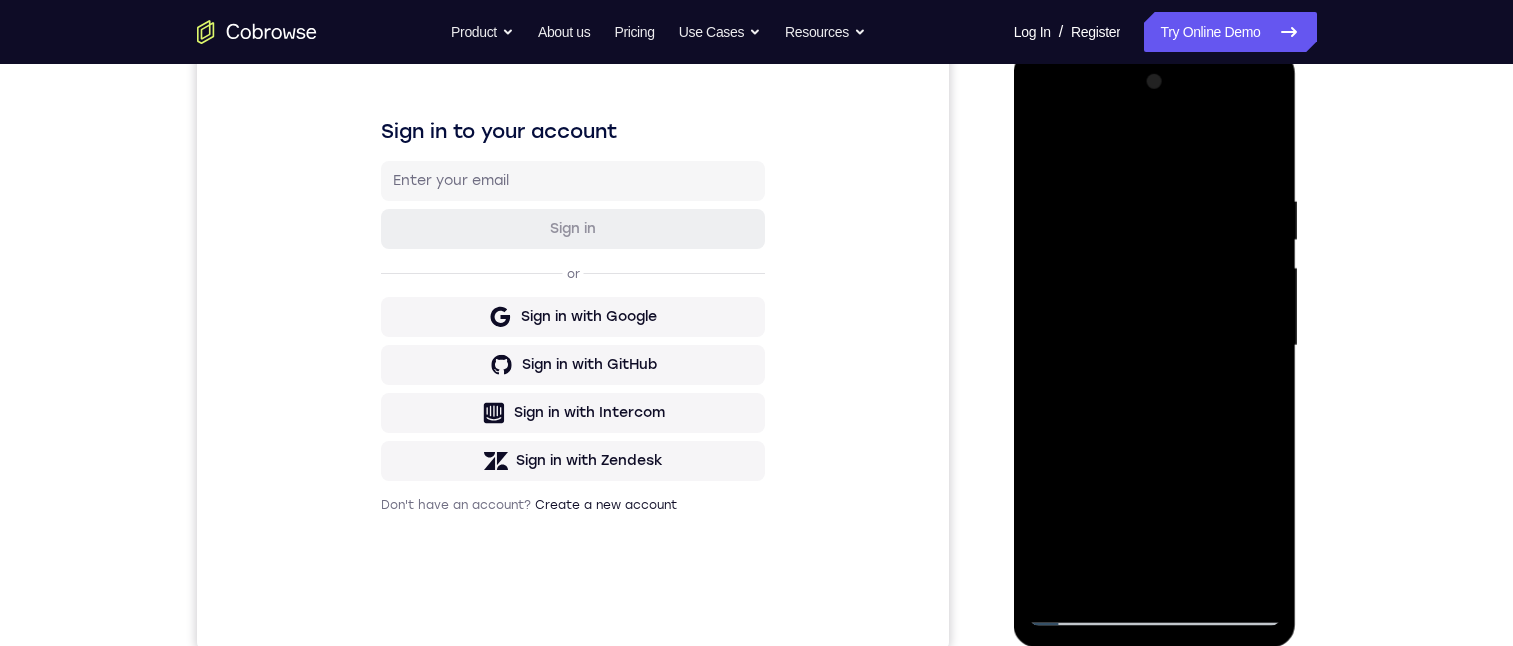 click at bounding box center (1155, 346) 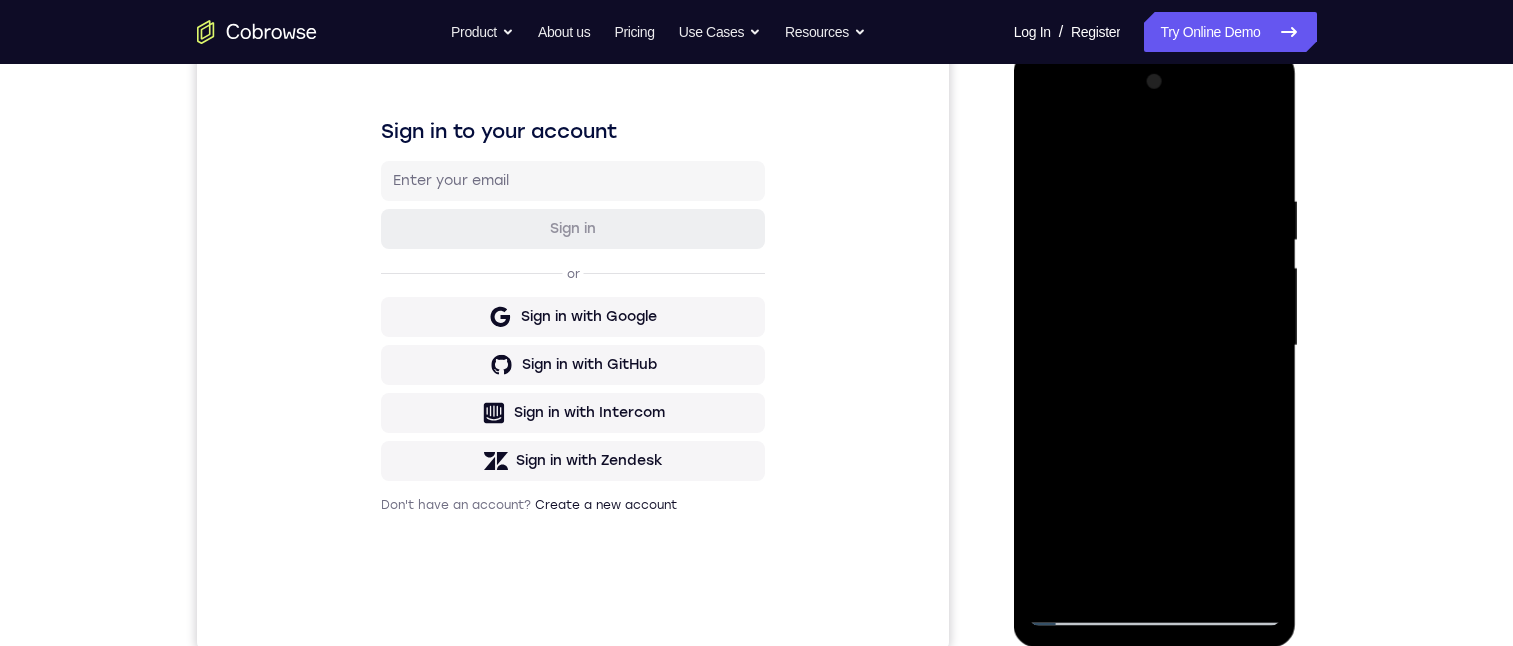 click at bounding box center (1155, 346) 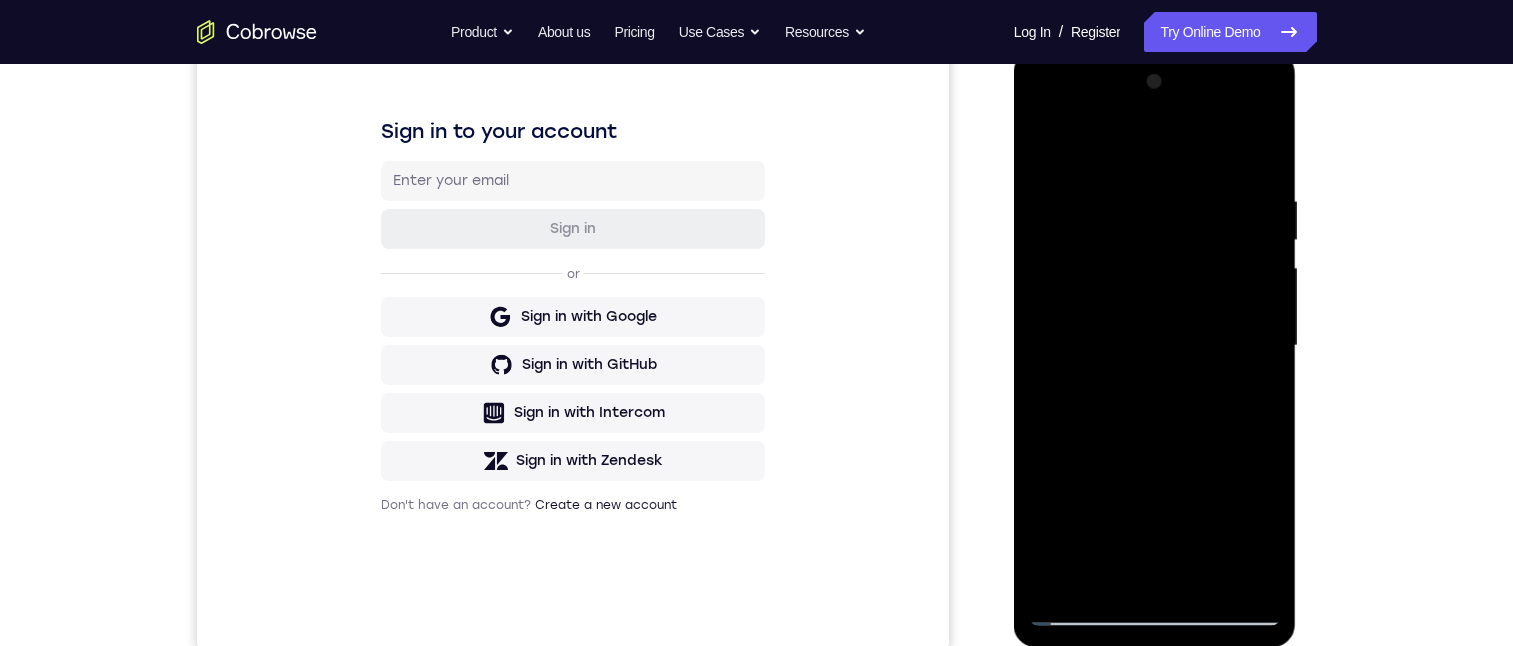 click at bounding box center (1155, 346) 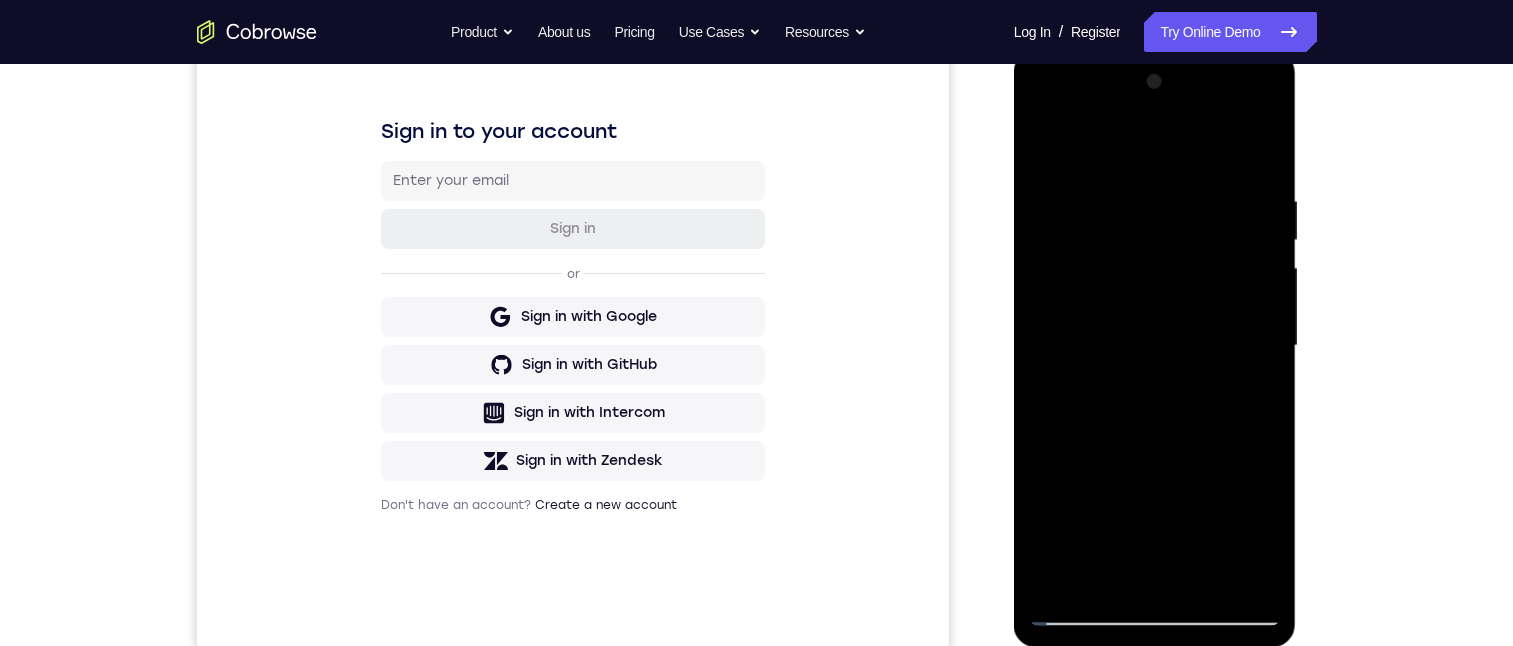 click at bounding box center (1155, 346) 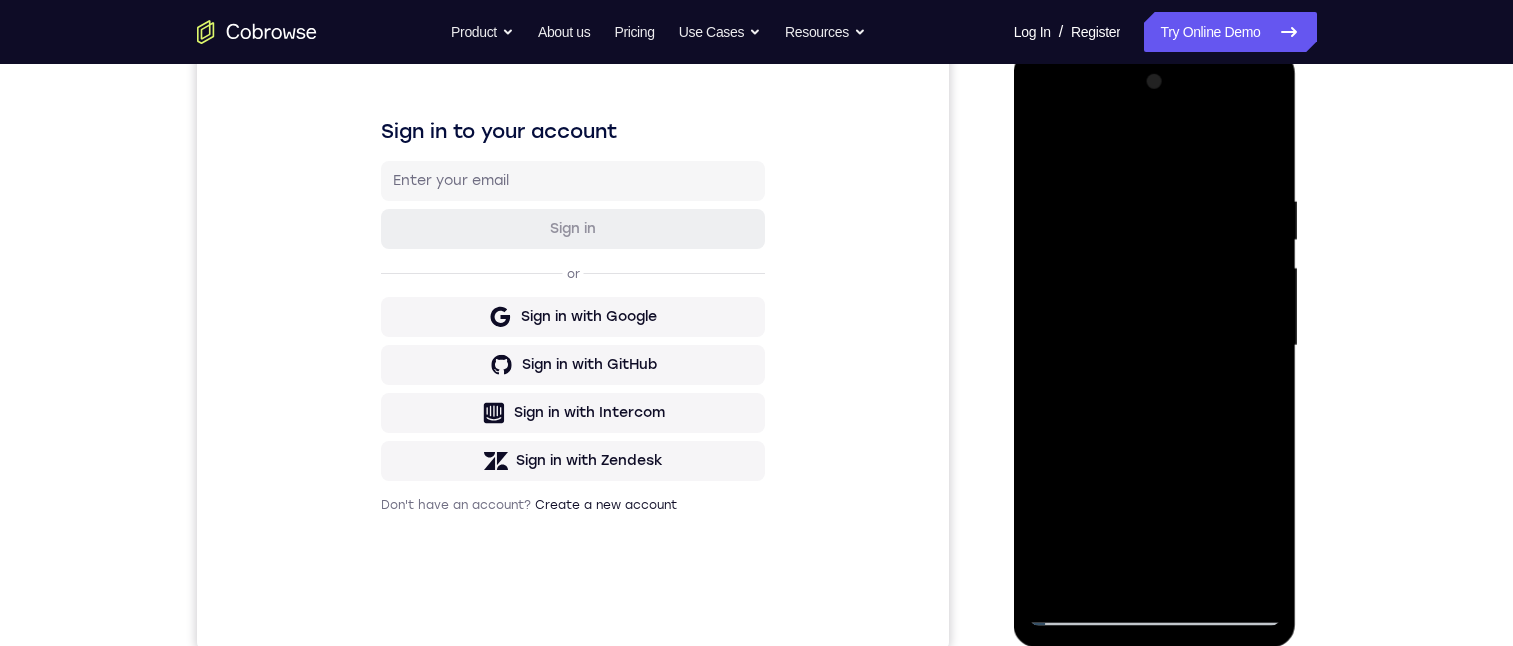click at bounding box center (1155, 346) 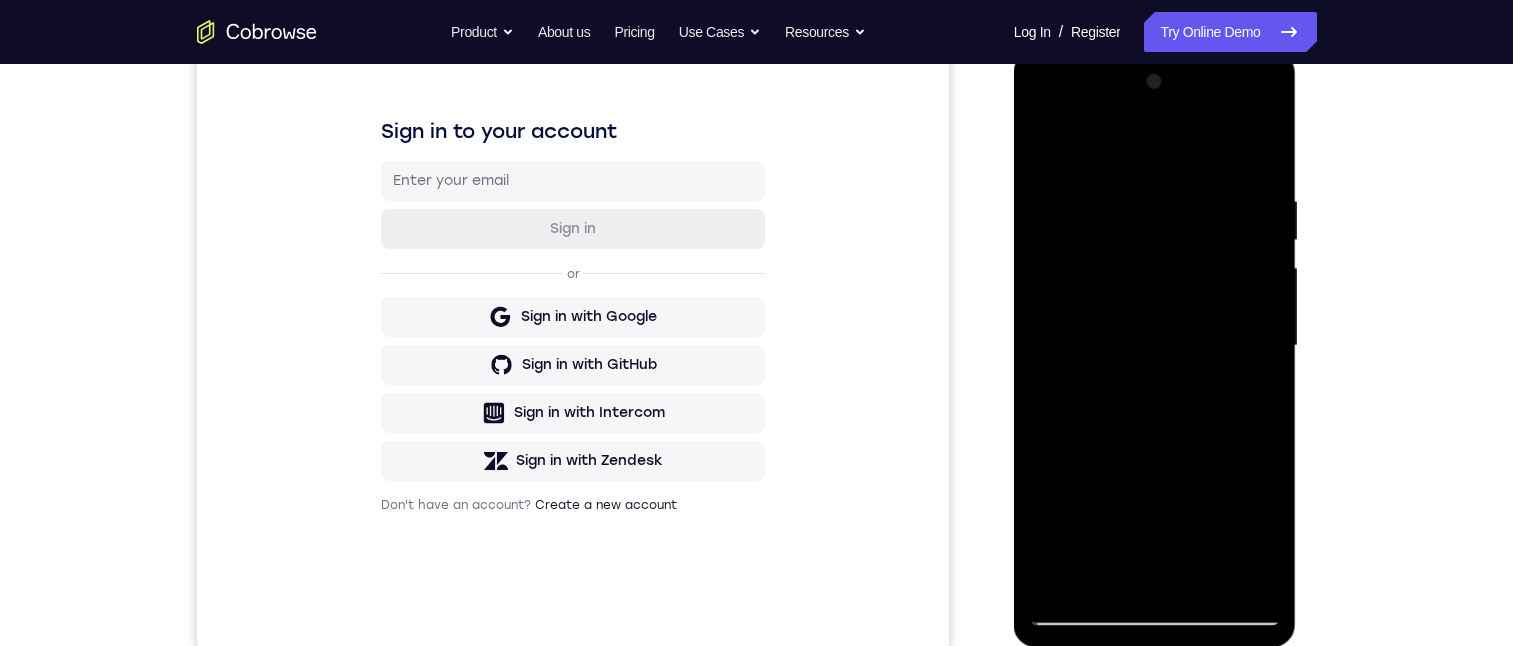 click at bounding box center [1155, 346] 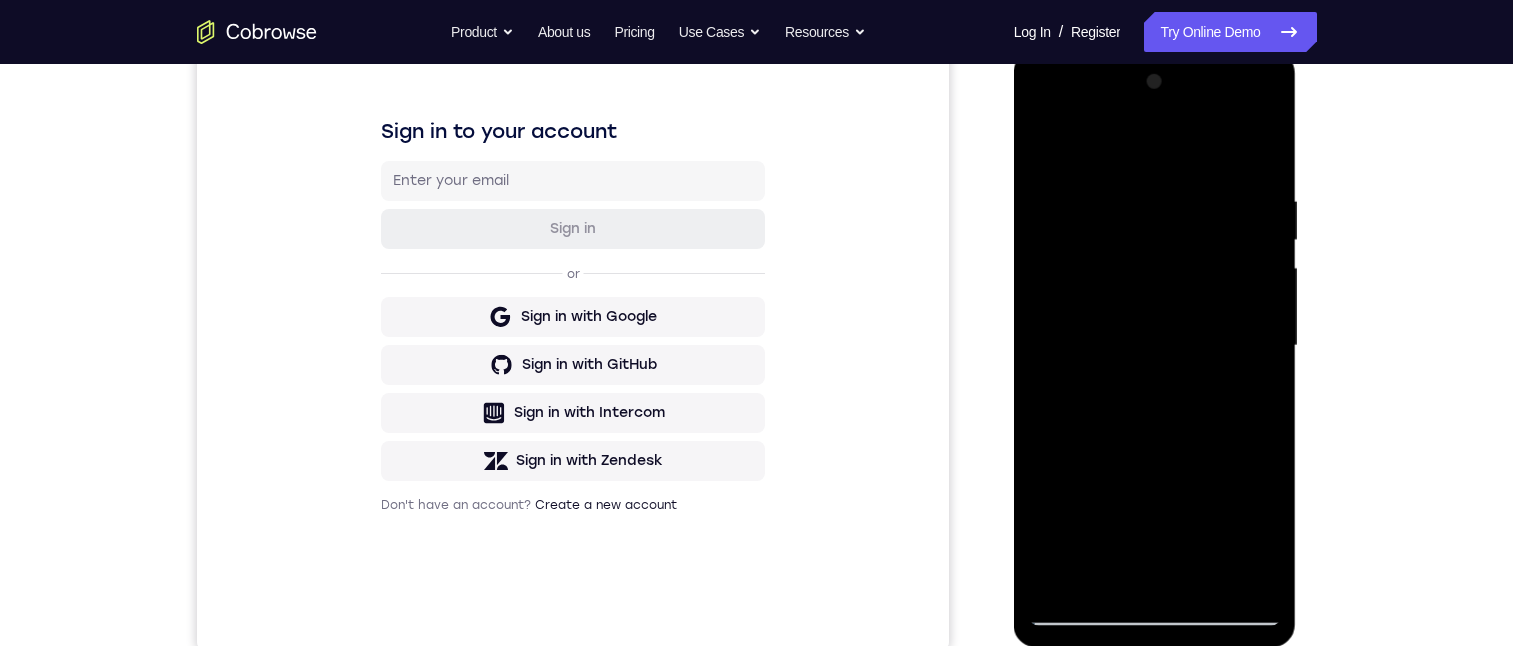 click at bounding box center (1155, 346) 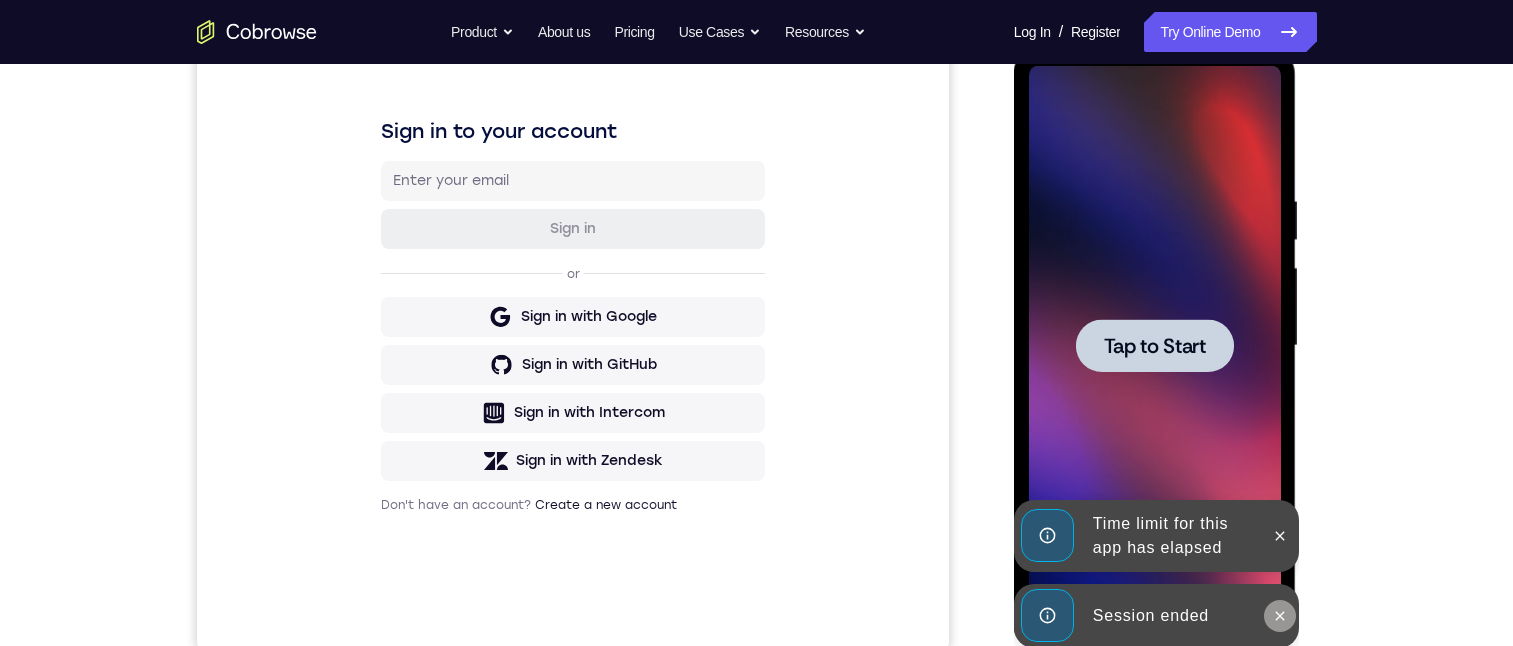 click at bounding box center (1280, 616) 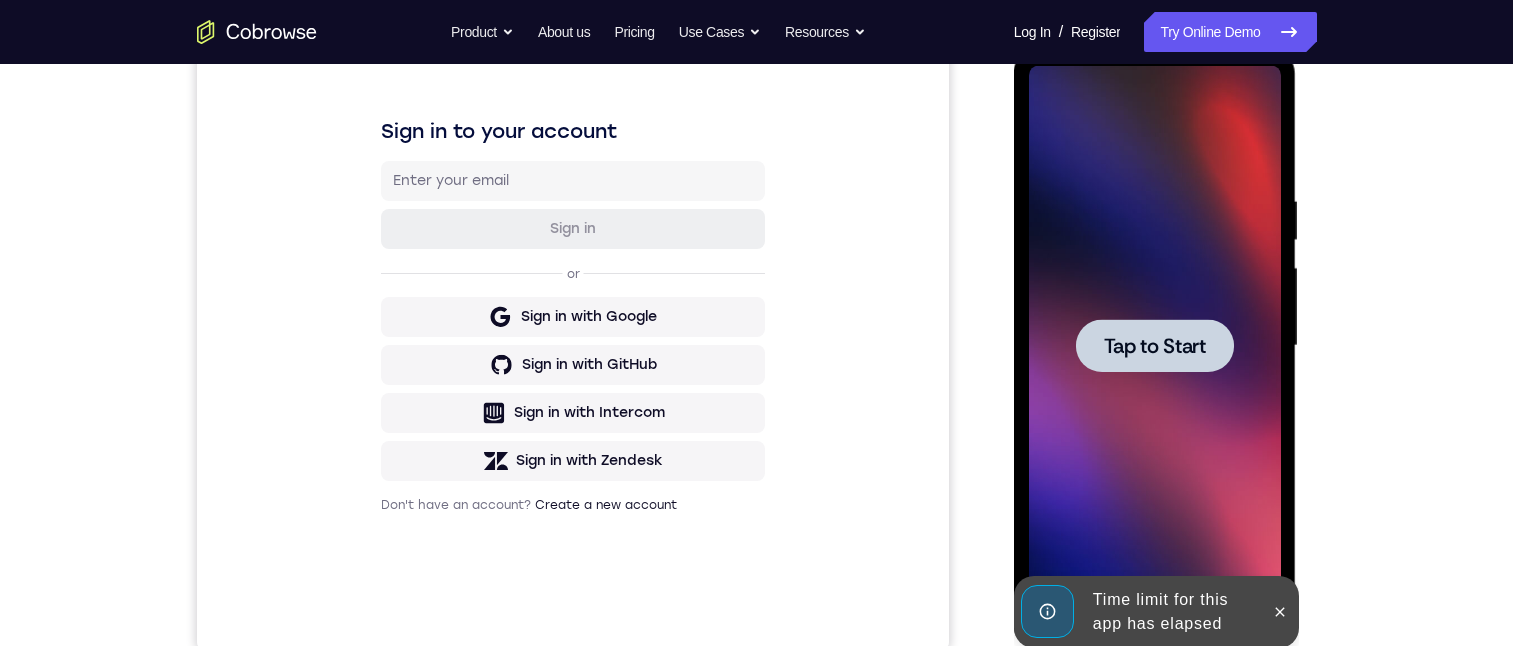 click at bounding box center (1155, 346) 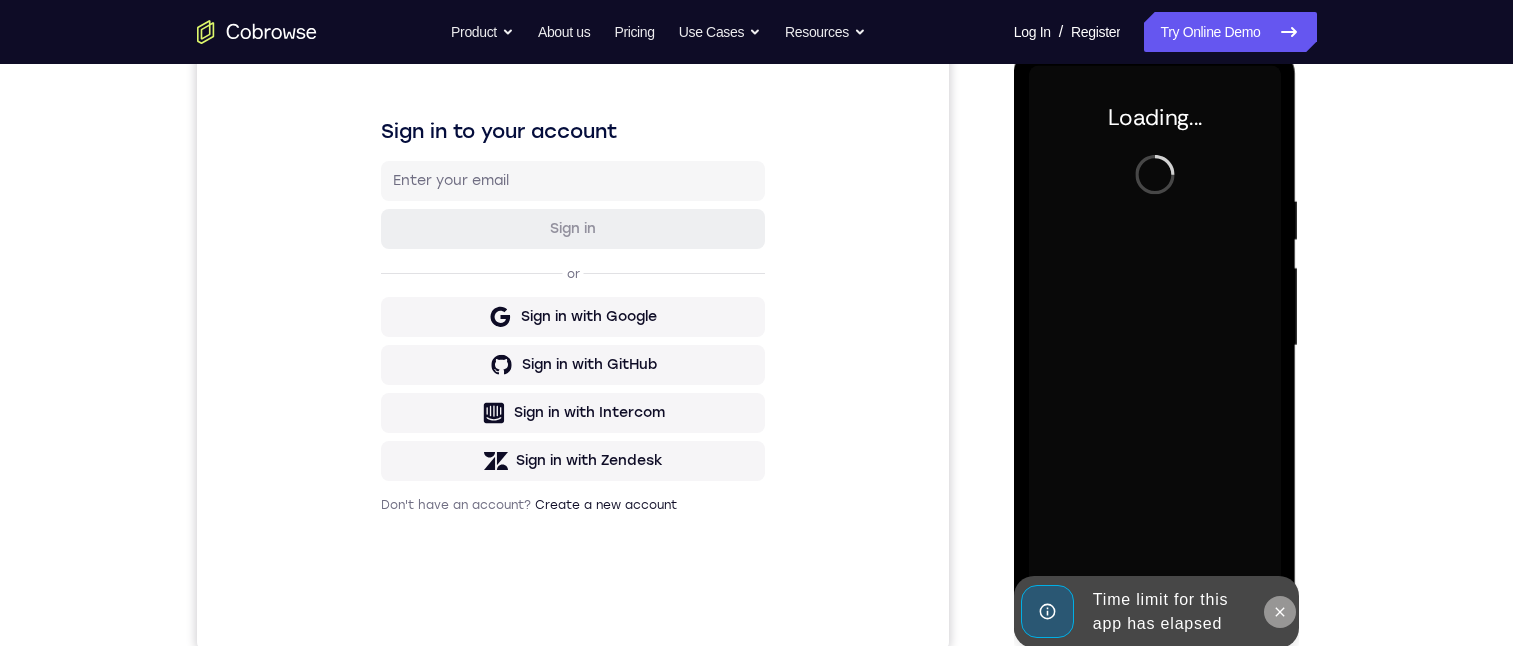 click 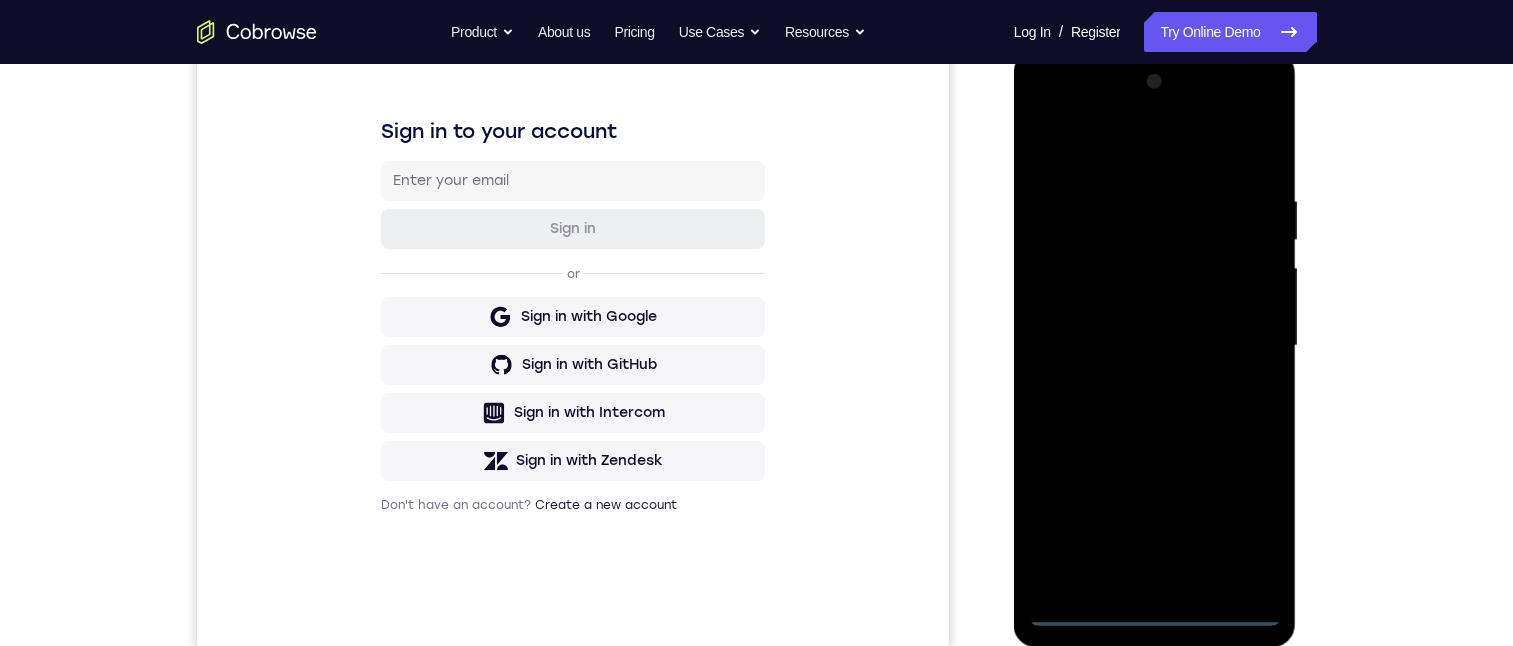 click at bounding box center [1155, 346] 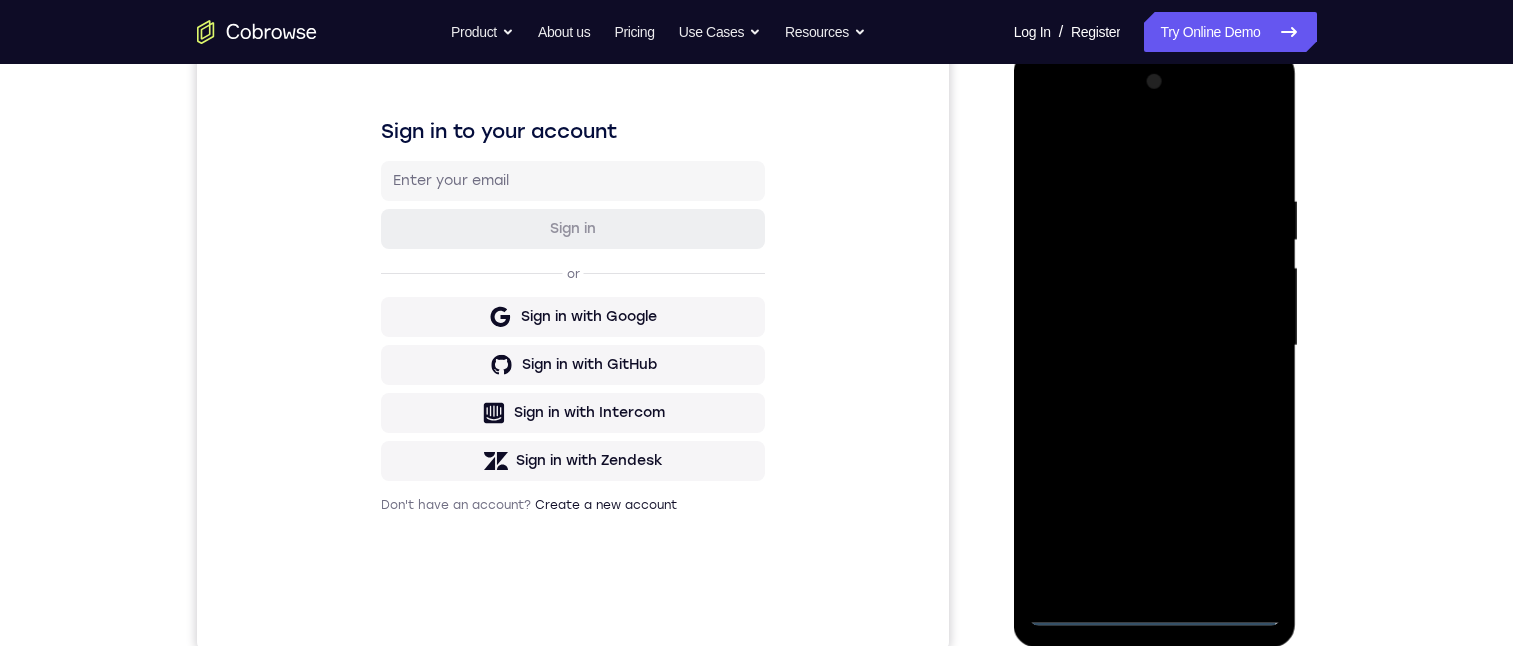 click at bounding box center [1155, 346] 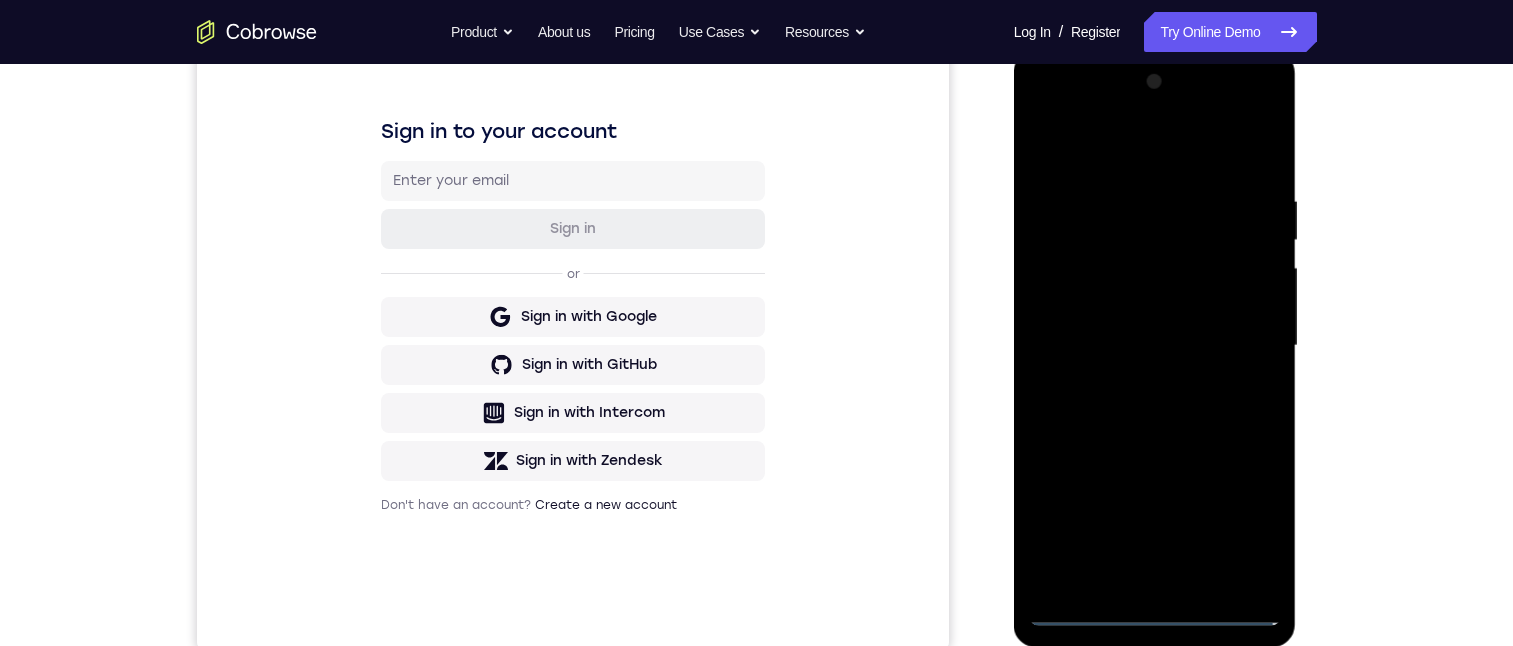 click at bounding box center (1155, 346) 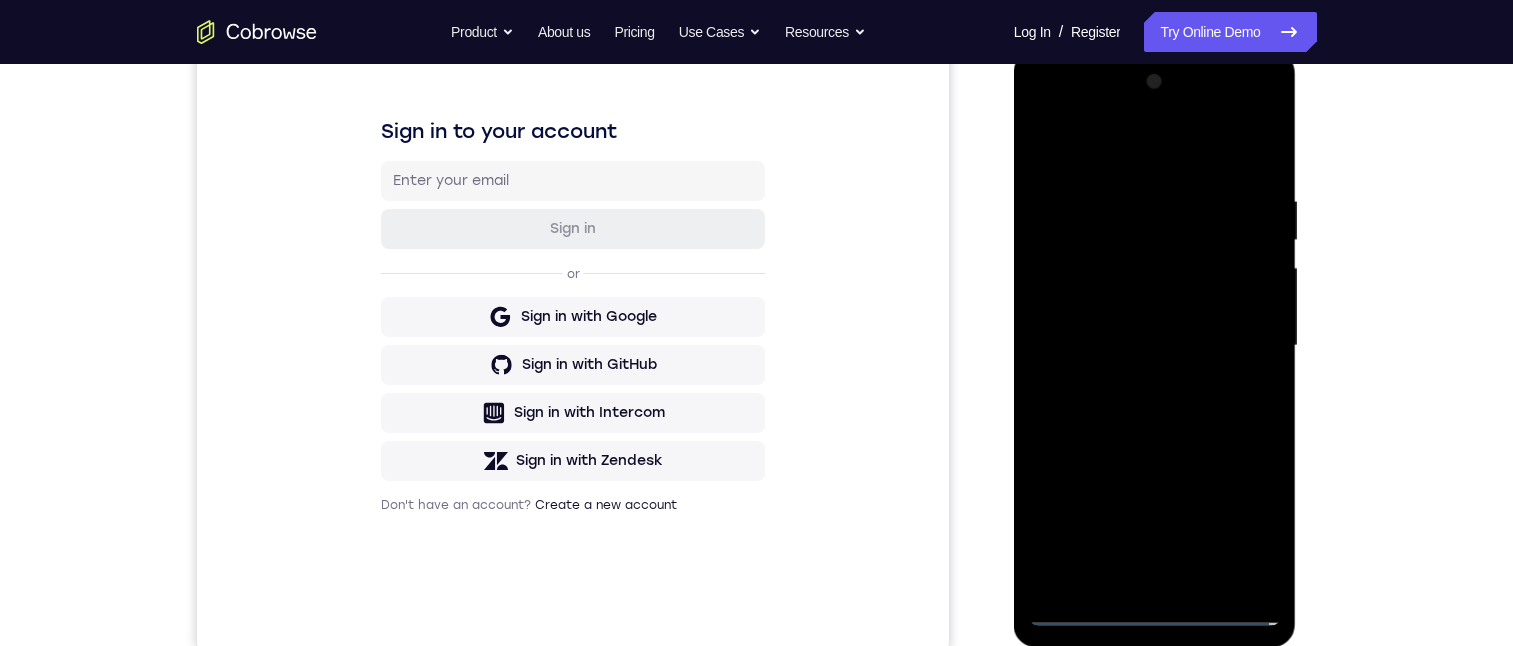 click at bounding box center (1155, 346) 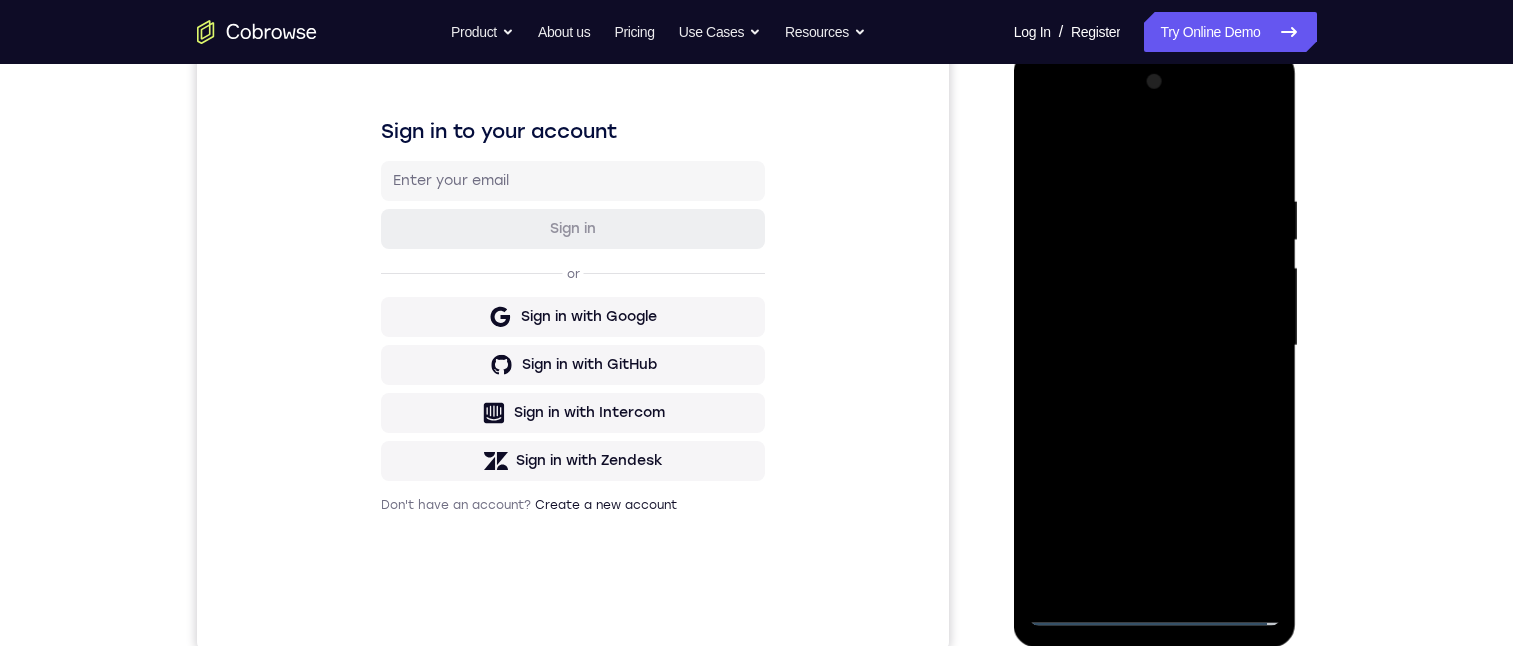 click at bounding box center [1155, 346] 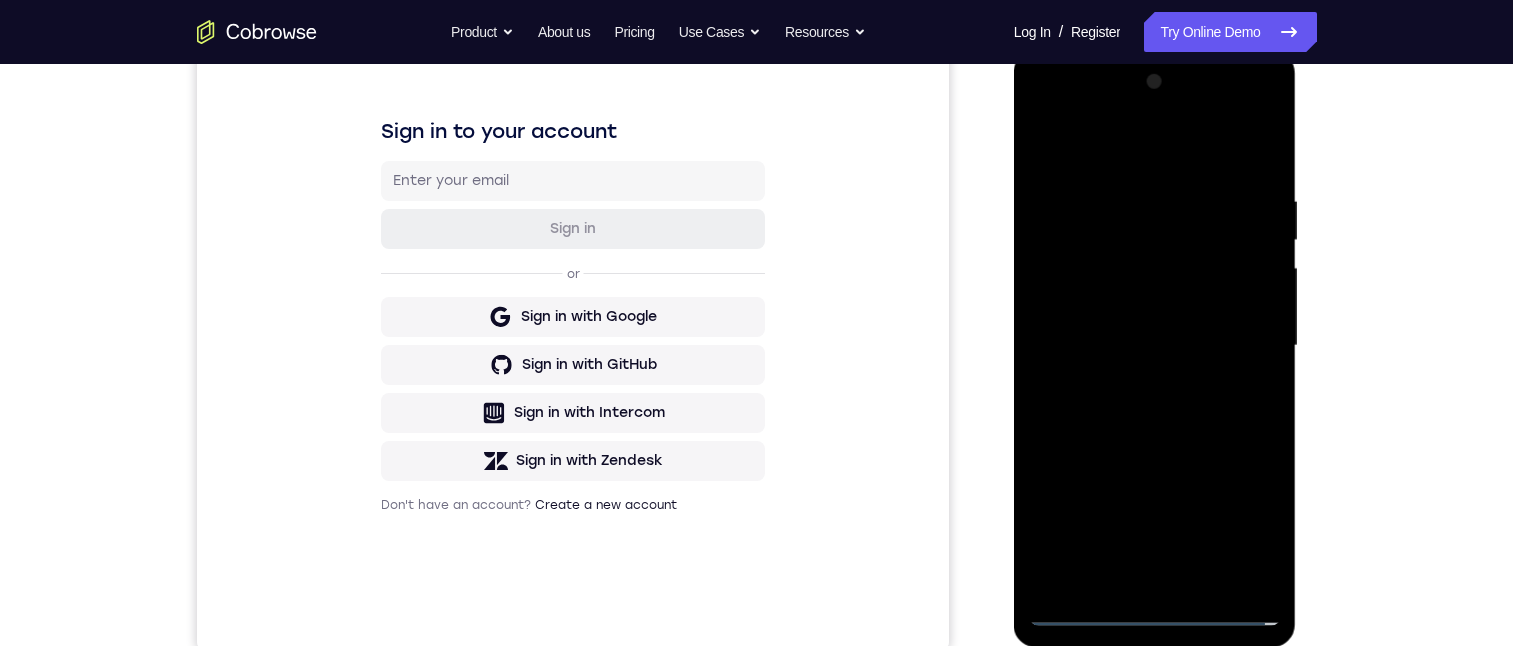 click at bounding box center (1155, 346) 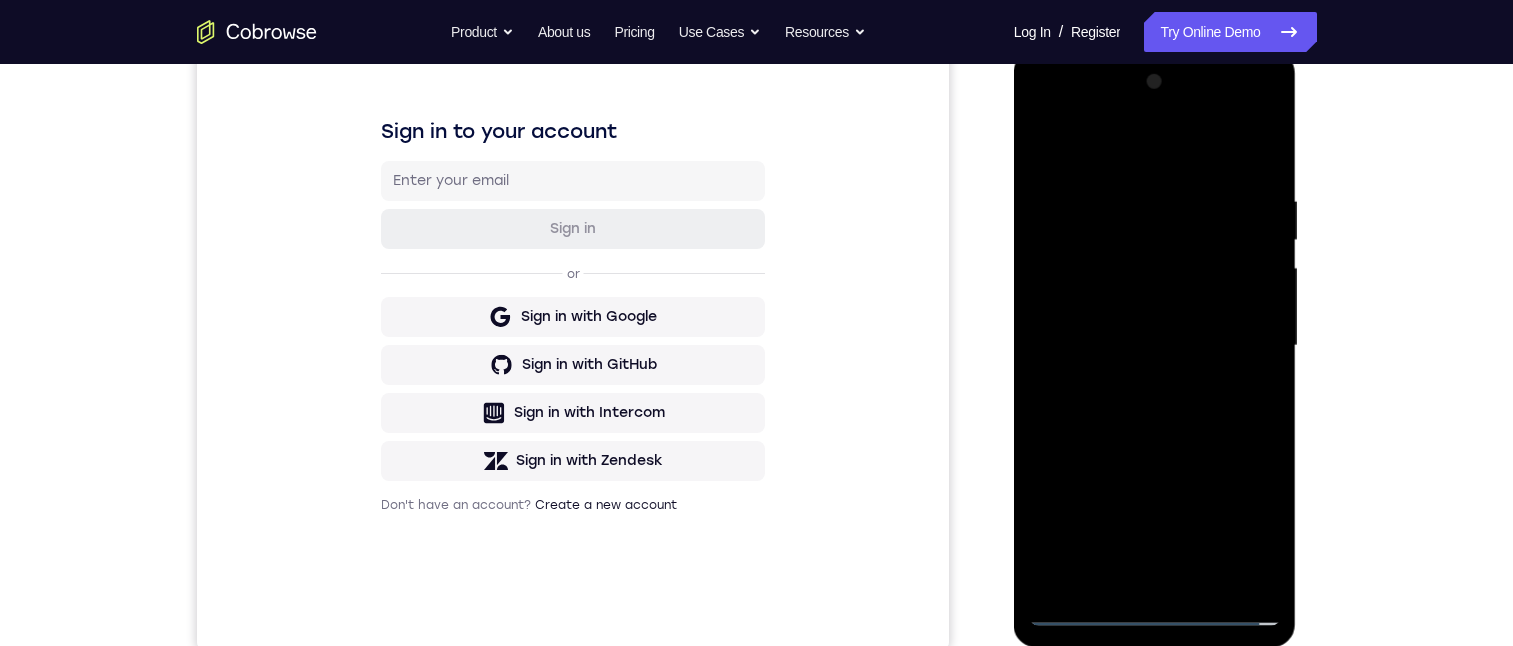 click at bounding box center [1155, 346] 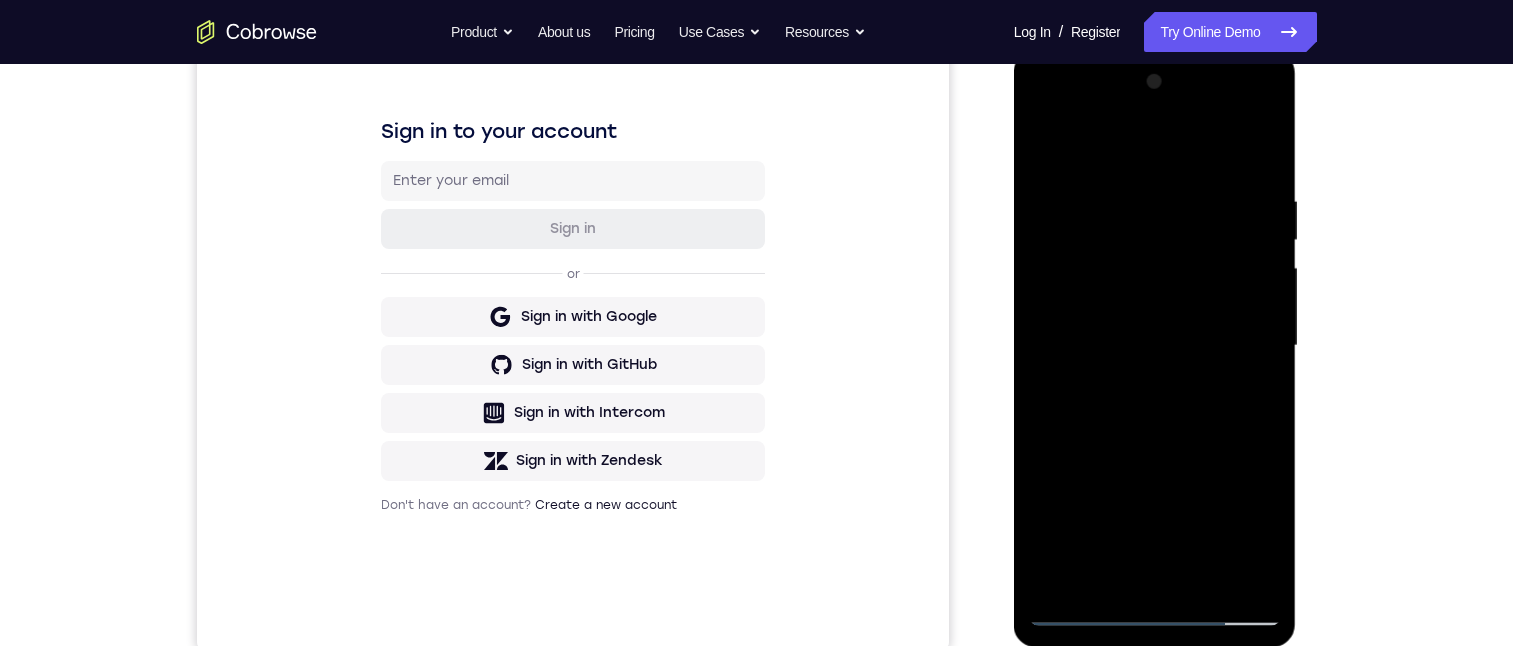 click at bounding box center (1155, 346) 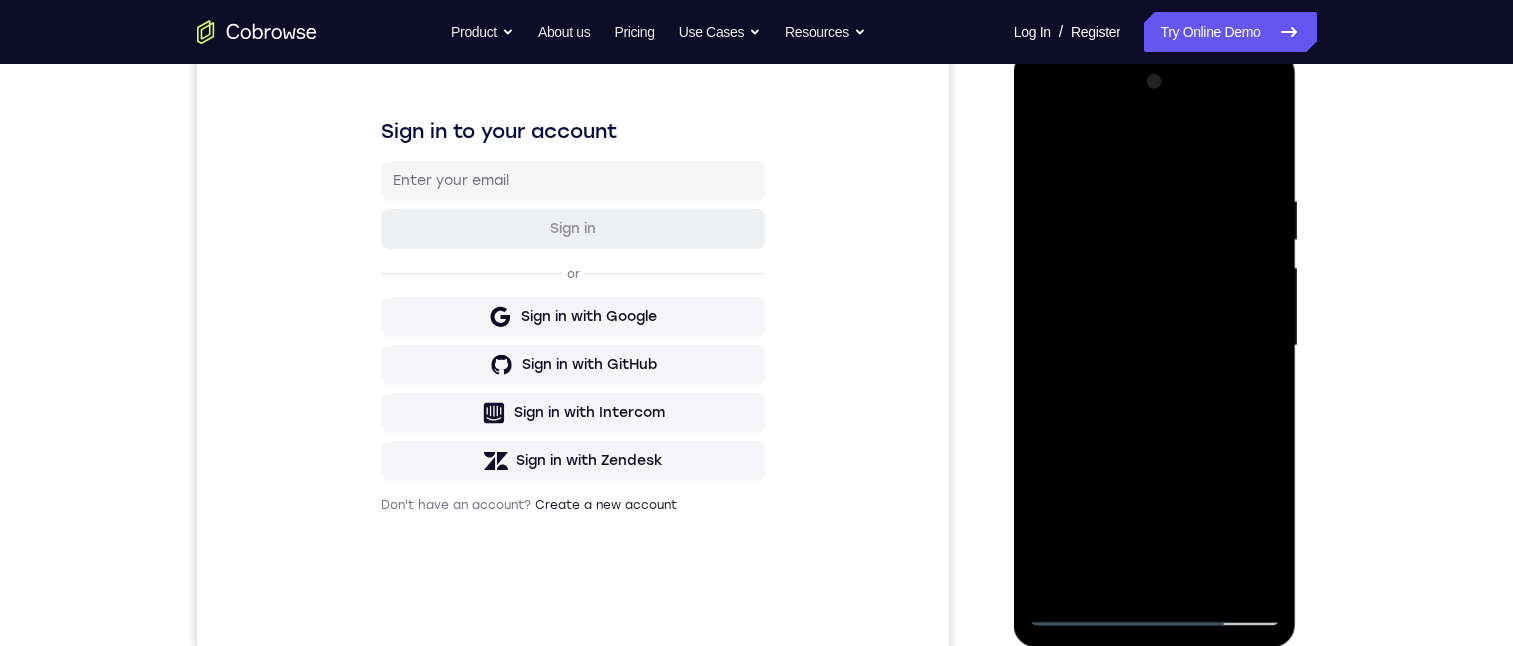 click at bounding box center [1155, 346] 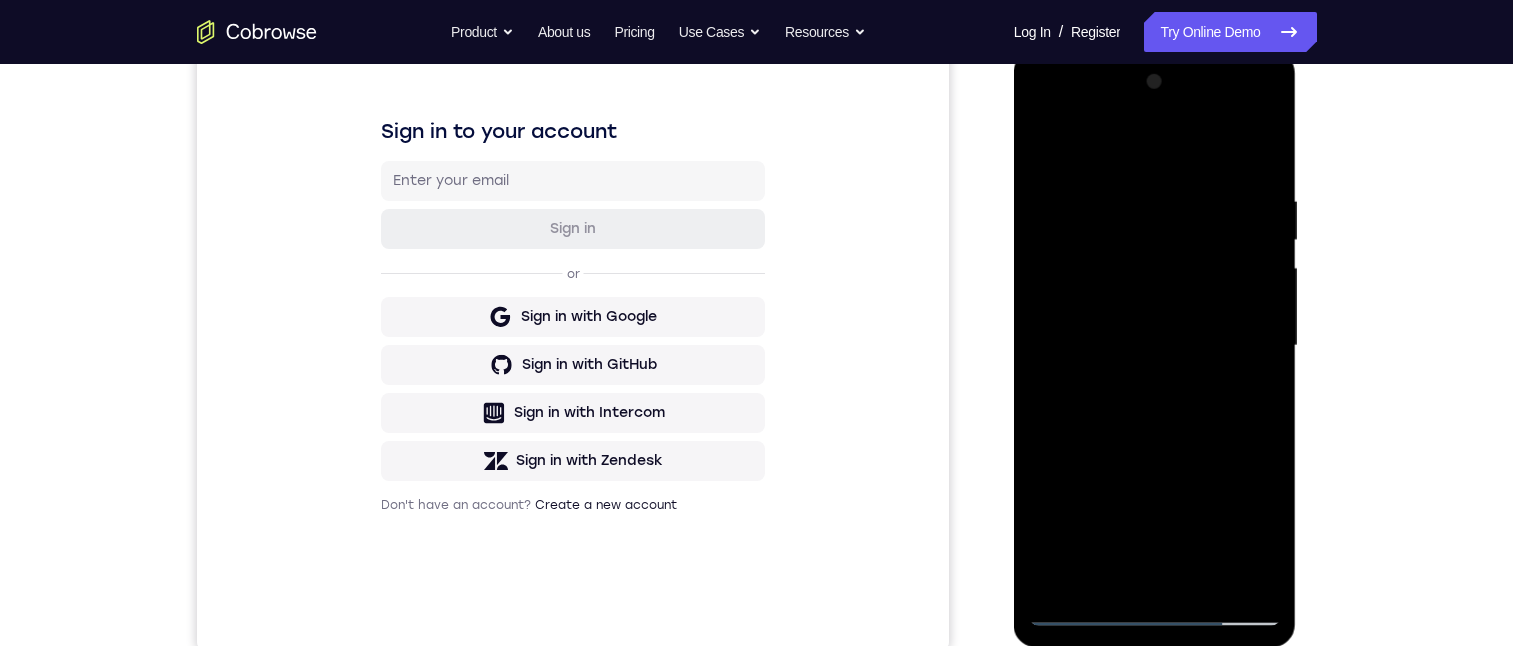 click at bounding box center [1155, 346] 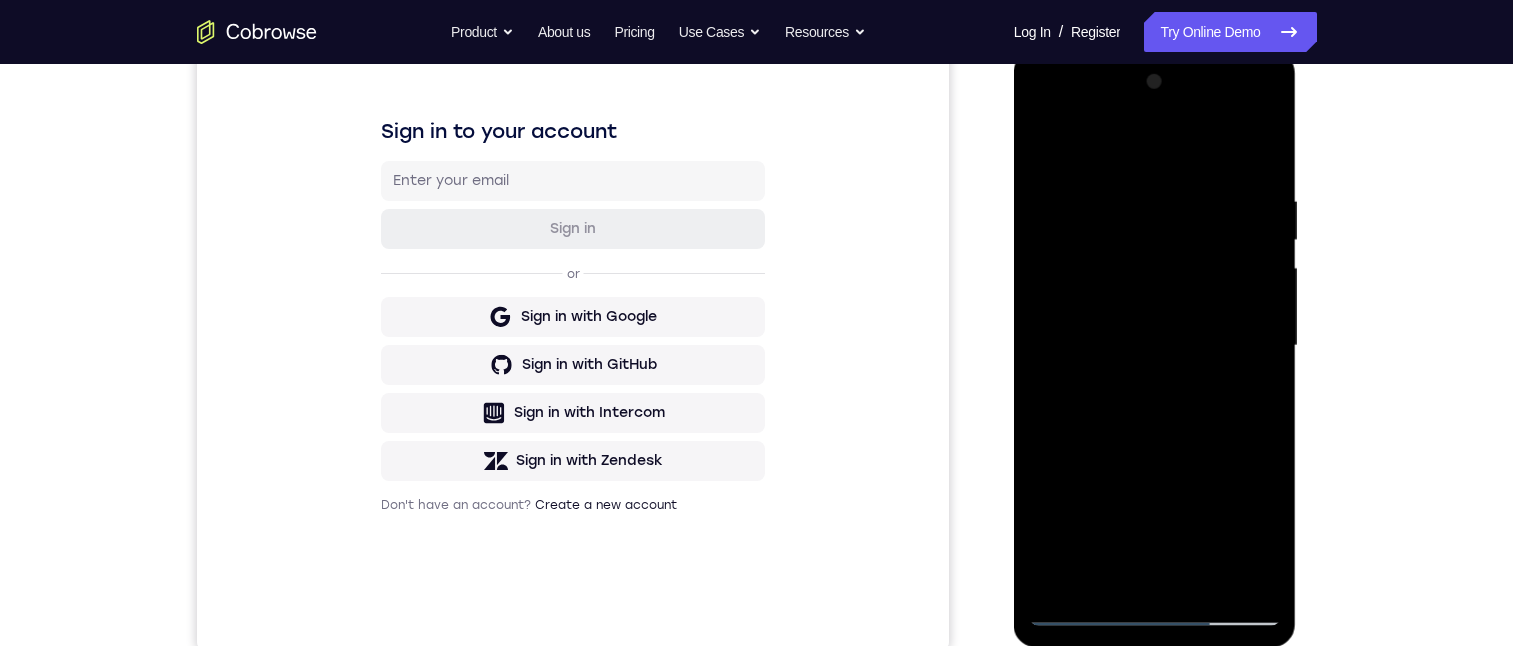 click at bounding box center [1155, 346] 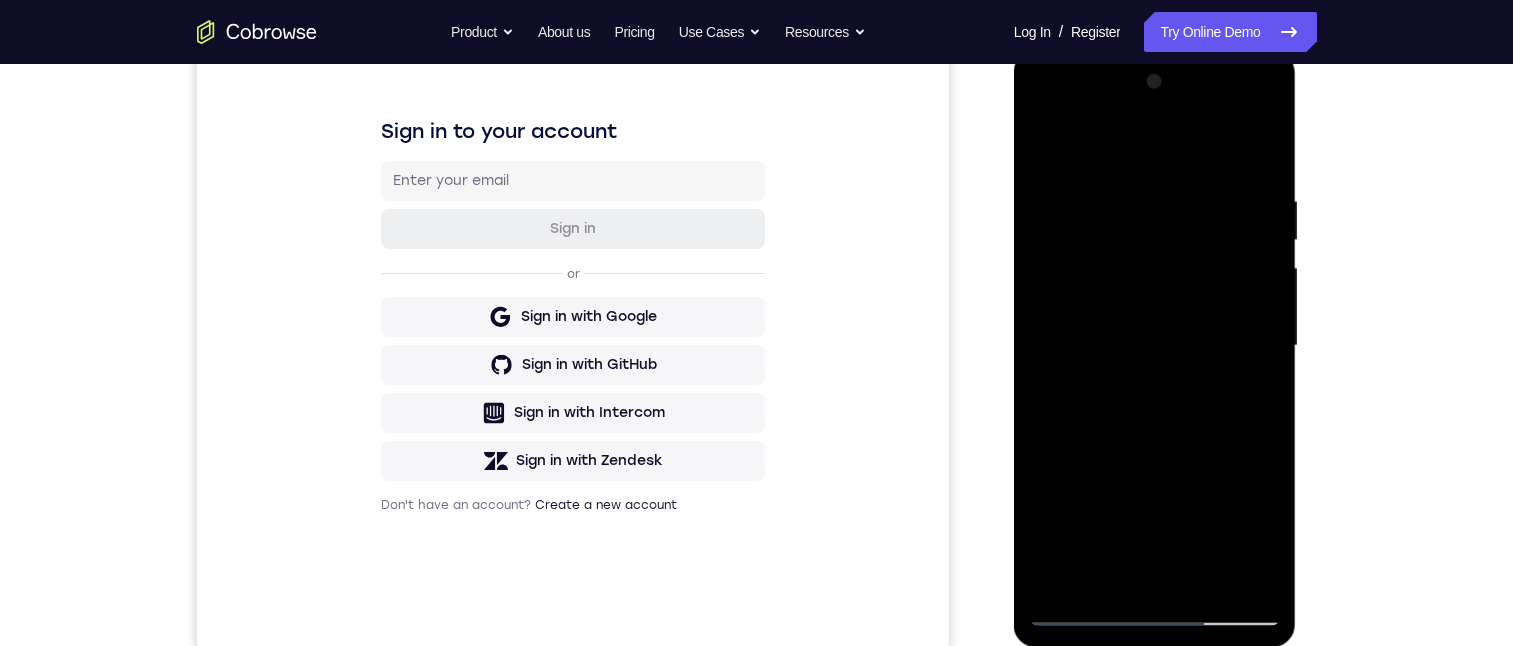 click at bounding box center [1155, 346] 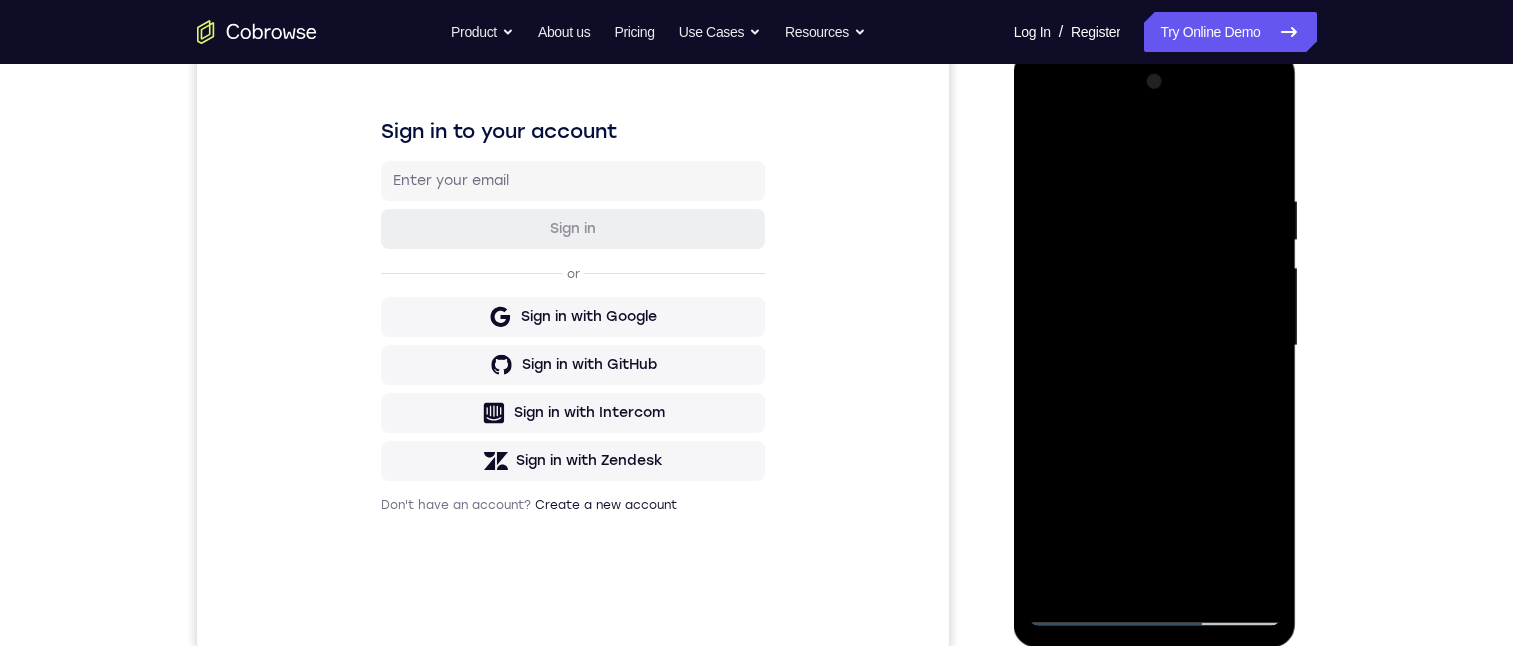 click at bounding box center [1155, 346] 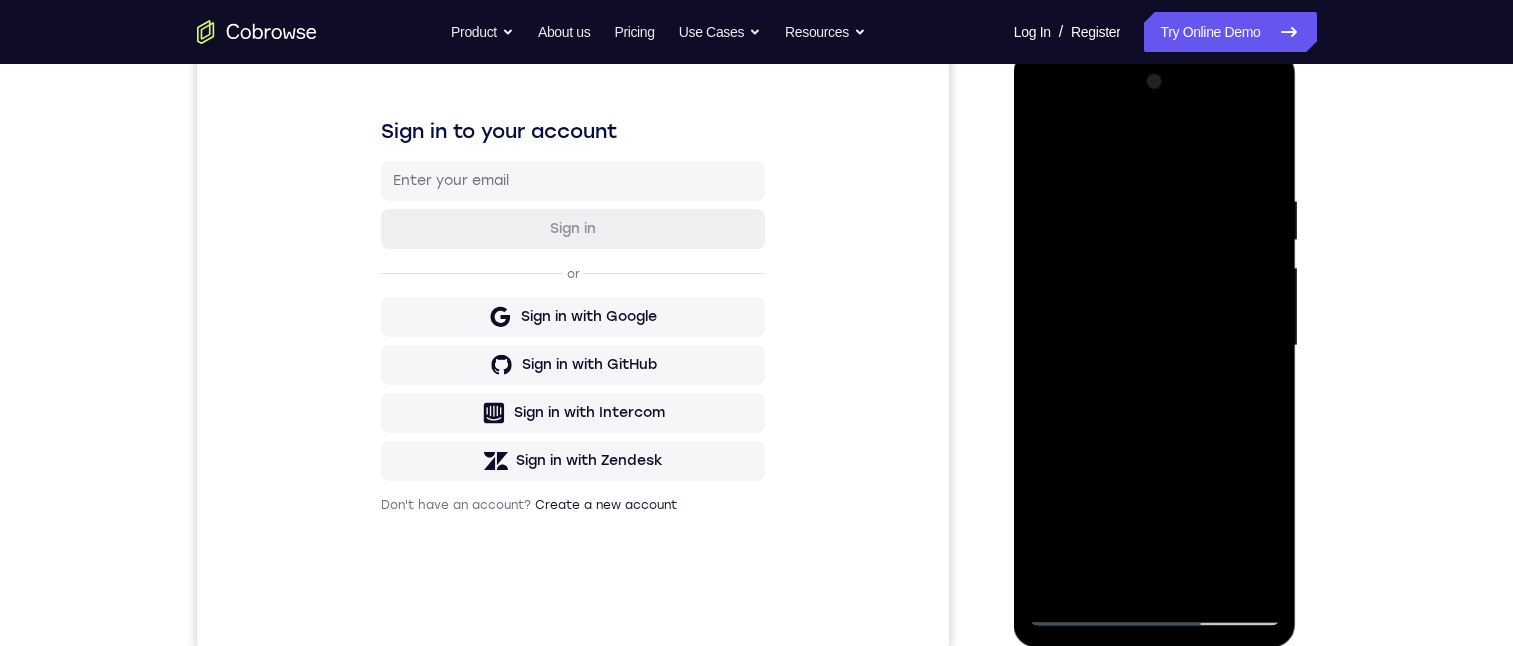 click at bounding box center [1155, 346] 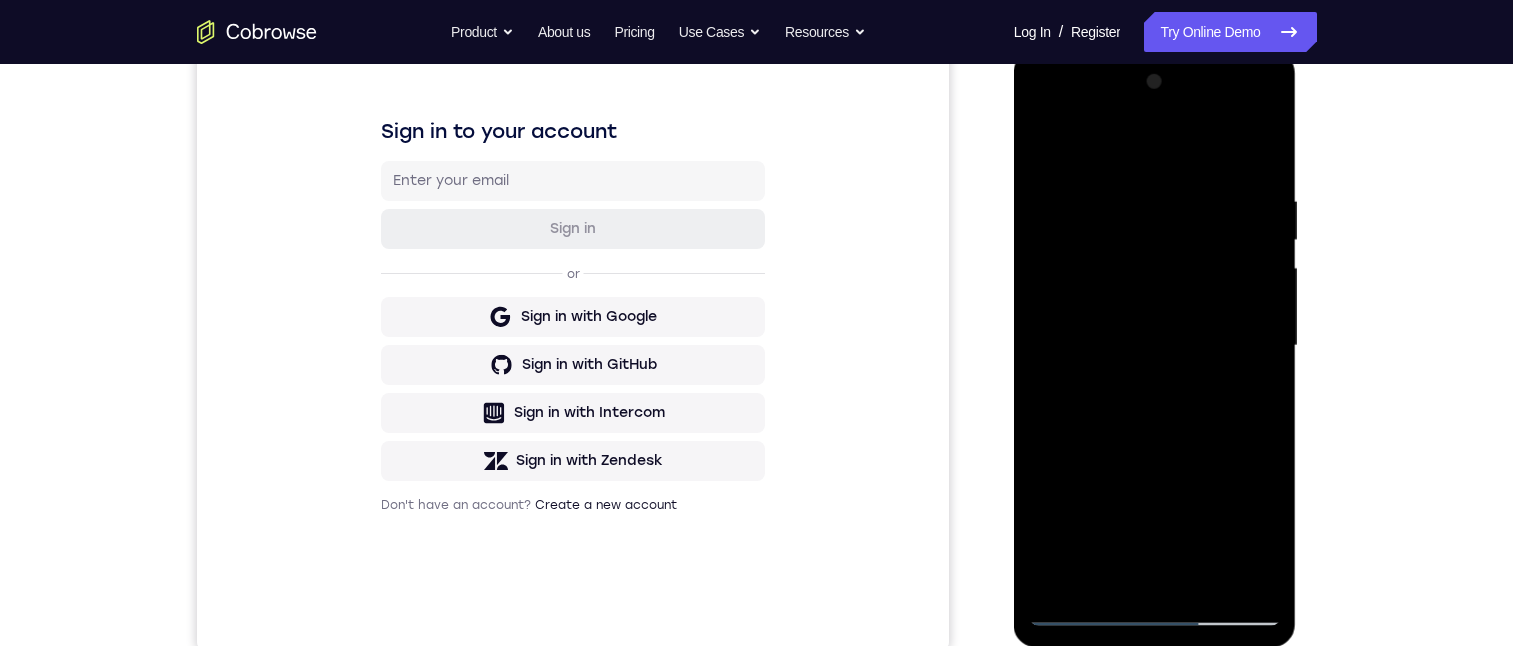 click at bounding box center [1155, 346] 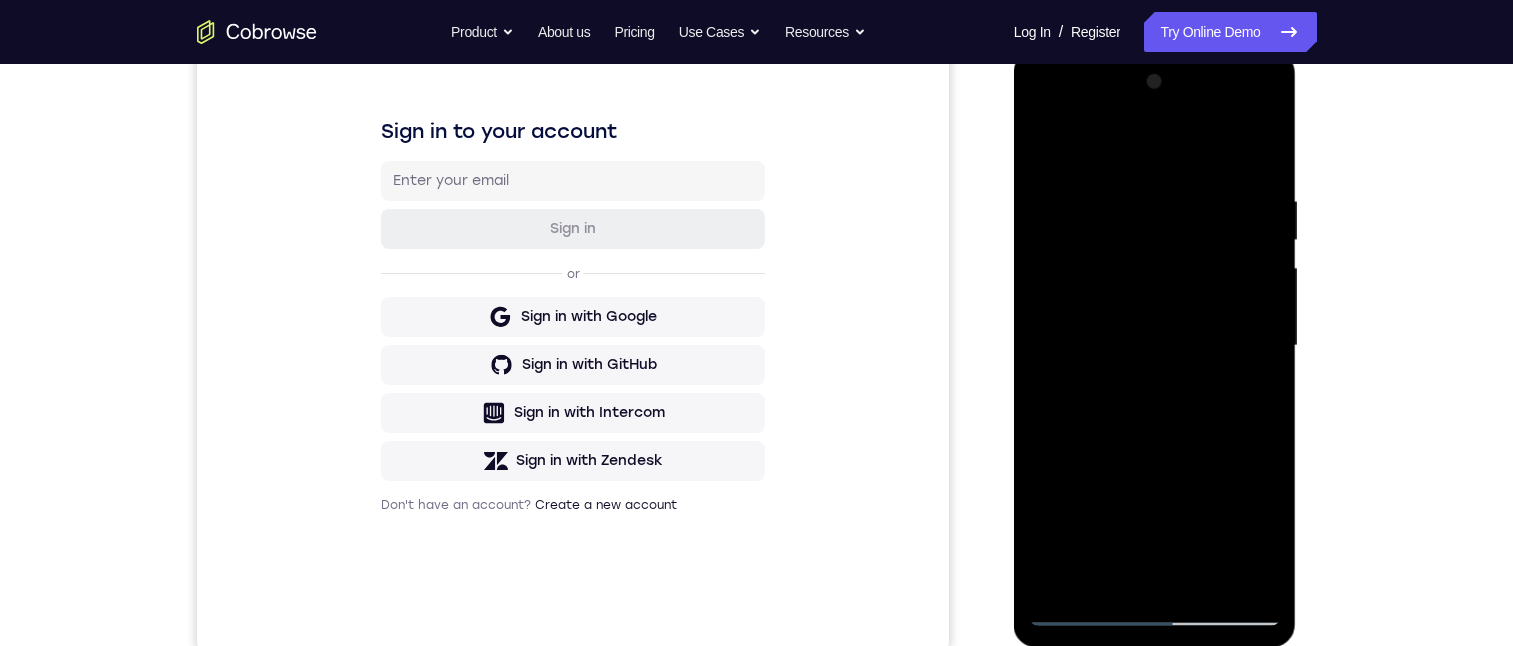 click at bounding box center (1155, 346) 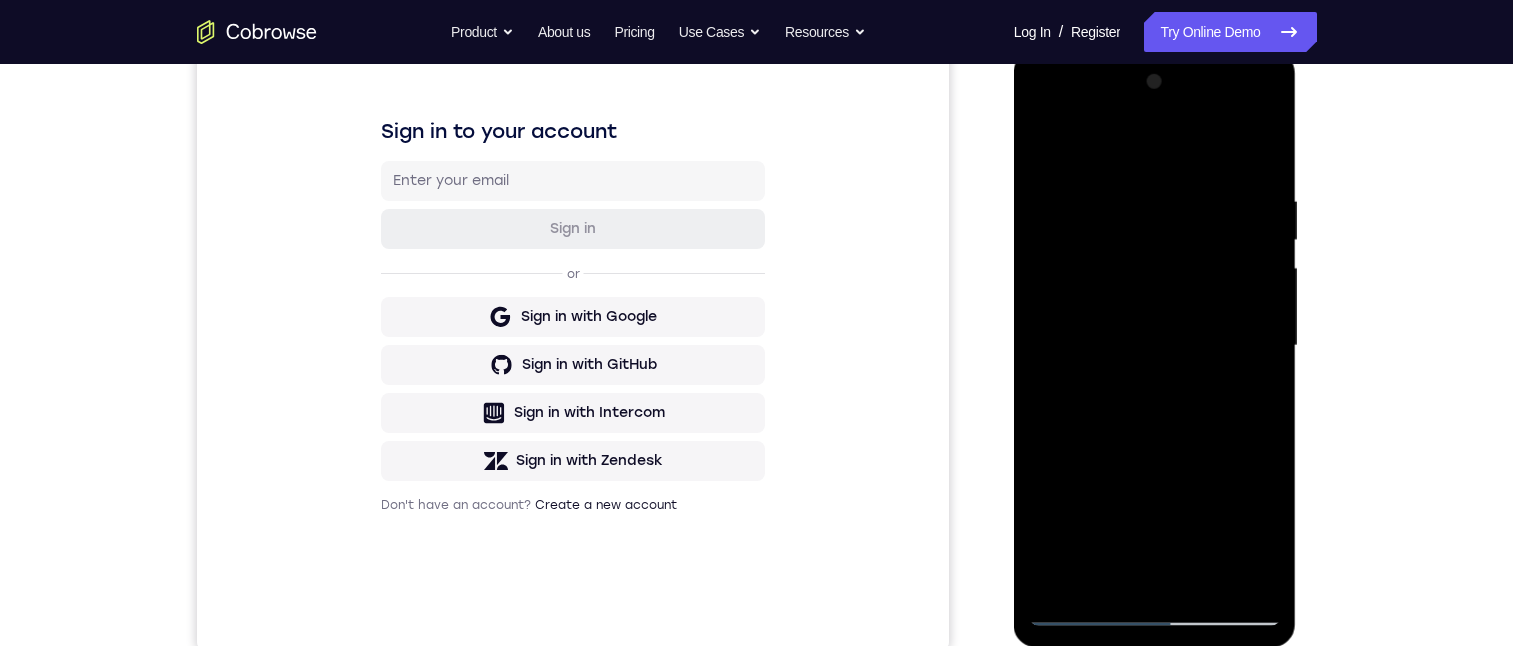 click at bounding box center [1155, 346] 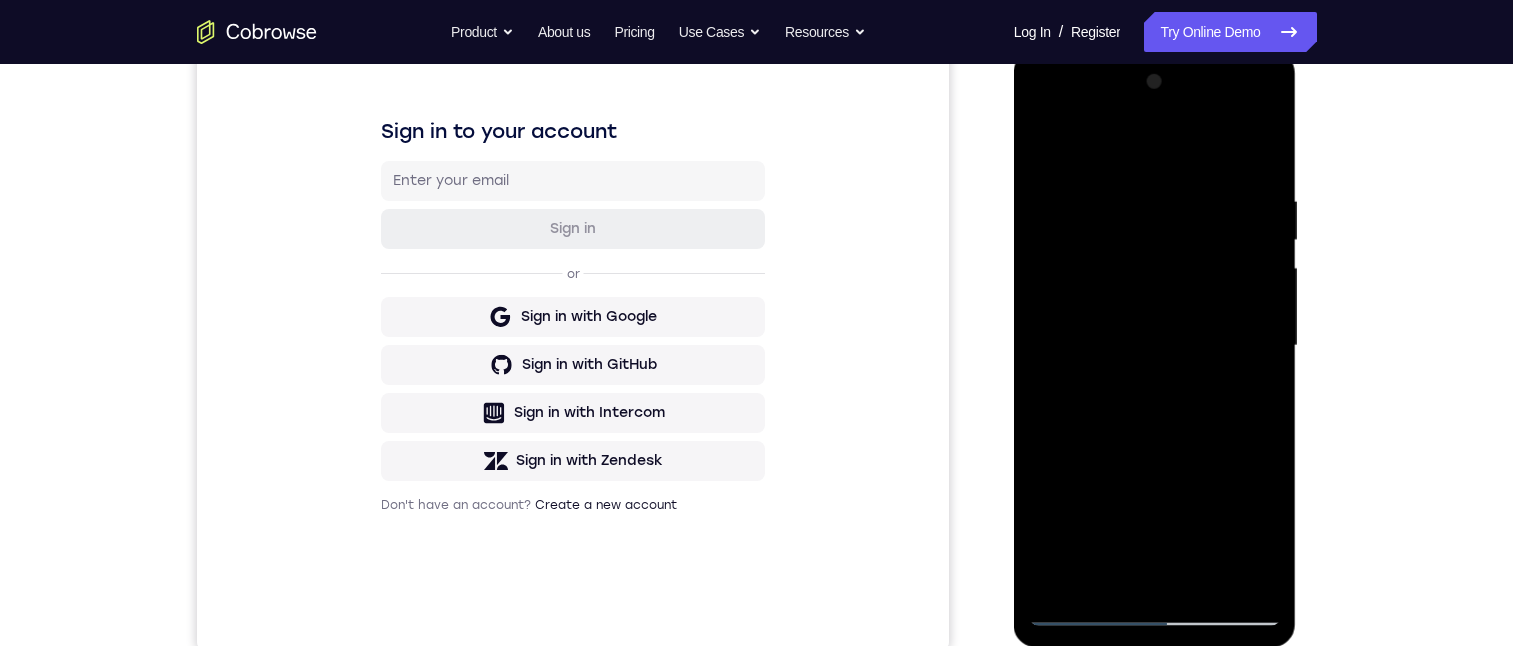 click at bounding box center (1155, 346) 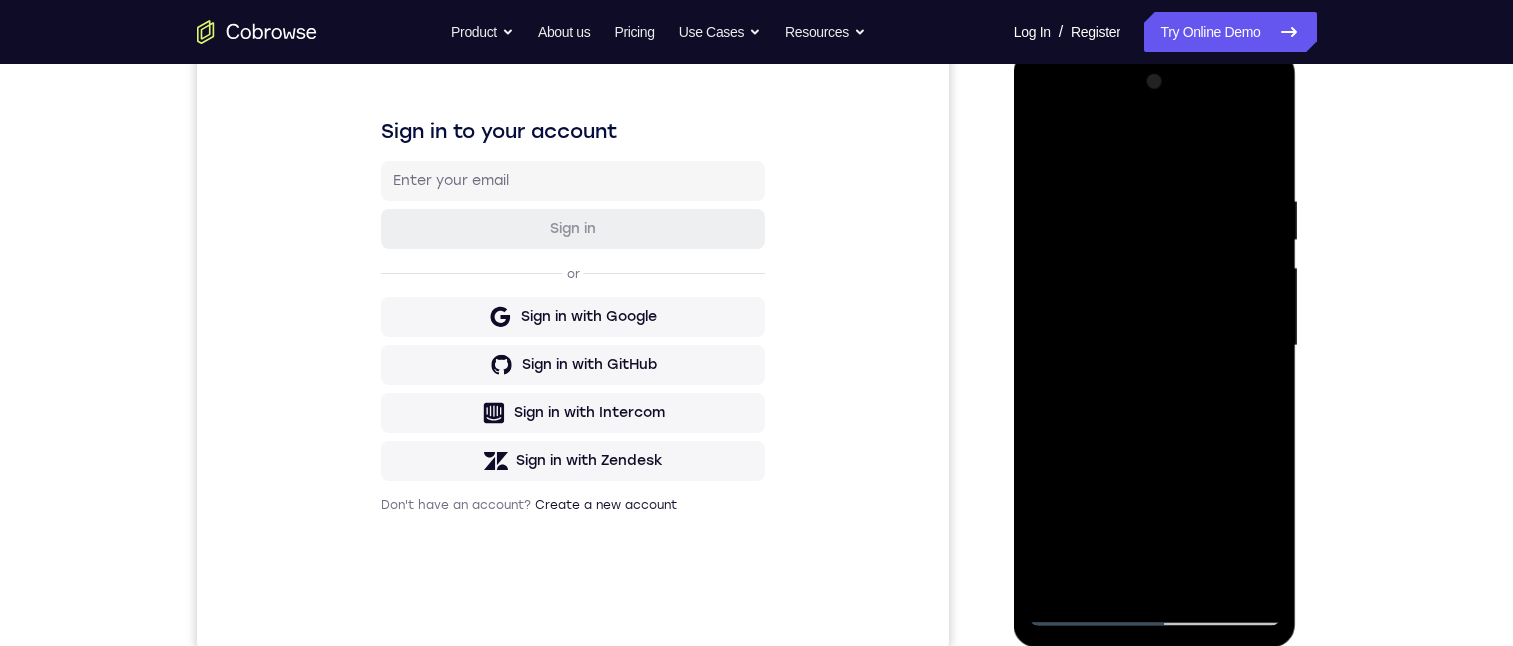 click at bounding box center (1155, 346) 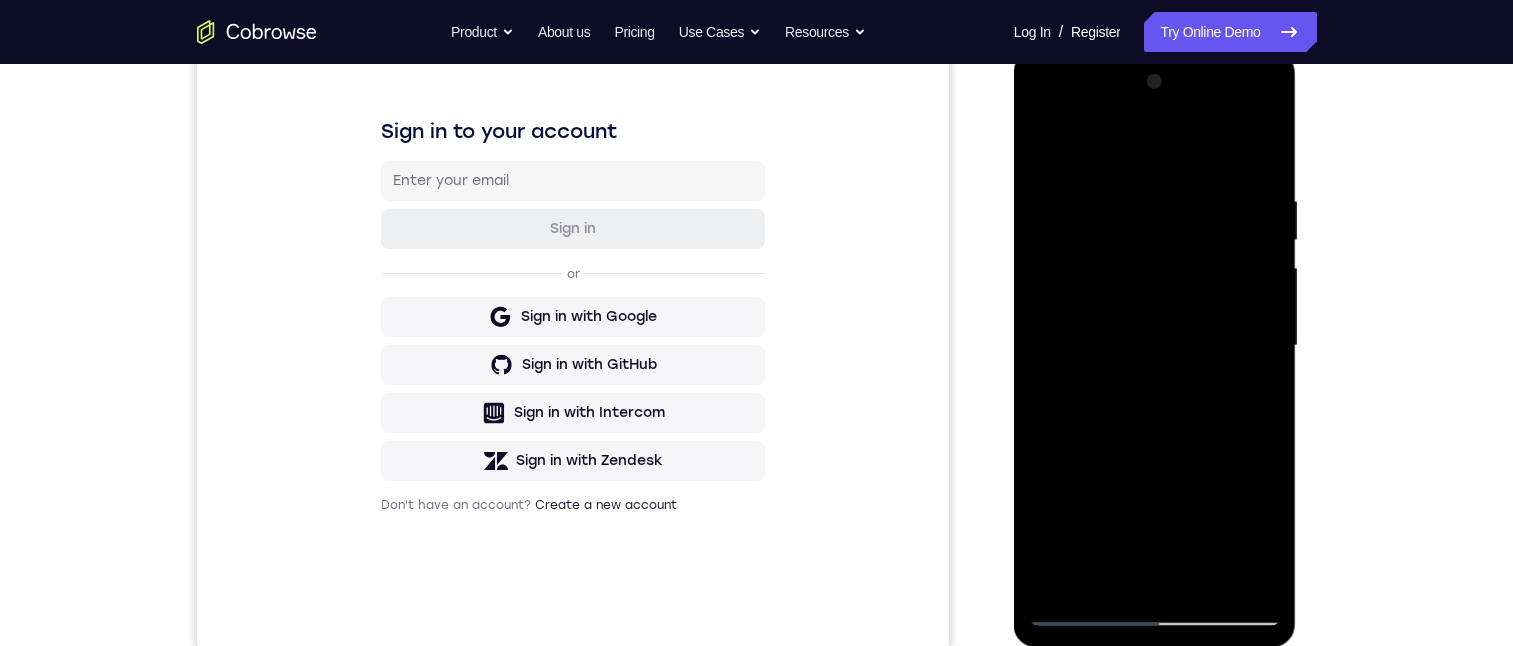 click at bounding box center [1155, 346] 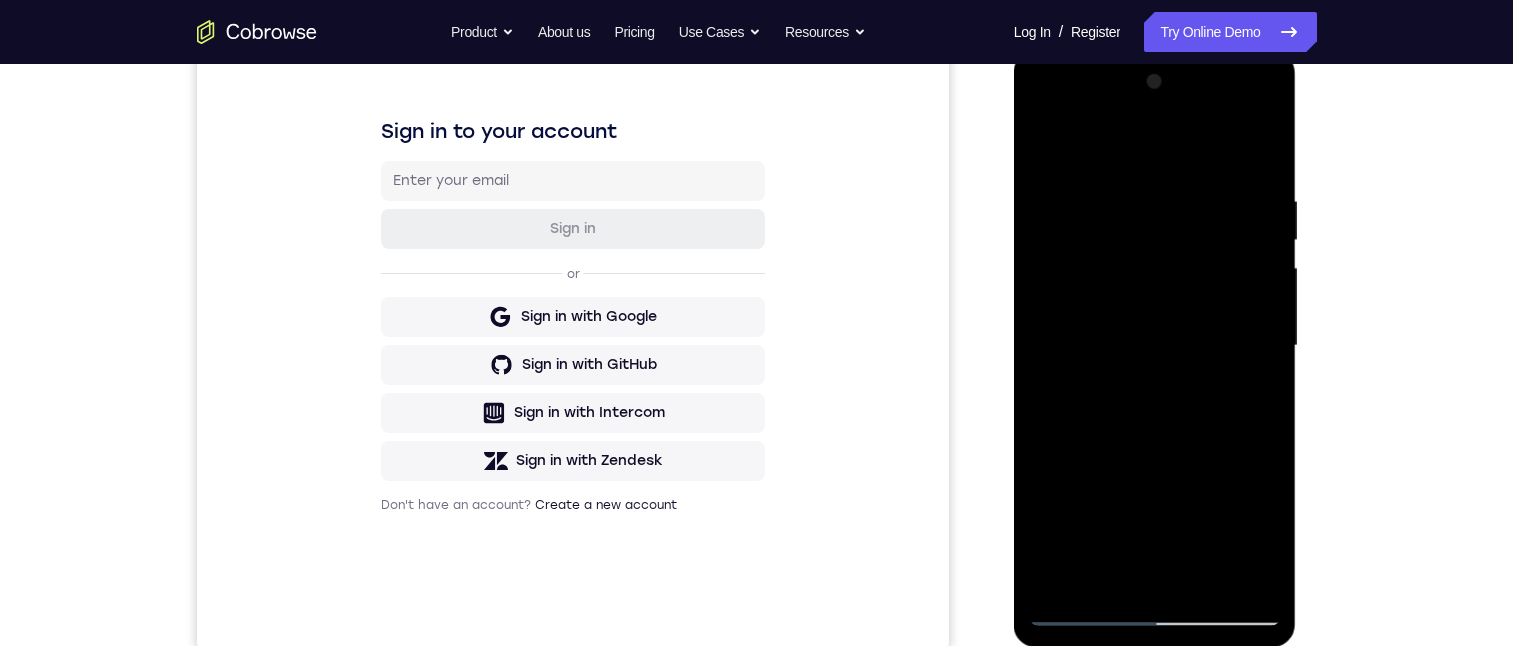 click at bounding box center (1155, 346) 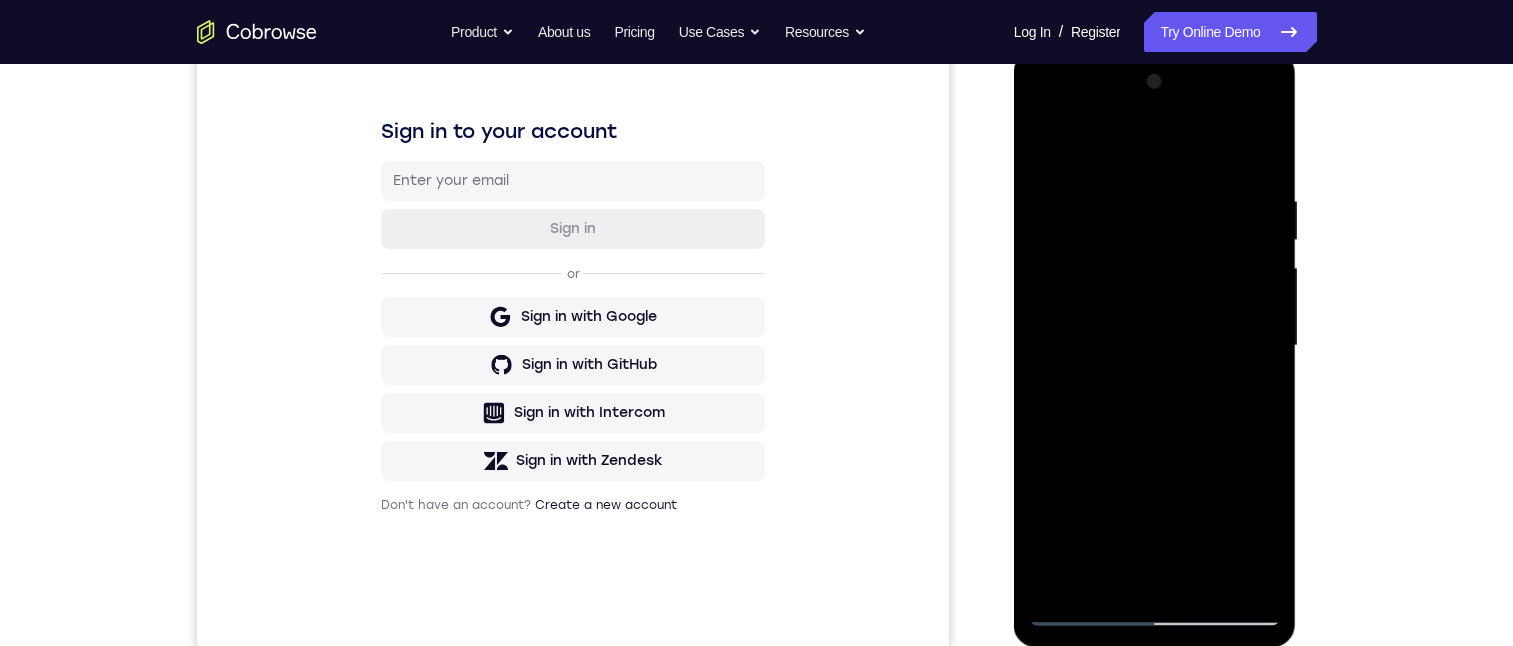 click at bounding box center (1155, 346) 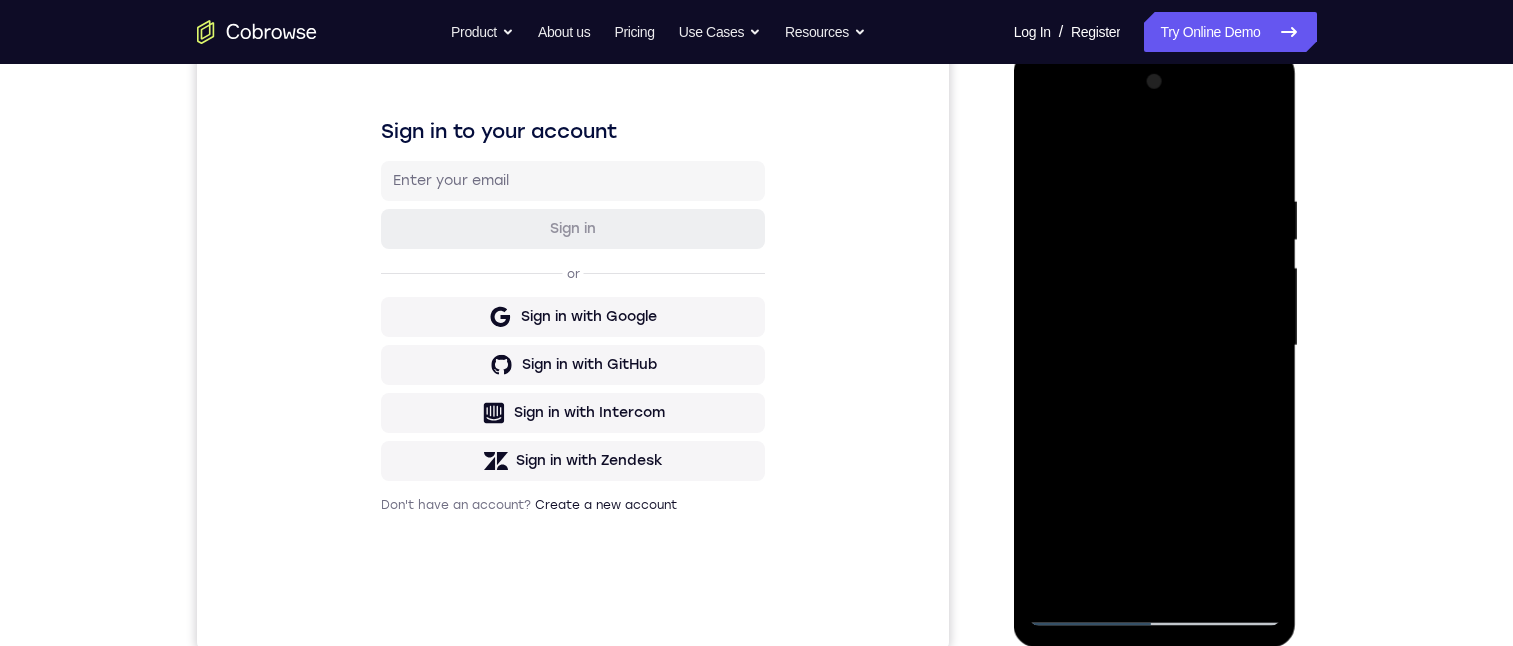 click at bounding box center (1155, 346) 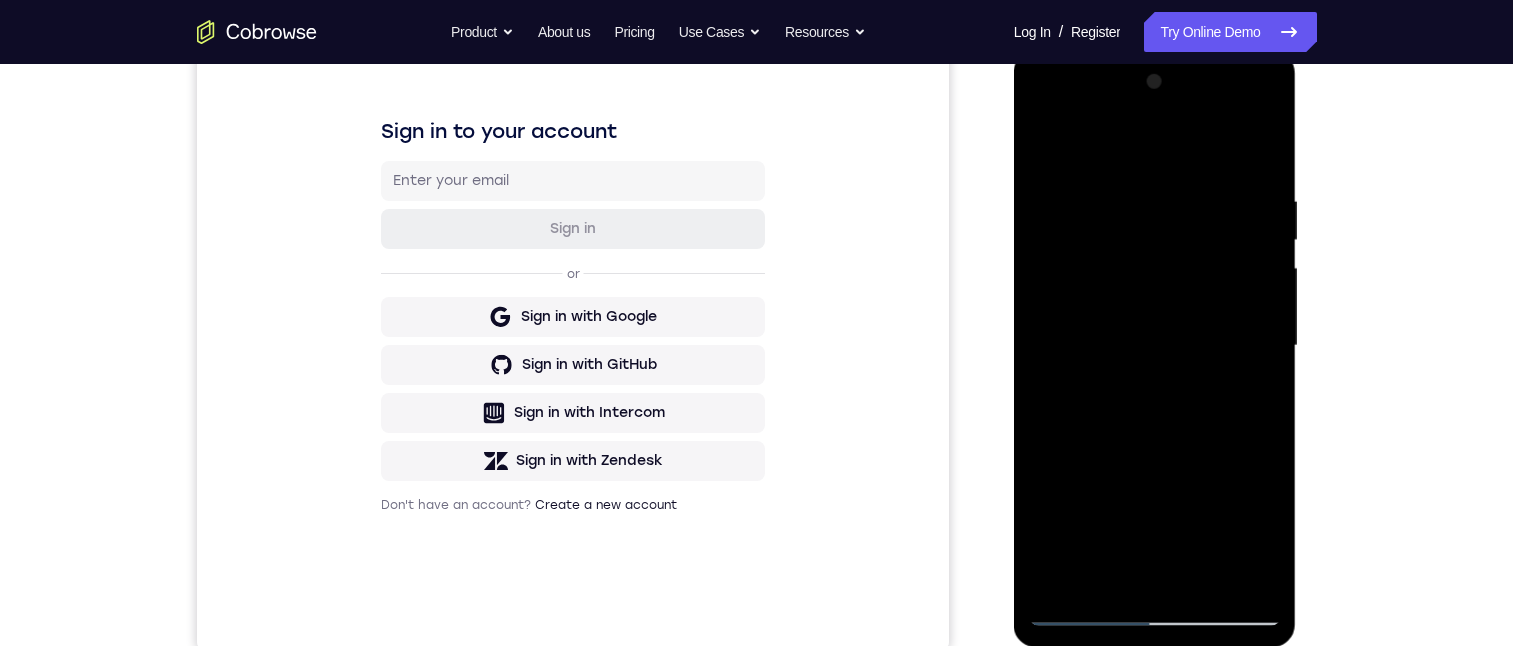 click at bounding box center [1155, 346] 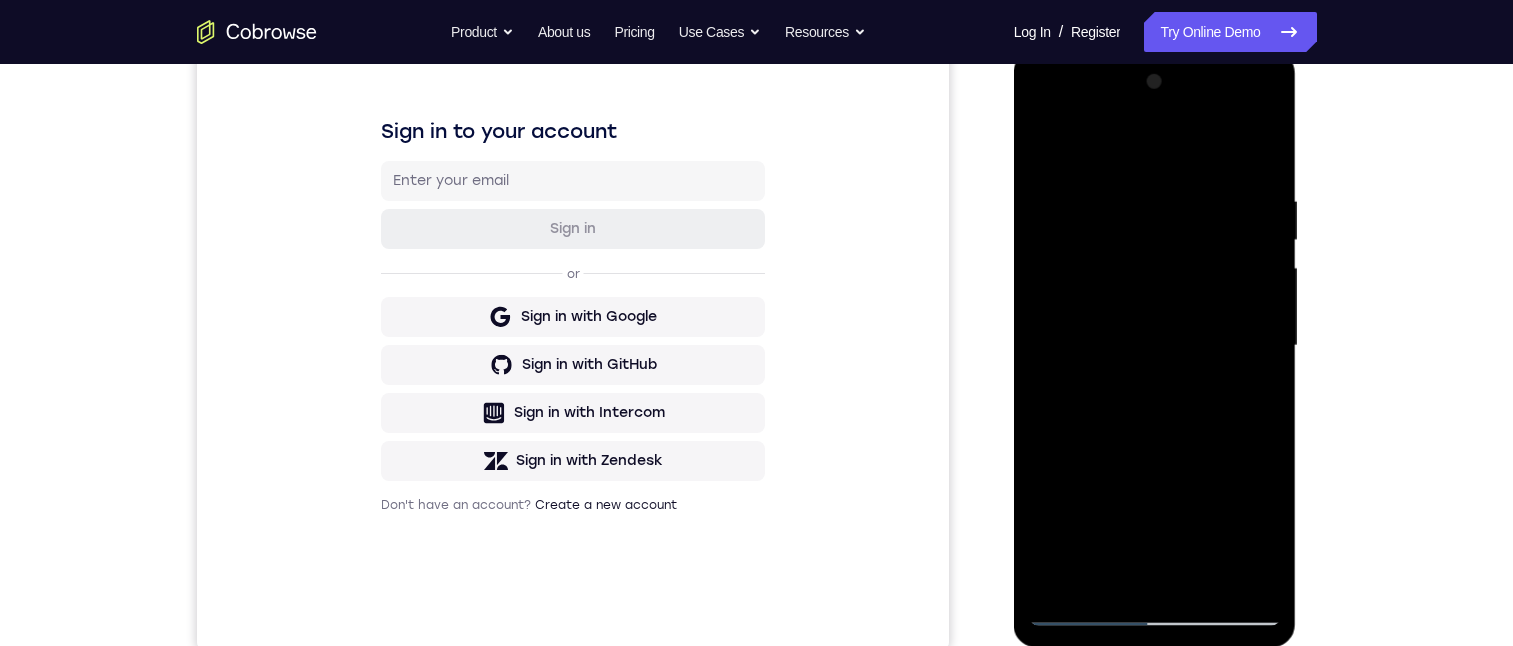 click at bounding box center (1155, 346) 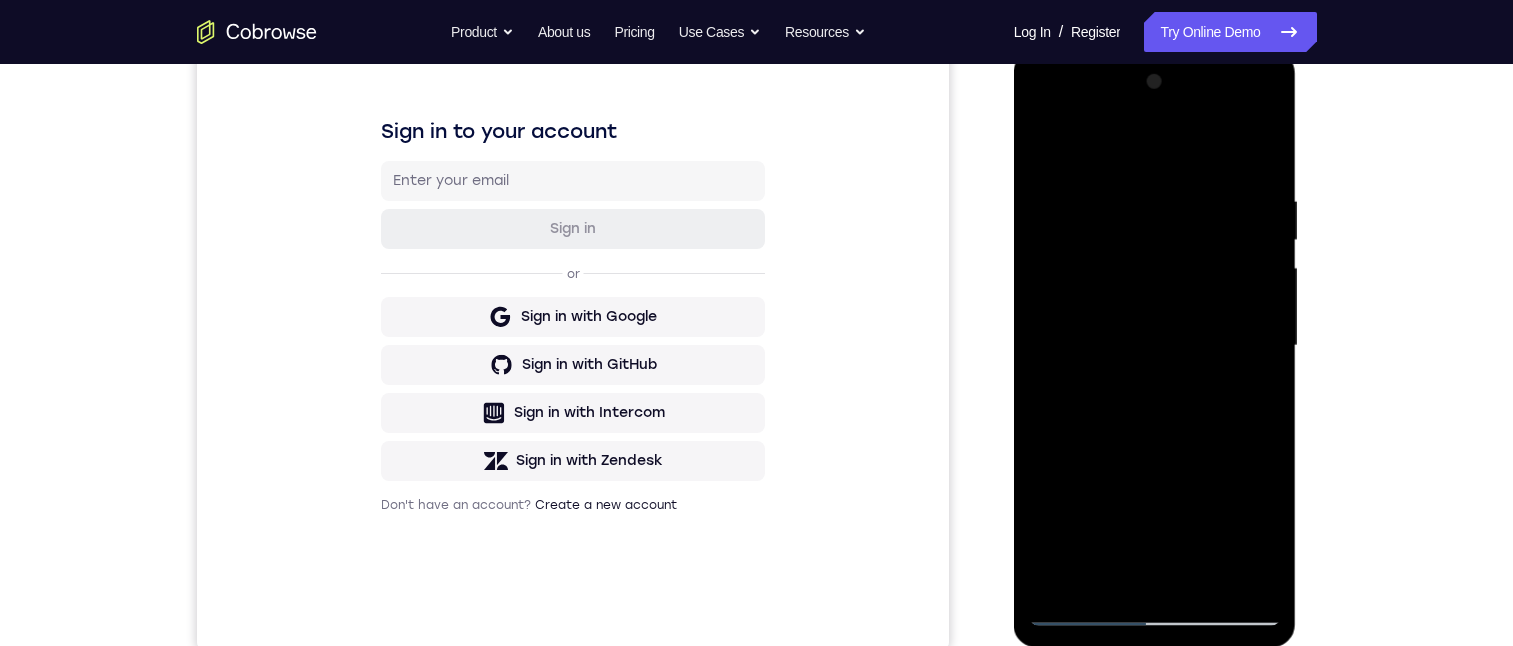 click at bounding box center [1155, 346] 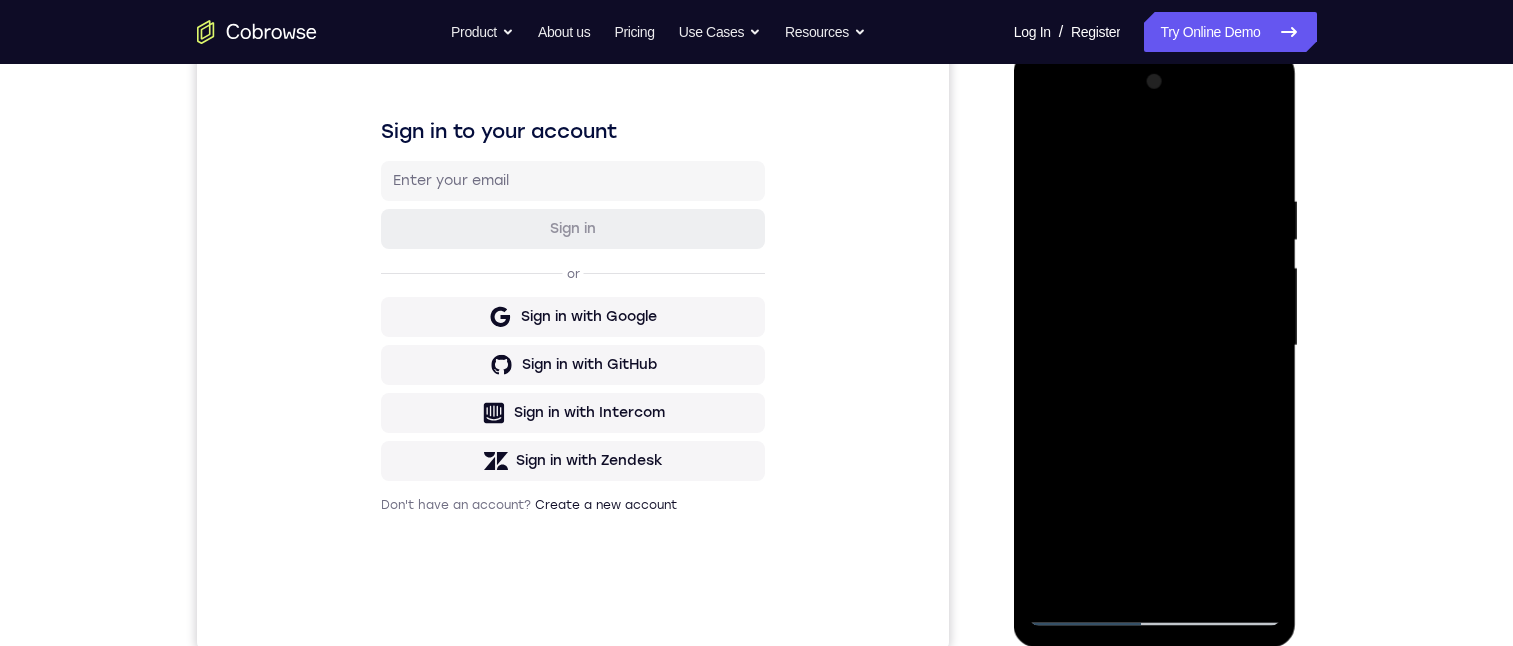 click at bounding box center (1155, 346) 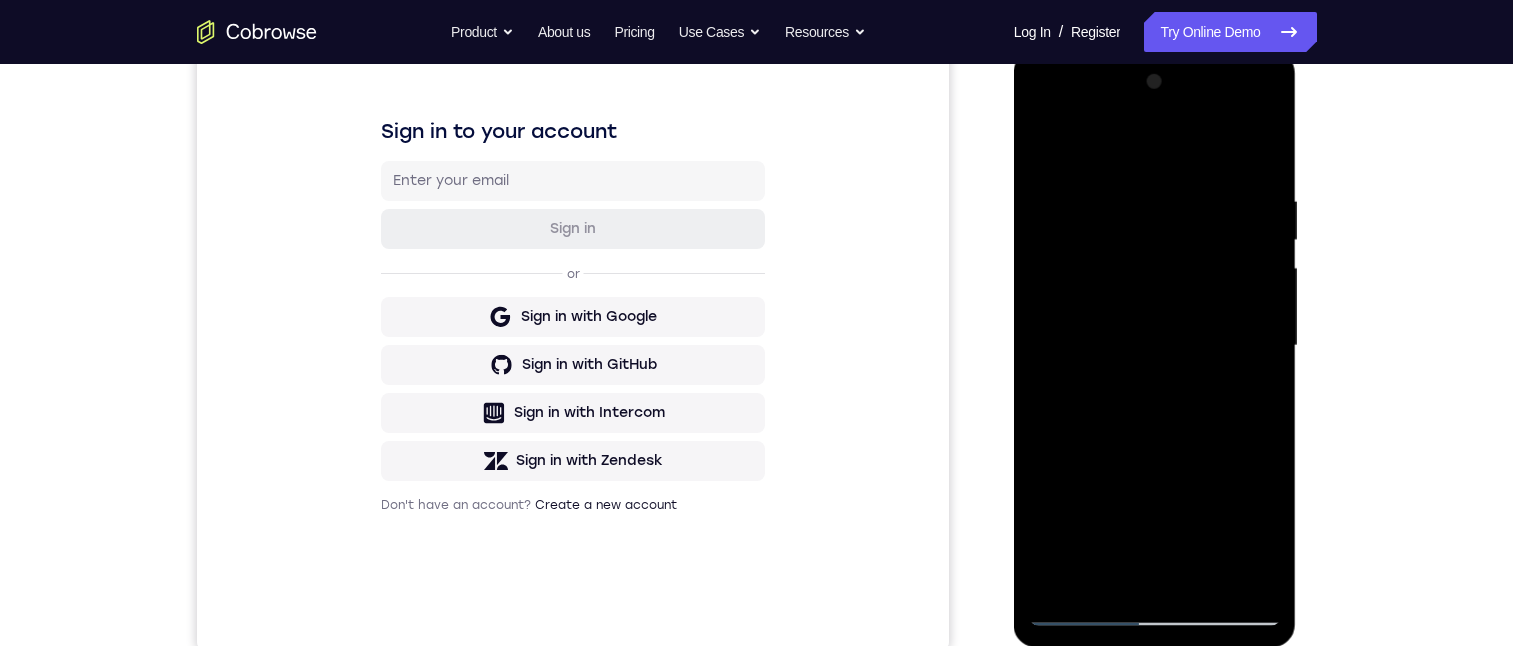 click at bounding box center [1155, 346] 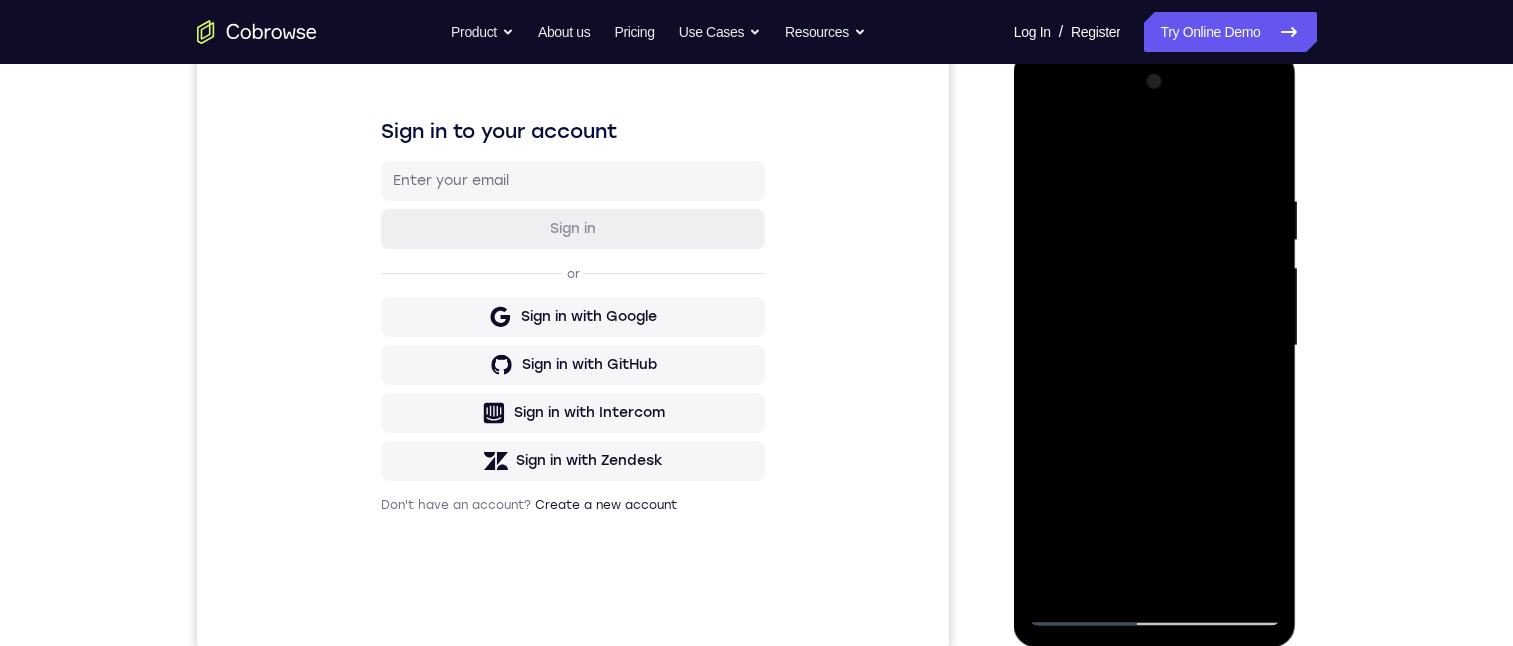 click at bounding box center [1155, 346] 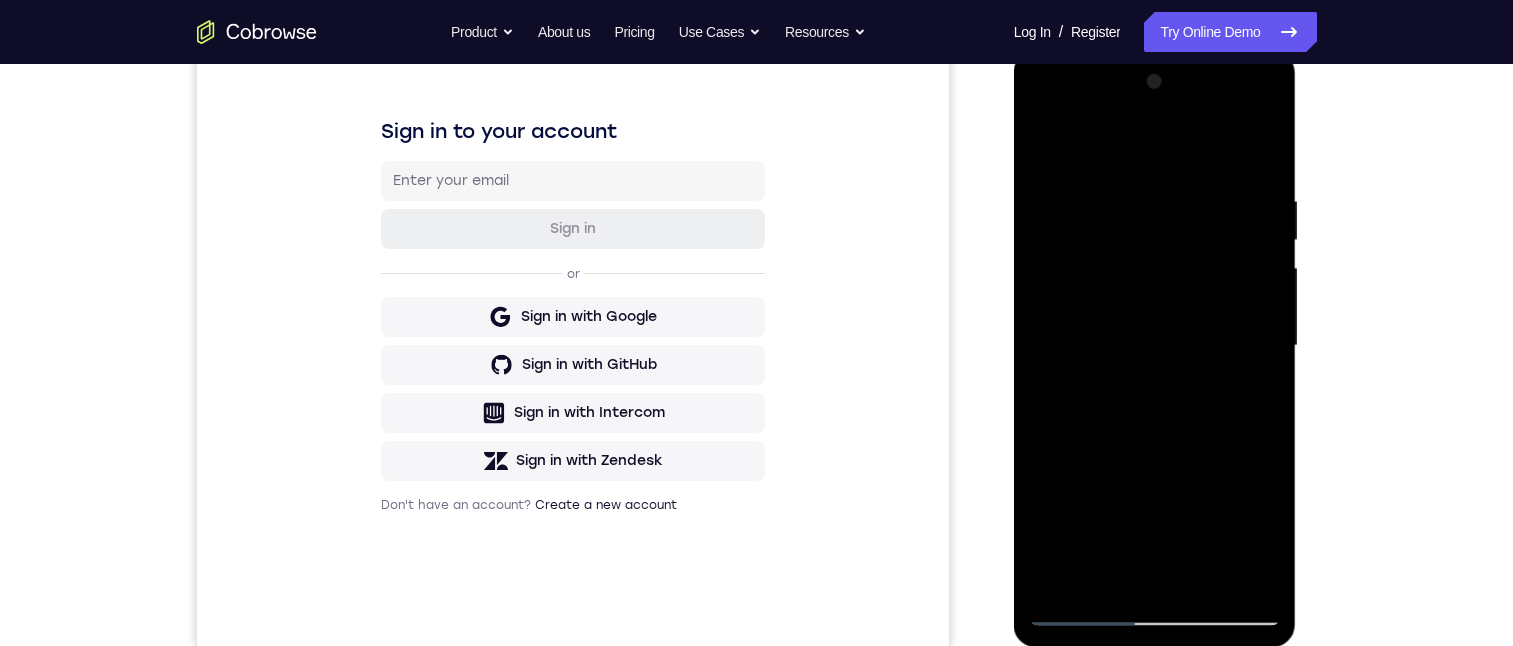 click at bounding box center [1155, 346] 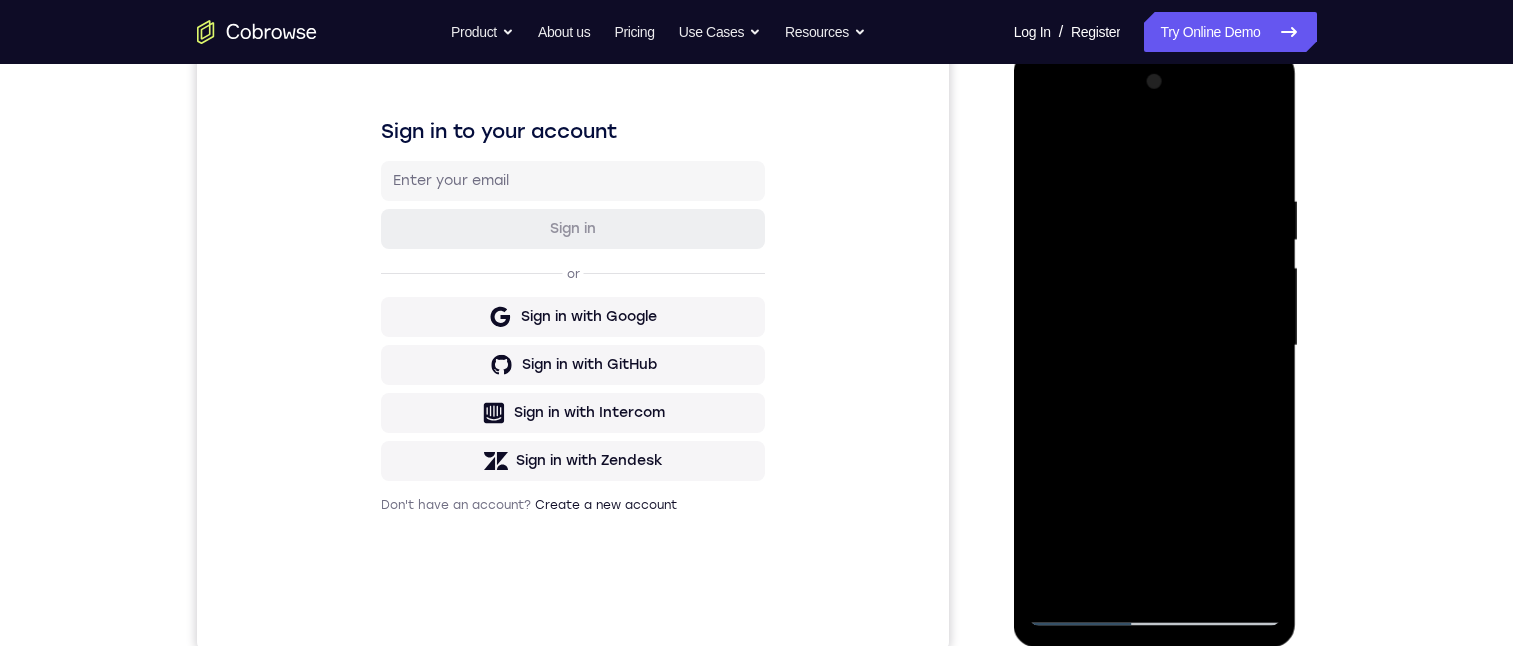 click at bounding box center [1155, 346] 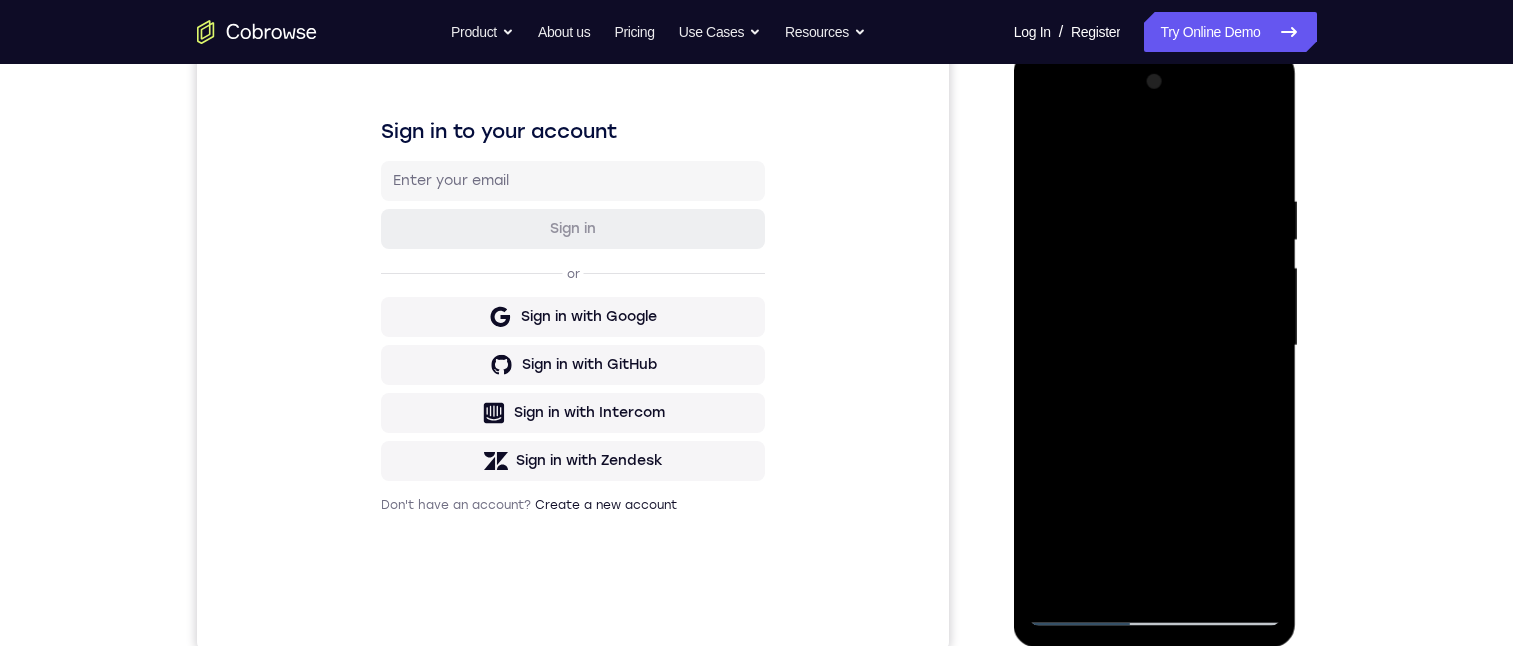 click at bounding box center [1155, 346] 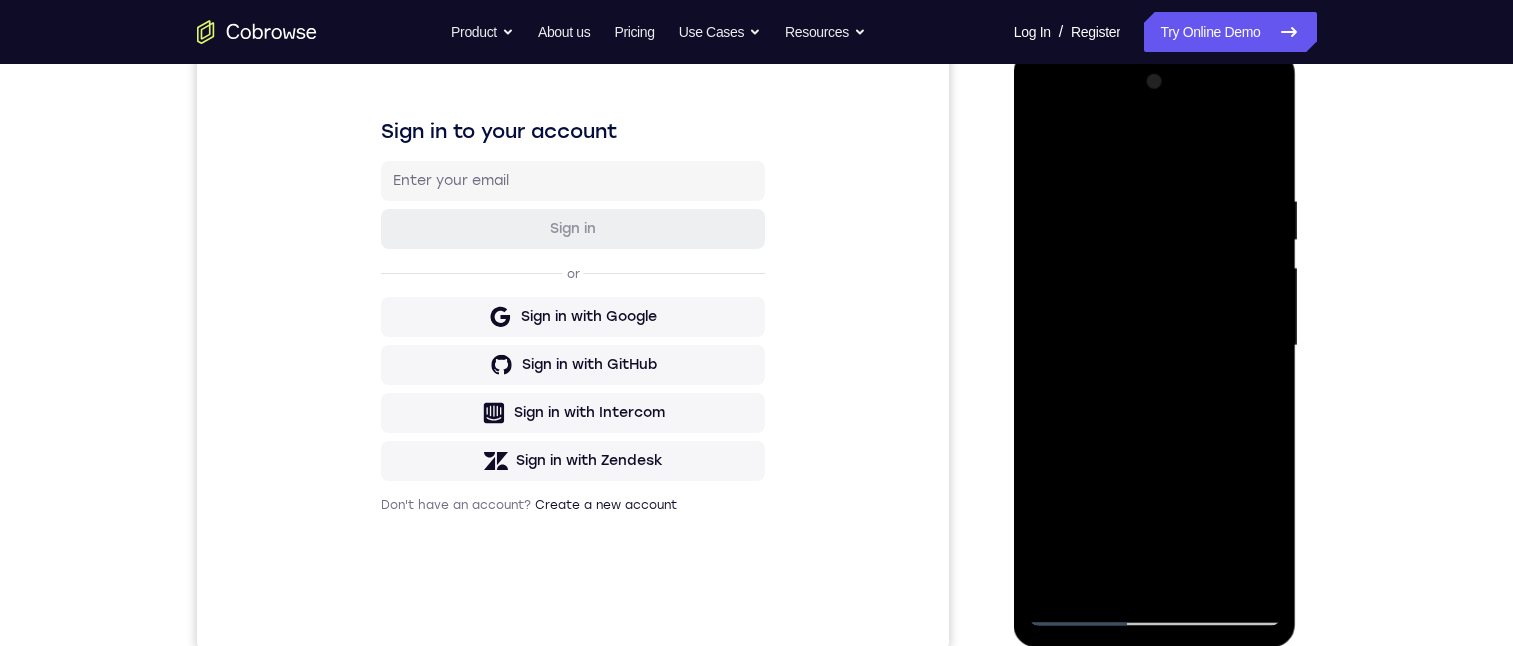 click at bounding box center (1155, 346) 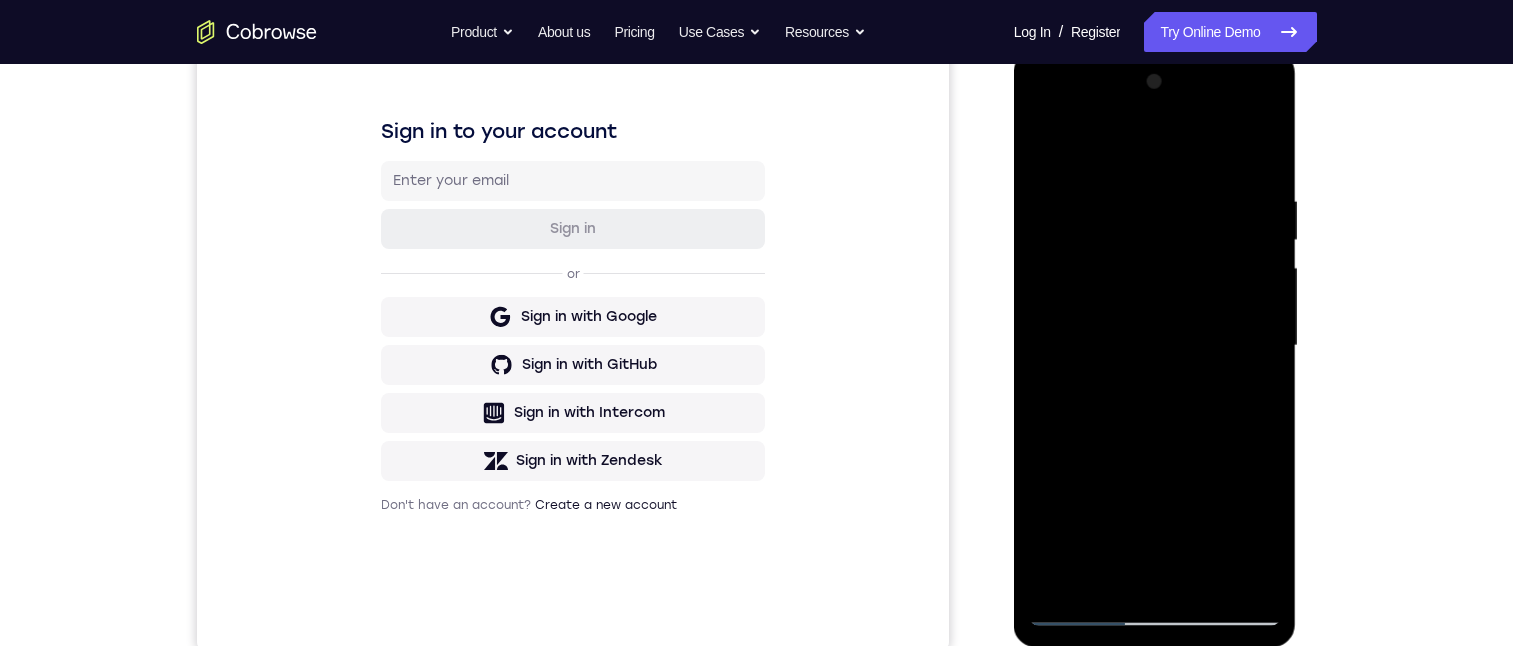 click at bounding box center [1155, 346] 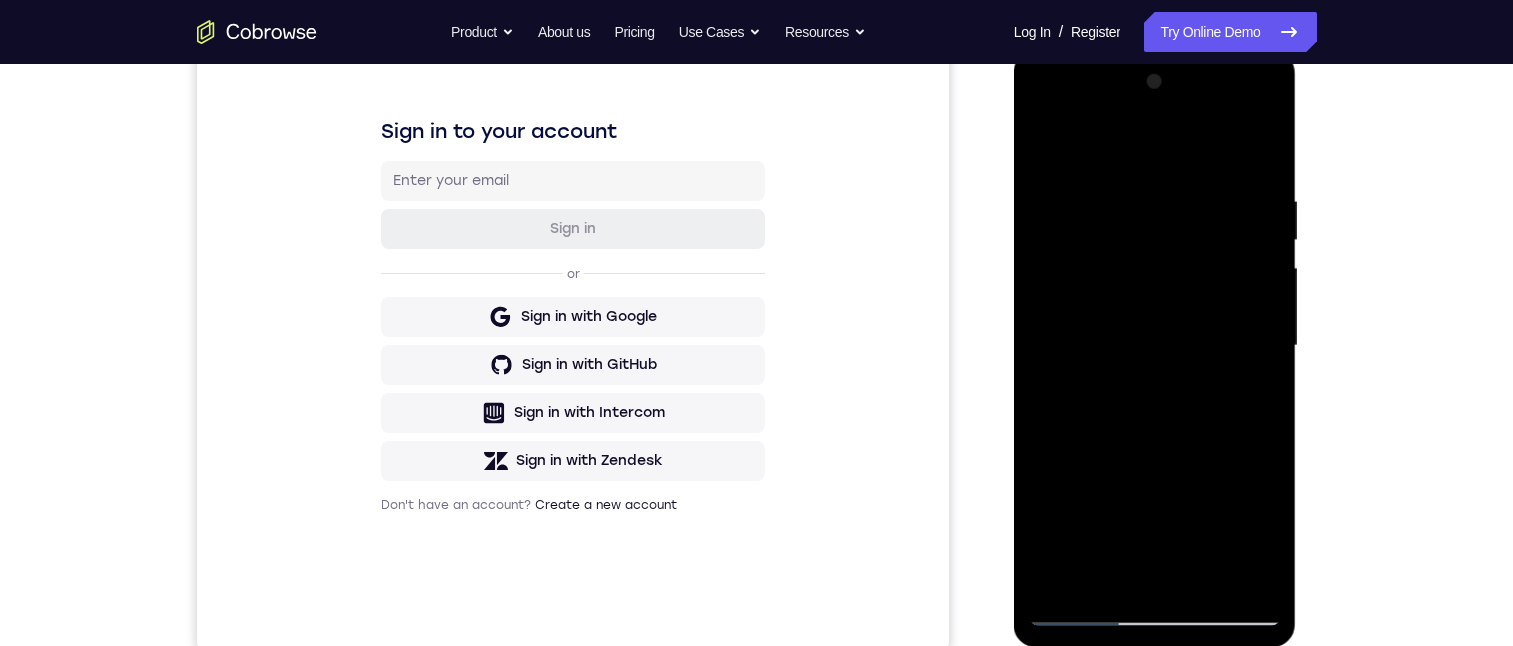 click at bounding box center (1155, 346) 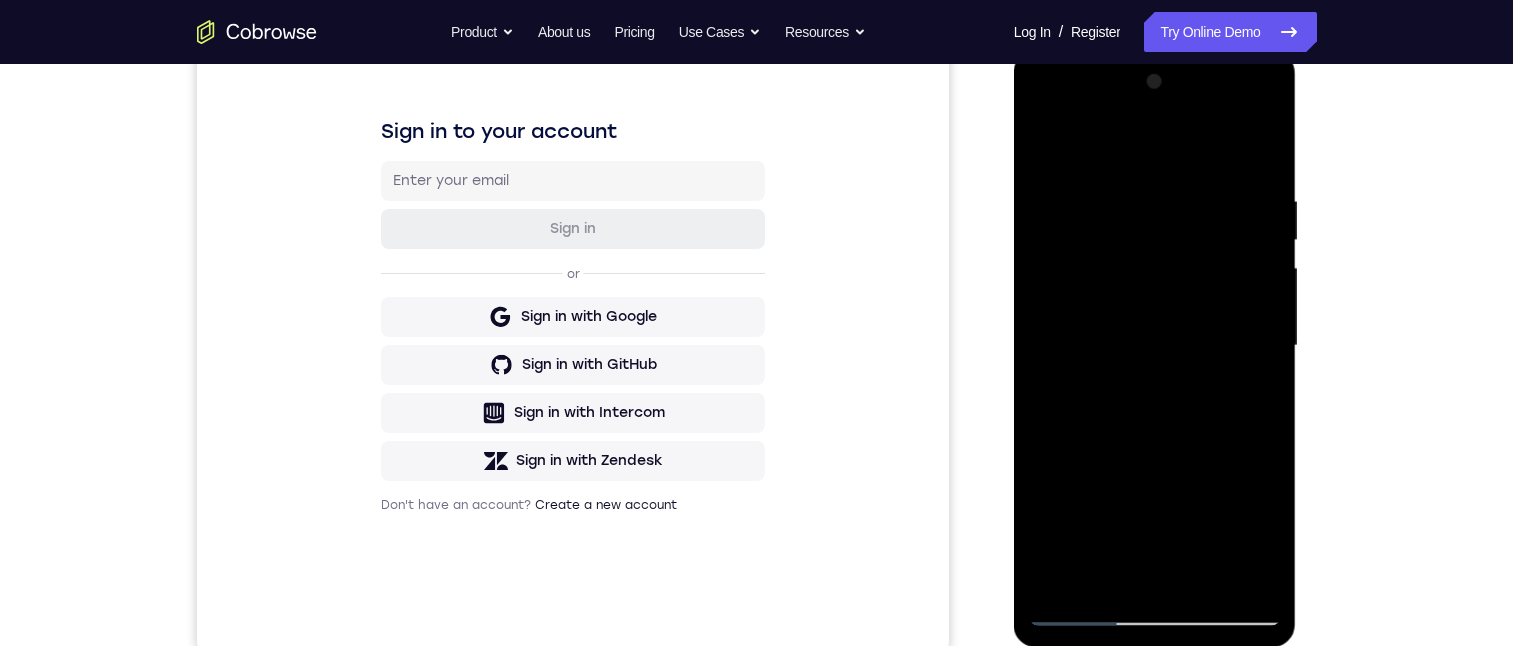 click at bounding box center (1155, 346) 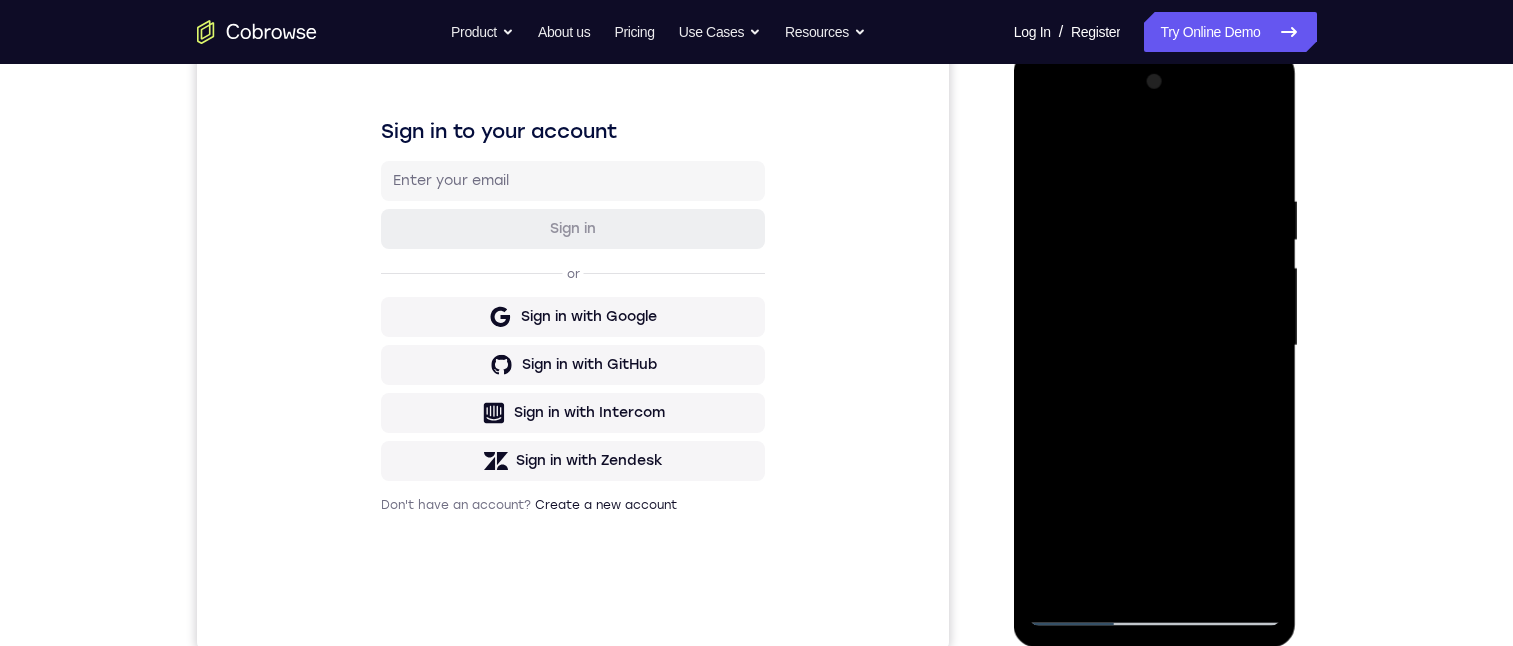 click at bounding box center (1155, 346) 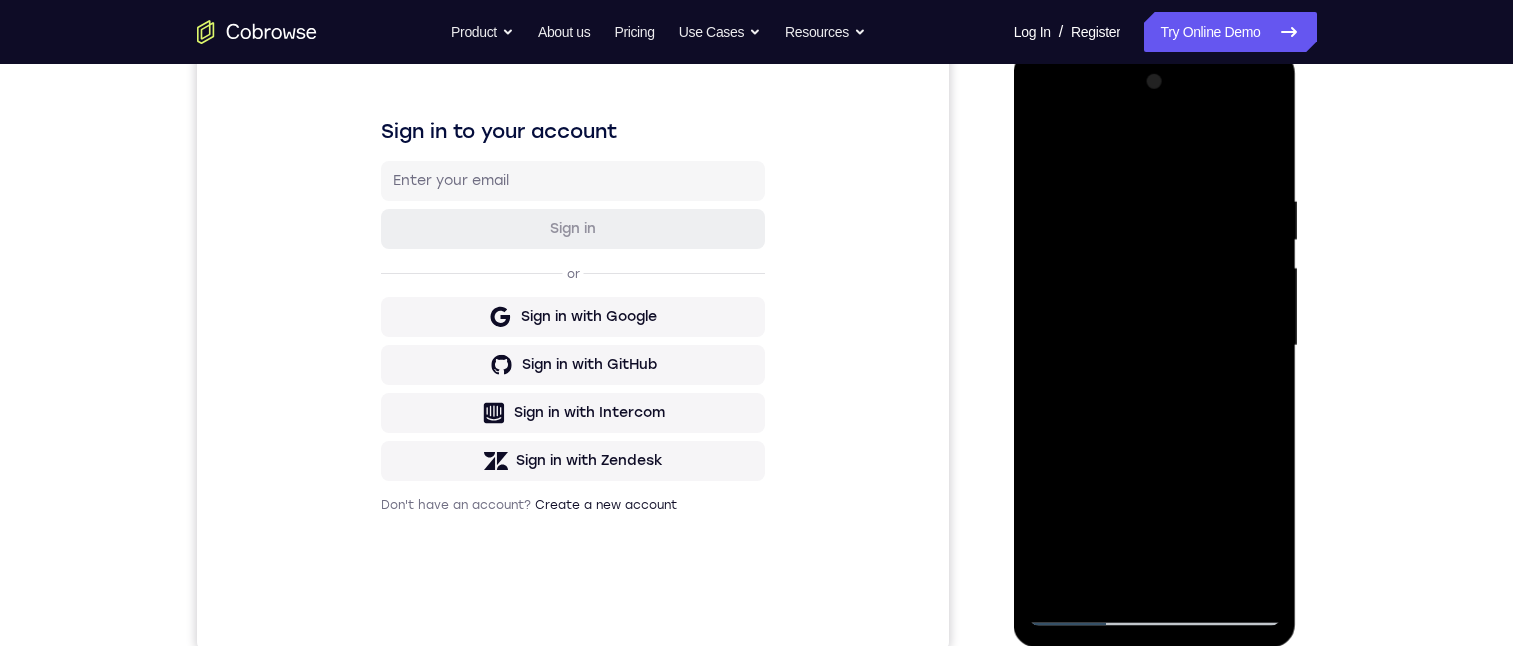 click at bounding box center [1155, 346] 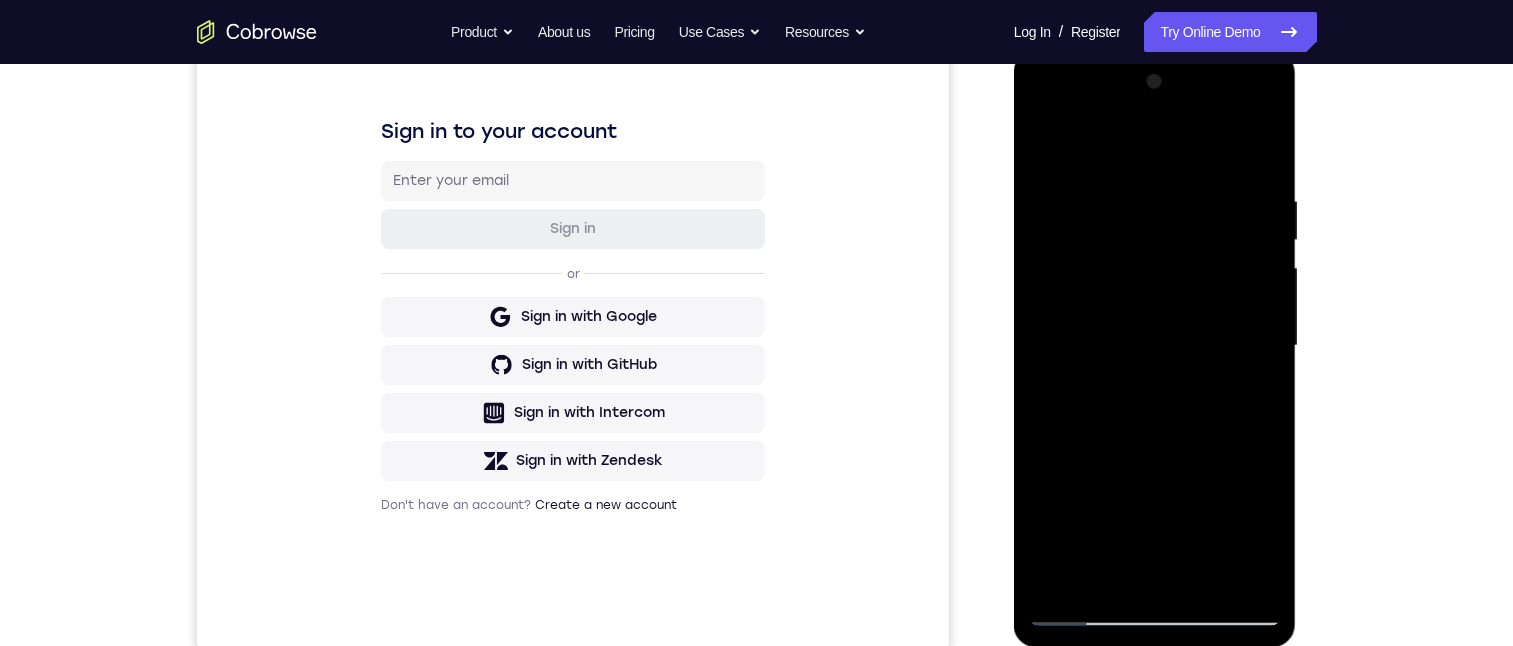 click at bounding box center [1155, 346] 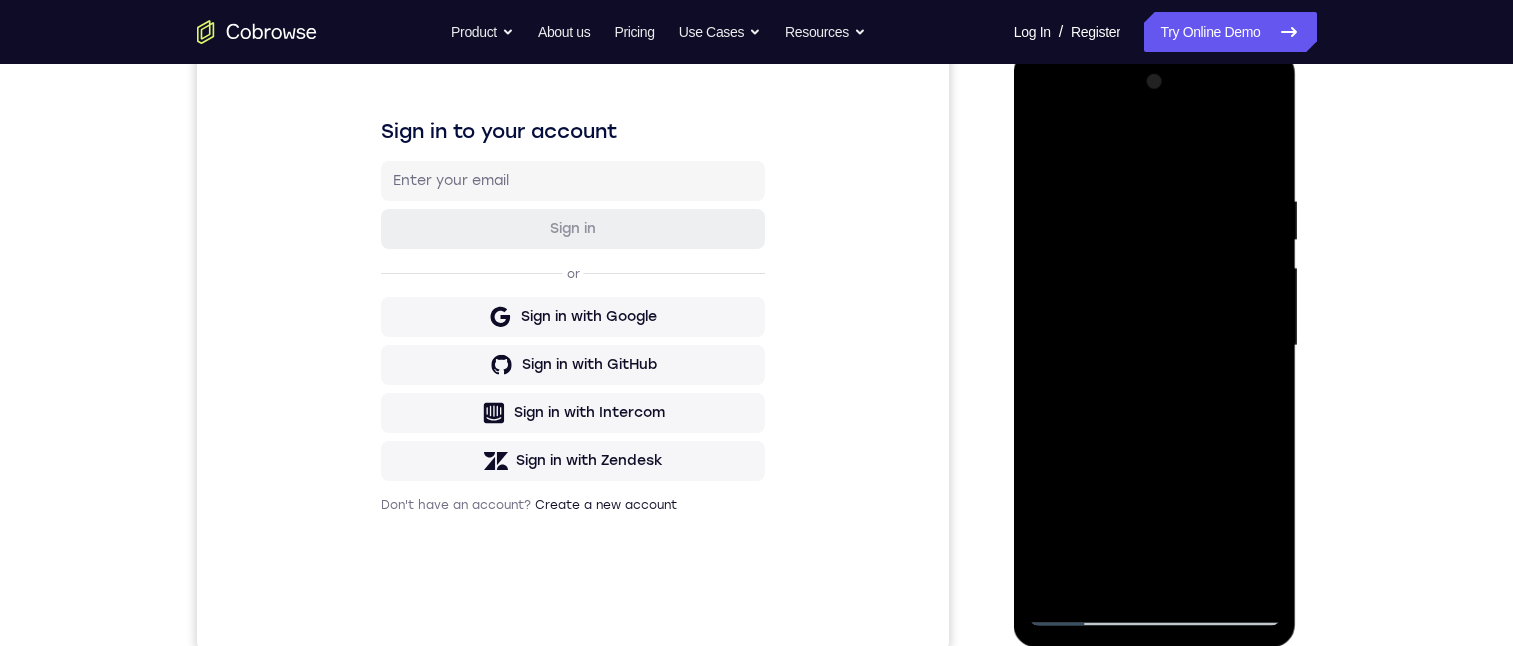 click at bounding box center [1155, 346] 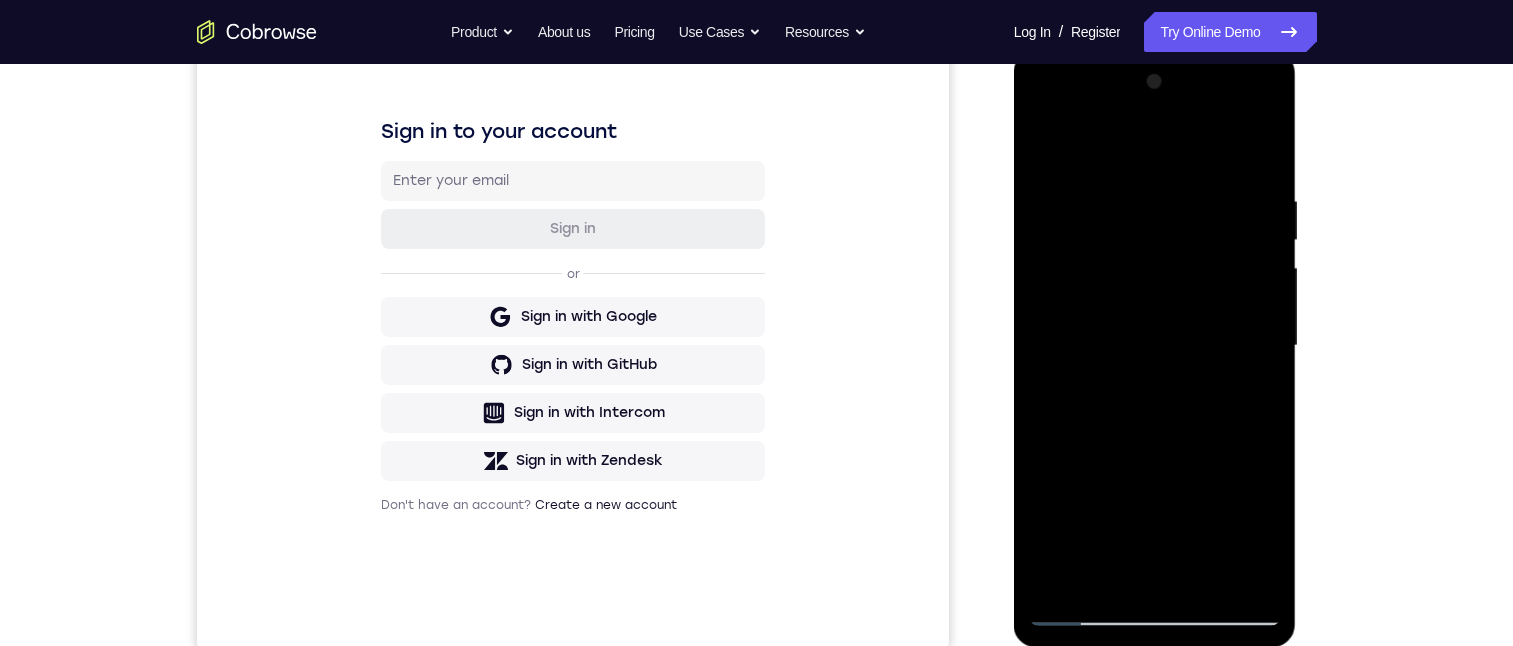 click at bounding box center (1155, 346) 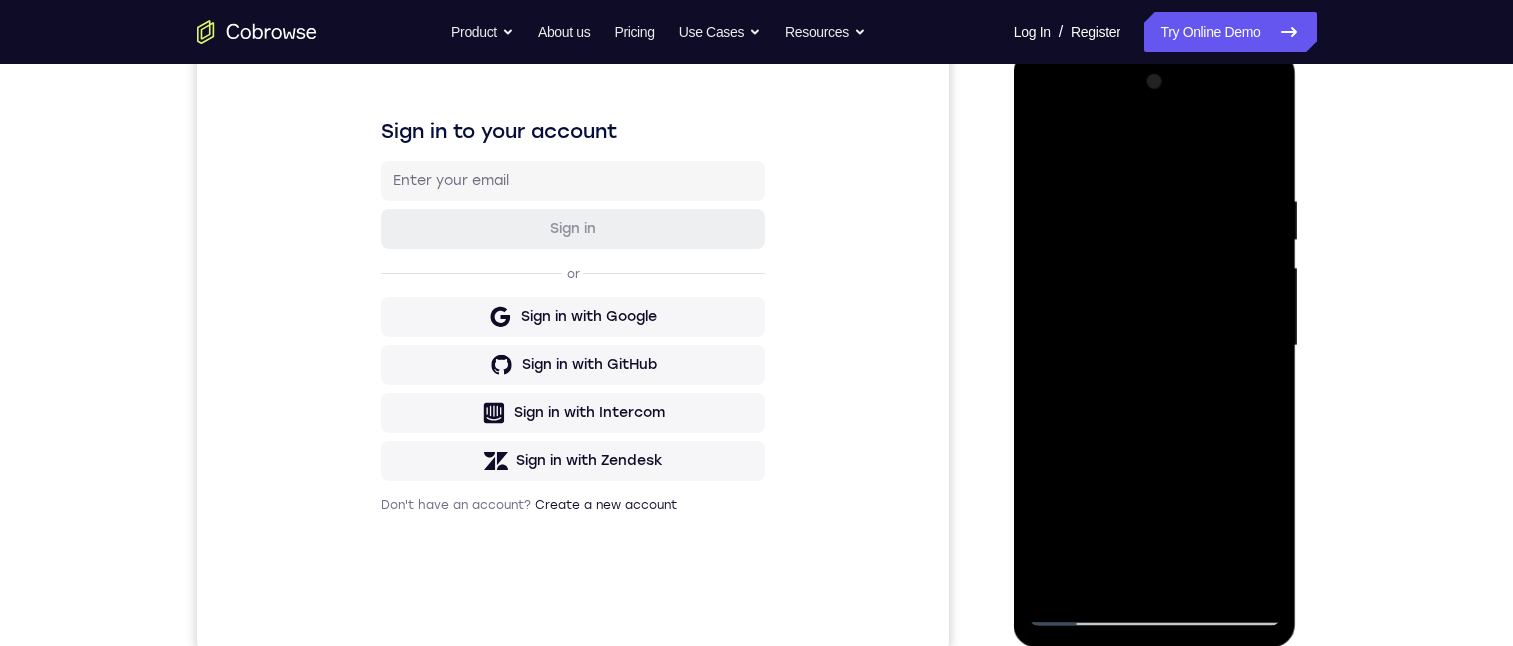 click at bounding box center (1155, 346) 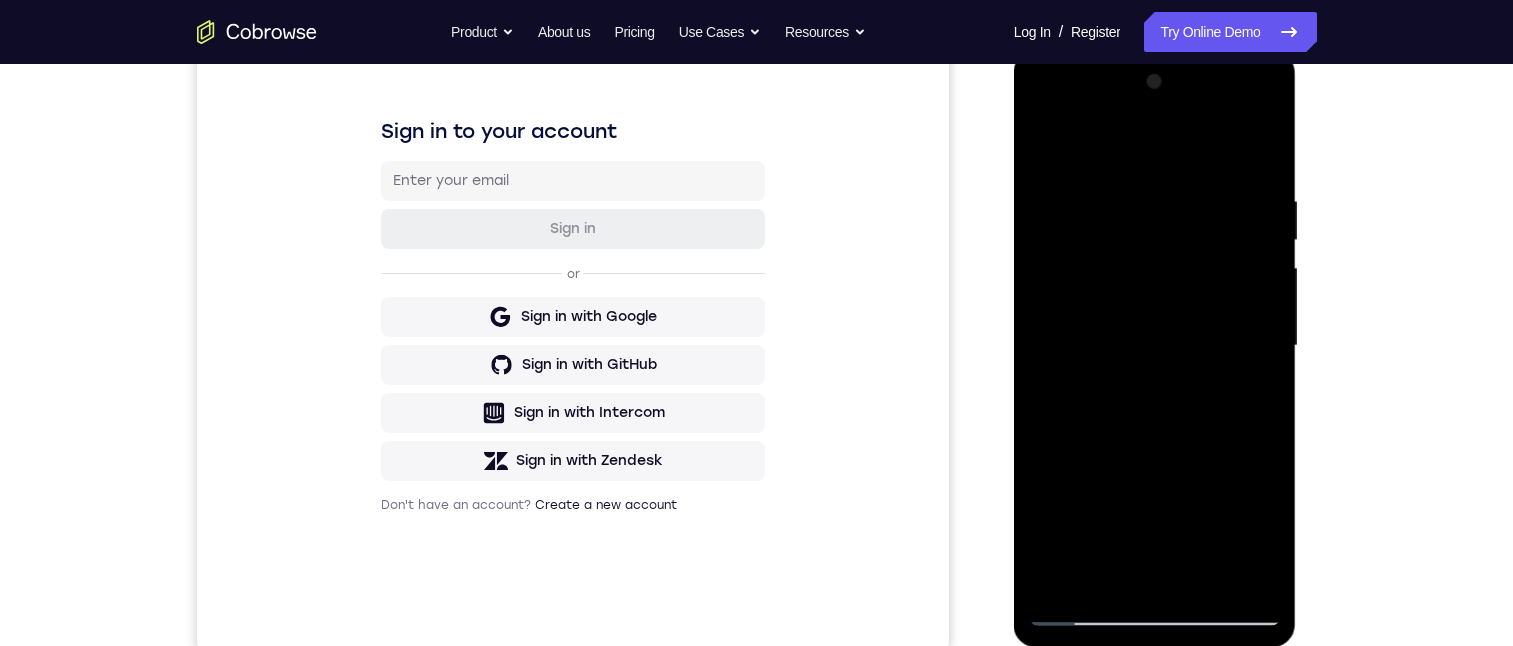 click at bounding box center [1155, 346] 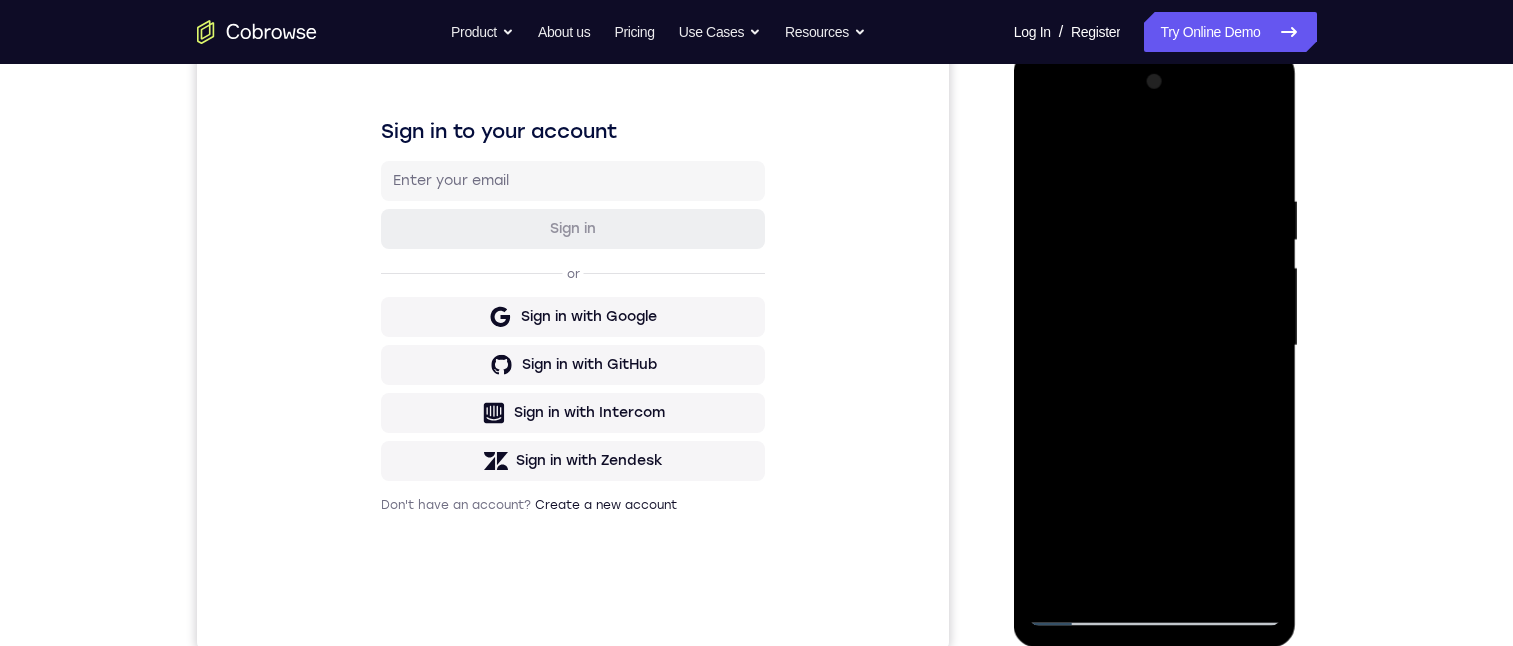 click at bounding box center (1155, 346) 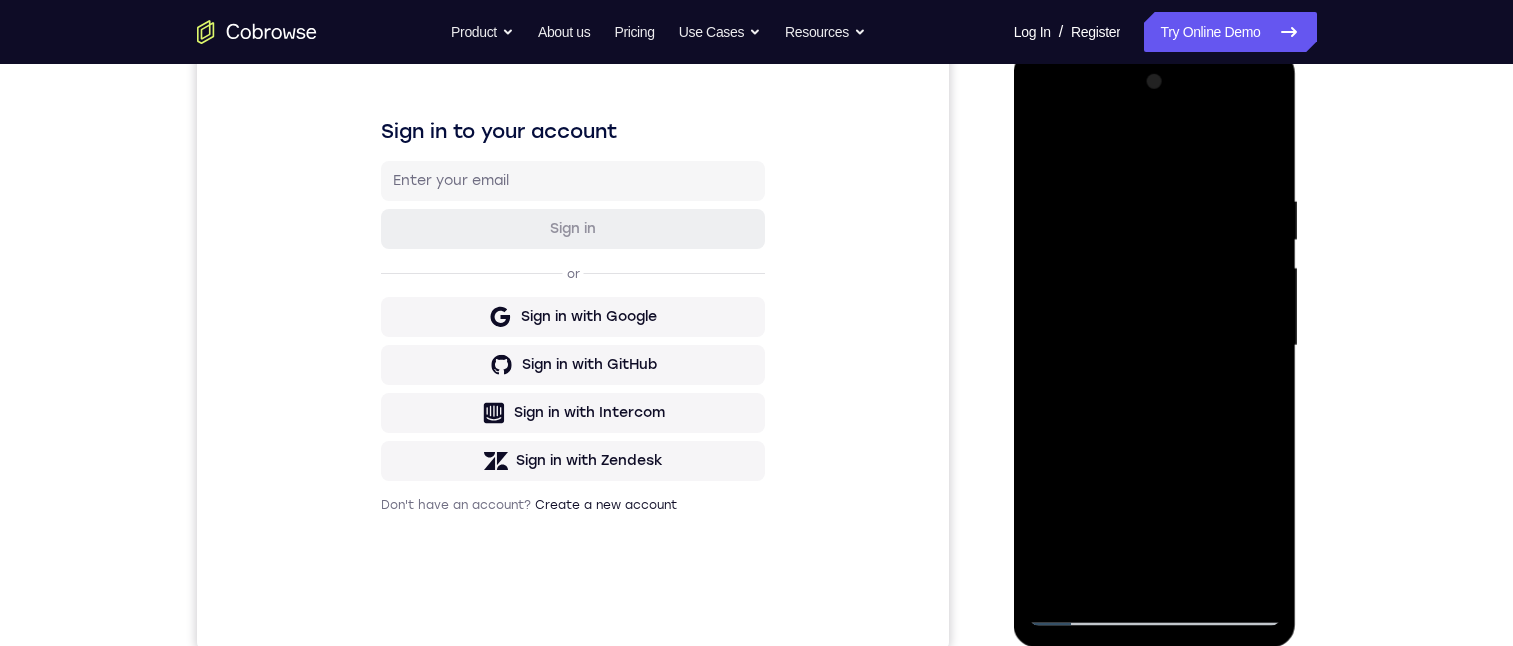 click at bounding box center [1155, 346] 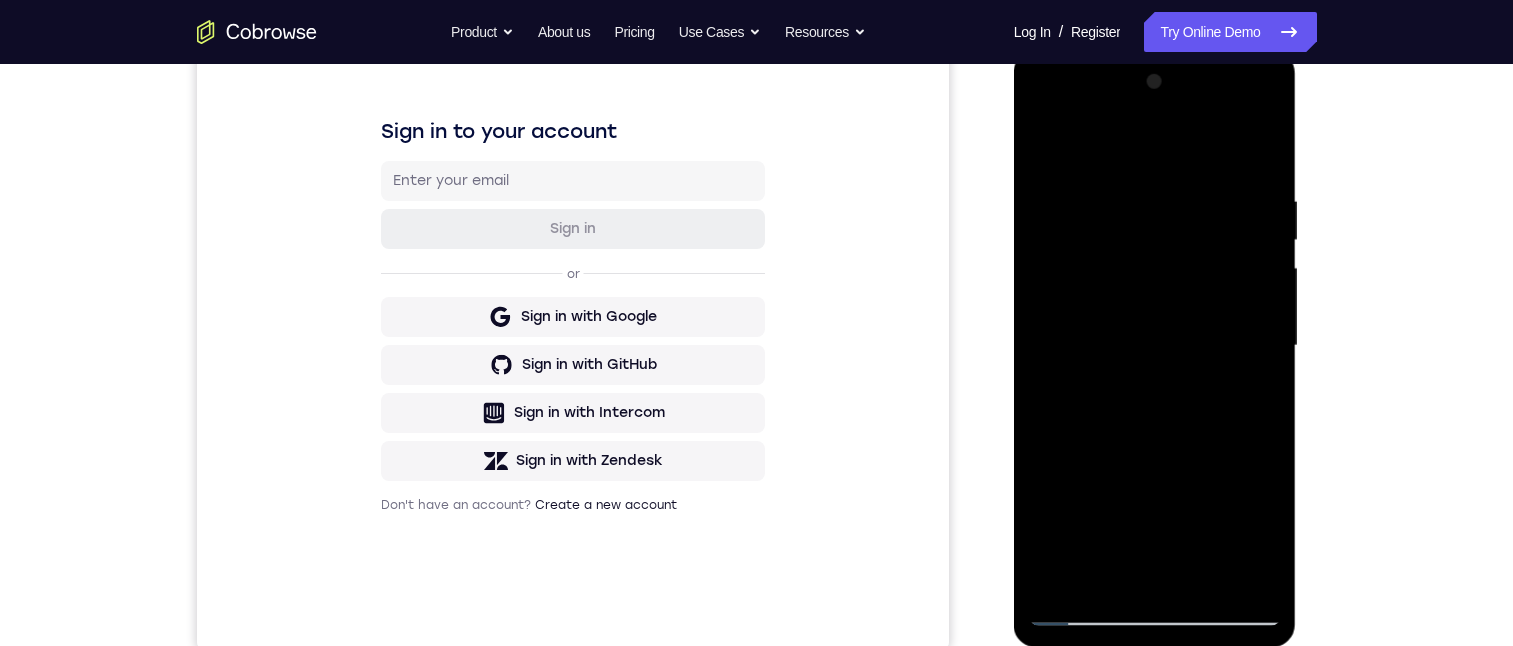 click at bounding box center (1155, 346) 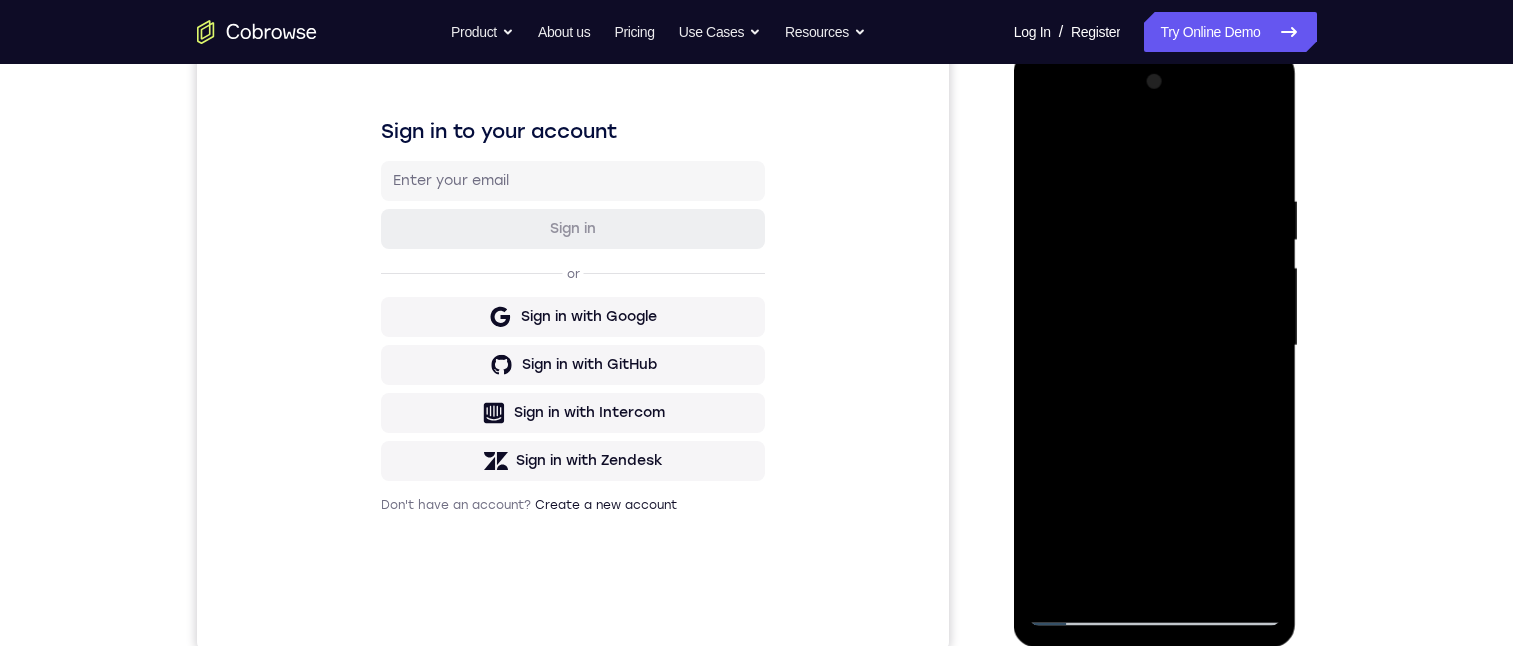 click at bounding box center (1155, 346) 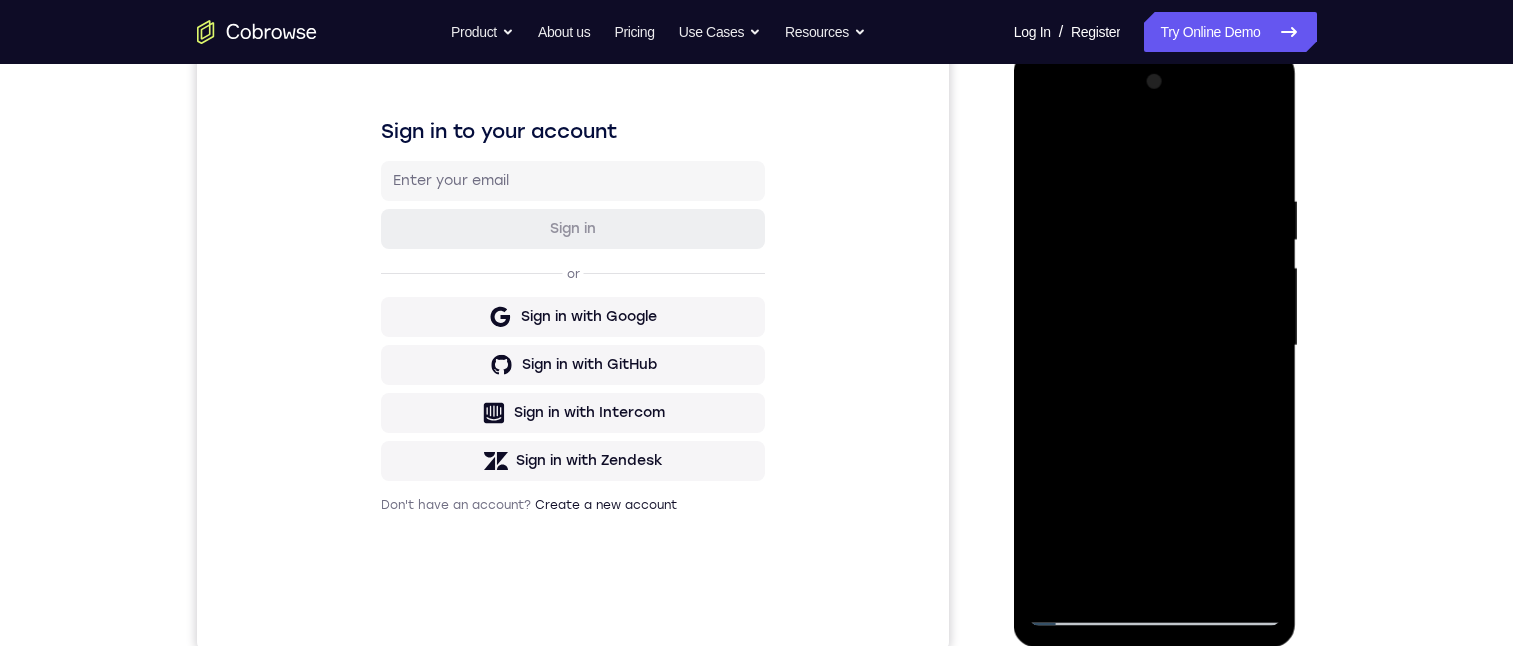 drag, startPoint x: 1116, startPoint y: 453, endPoint x: 1147, endPoint y: 418, distance: 46.75468 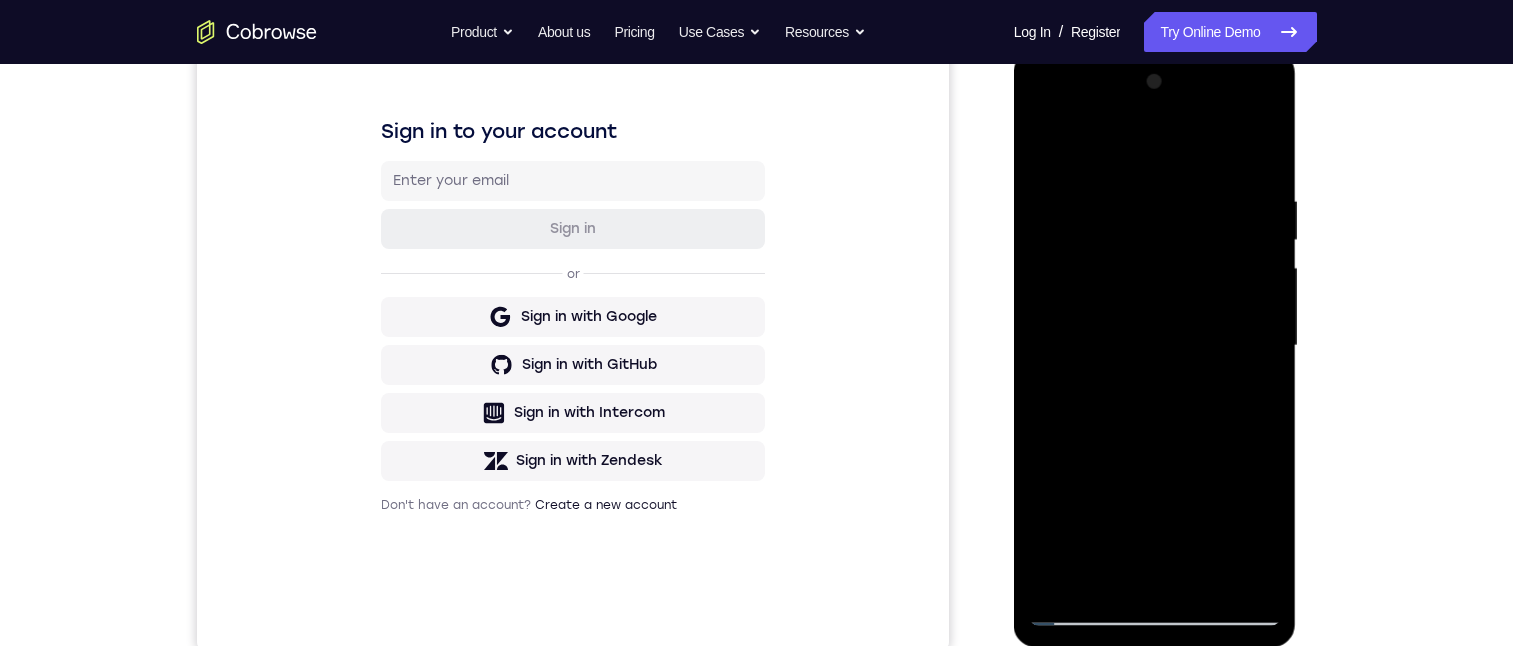 drag, startPoint x: 1140, startPoint y: 371, endPoint x: 1129, endPoint y: 611, distance: 240.25195 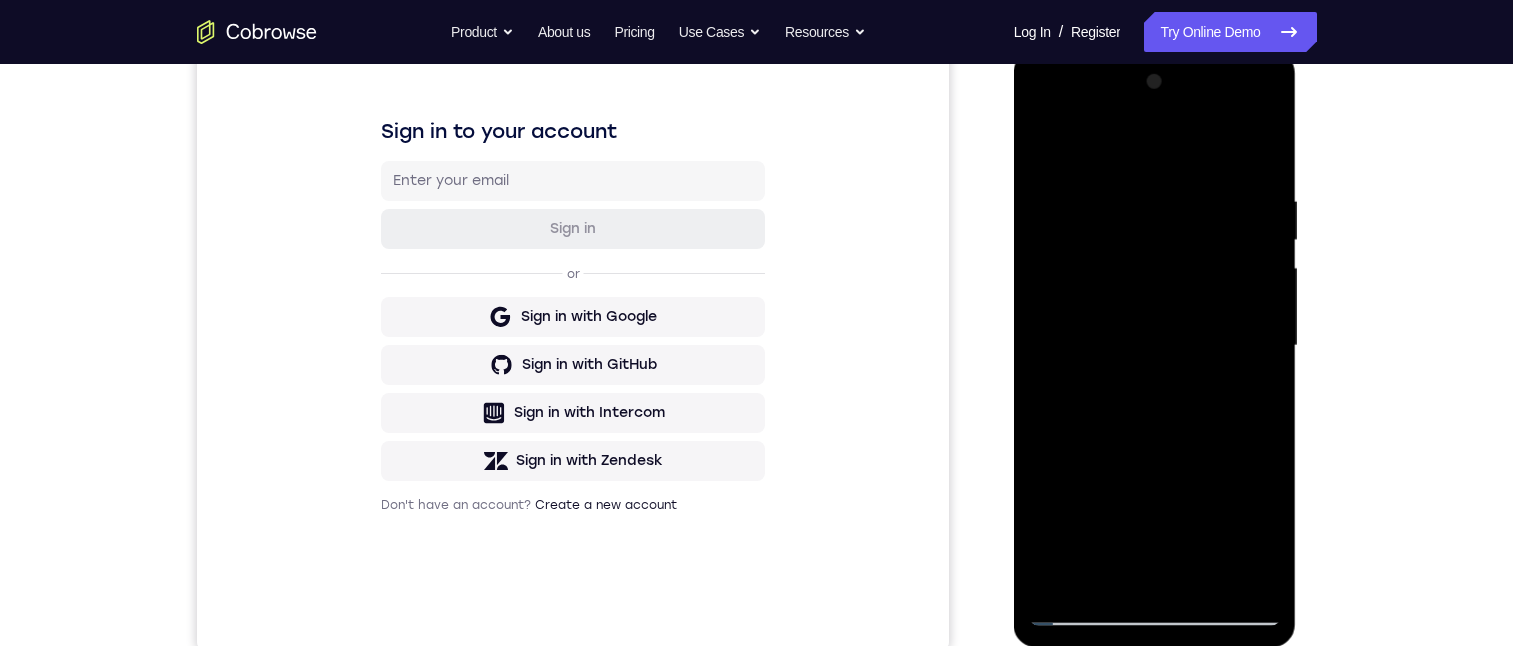 drag, startPoint x: 1136, startPoint y: 394, endPoint x: 1148, endPoint y: 537, distance: 143.50261 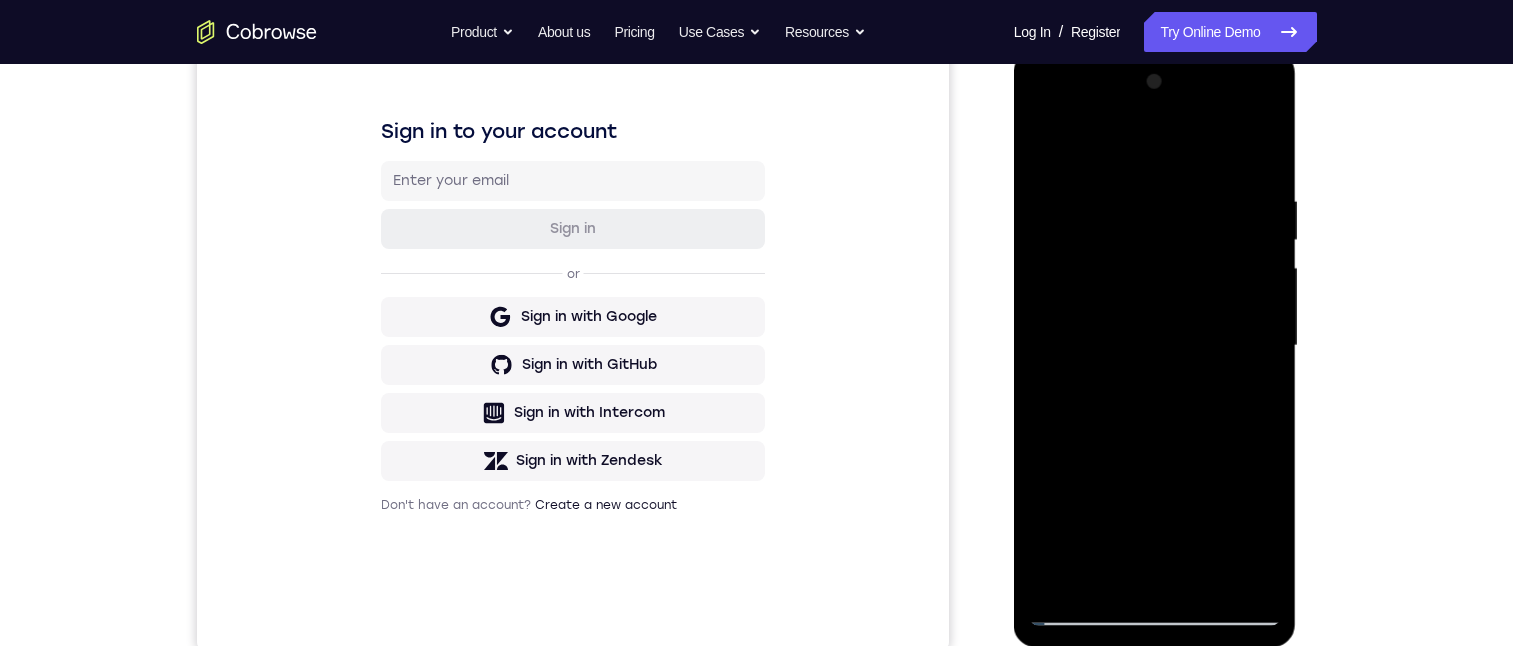 click at bounding box center (1155, 346) 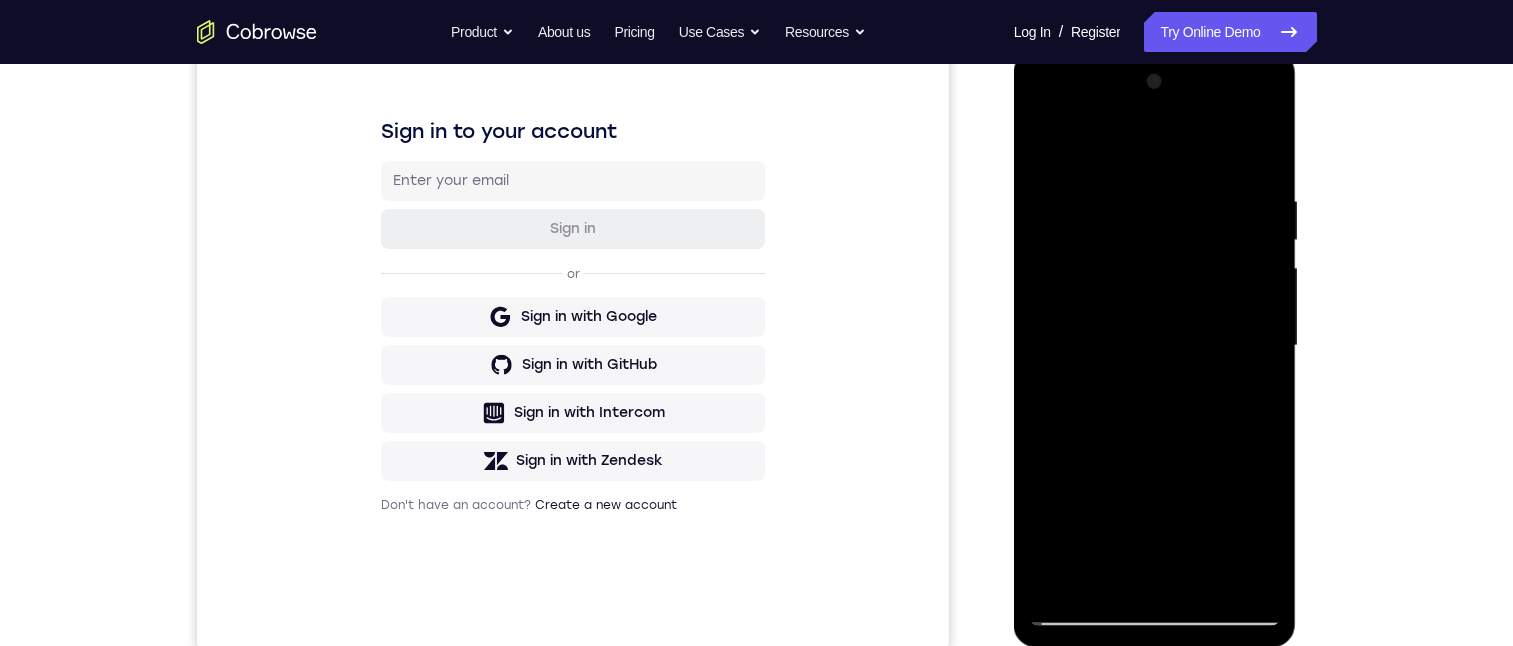 click at bounding box center (1155, 346) 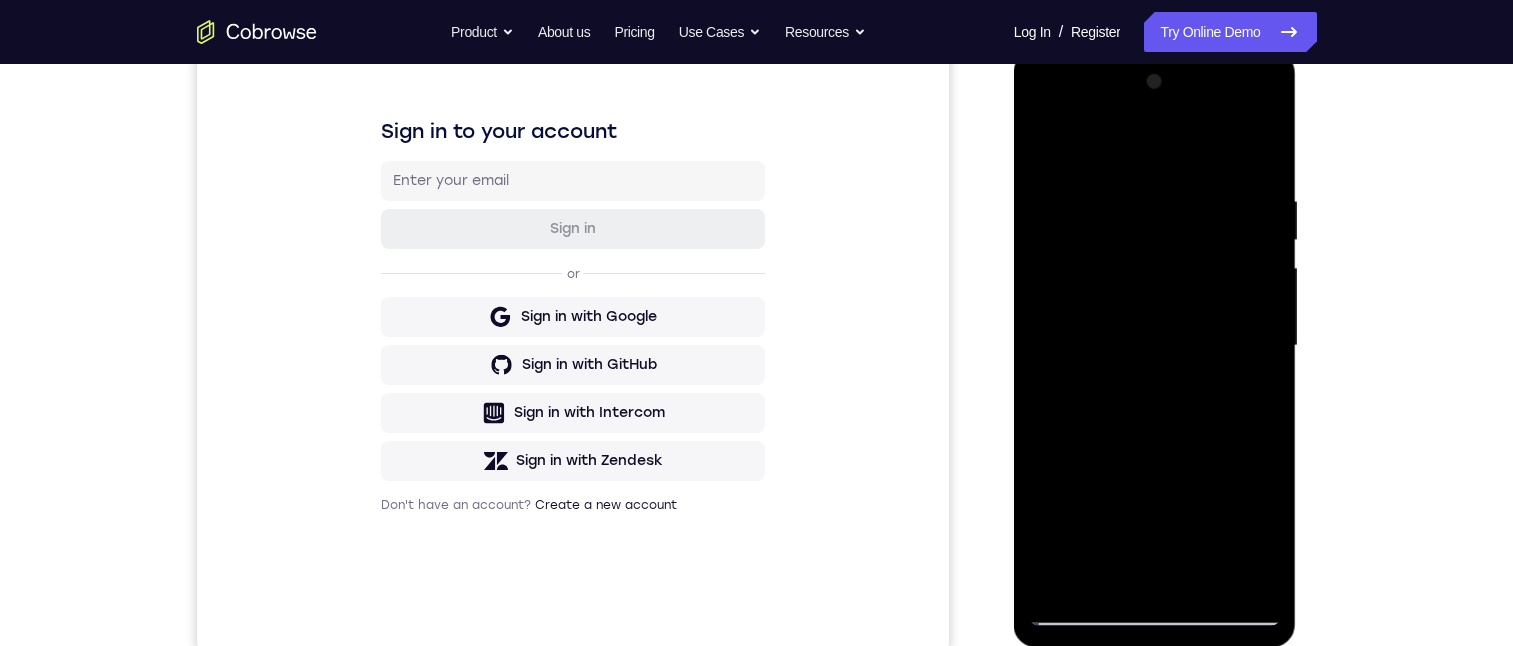 click at bounding box center [1155, 346] 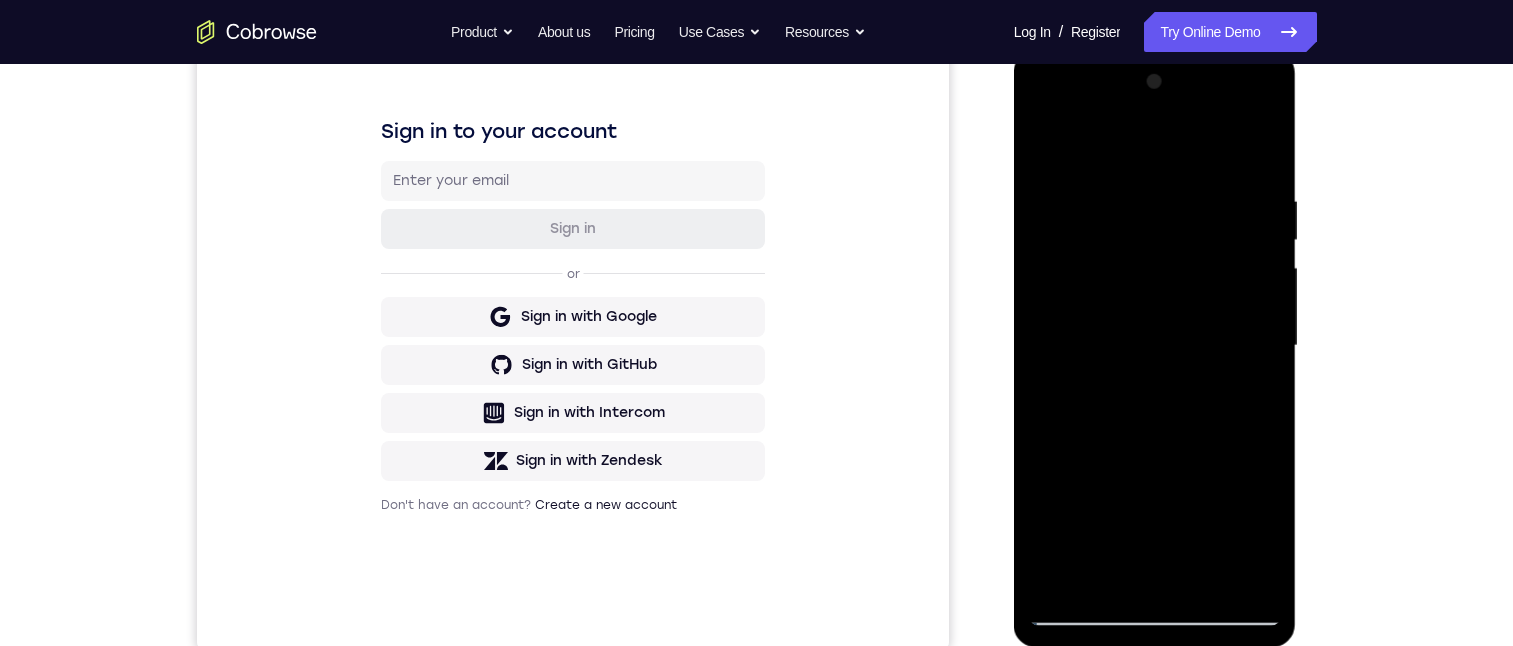 click at bounding box center [1155, 346] 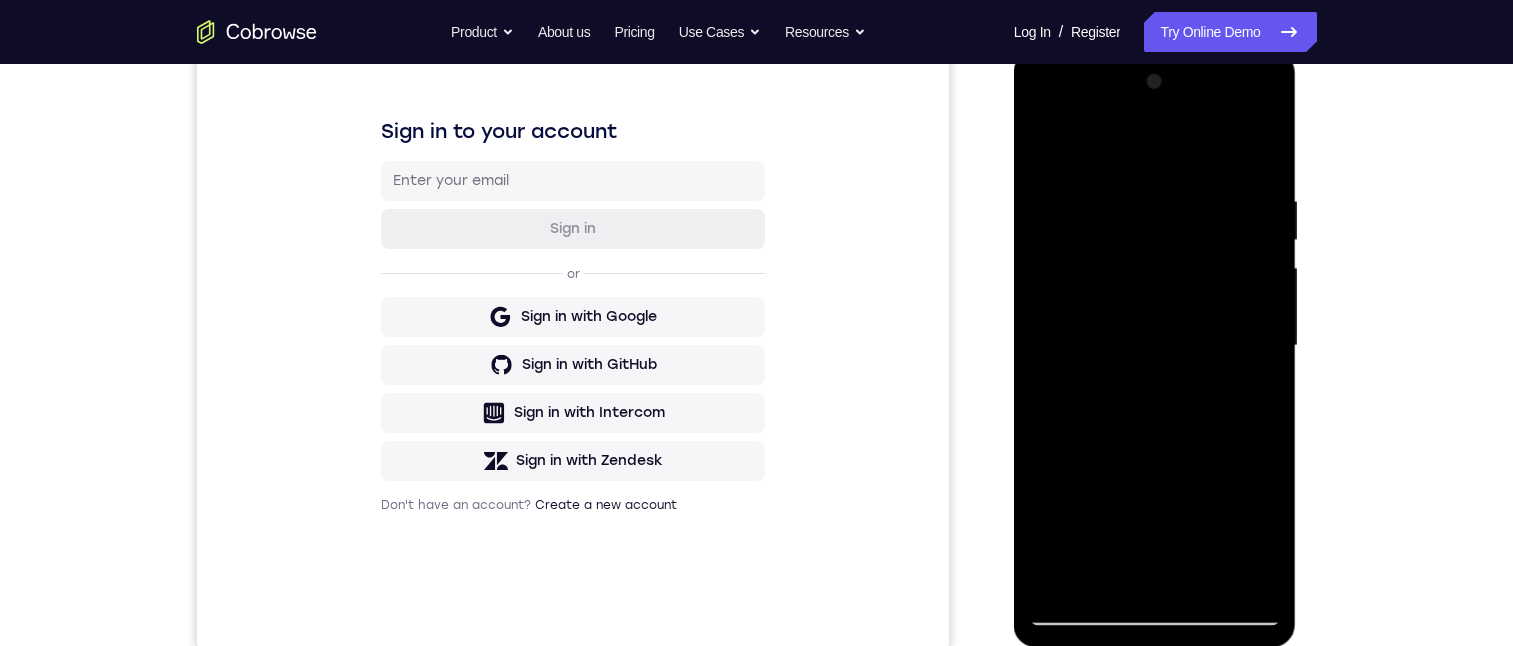 click at bounding box center [1155, 346] 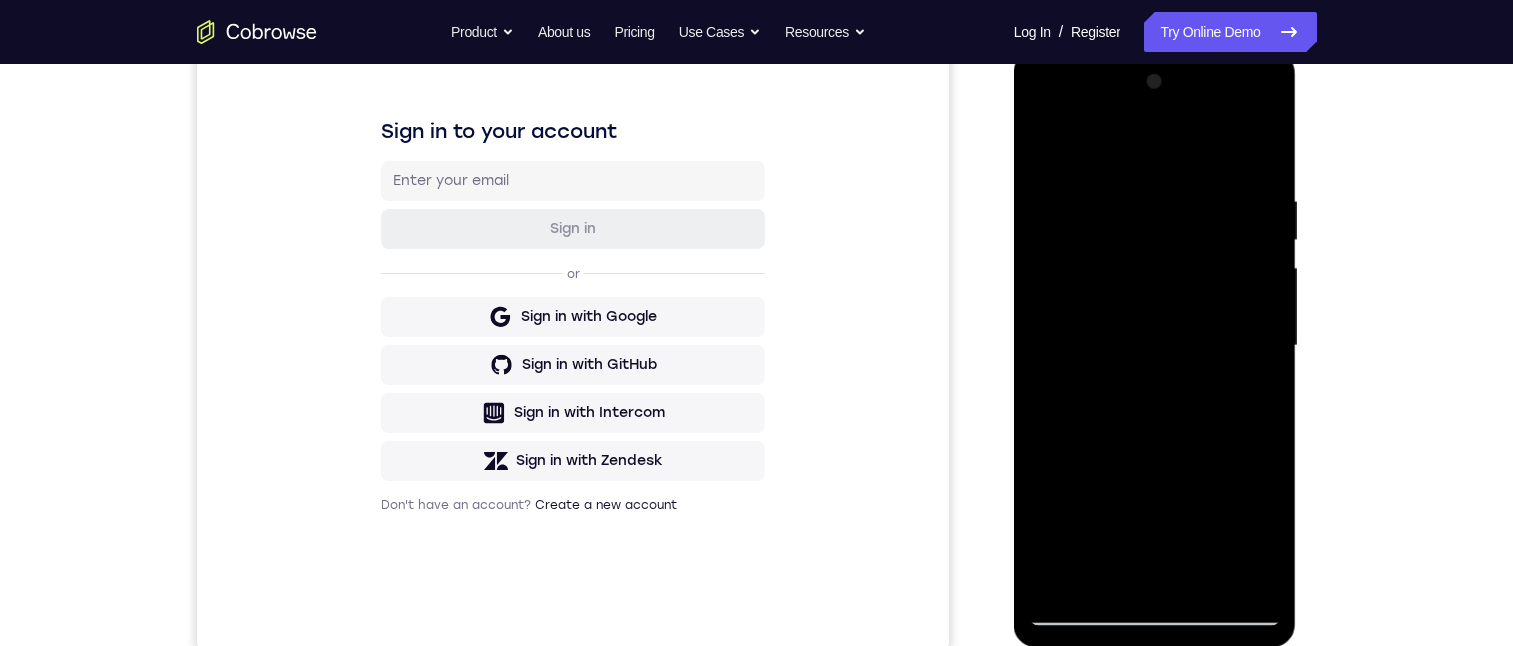 click at bounding box center [1155, 346] 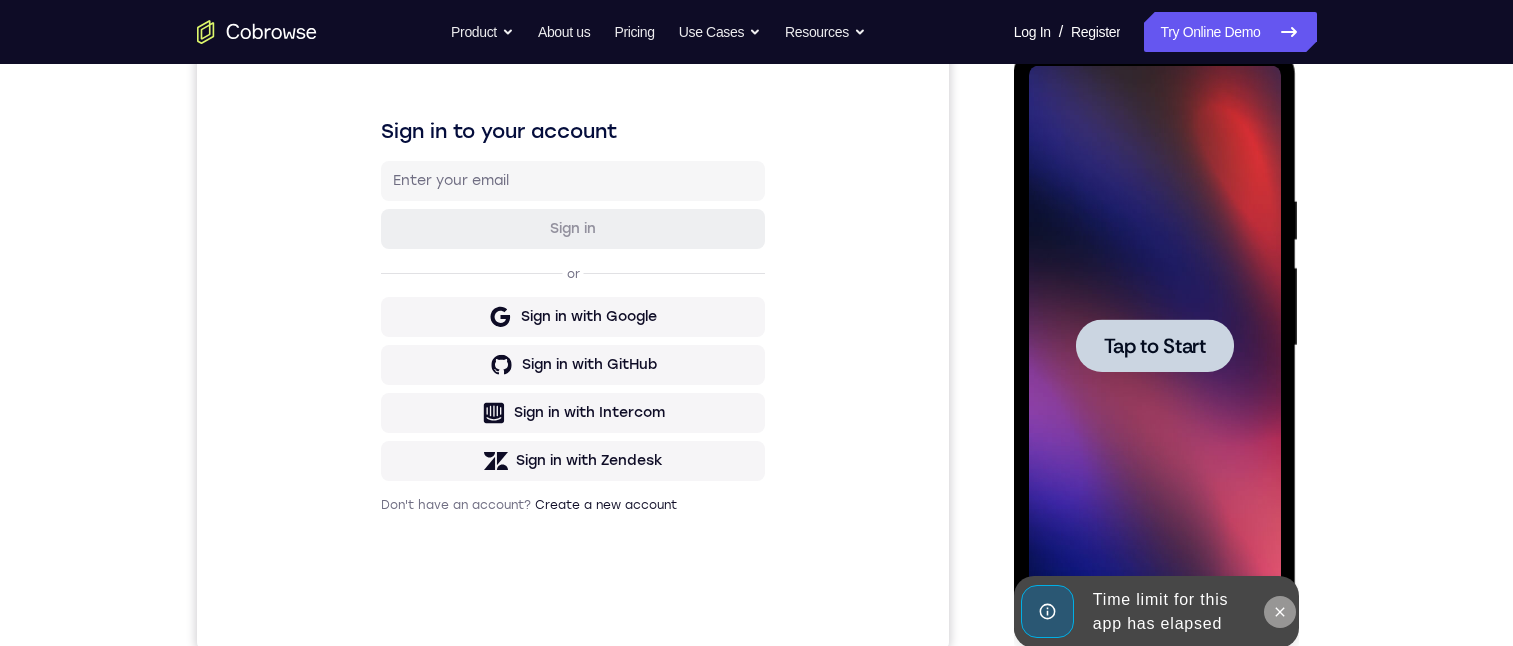 click 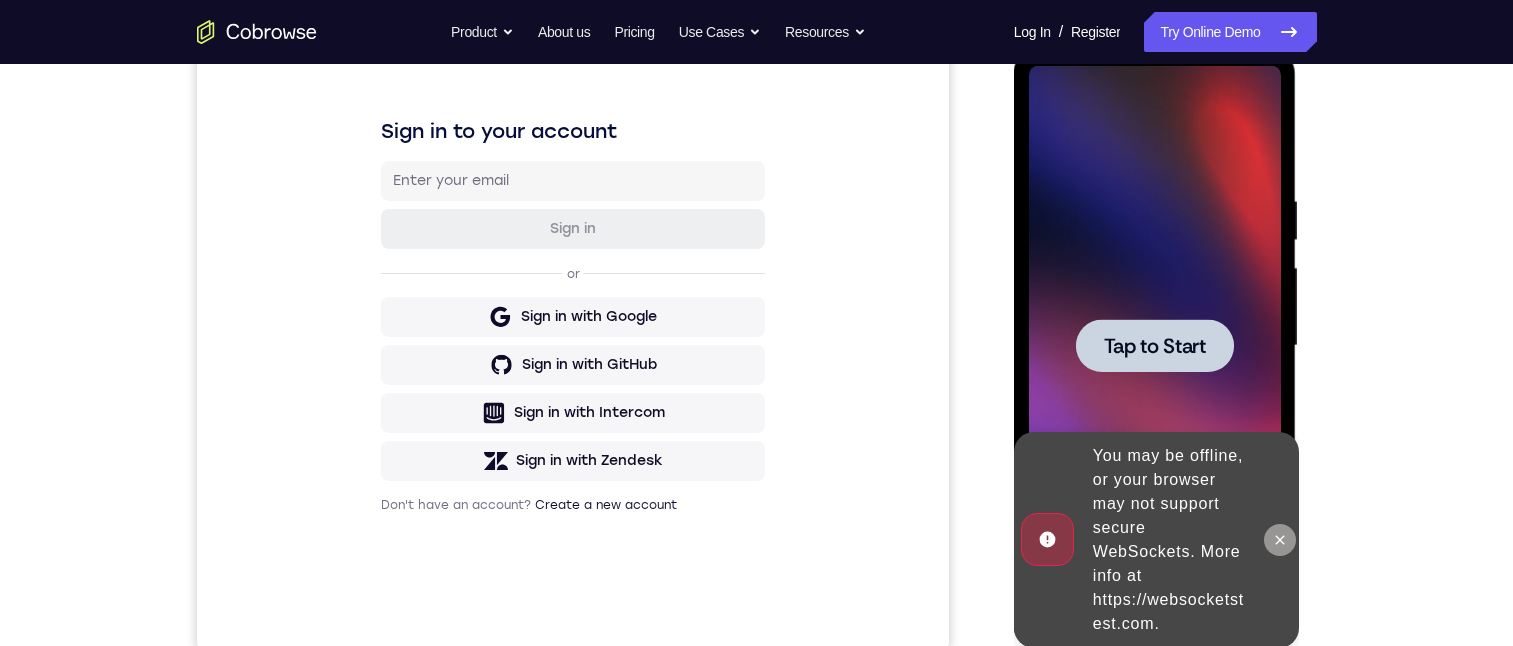 click 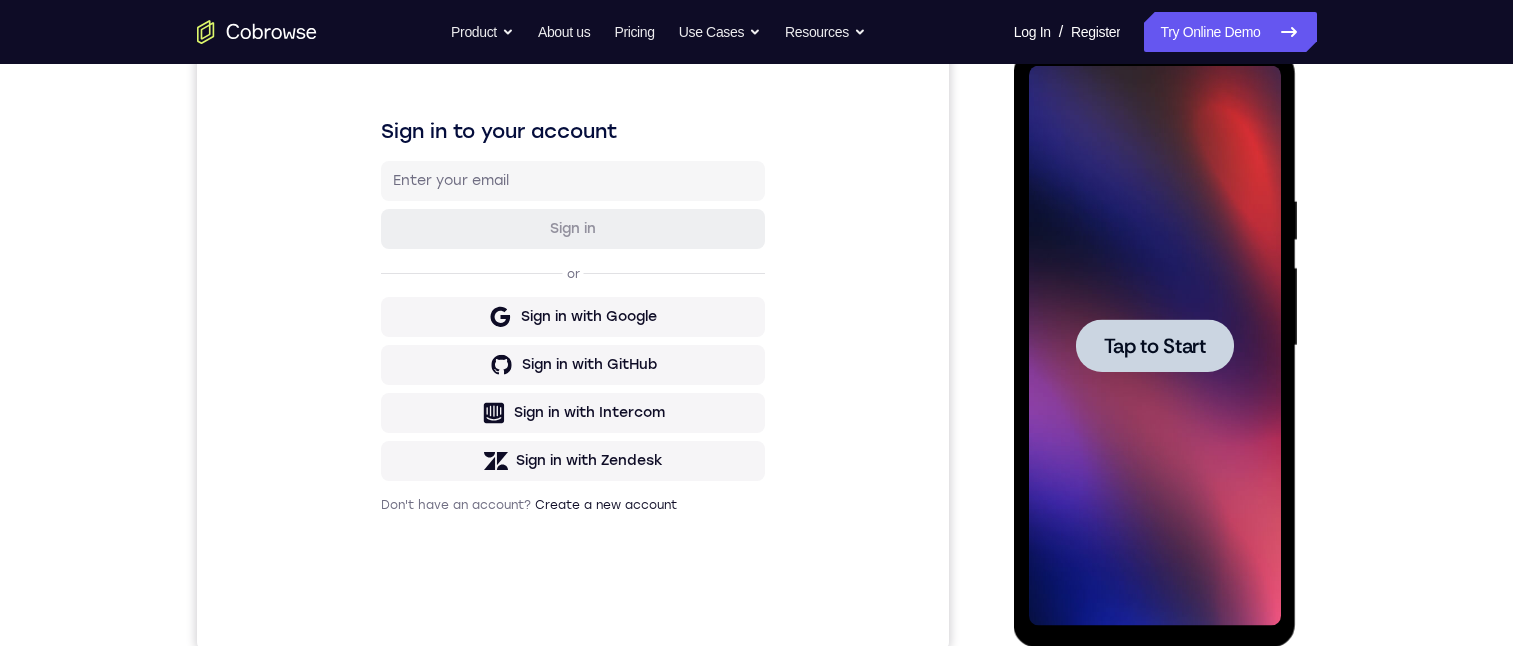 click at bounding box center (1155, 345) 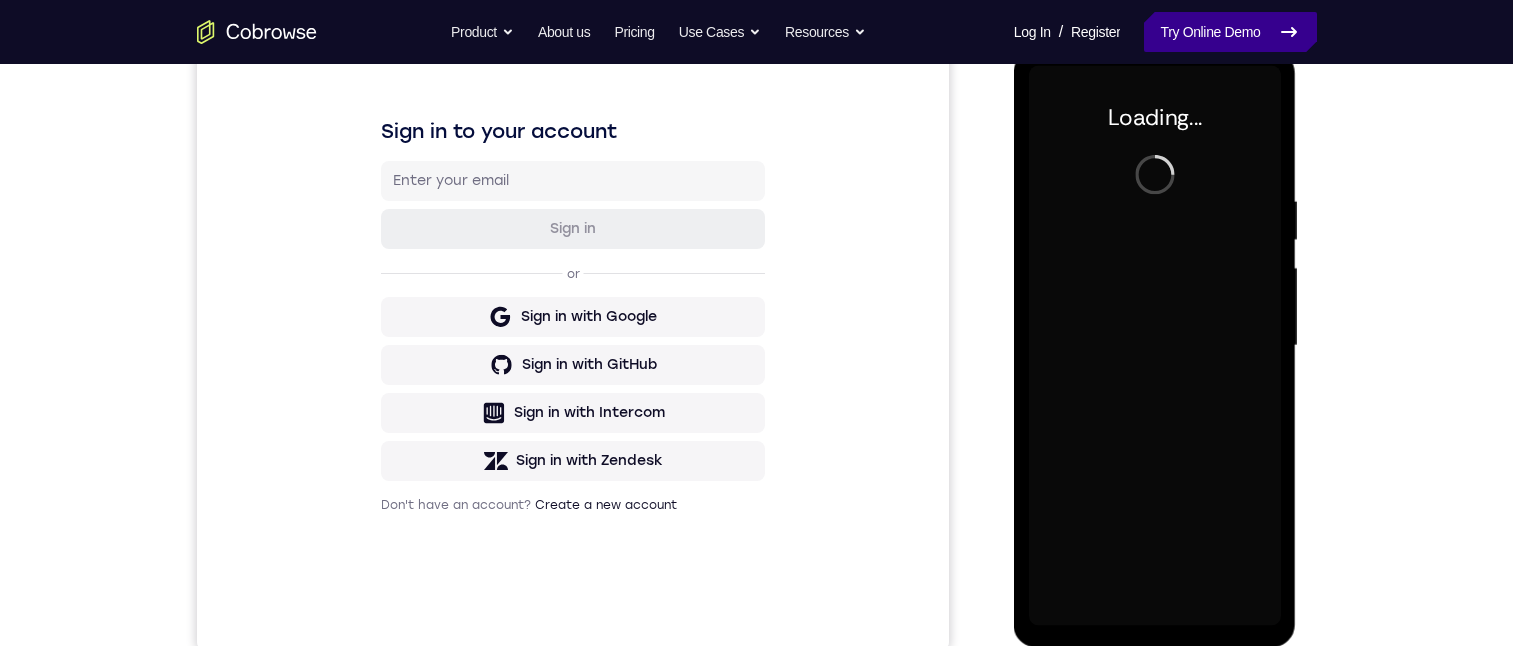 drag, startPoint x: 1204, startPoint y: 41, endPoint x: 152, endPoint y: 24, distance: 1052.1373 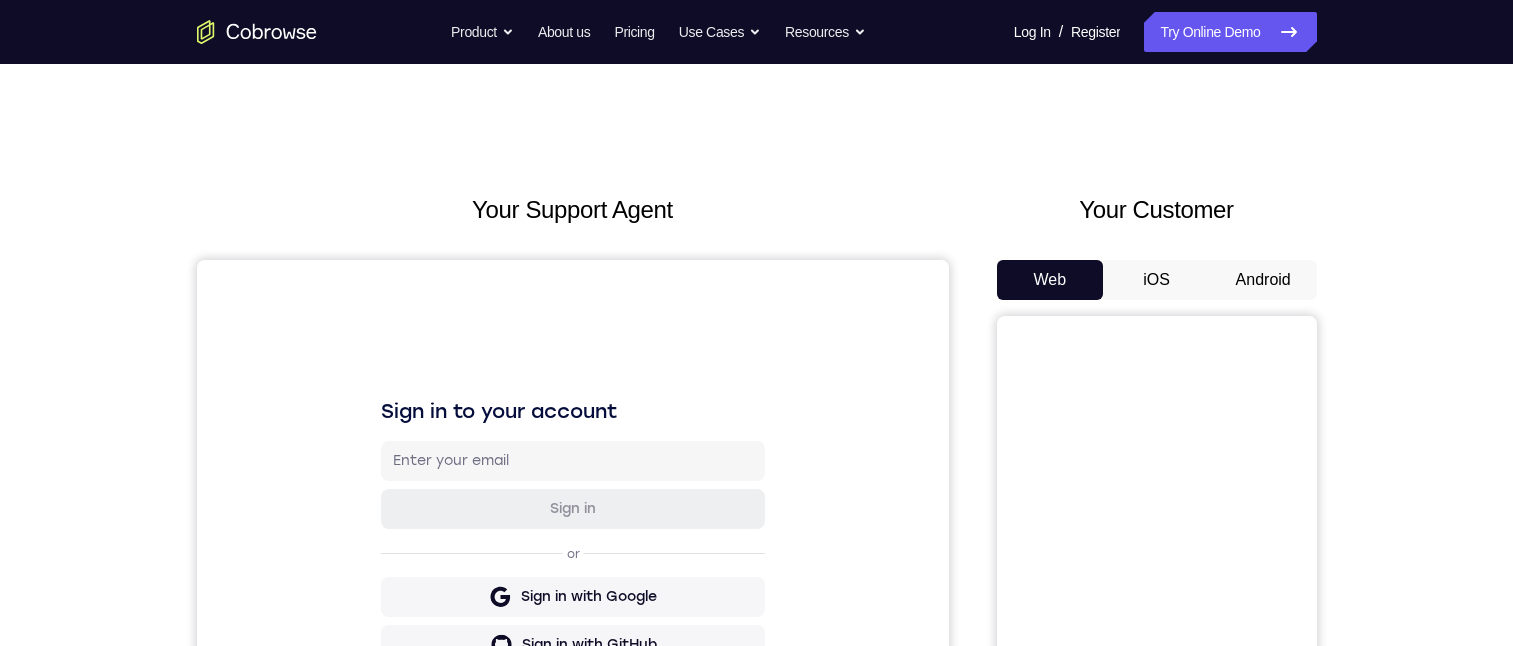scroll, scrollTop: 0, scrollLeft: 0, axis: both 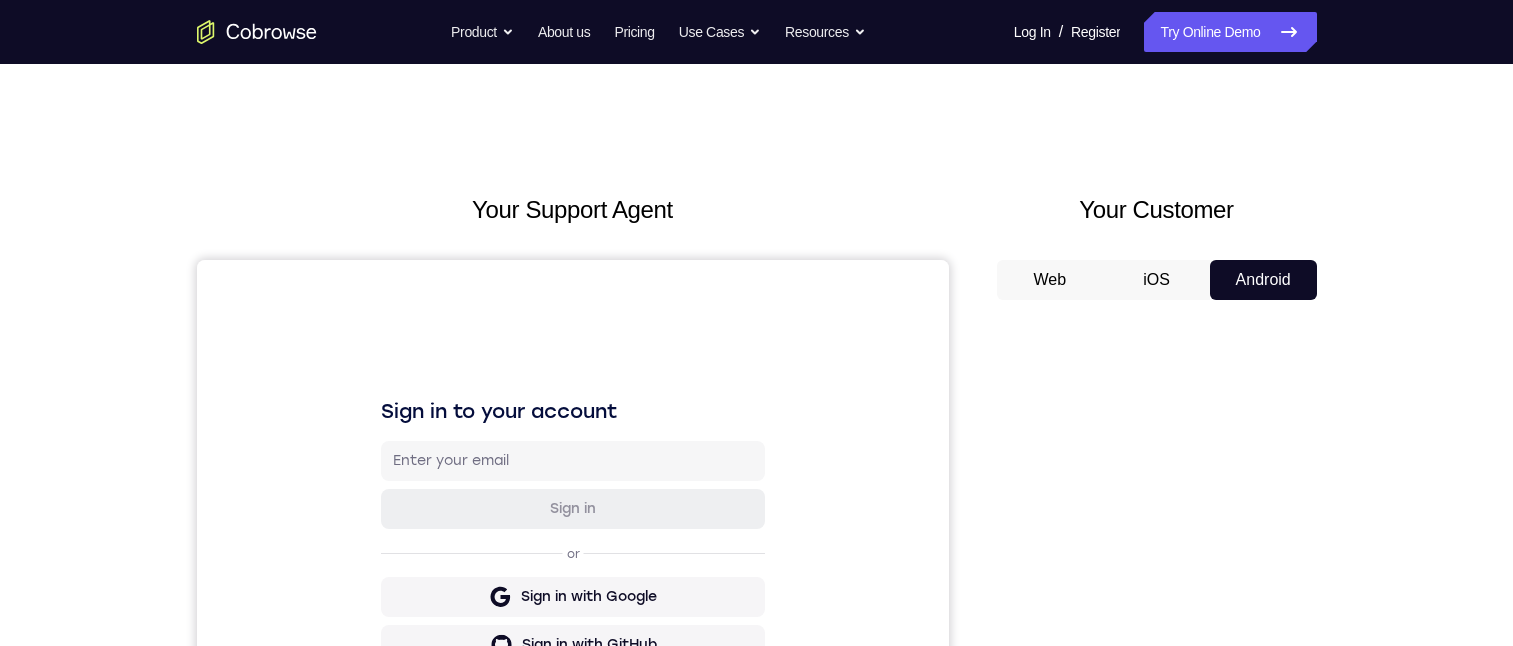 type 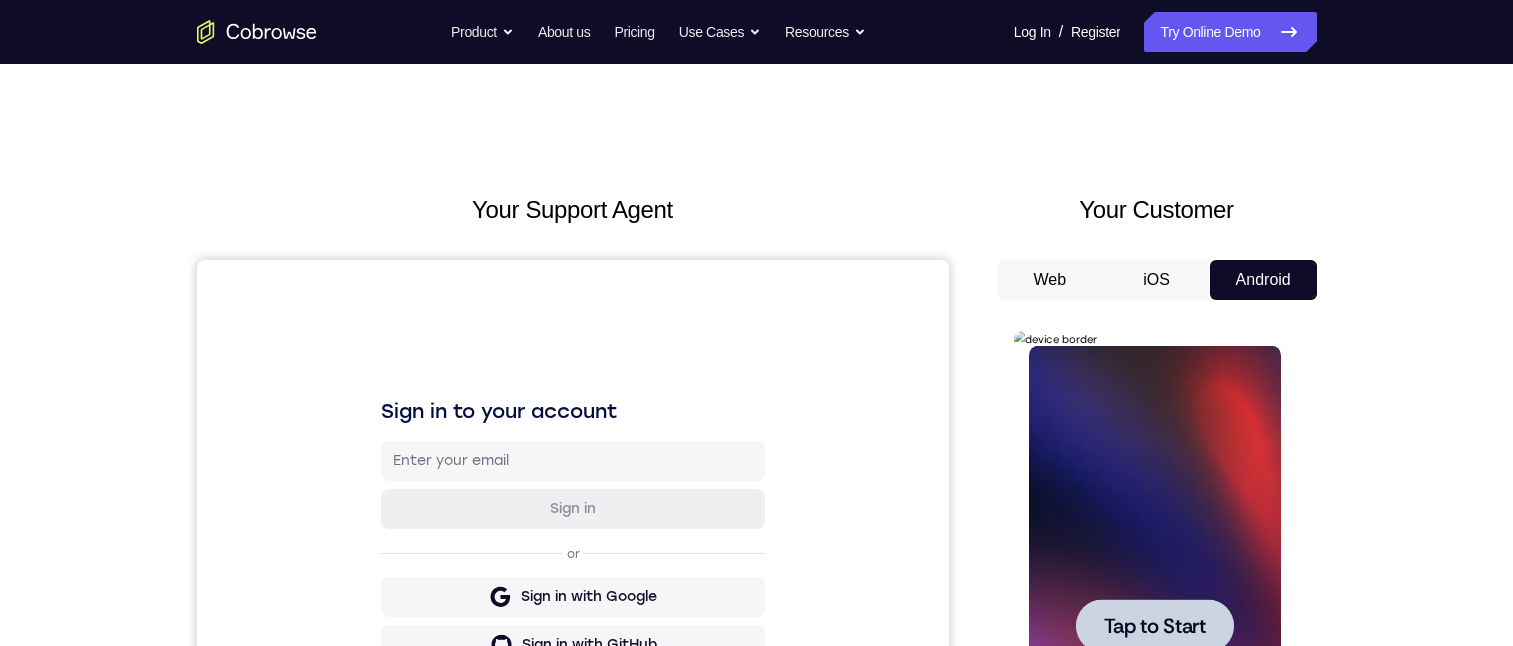 scroll, scrollTop: 0, scrollLeft: 0, axis: both 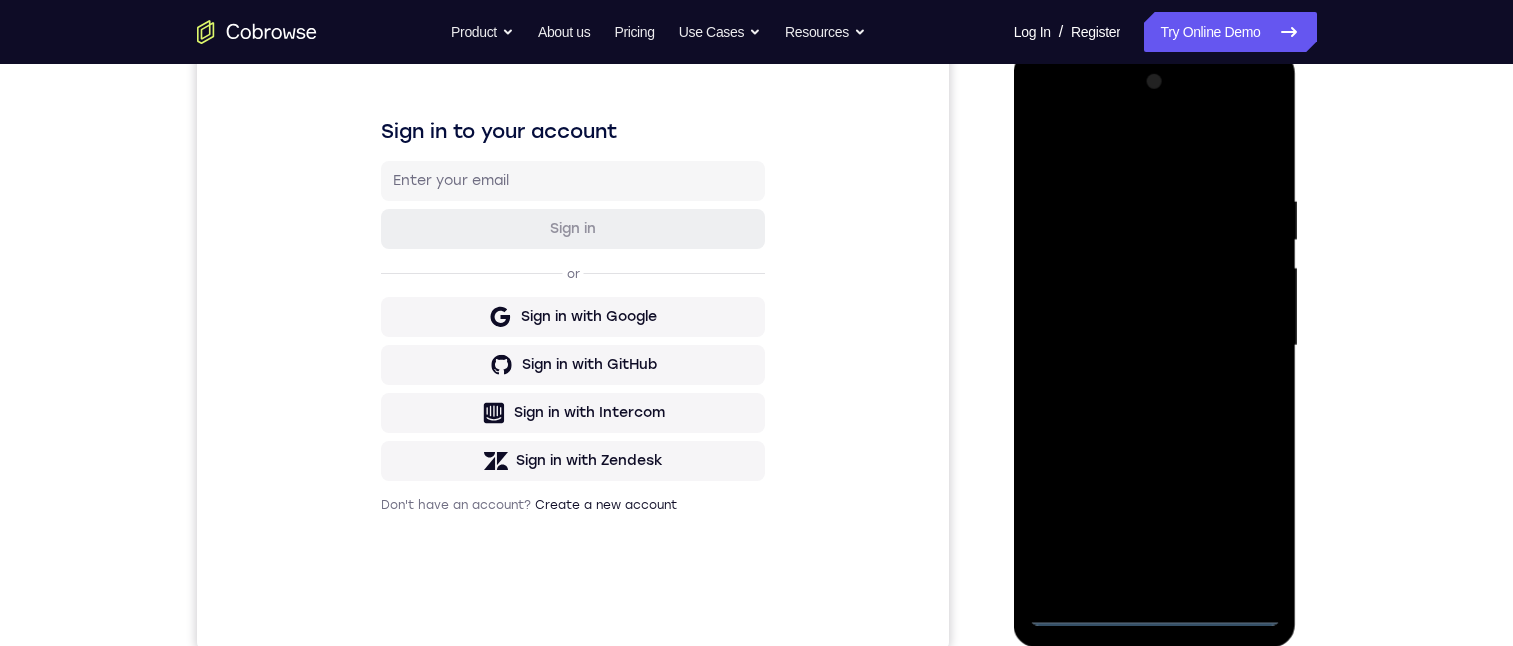 click at bounding box center (1155, 346) 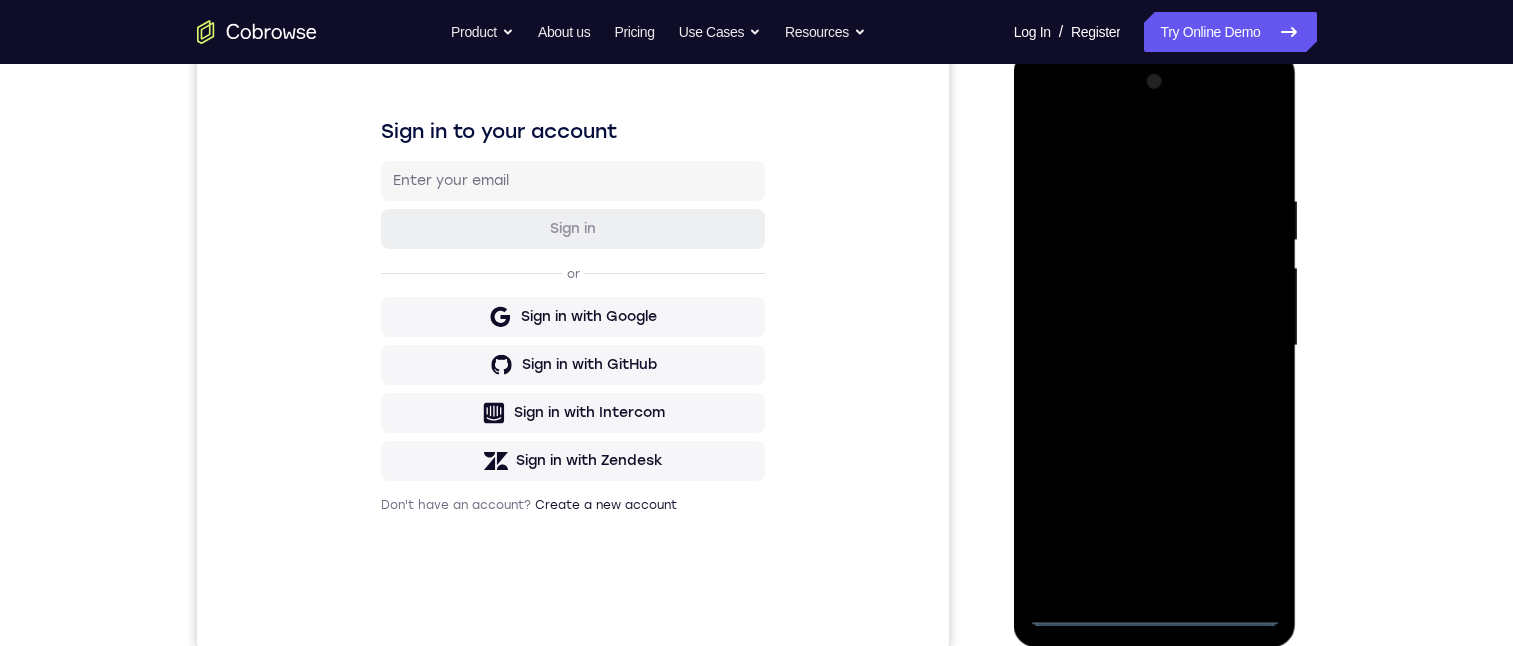 click at bounding box center (1155, 346) 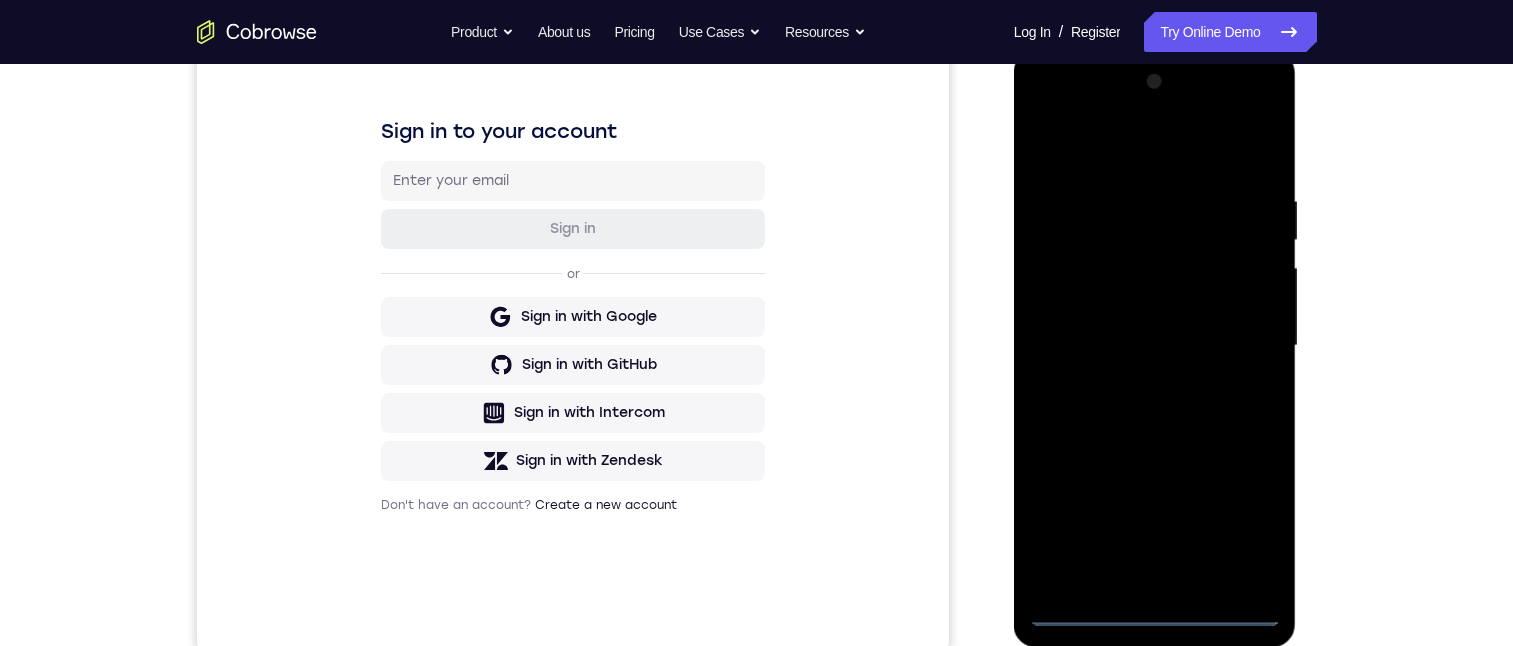 click at bounding box center (1155, 346) 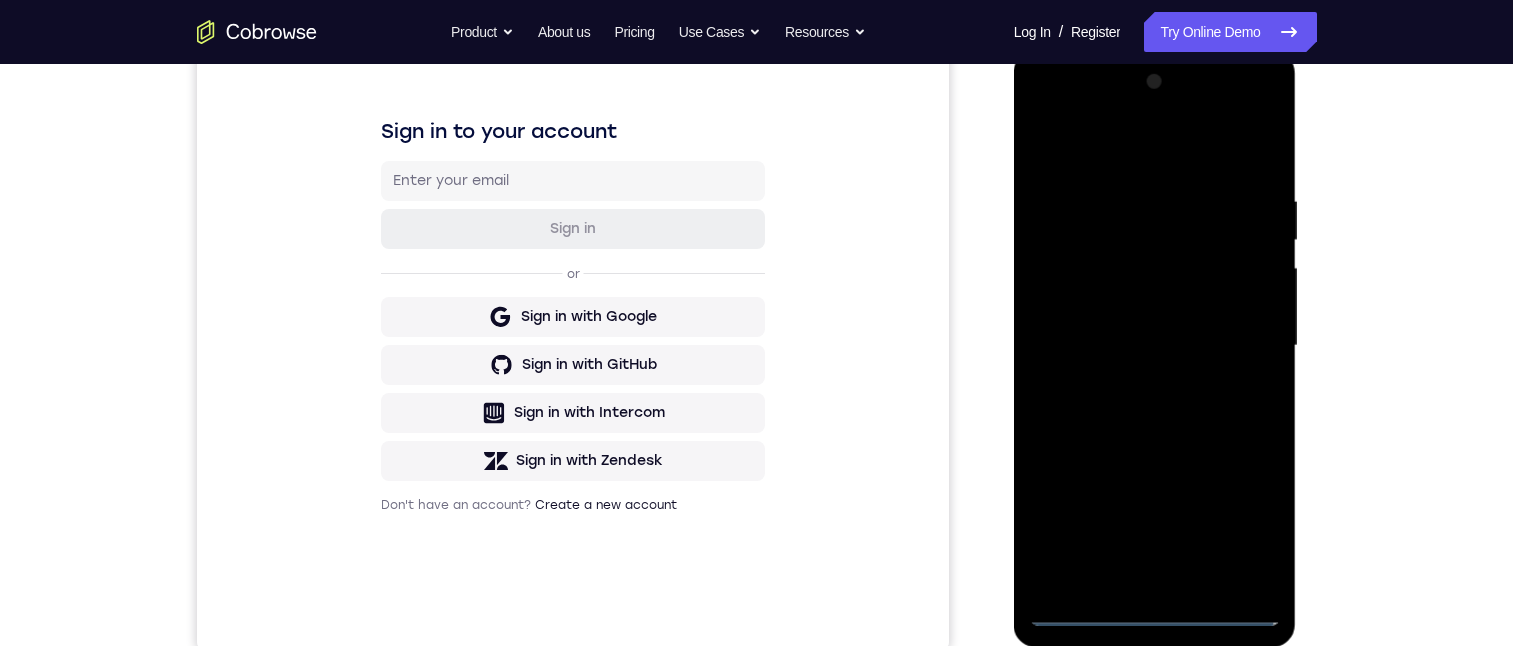 click at bounding box center [1155, 346] 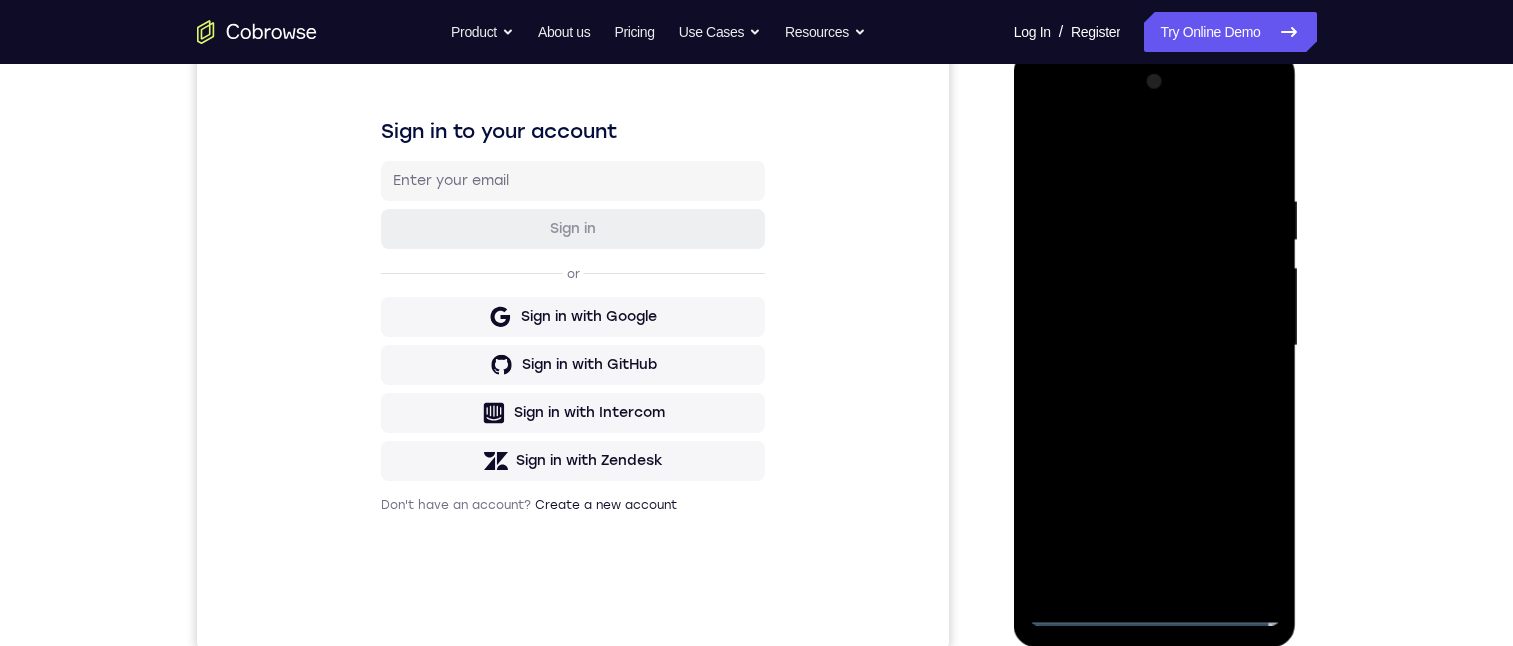 click at bounding box center [1155, 346] 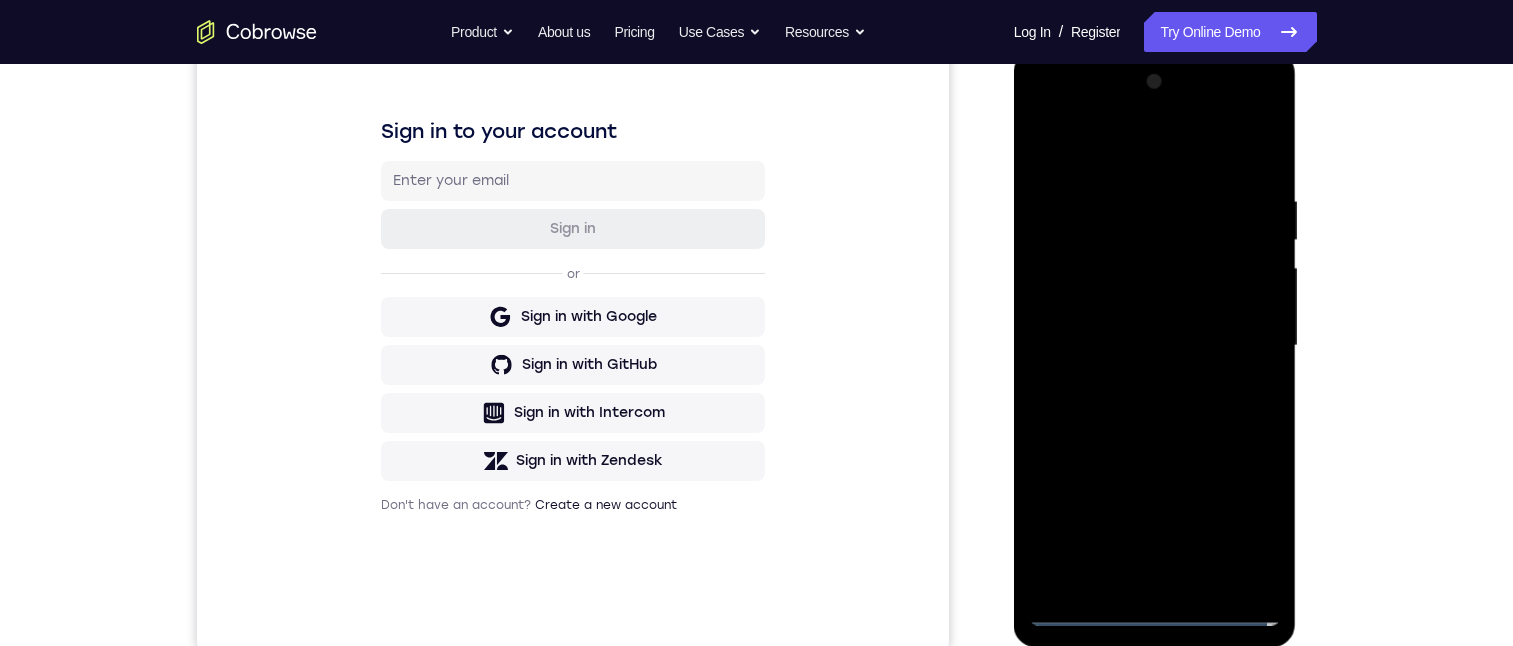 click at bounding box center [1155, 346] 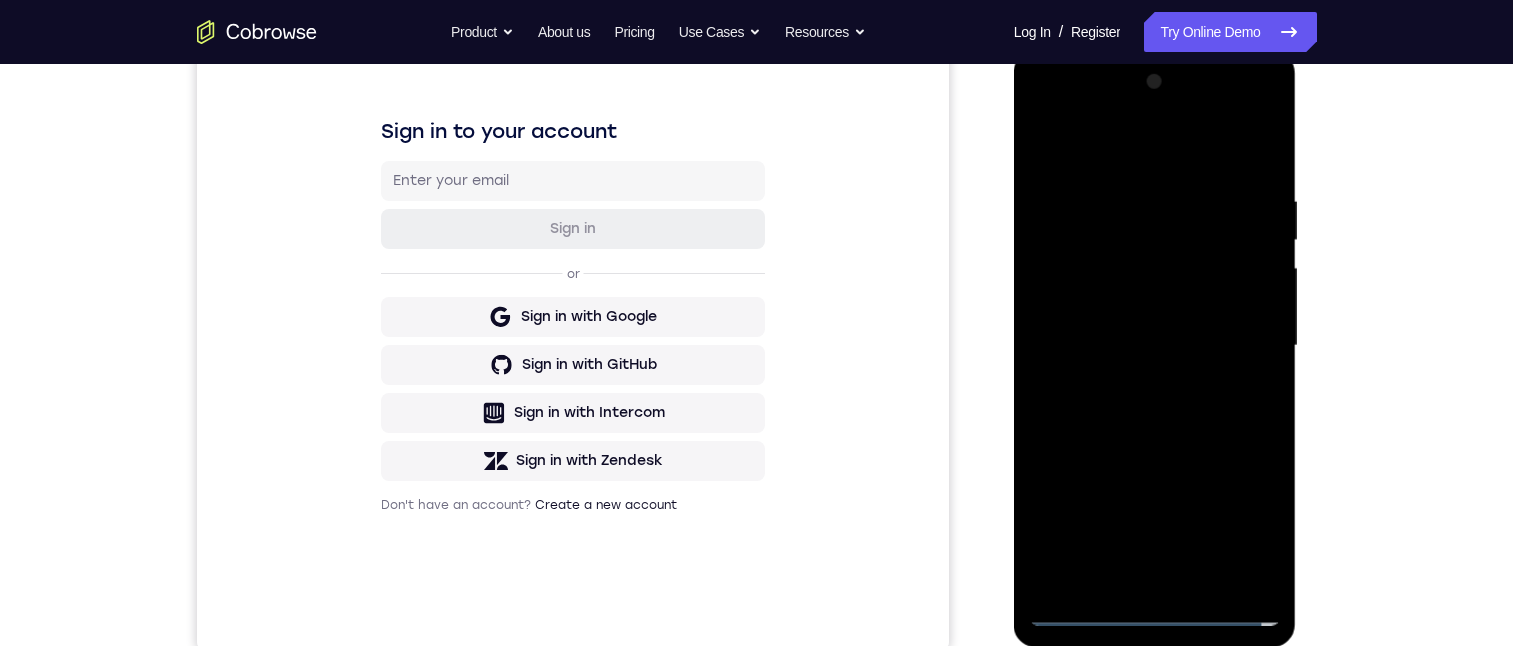 click at bounding box center [1155, 346] 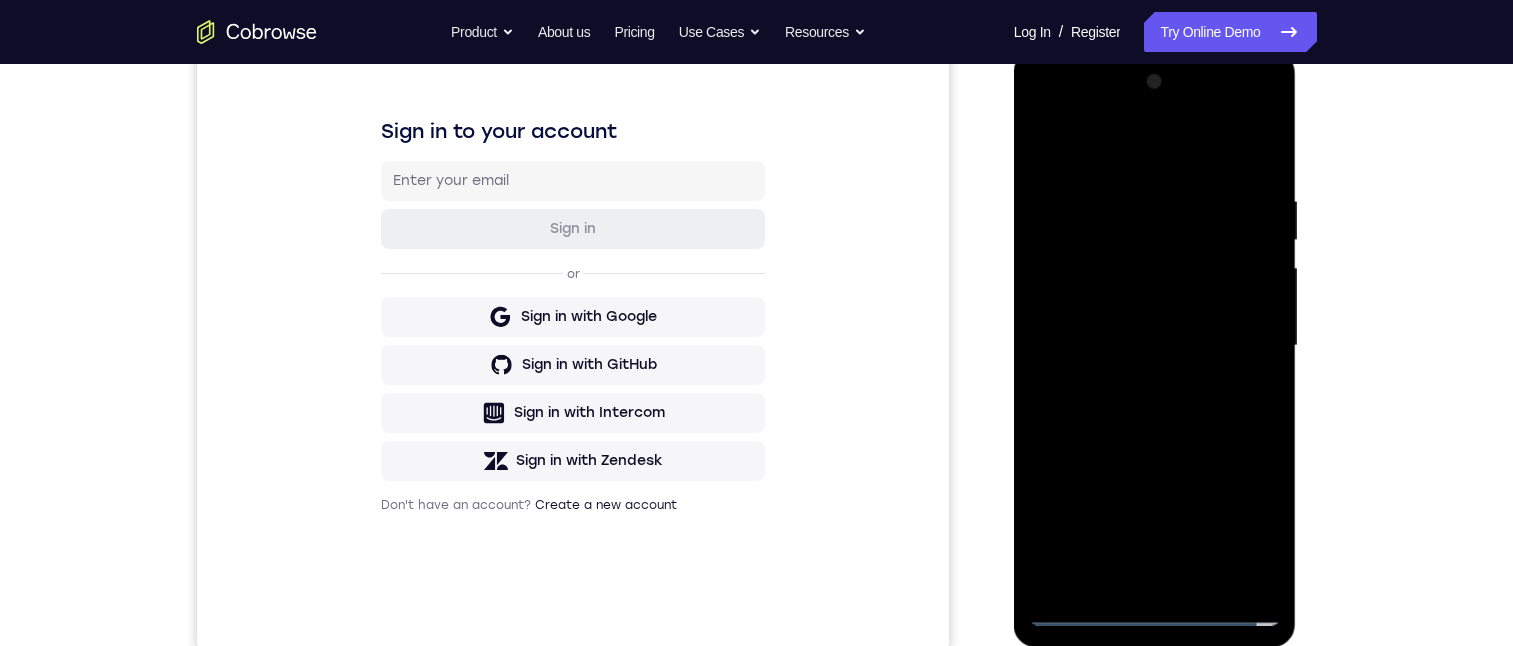 click at bounding box center (1155, 346) 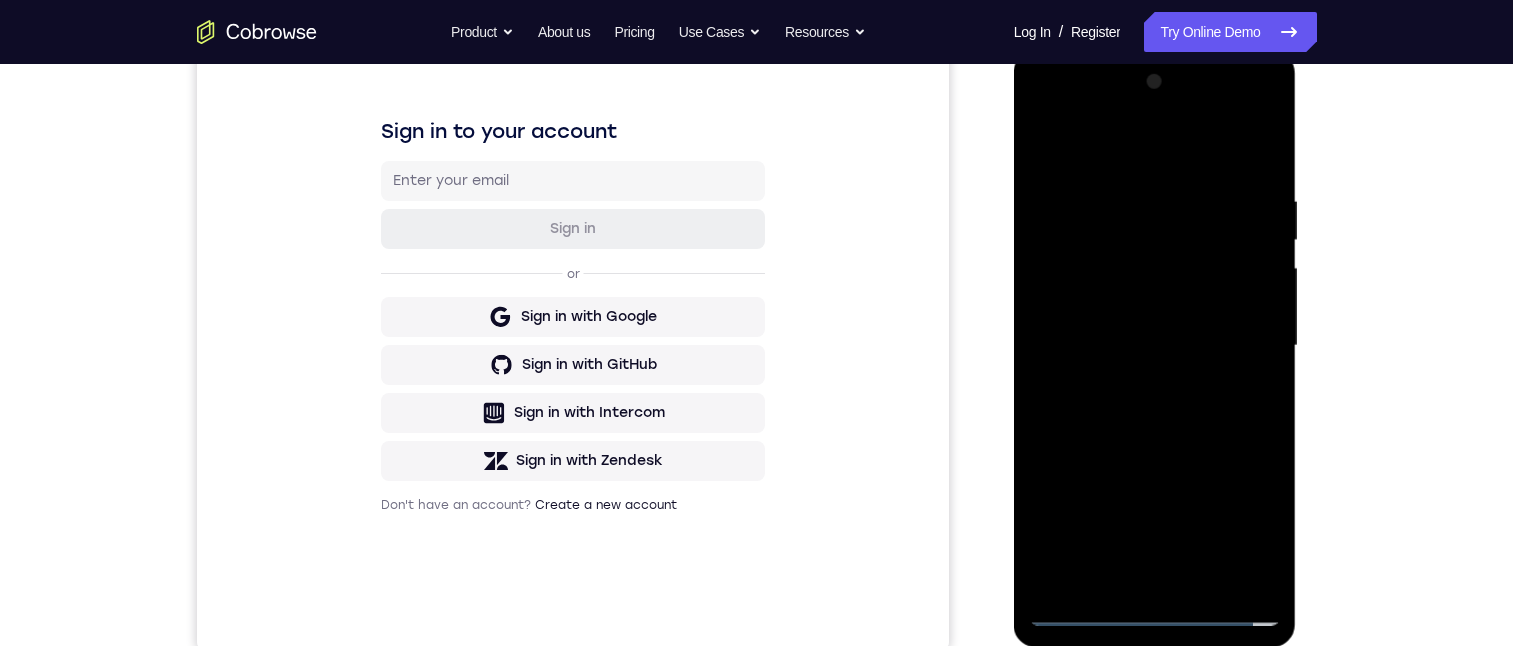 click at bounding box center [1155, 346] 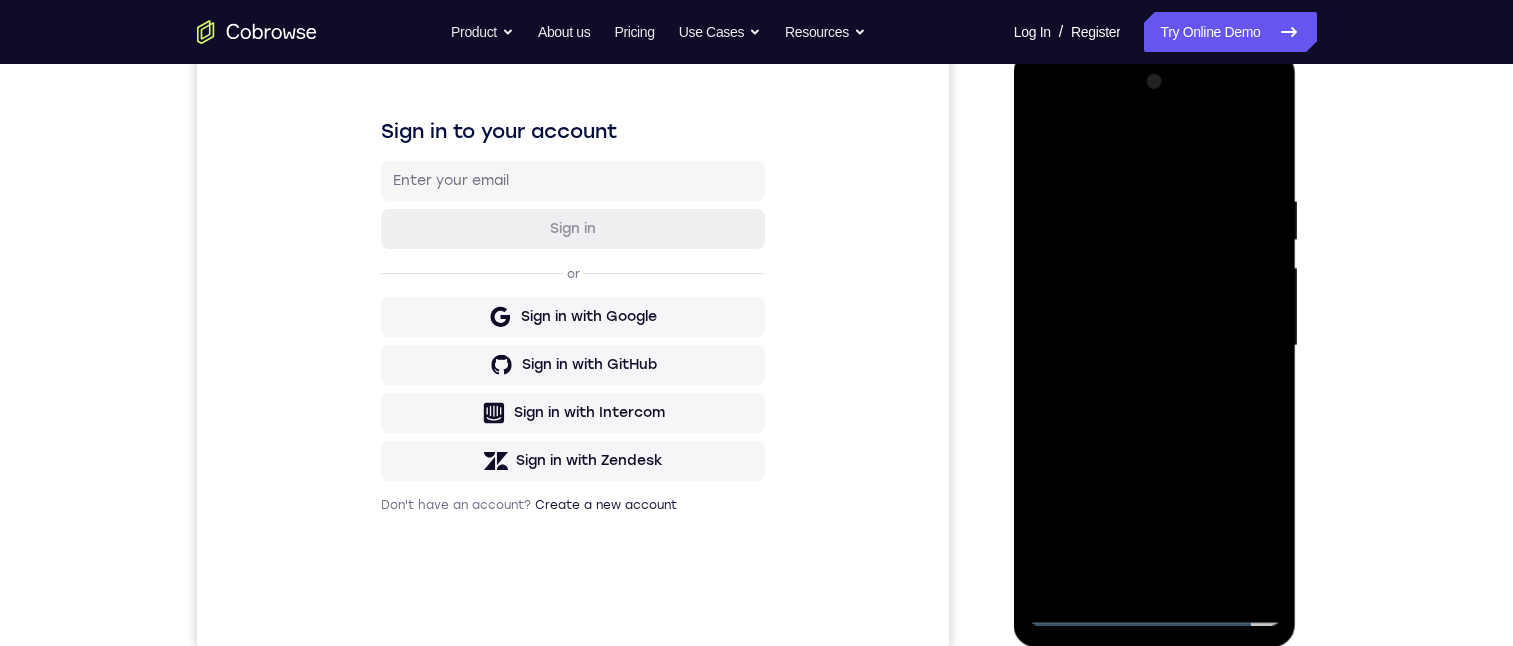 click at bounding box center [1155, 346] 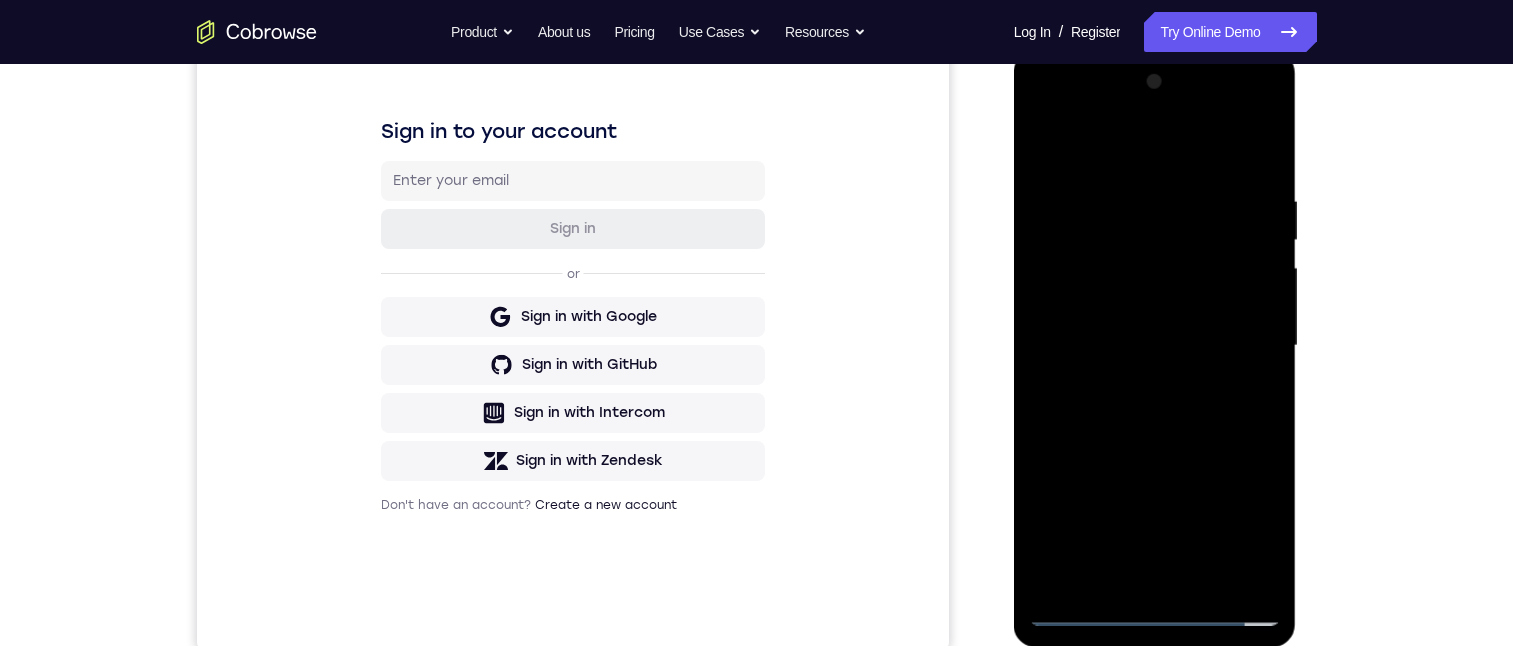 click at bounding box center [1155, 346] 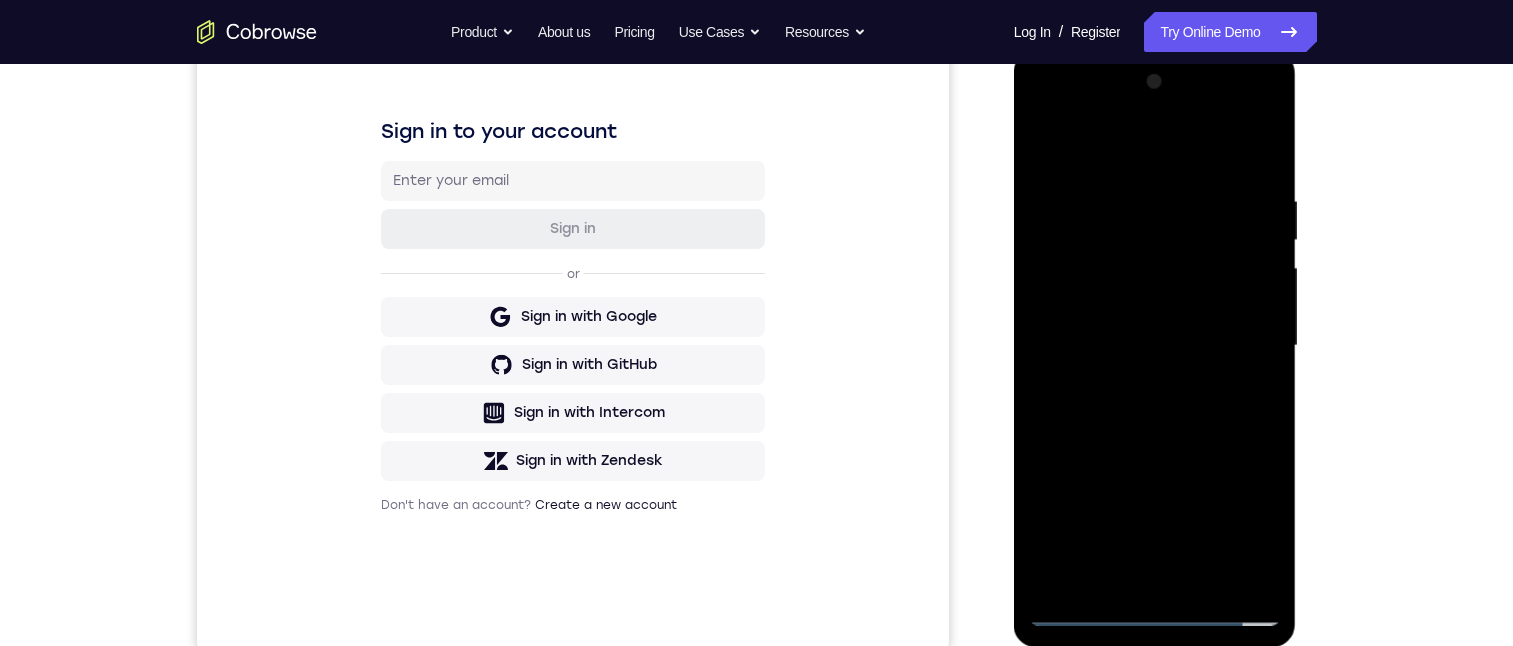 click at bounding box center (1155, 346) 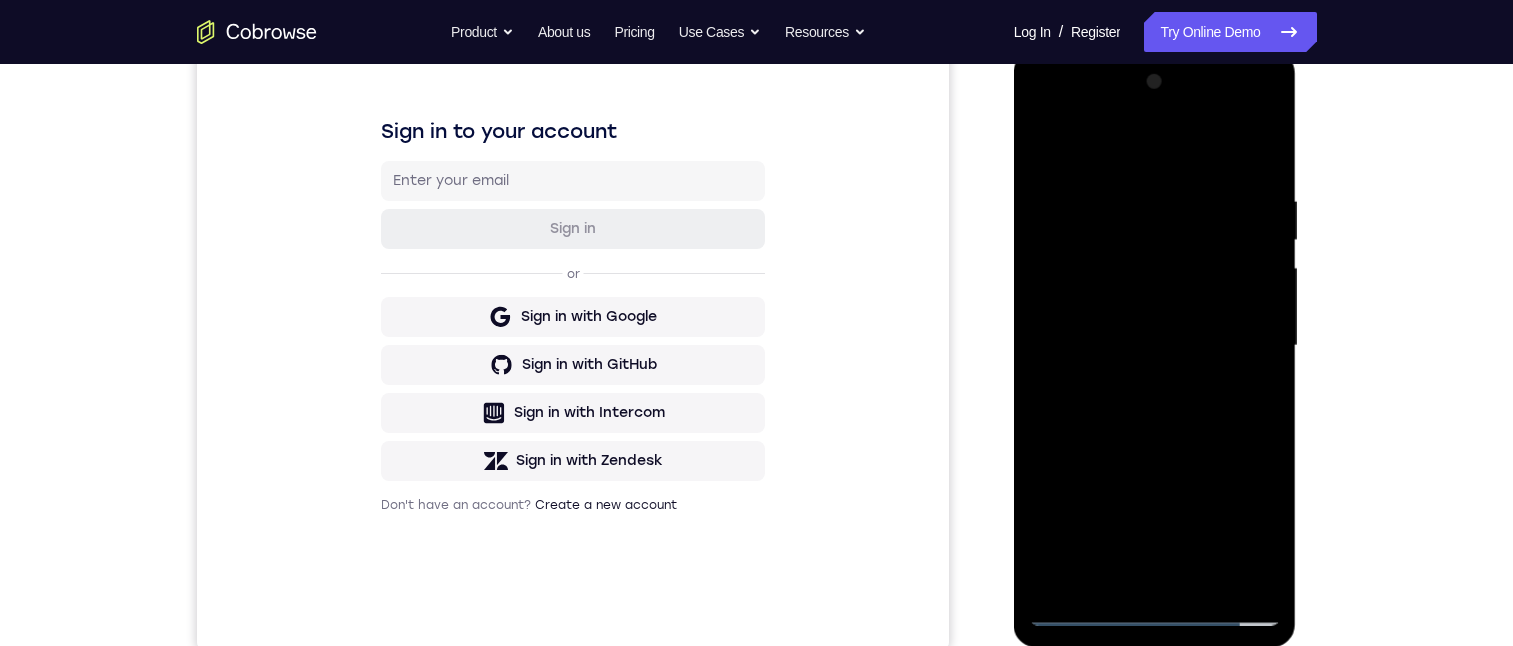 click at bounding box center [1155, 346] 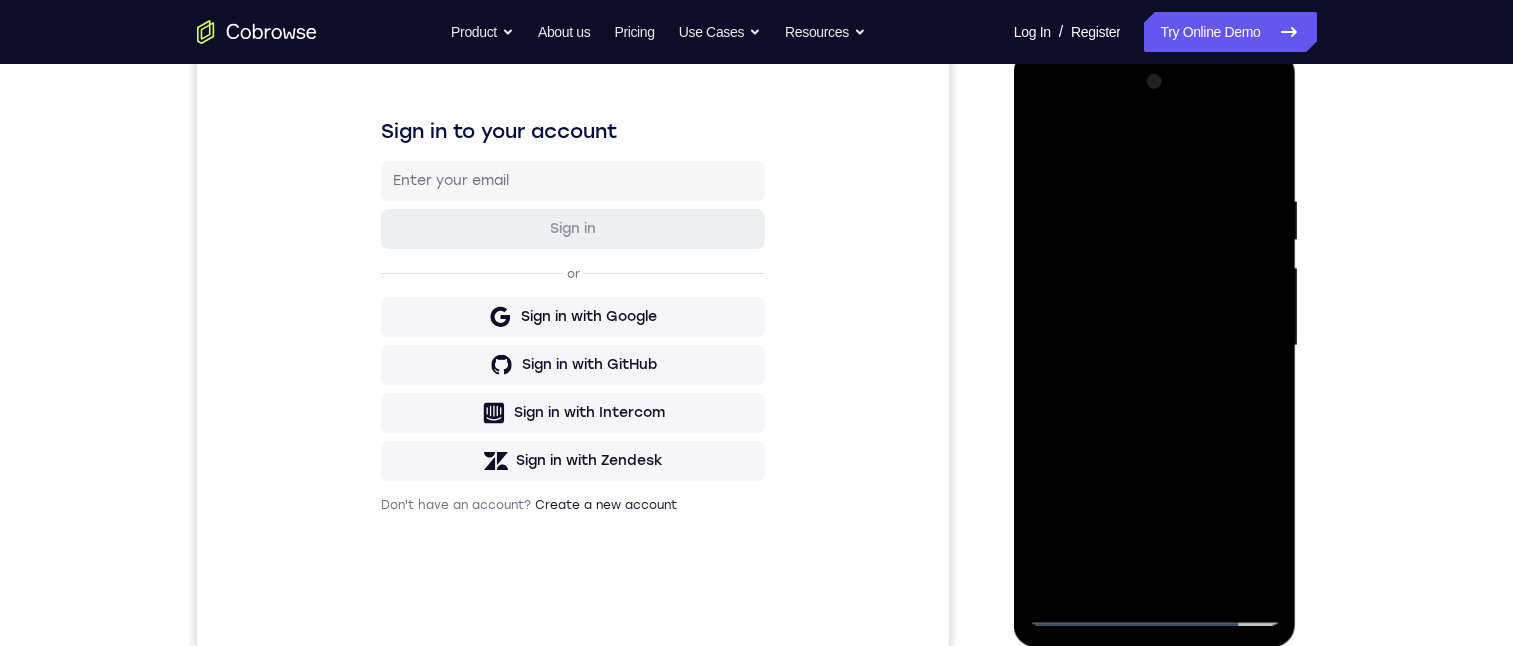 click at bounding box center [1155, 346] 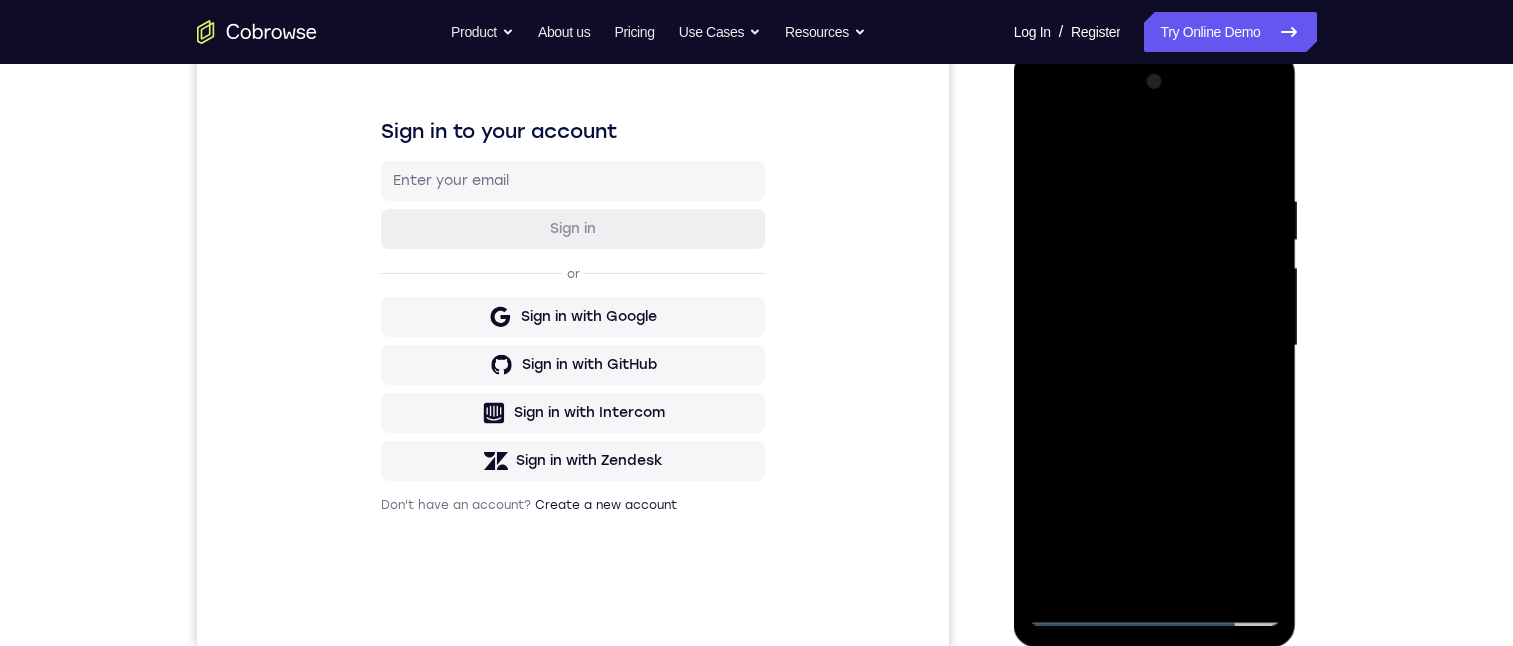 click at bounding box center [1155, 346] 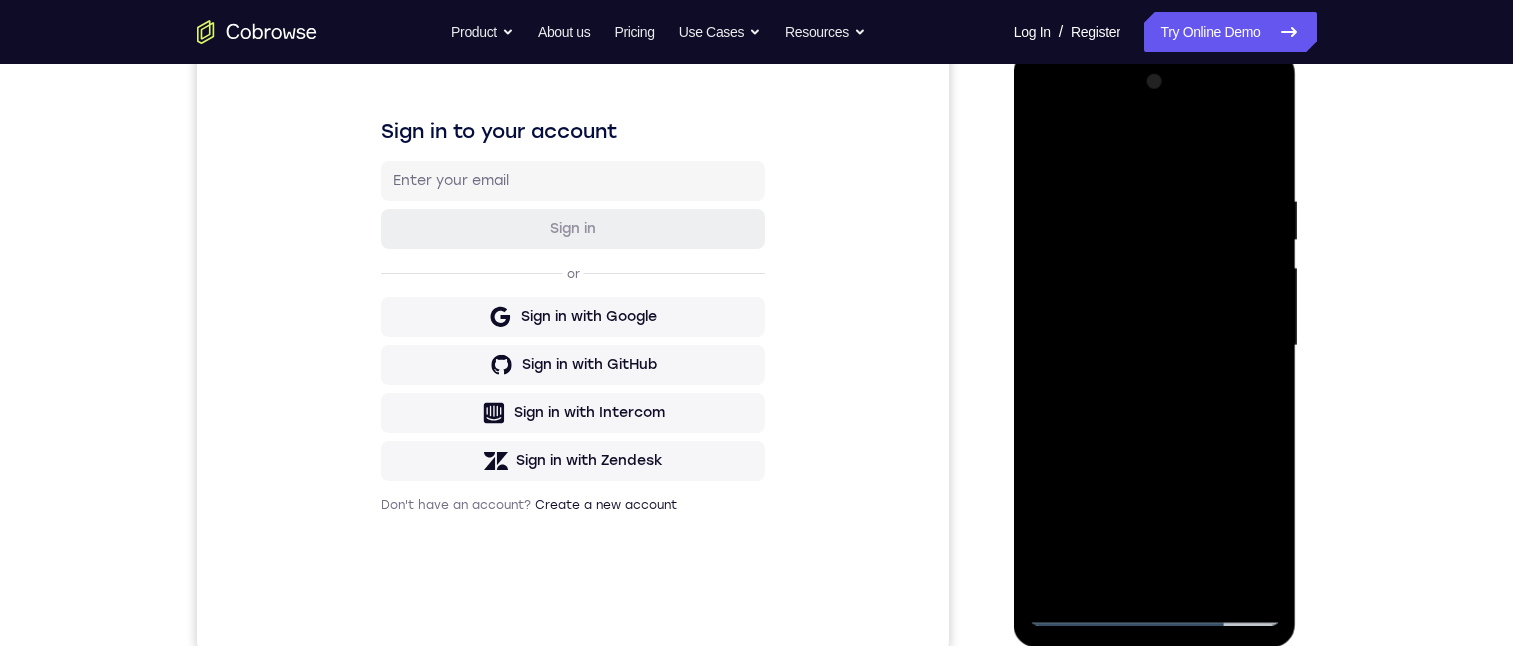 click at bounding box center (1155, 346) 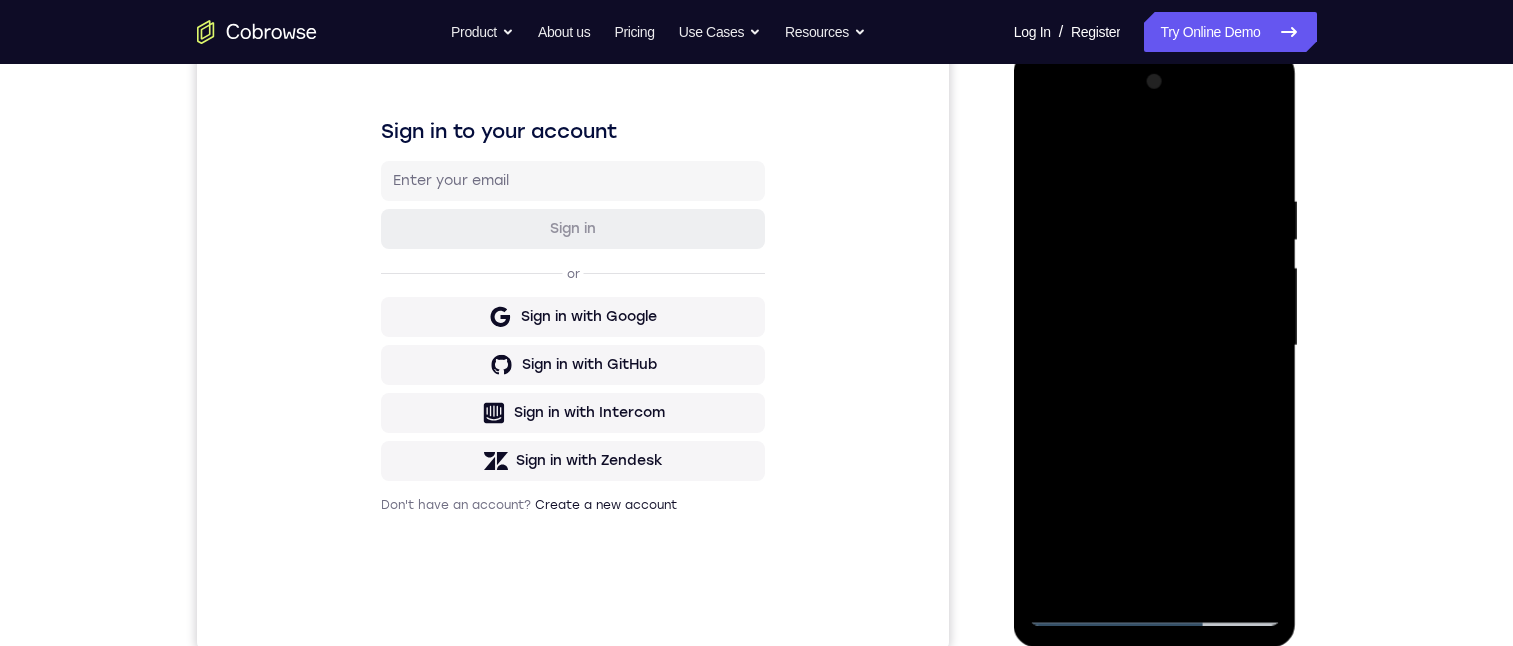click at bounding box center (1155, 346) 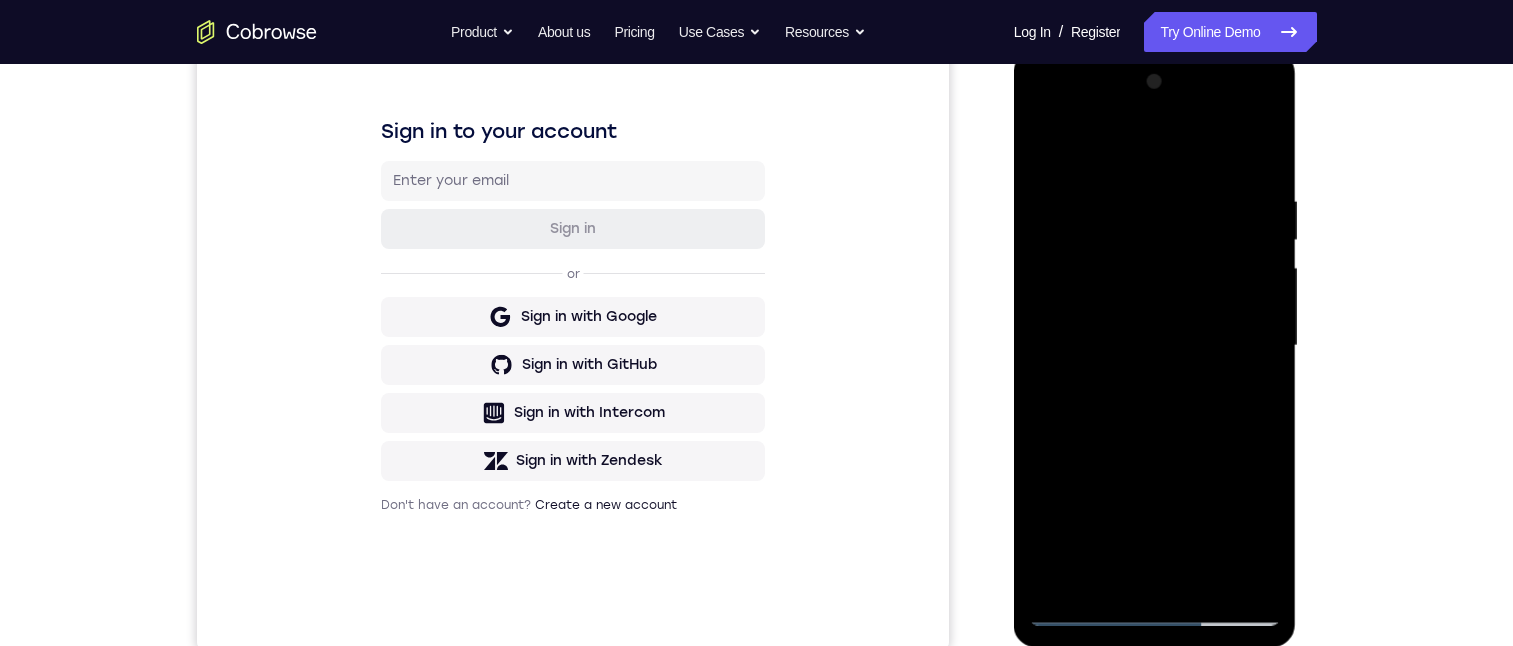 click at bounding box center (1155, 346) 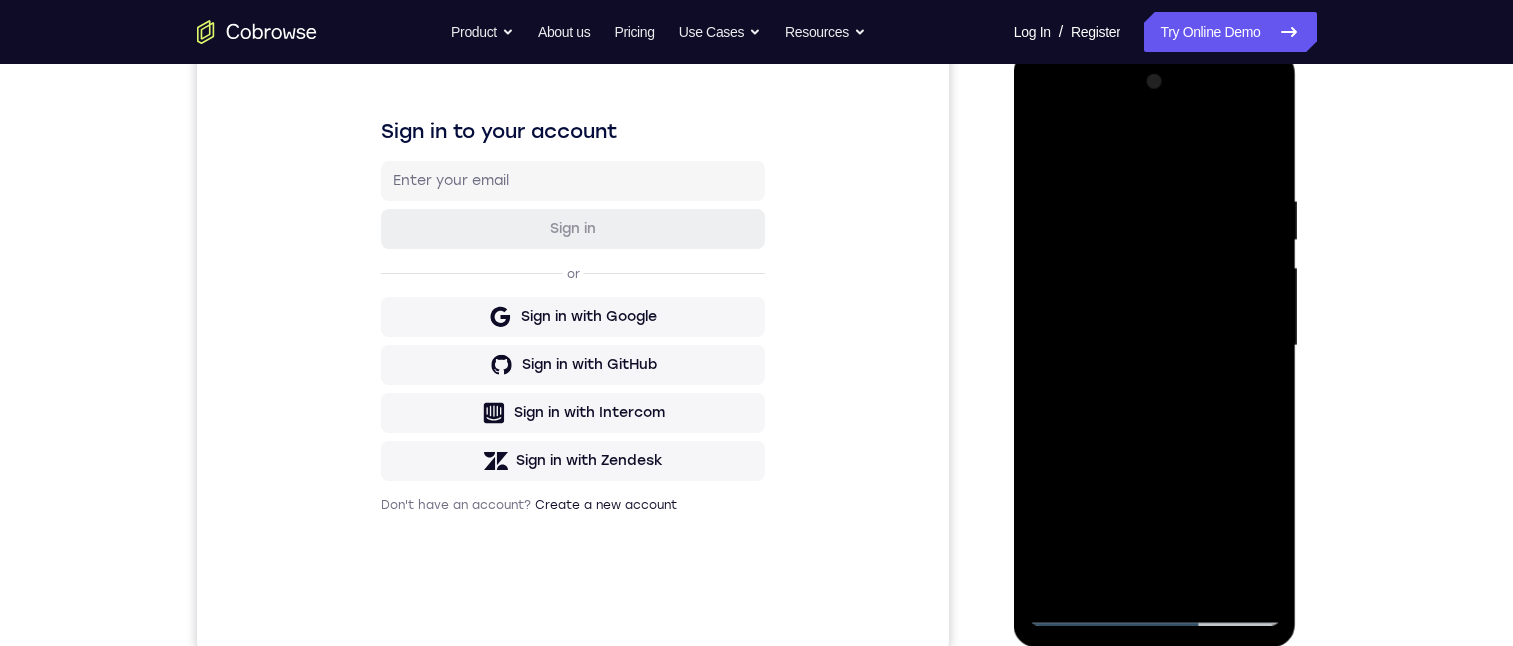 click at bounding box center [1155, 346] 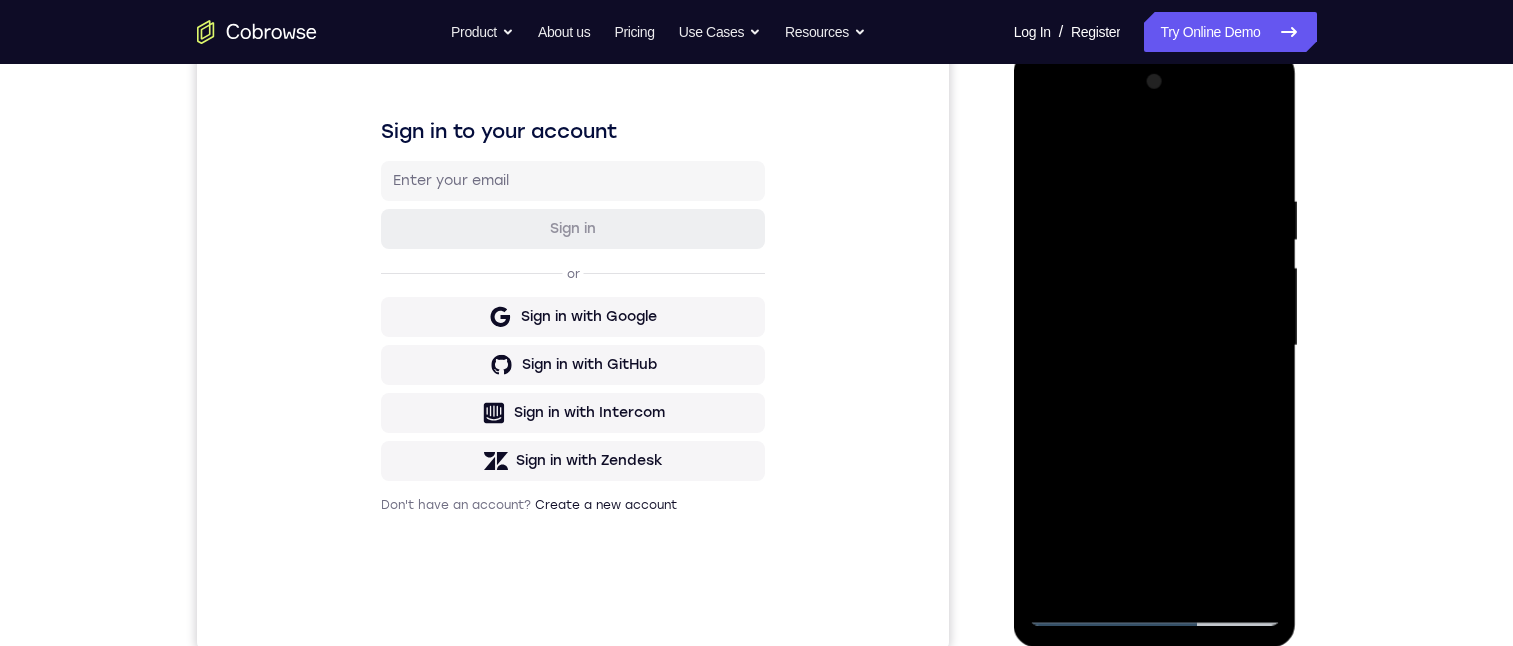 click at bounding box center (1155, 346) 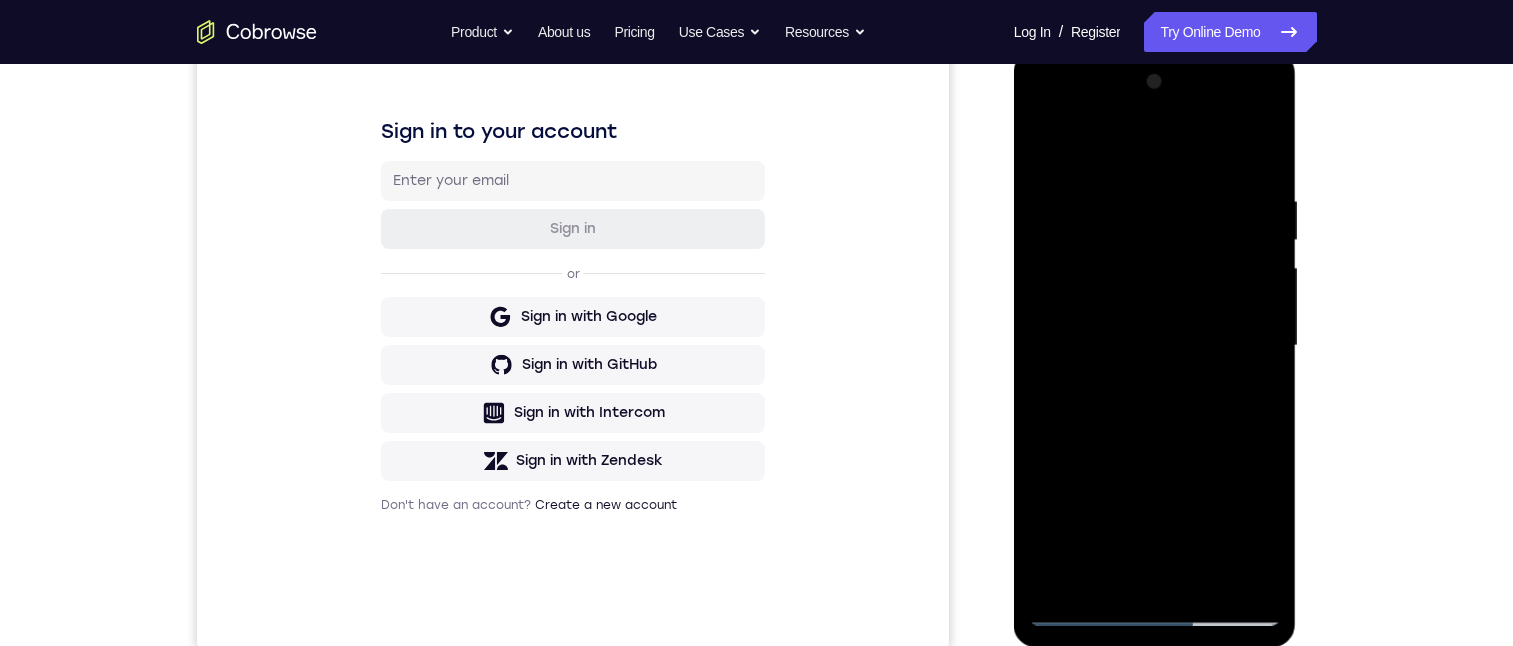 click at bounding box center [1155, 346] 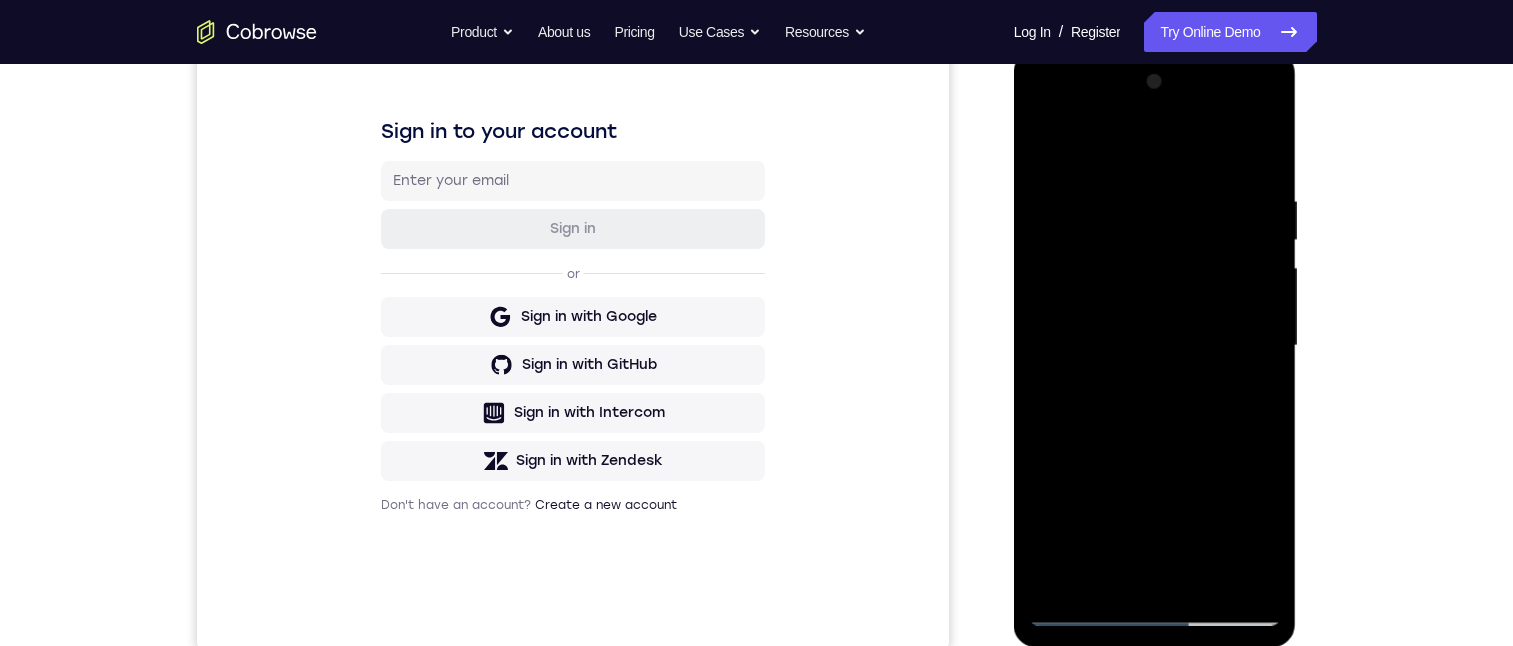 click at bounding box center (1155, 346) 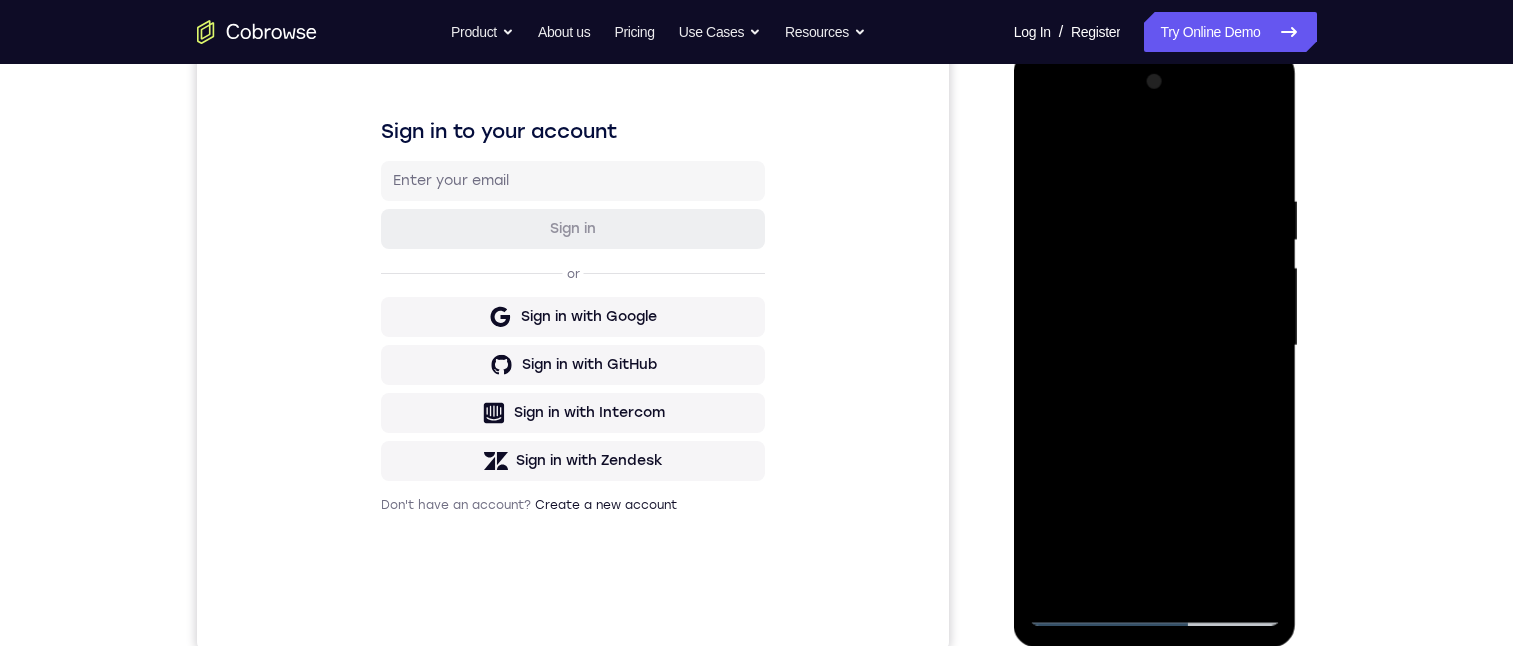 click at bounding box center [1155, 346] 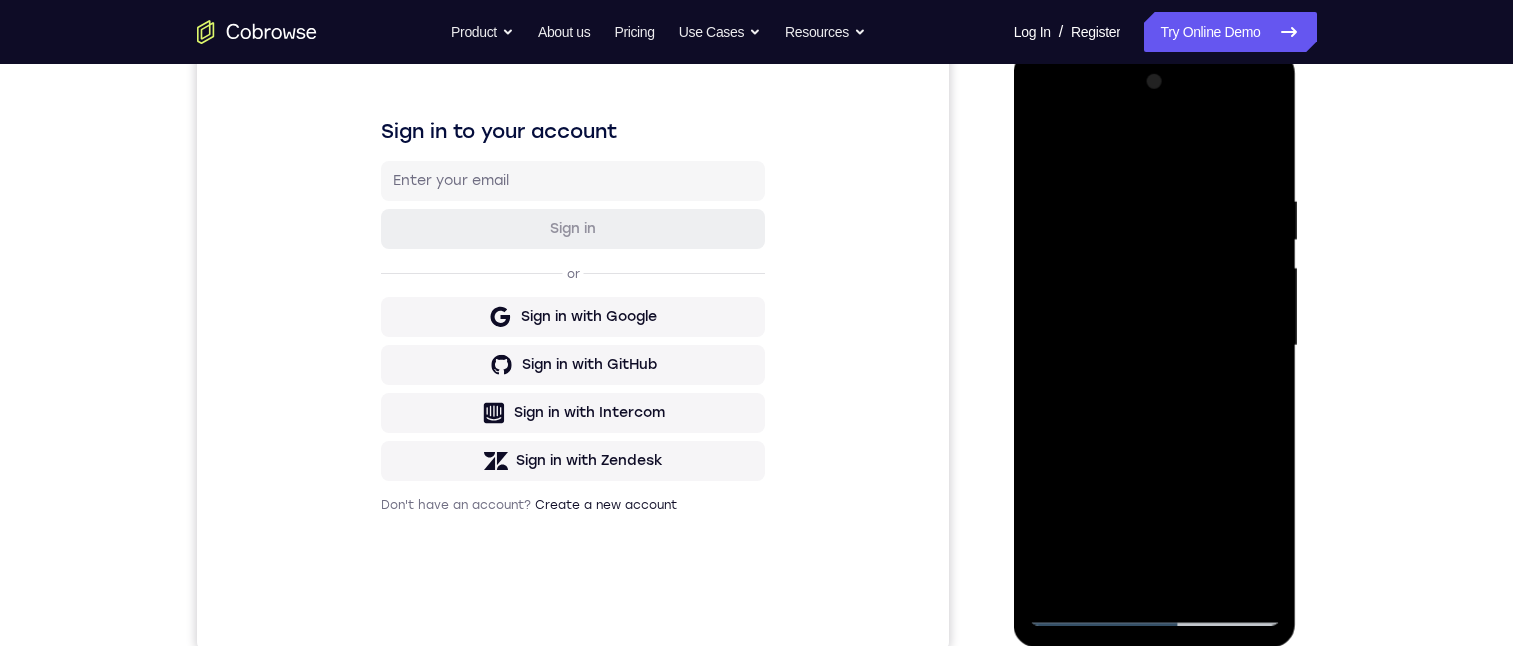 click at bounding box center (1155, 346) 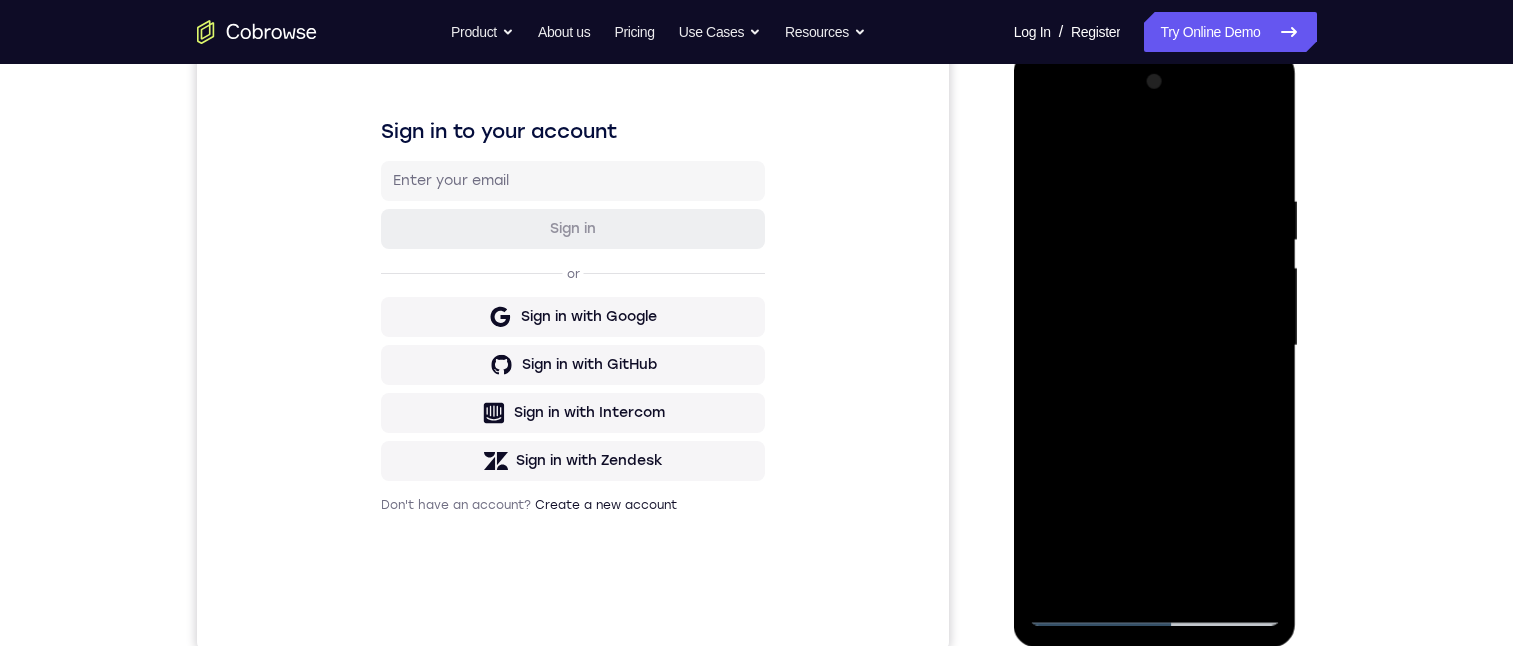 click at bounding box center (1155, 346) 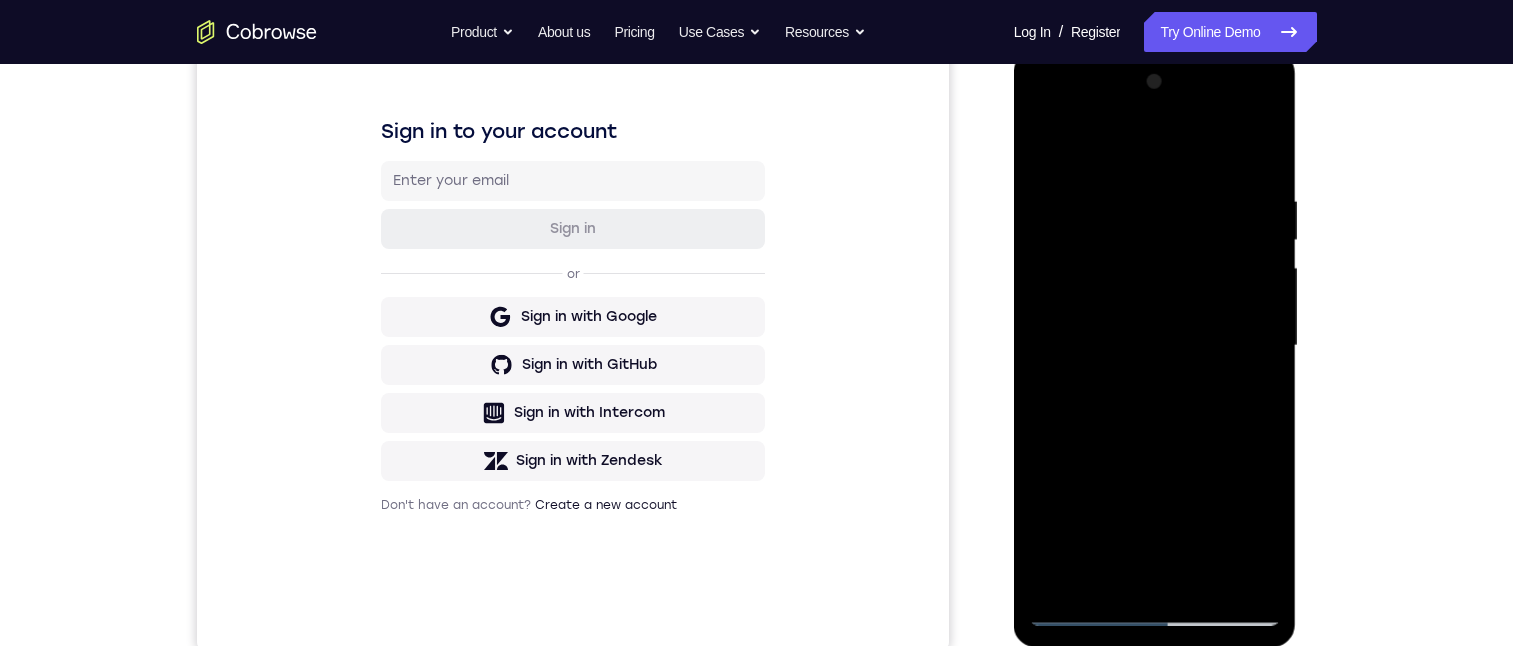 click at bounding box center (1155, 346) 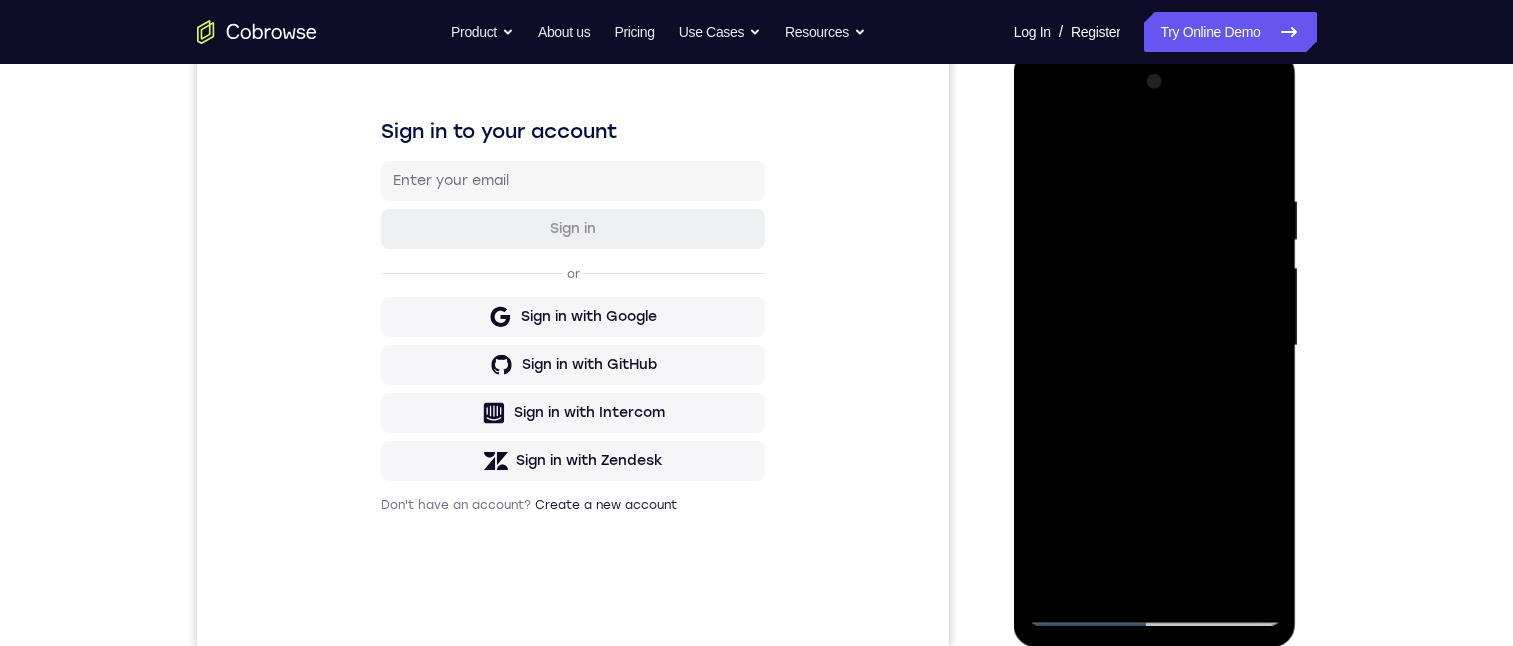 click at bounding box center (1155, 346) 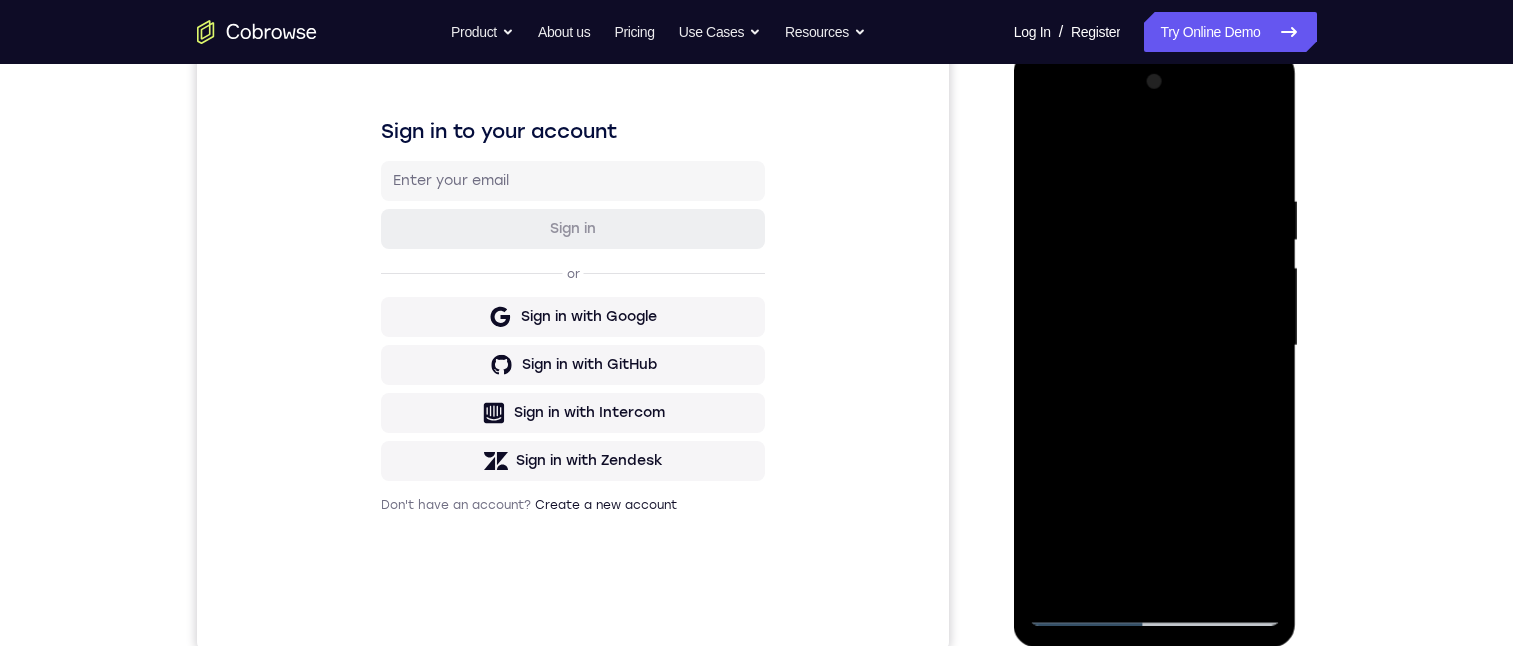 click at bounding box center (1155, 346) 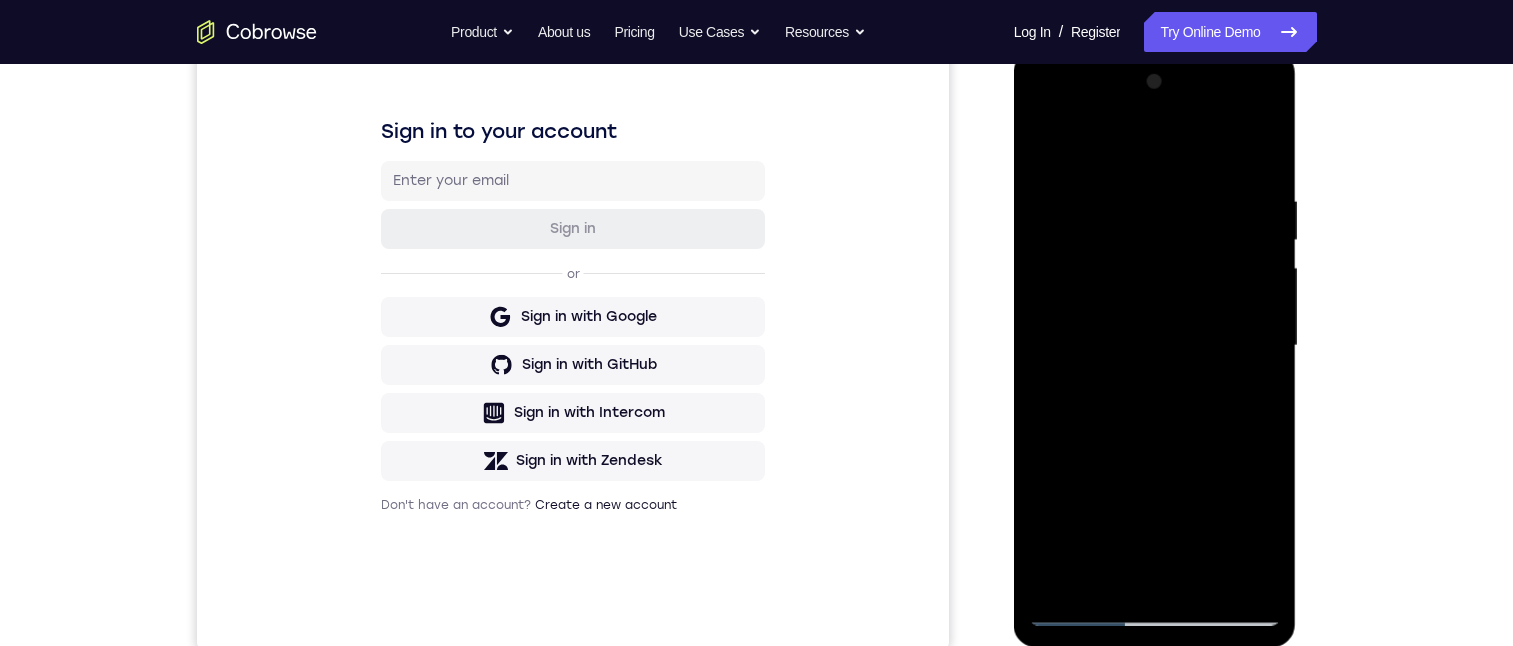 click at bounding box center [1155, 346] 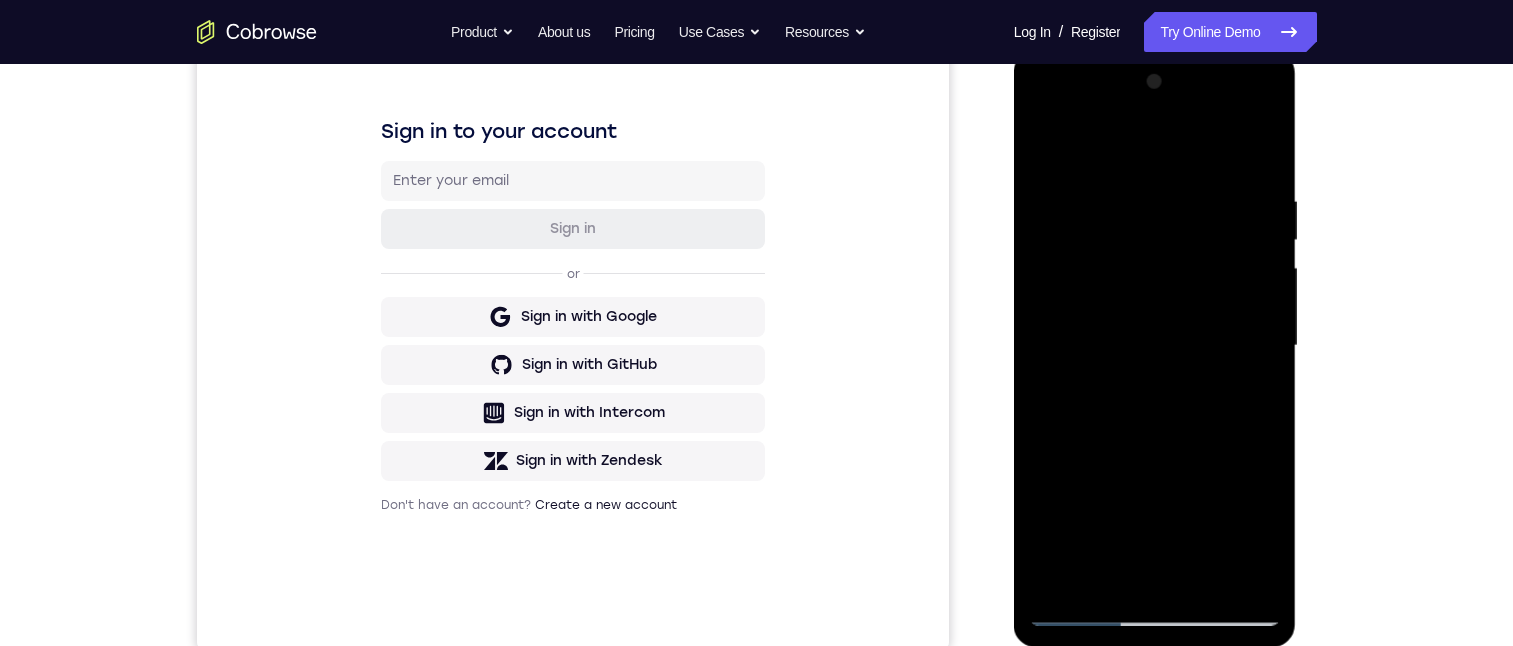 click at bounding box center (1155, 346) 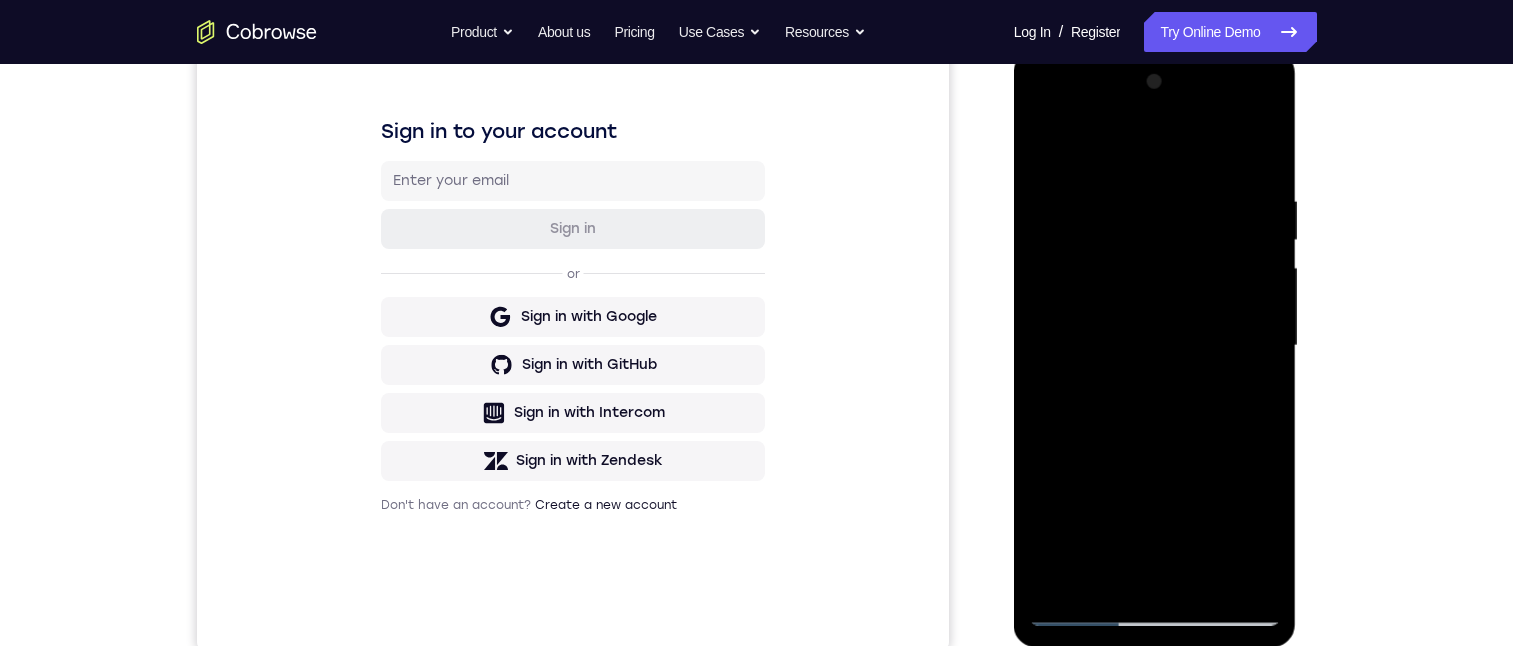 click at bounding box center [1155, 346] 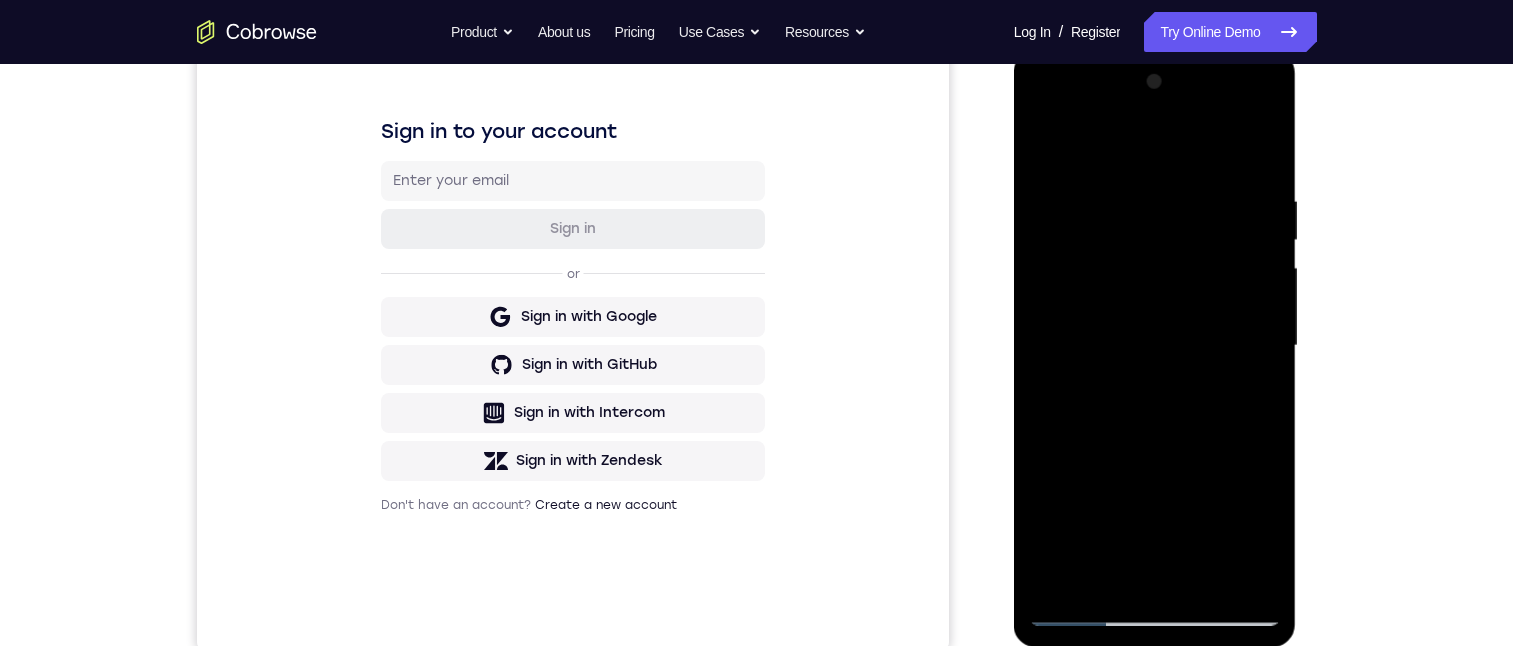 click at bounding box center [1155, 346] 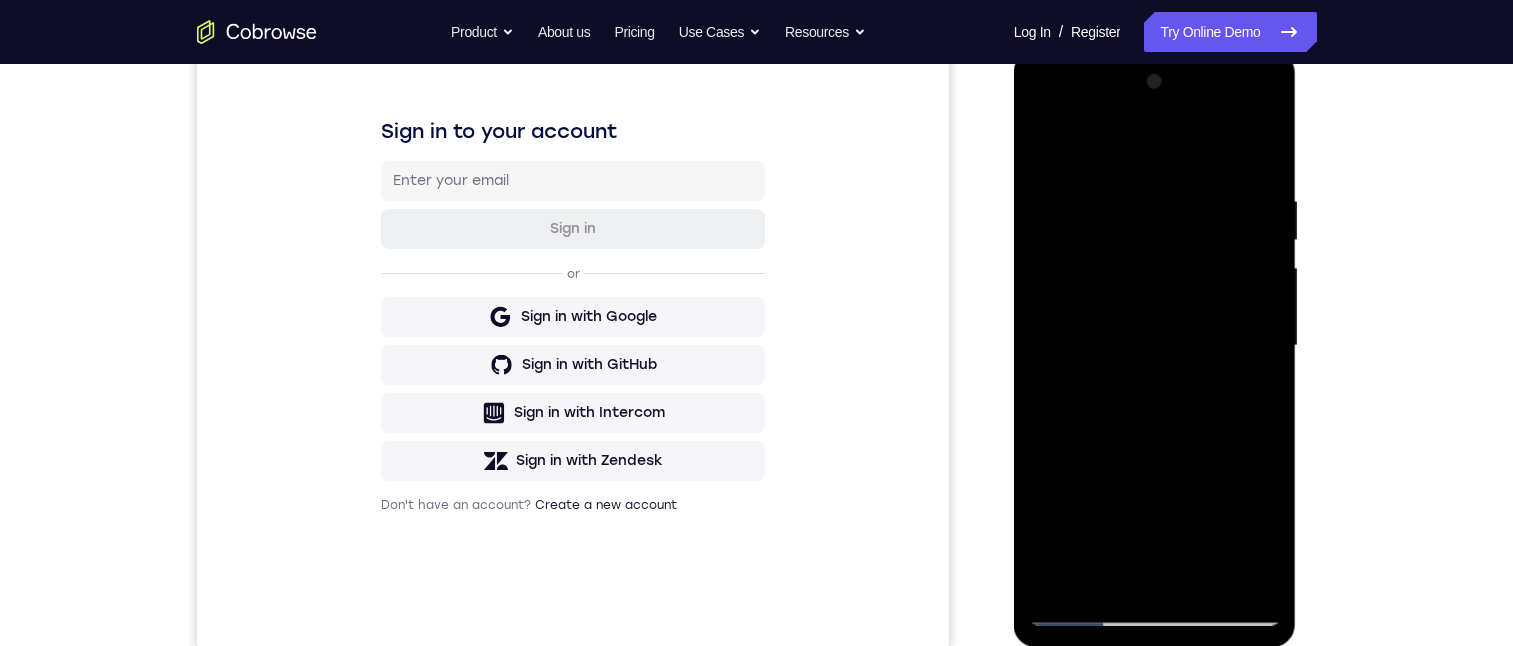click at bounding box center [1155, 346] 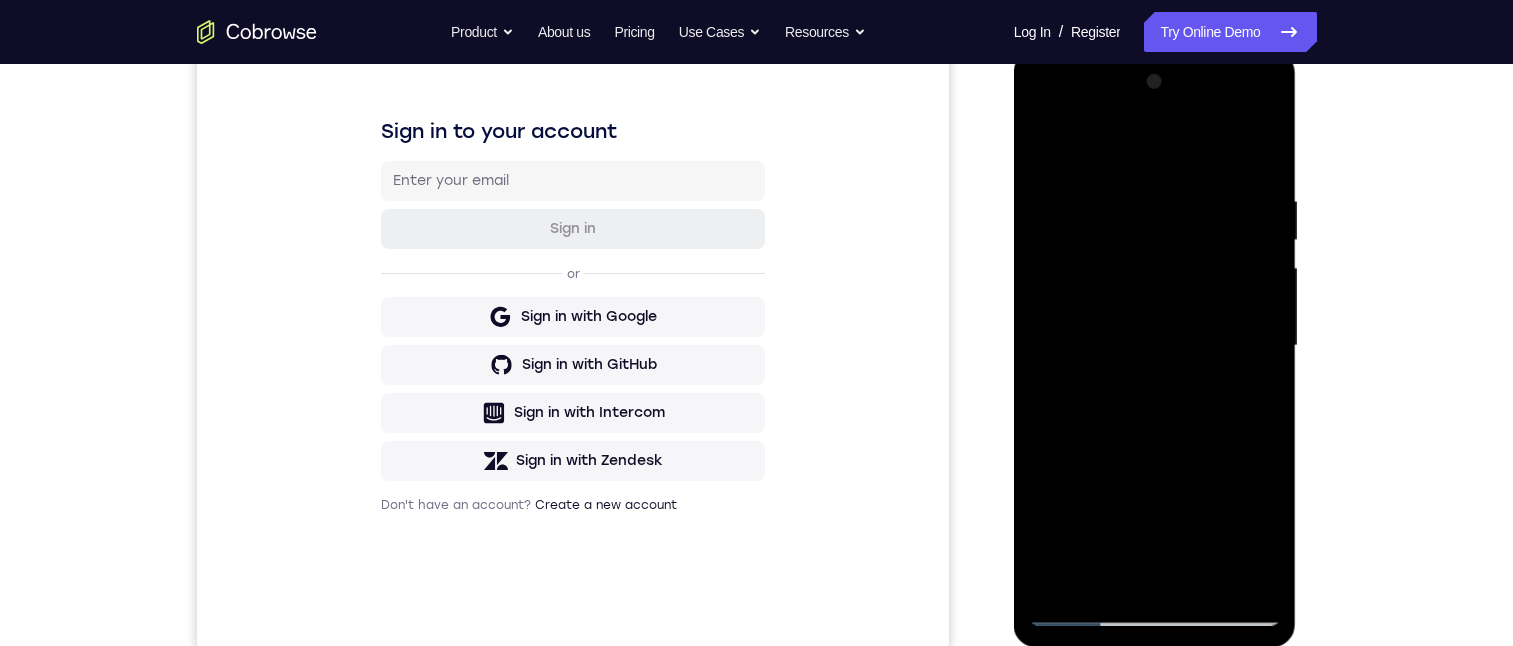 click at bounding box center (1155, 346) 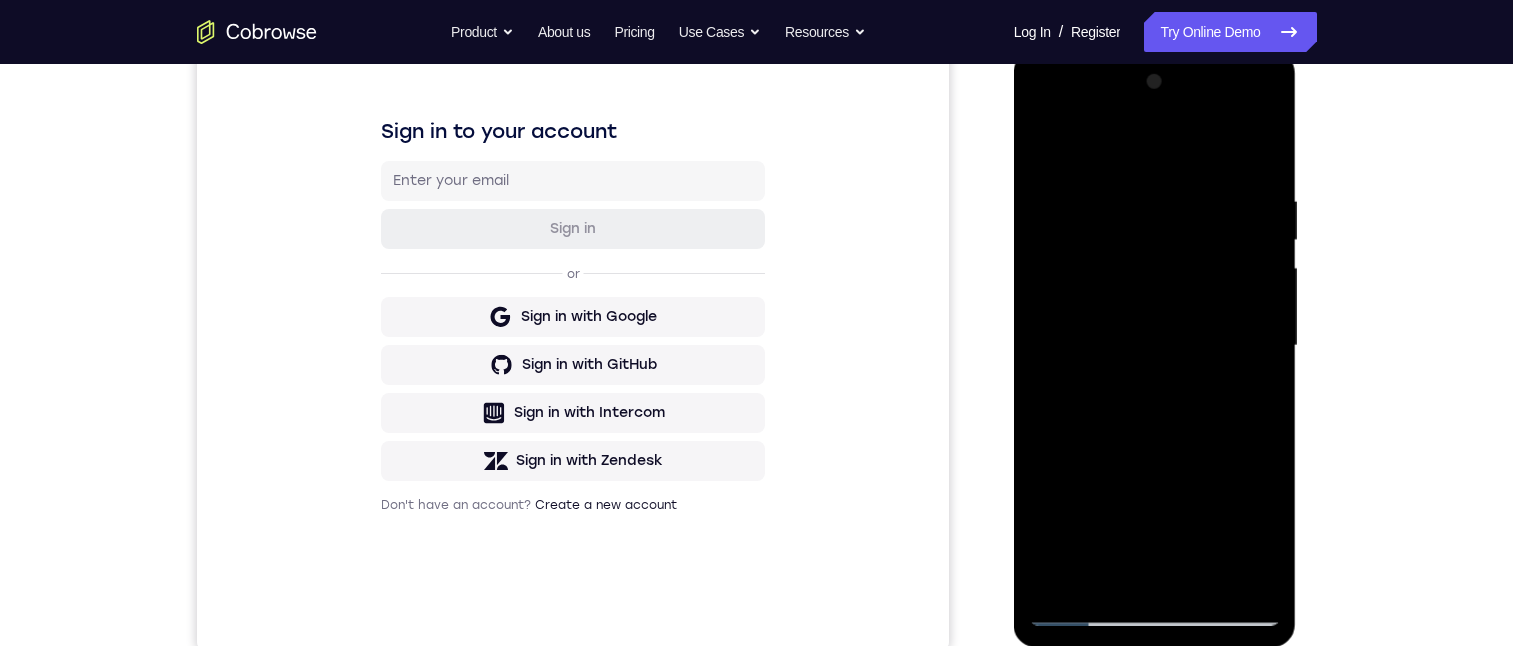 click at bounding box center [1155, 346] 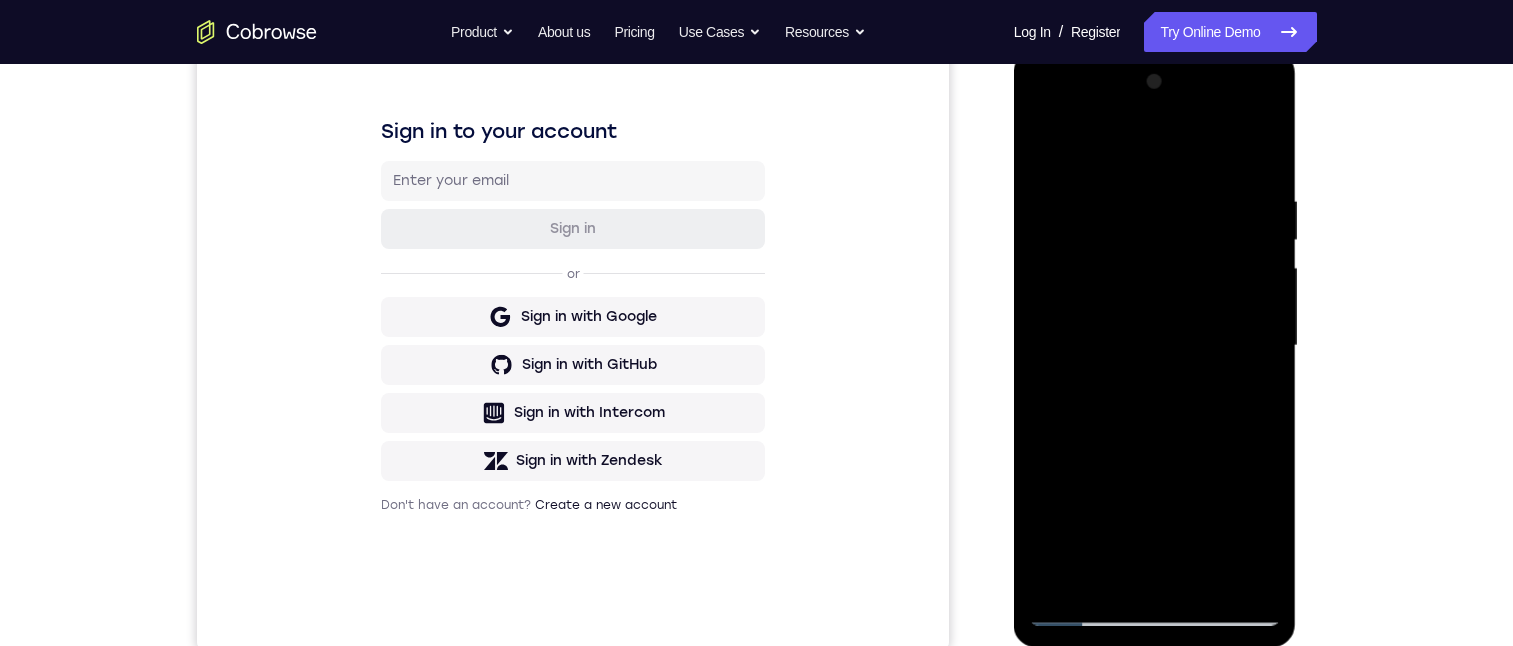 click at bounding box center (1155, 346) 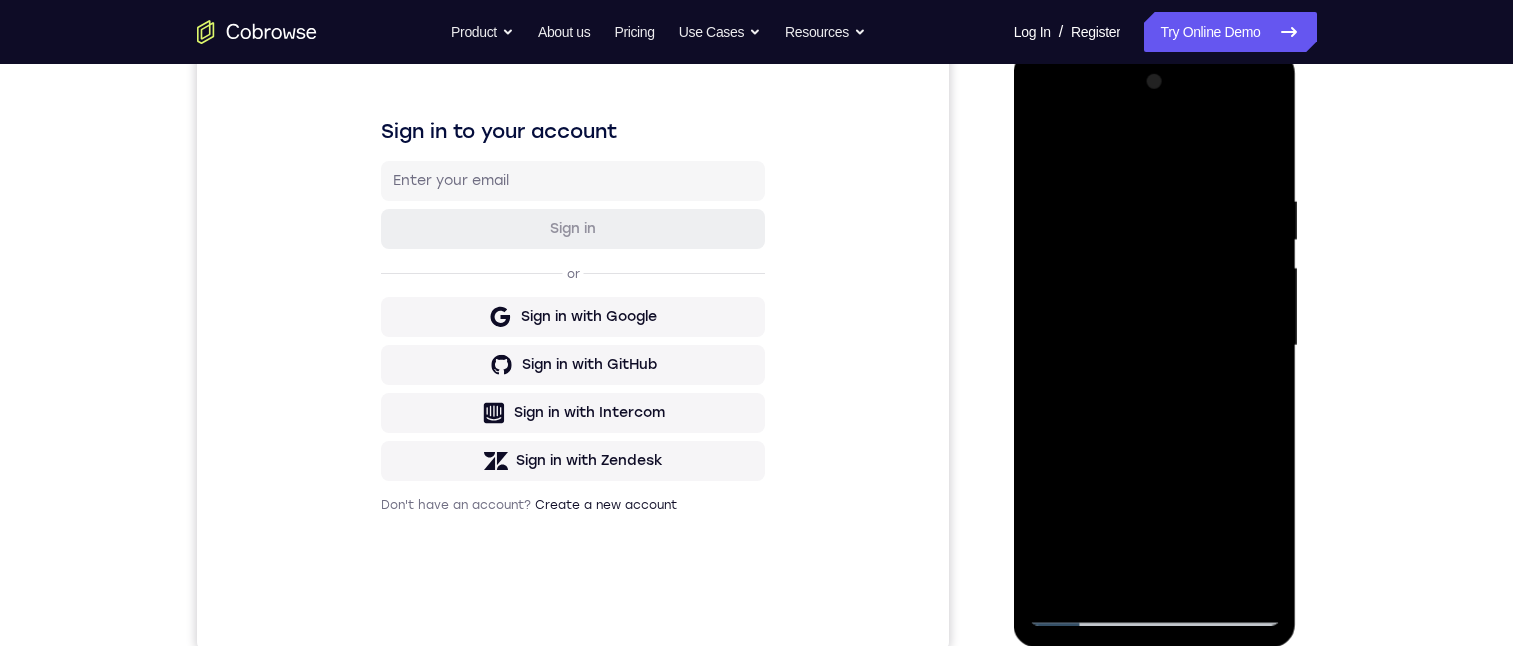 click at bounding box center (1155, 346) 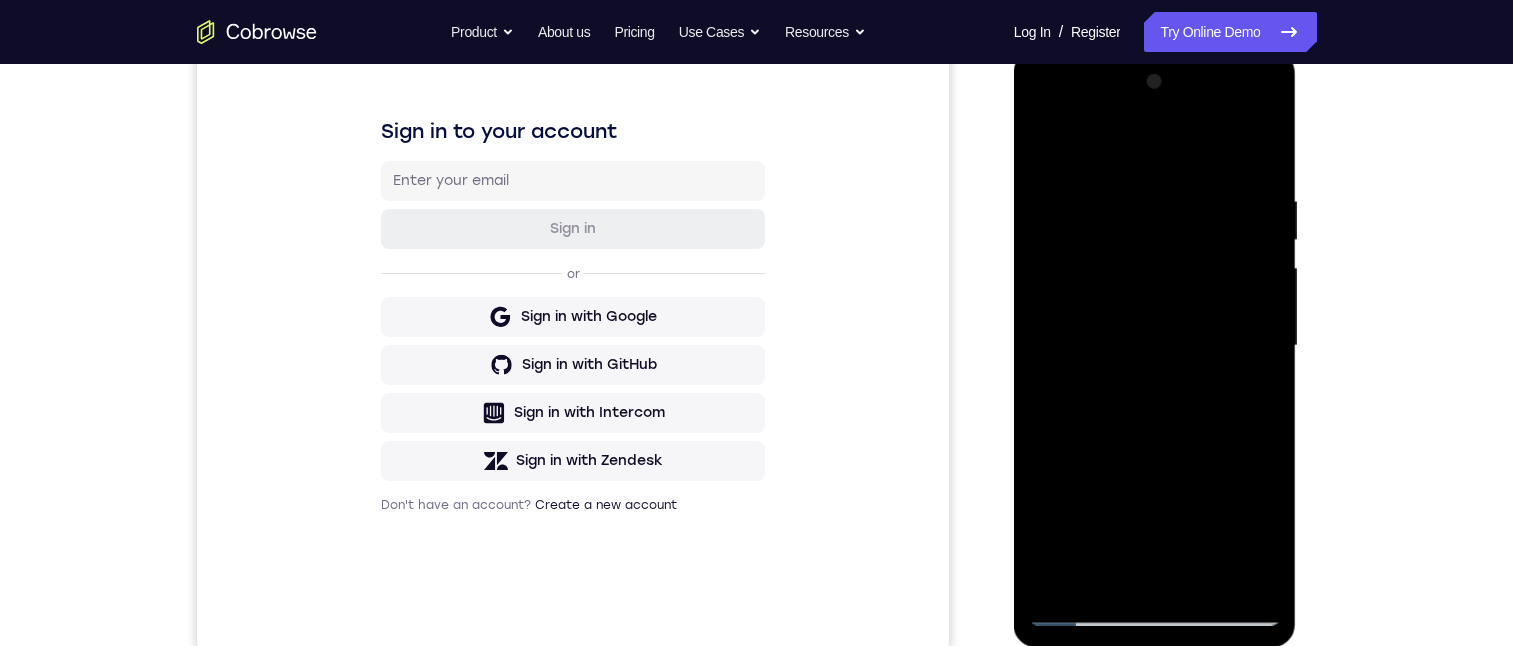 click at bounding box center (1155, 346) 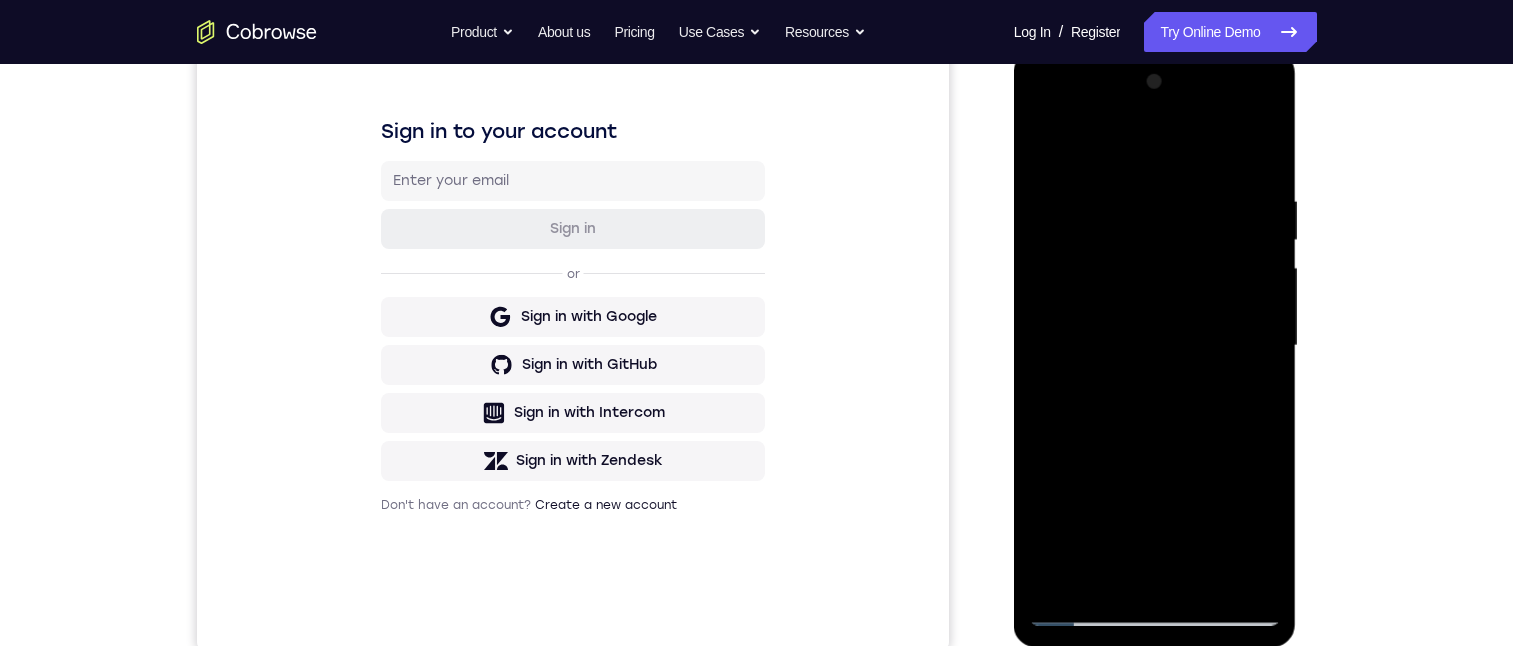 click at bounding box center (1155, 346) 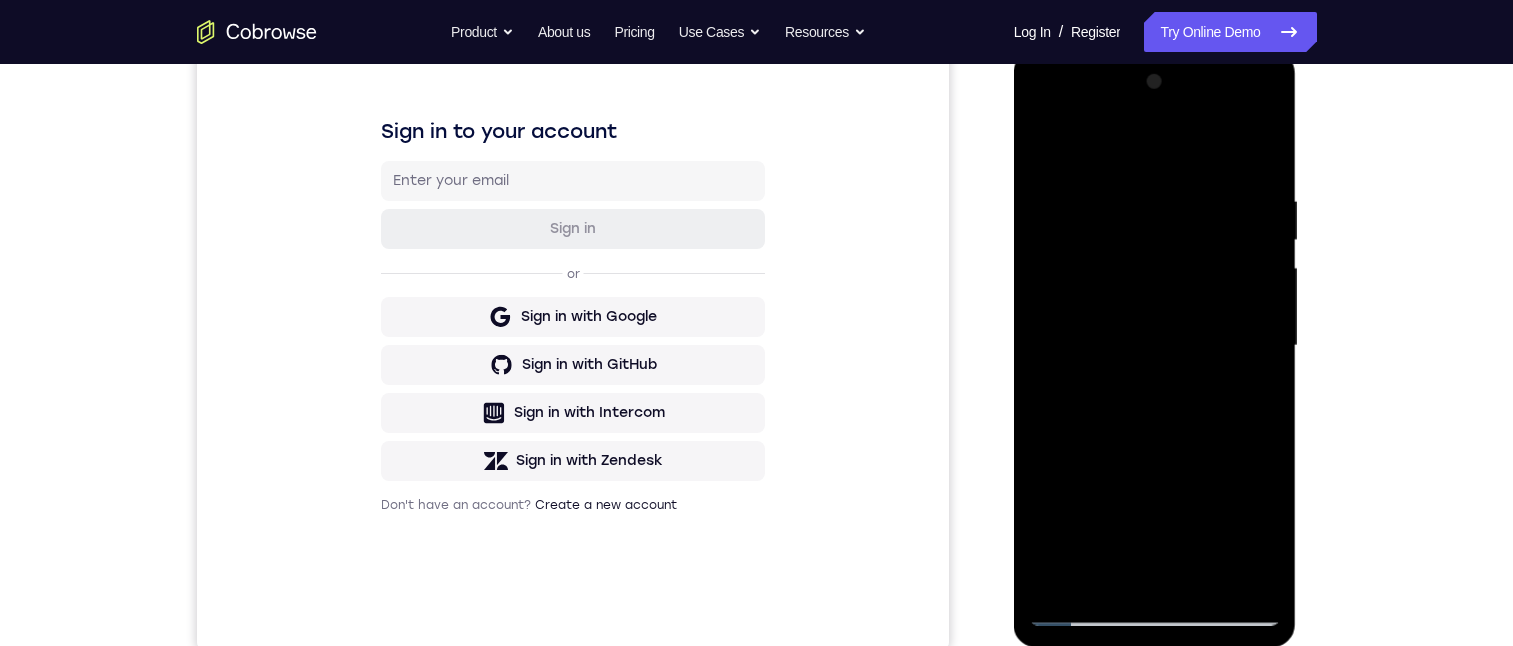 click at bounding box center [1155, 346] 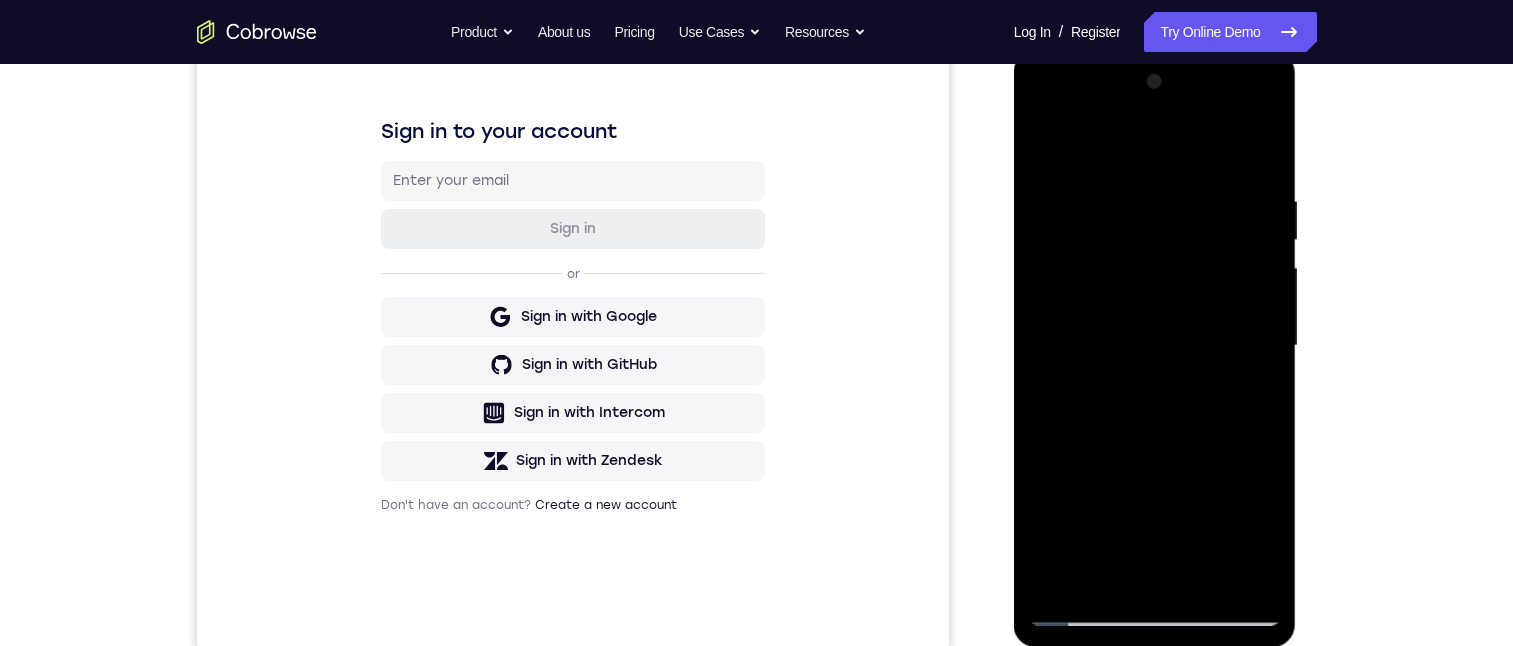 click at bounding box center [1155, 346] 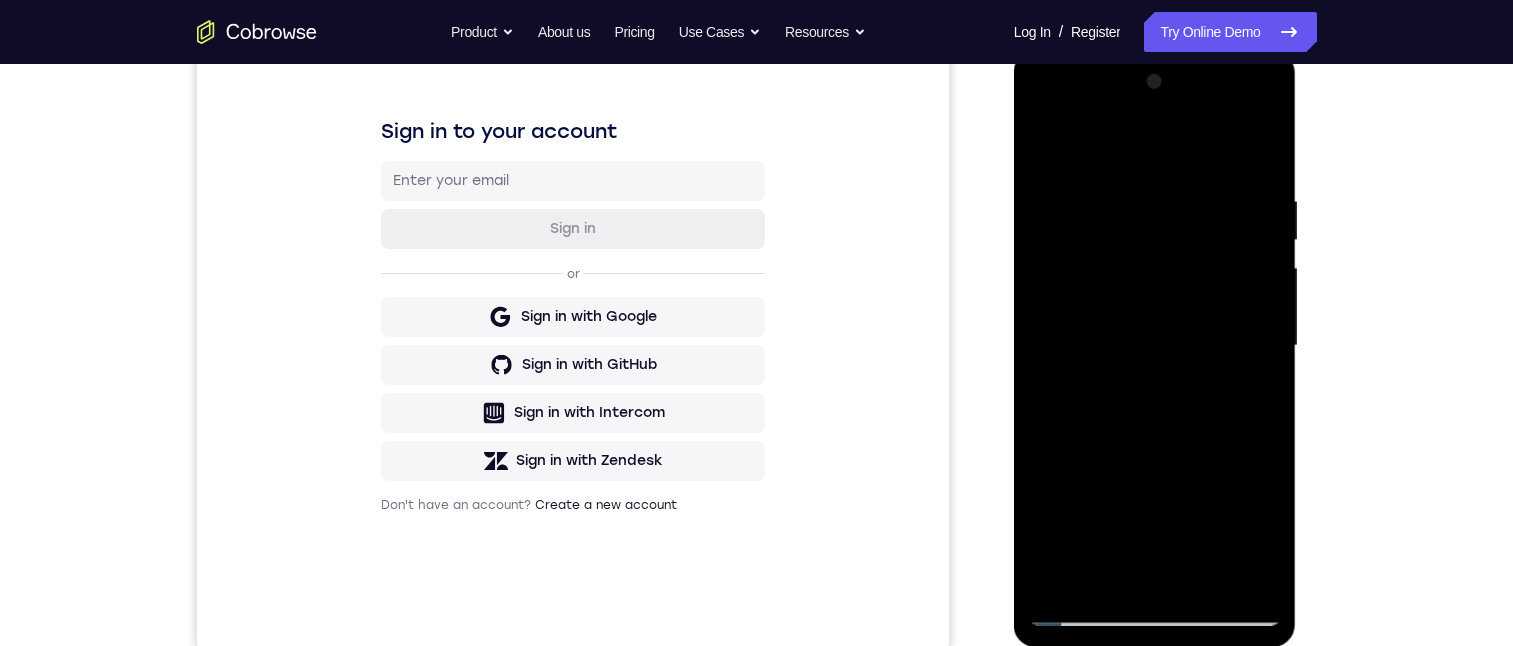 click at bounding box center (1155, 346) 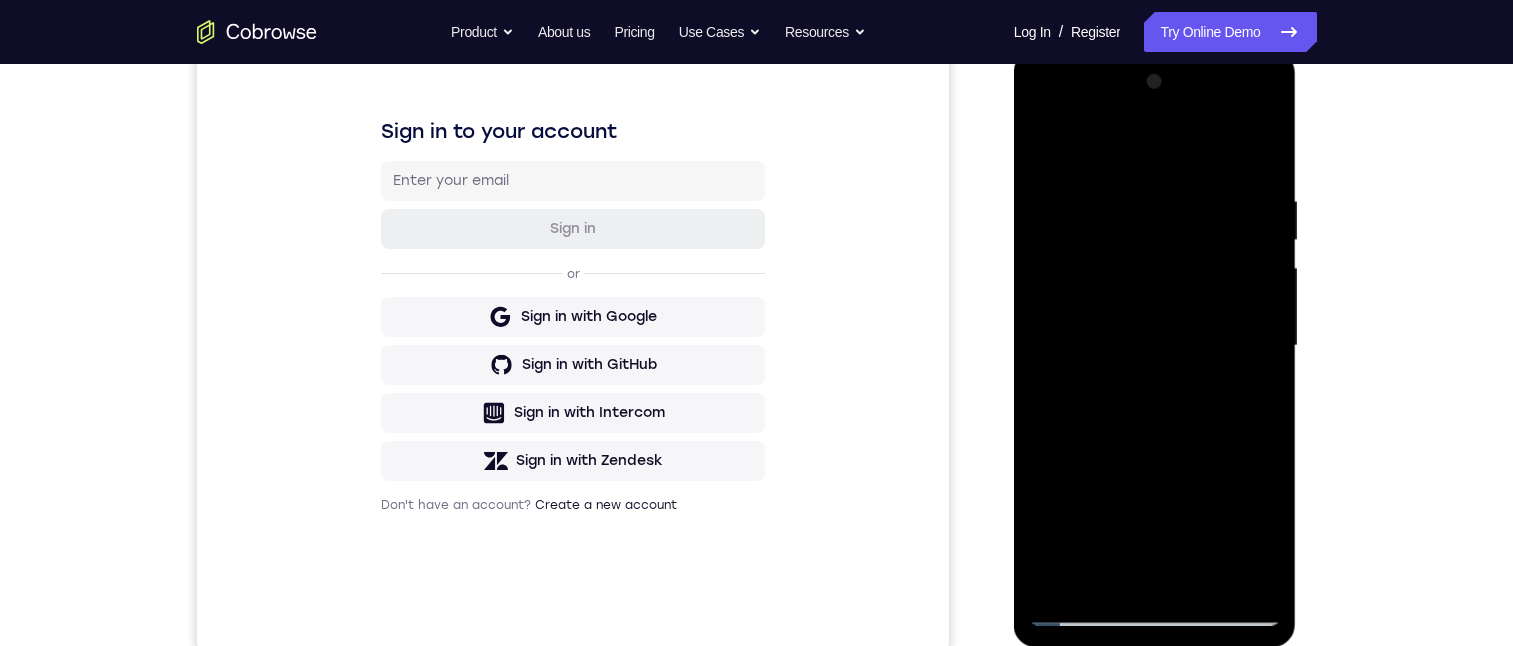 click at bounding box center (1155, 346) 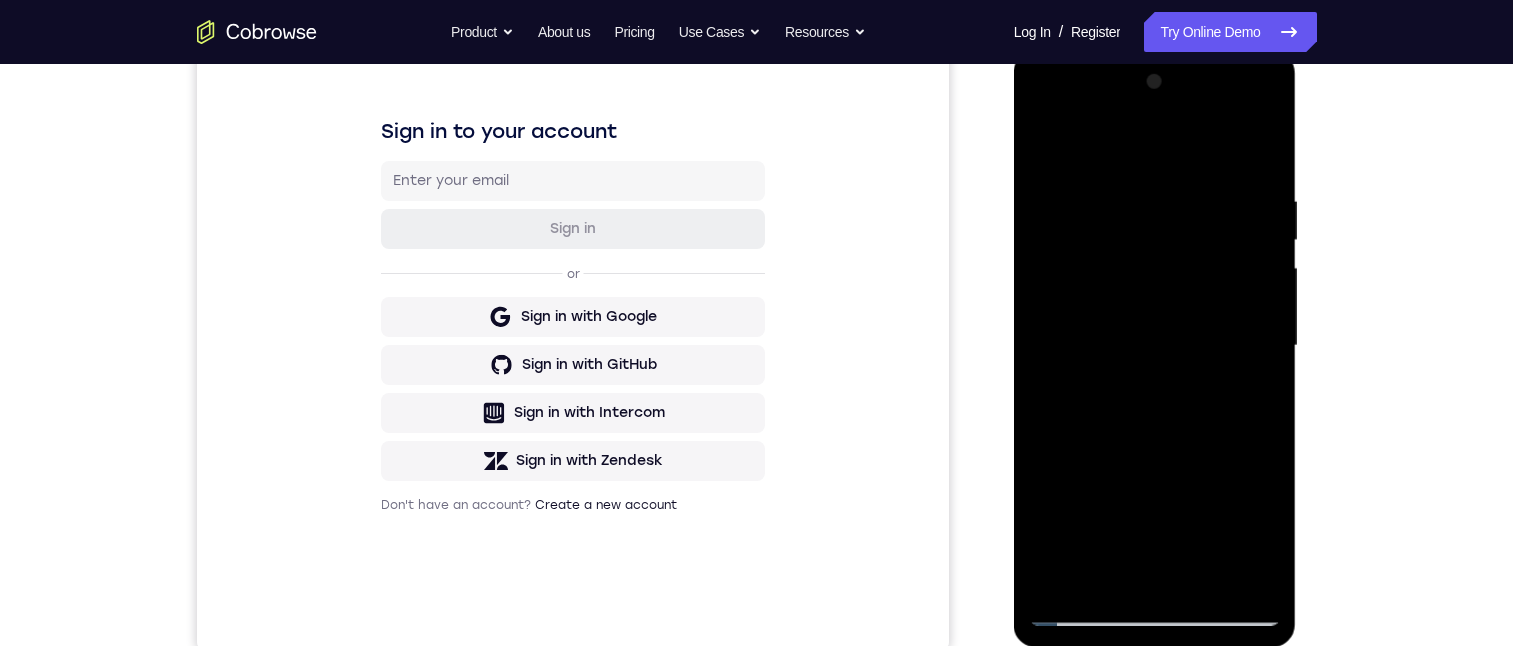 click at bounding box center [1155, 346] 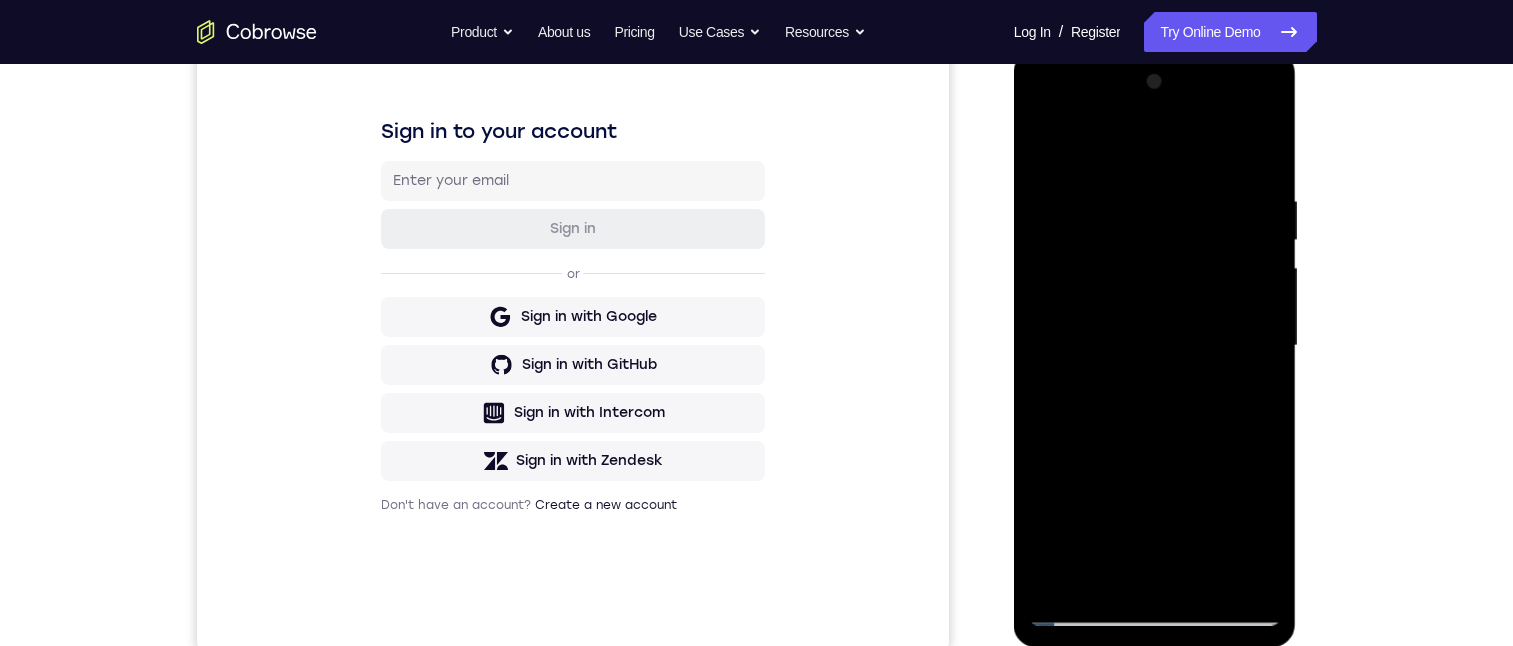 click at bounding box center (1155, 346) 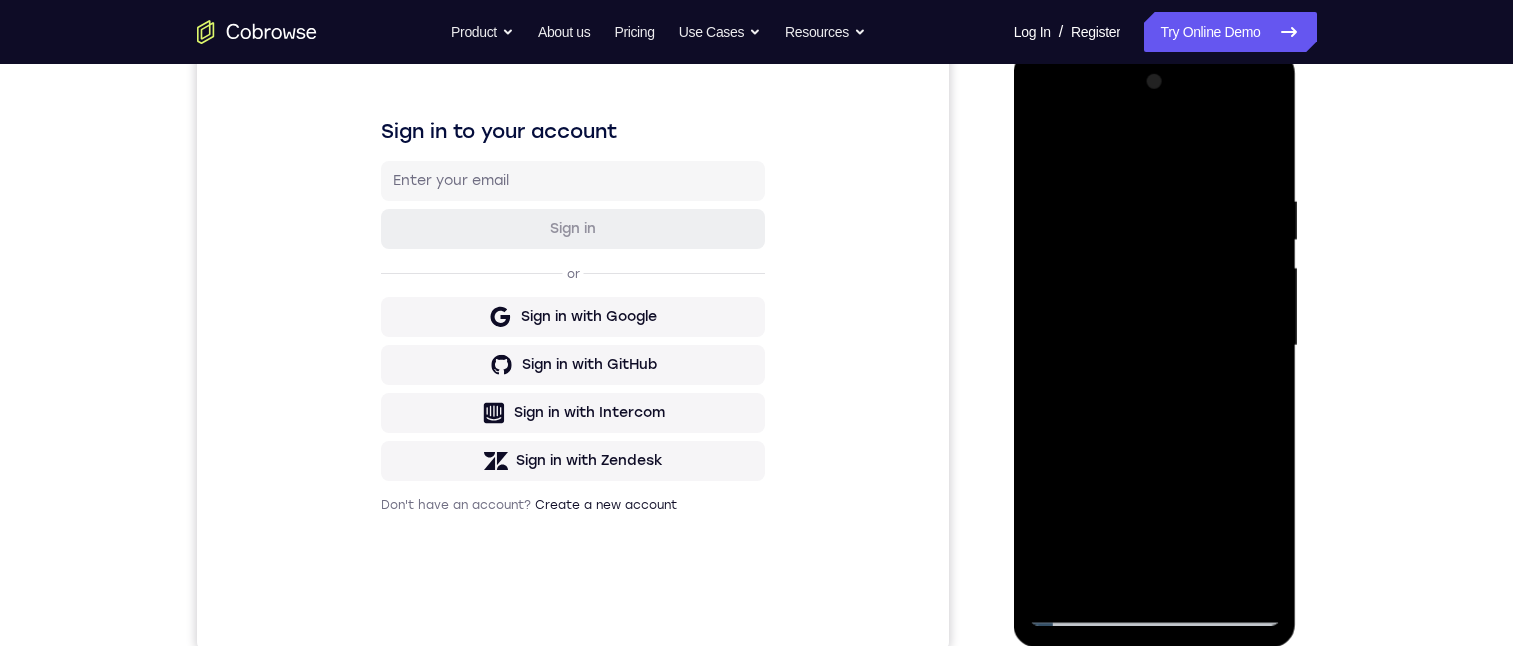 click at bounding box center (1155, 346) 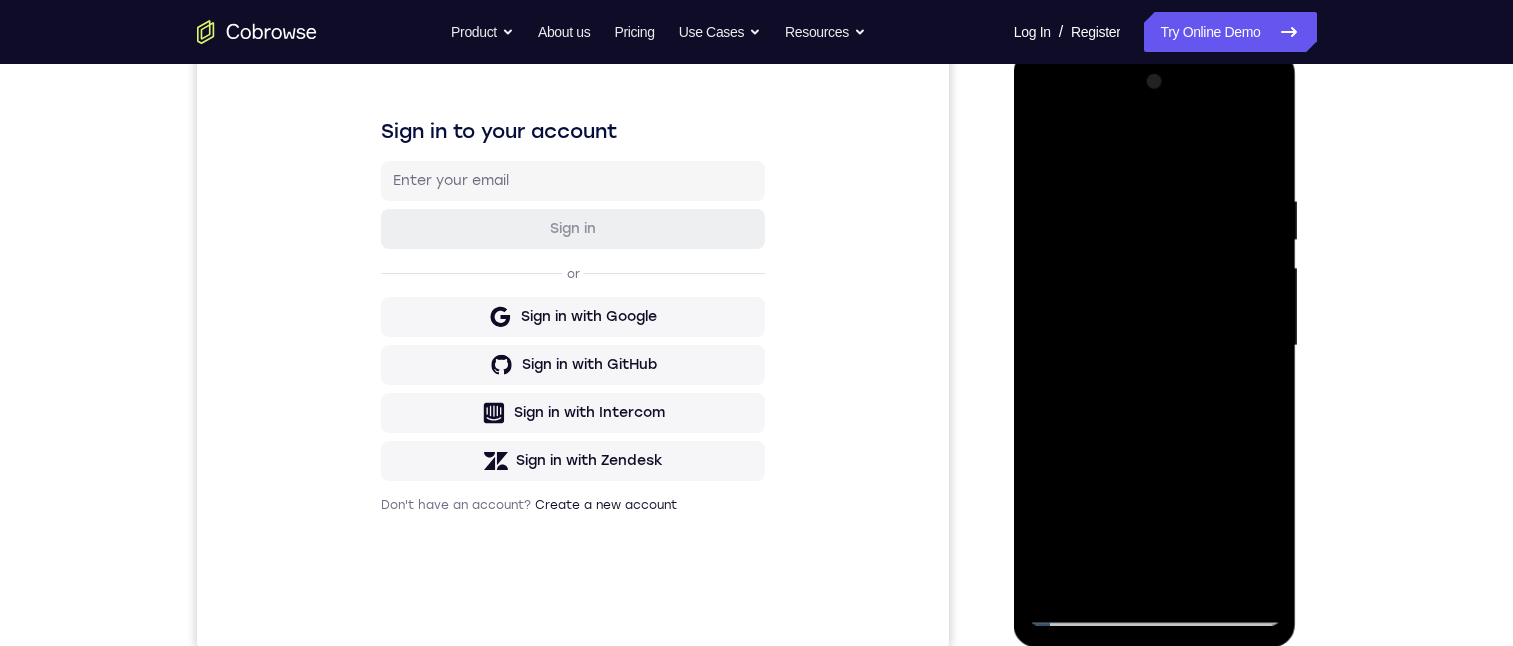 click at bounding box center (1155, 346) 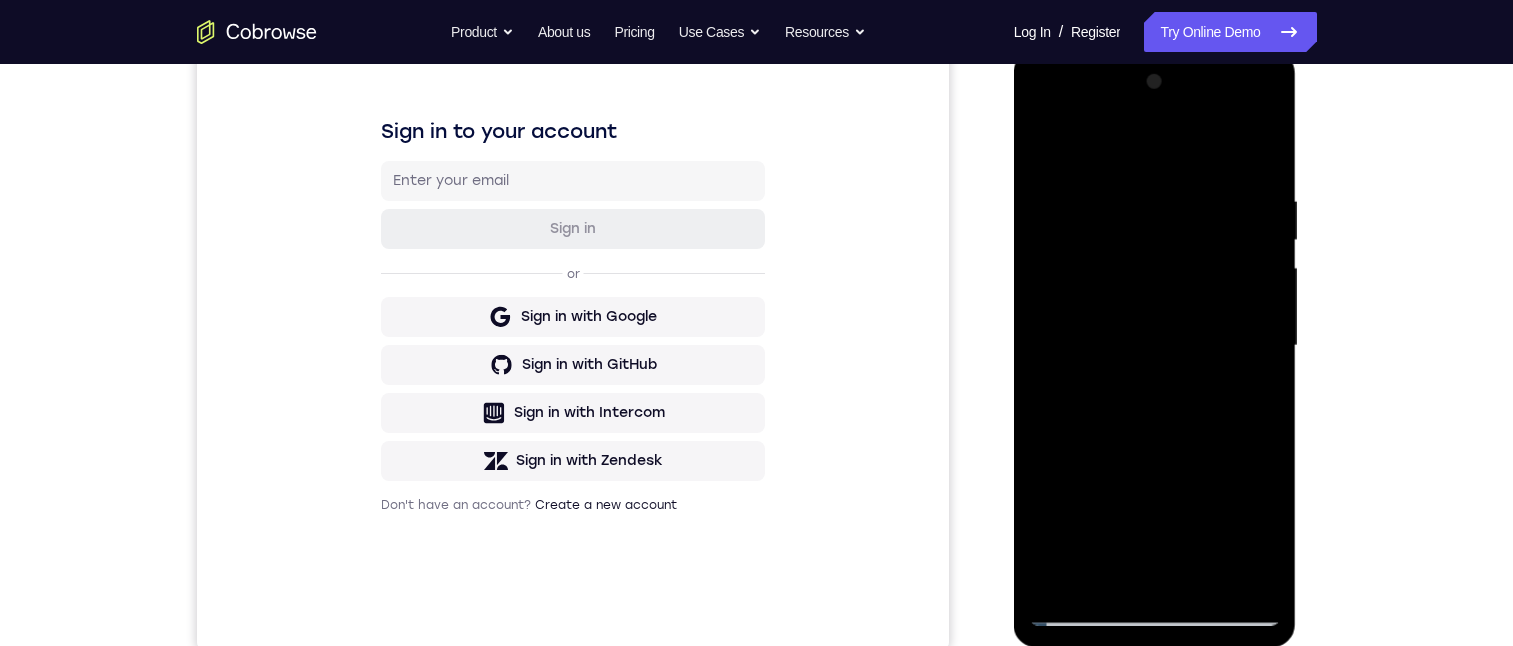 click at bounding box center (1155, 346) 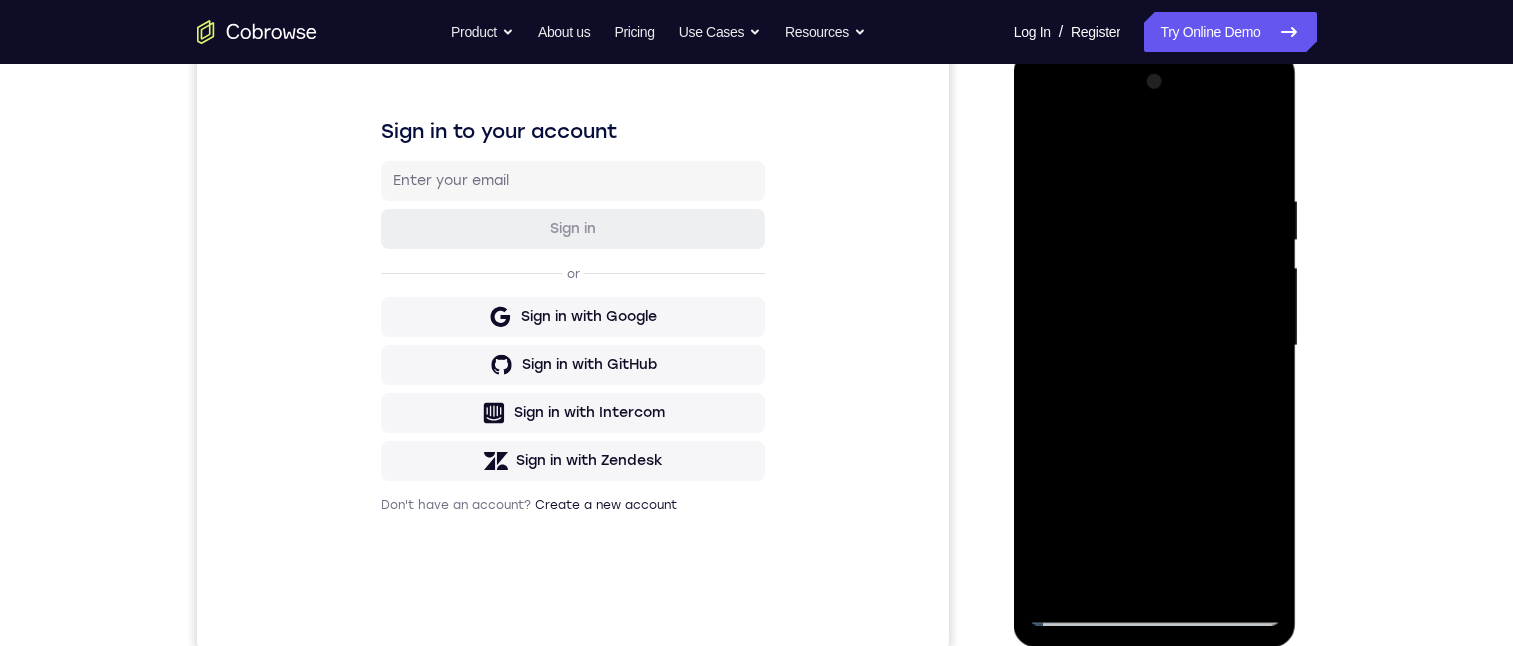 click at bounding box center [1155, 346] 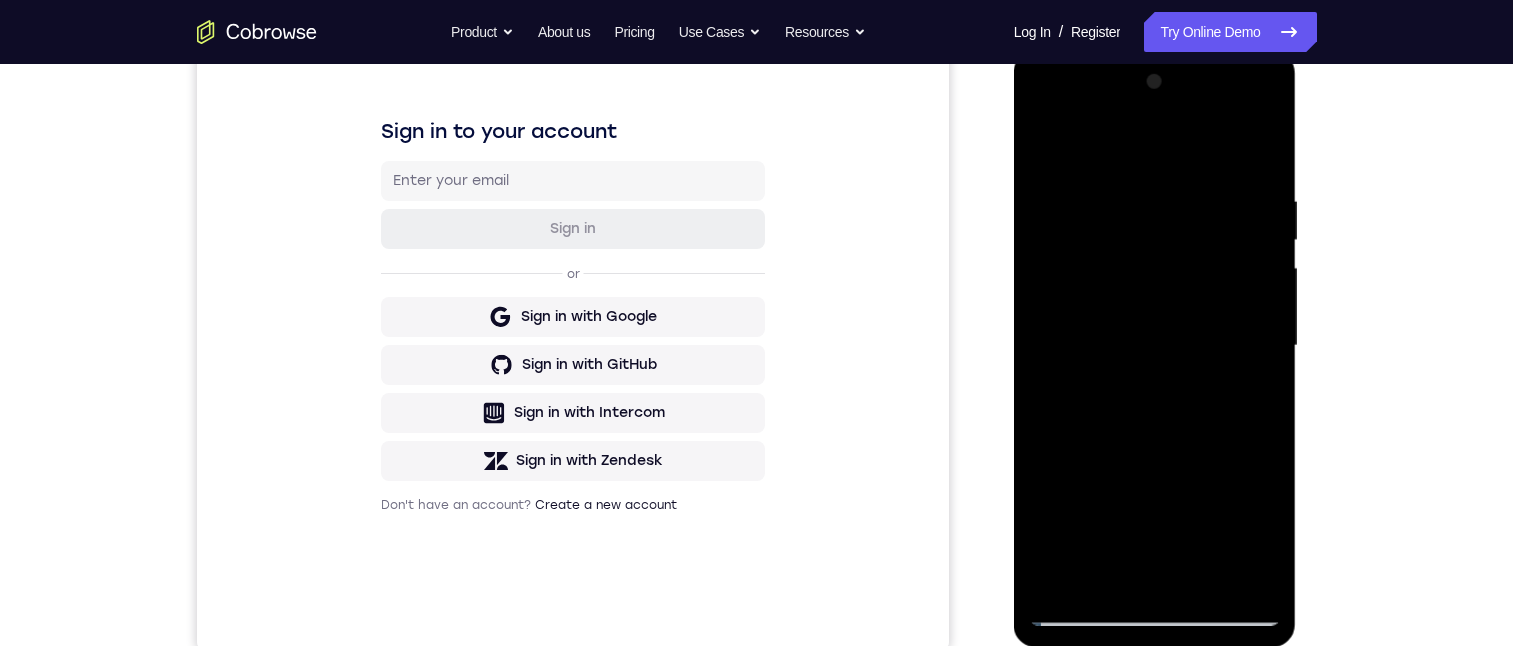 click at bounding box center [1155, 346] 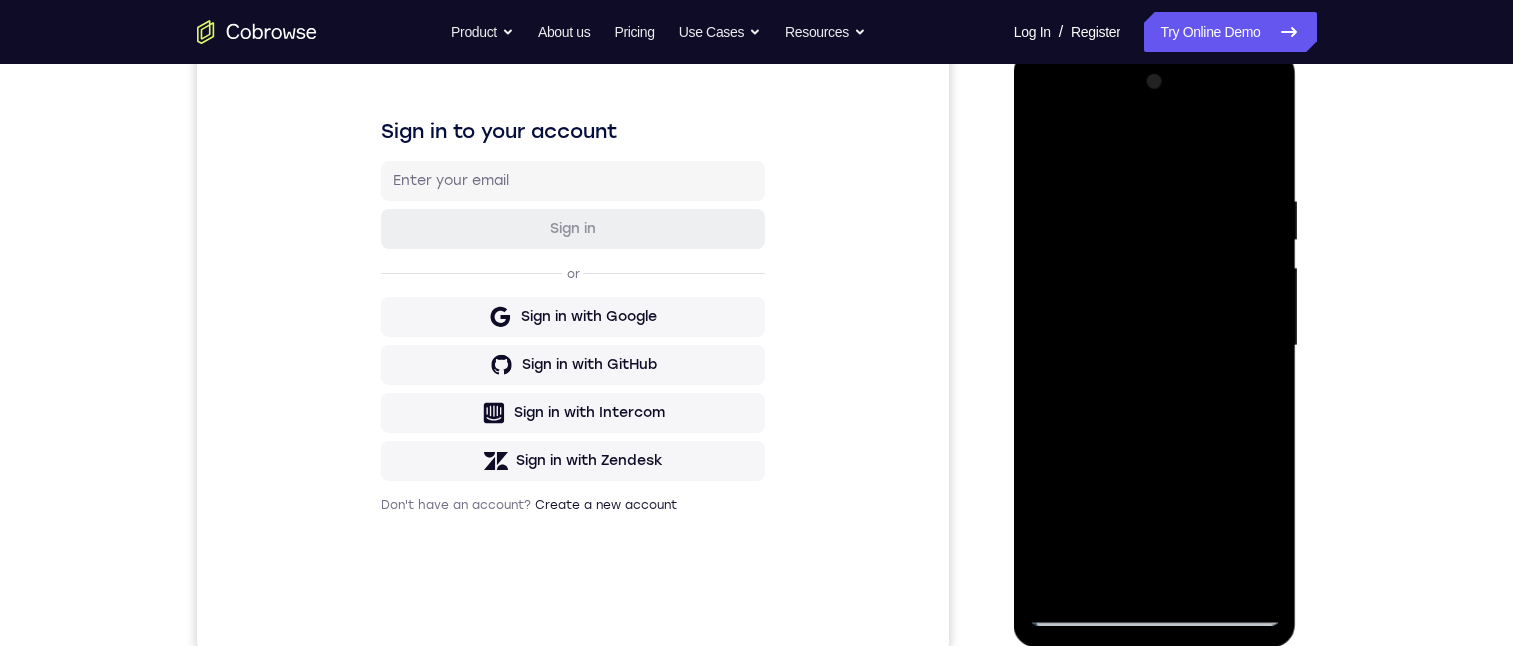 click at bounding box center (1155, 346) 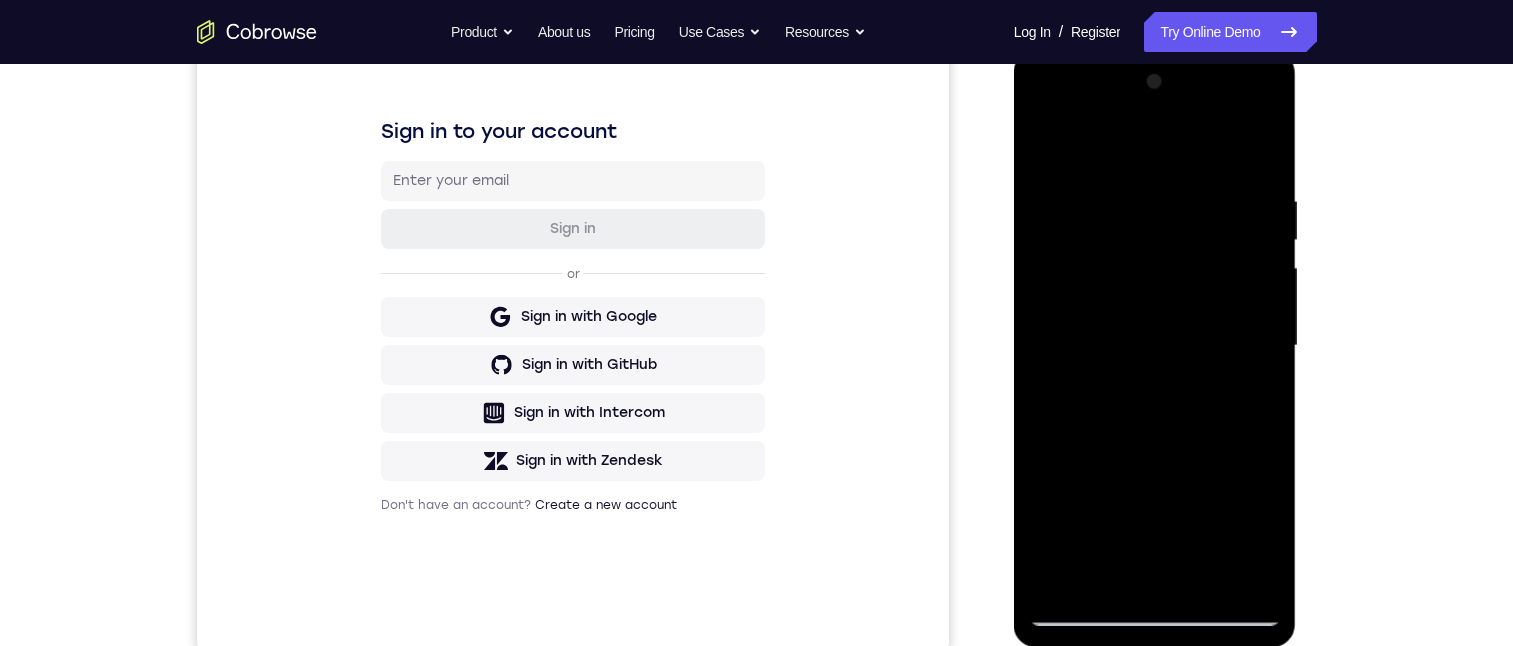 click at bounding box center (1155, 346) 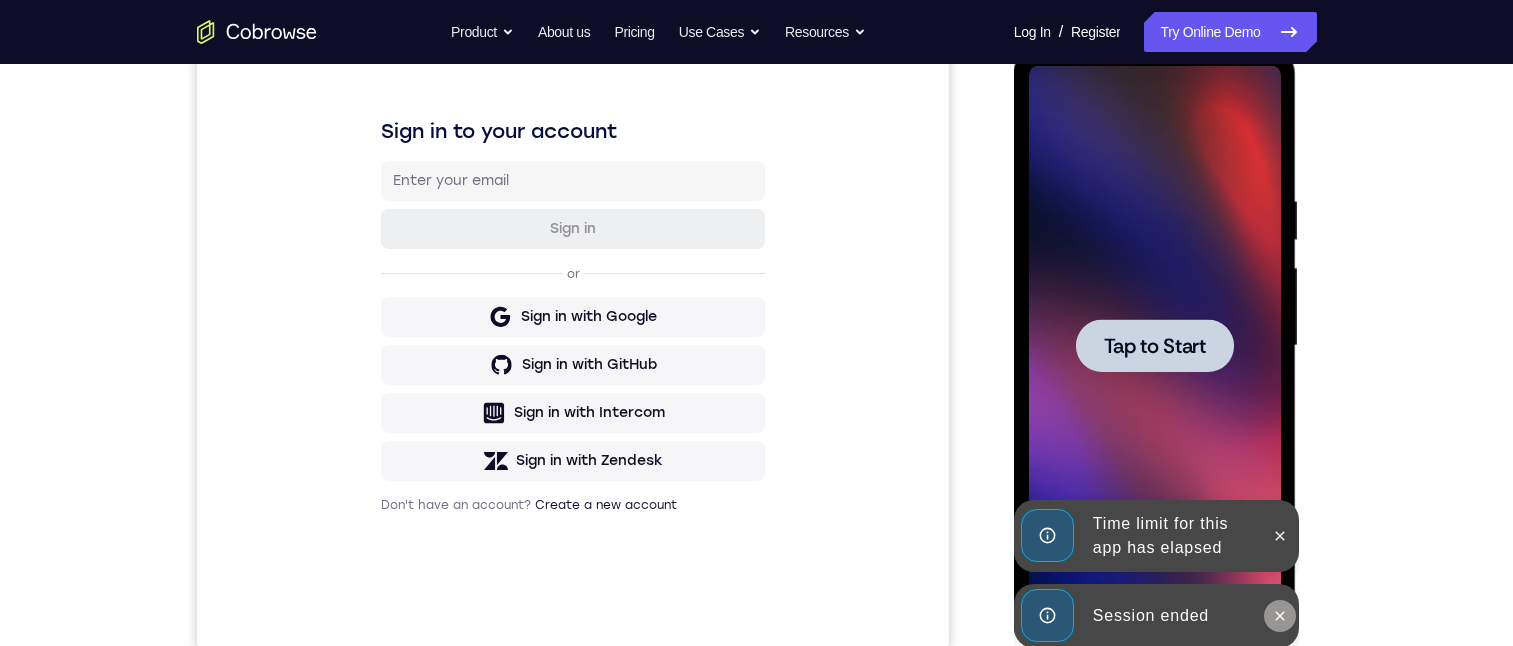 click at bounding box center (1280, 616) 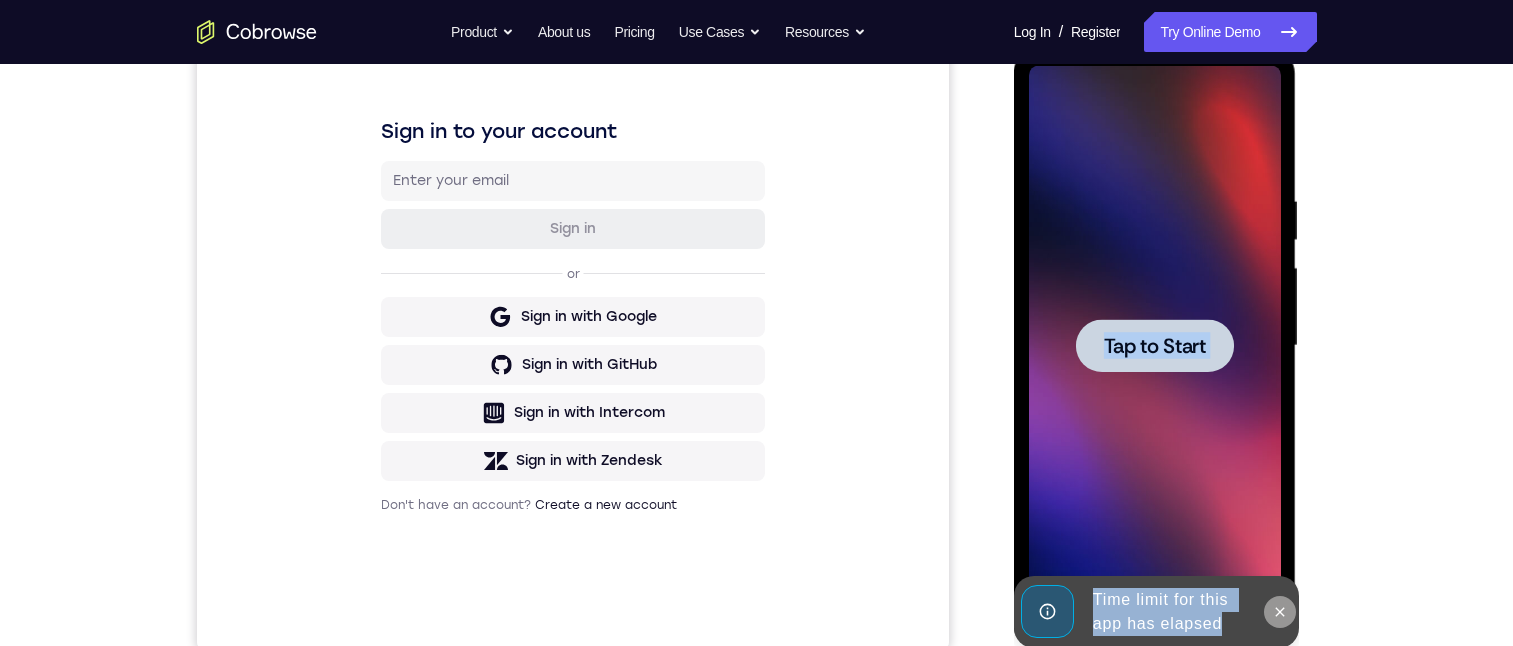 drag, startPoint x: 1273, startPoint y: 531, endPoint x: 1281, endPoint y: 603, distance: 72.443085 